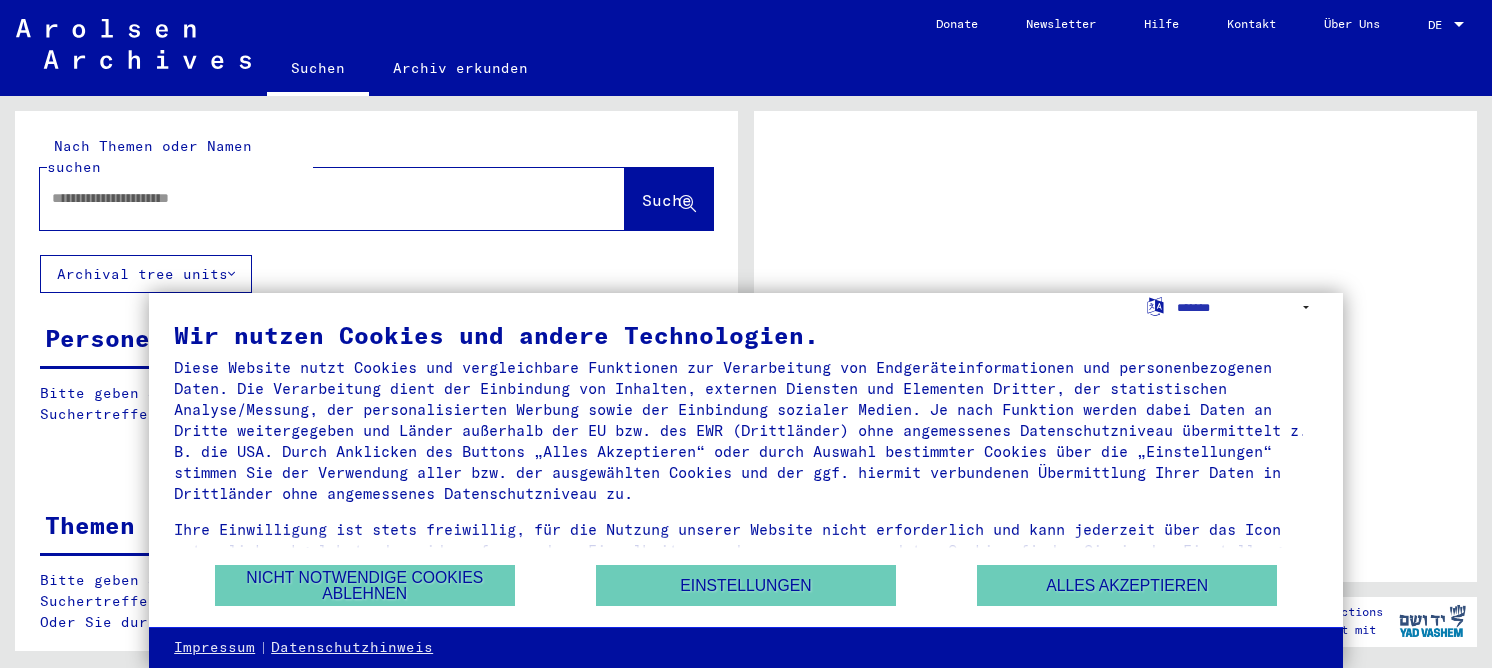 scroll, scrollTop: 0, scrollLeft: 0, axis: both 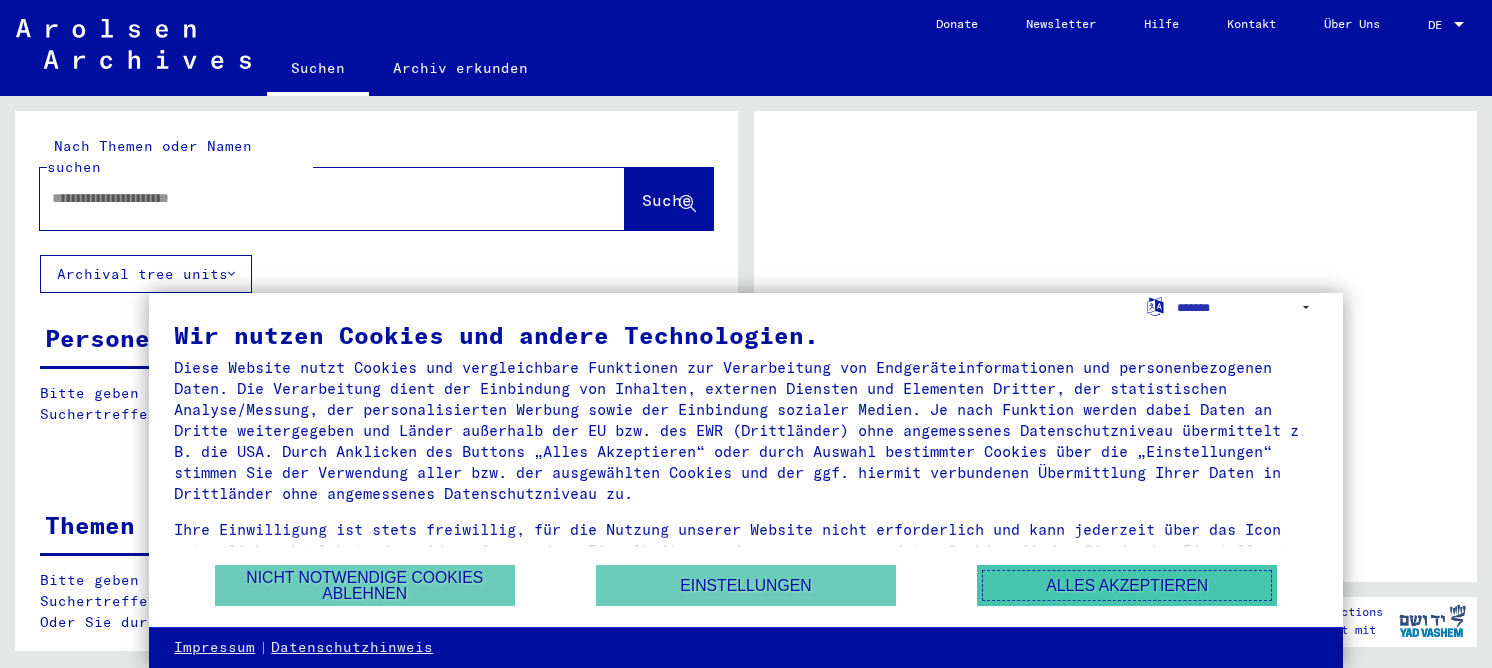 click on "Alles akzeptieren" at bounding box center (1127, 585) 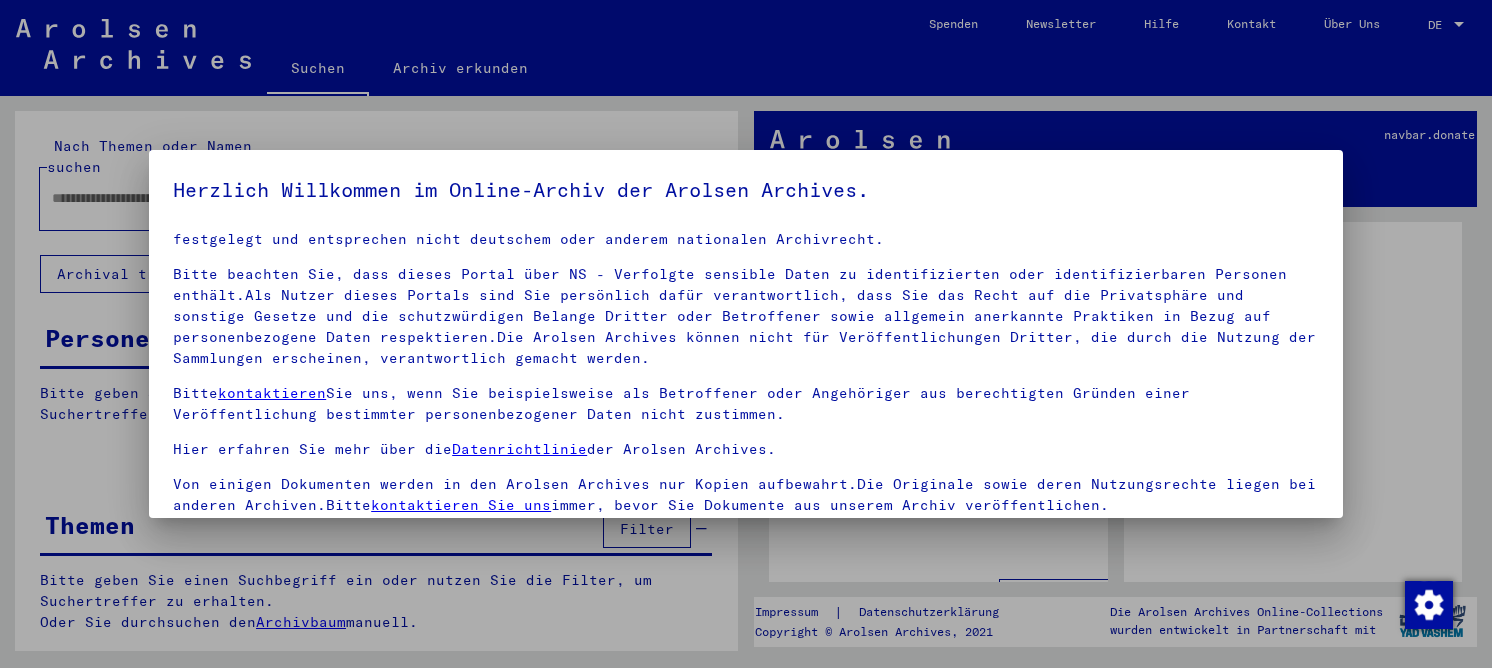 scroll, scrollTop: 46, scrollLeft: 0, axis: vertical 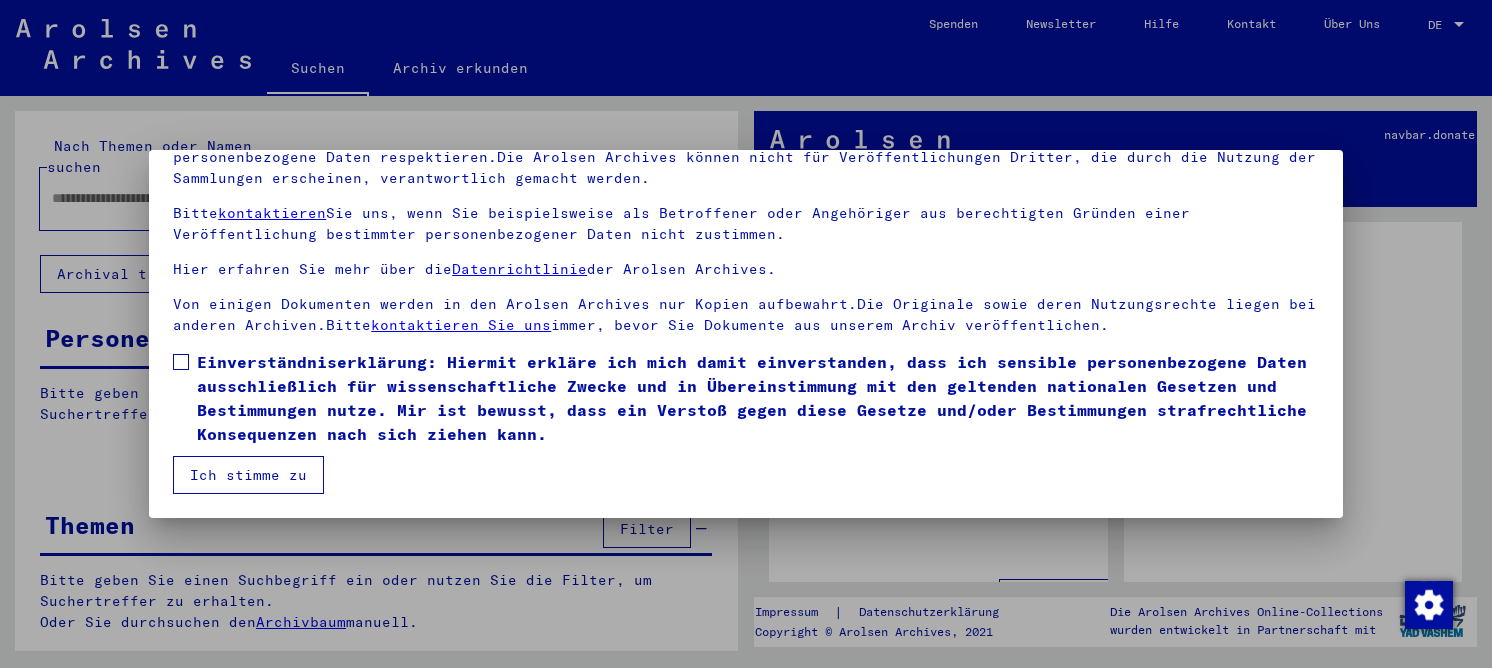 click on "Einverständniserklärung: Hiermit erkläre ich mich damit einverstanden, dass ich sensible personenbezogene Daten ausschließlich für wissenschaftliche Zwecke und in Übereinstimmung mit den geltenden nationalen Gesetzen und Bestimmungen nutze. Mir ist bewusst, dass ein Verstoß gegen diese Gesetze und/oder Bestimmungen strafrechtliche Konsequenzen nach sich ziehen kann." at bounding box center (758, 398) 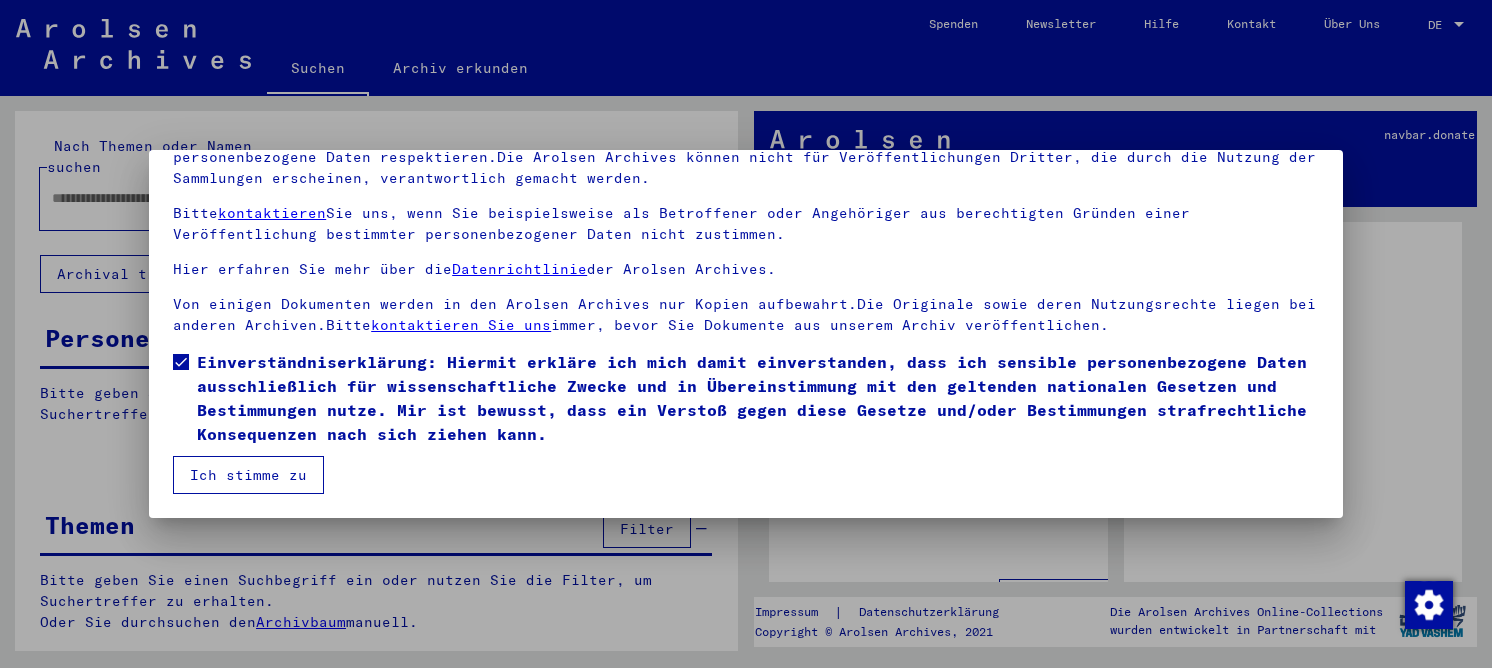 click on "Ich stimme zu" at bounding box center [248, 475] 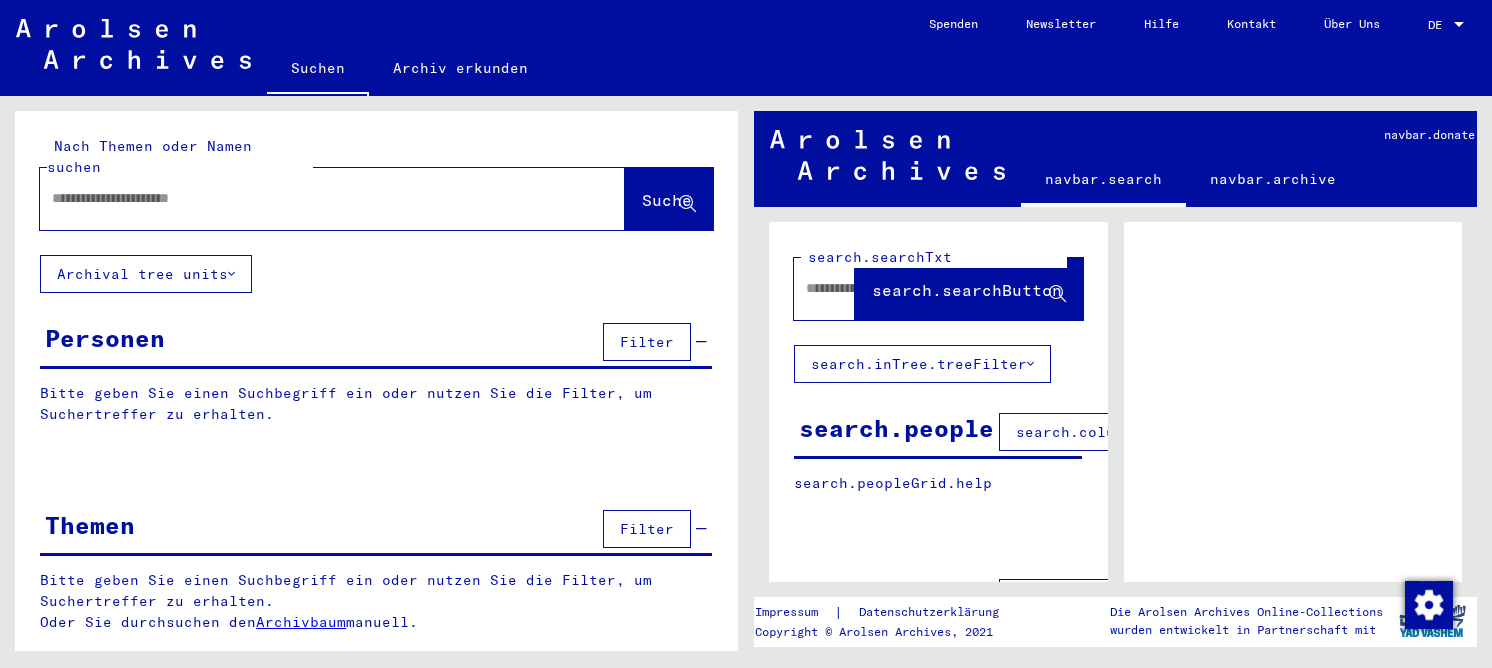 click at bounding box center [314, 198] 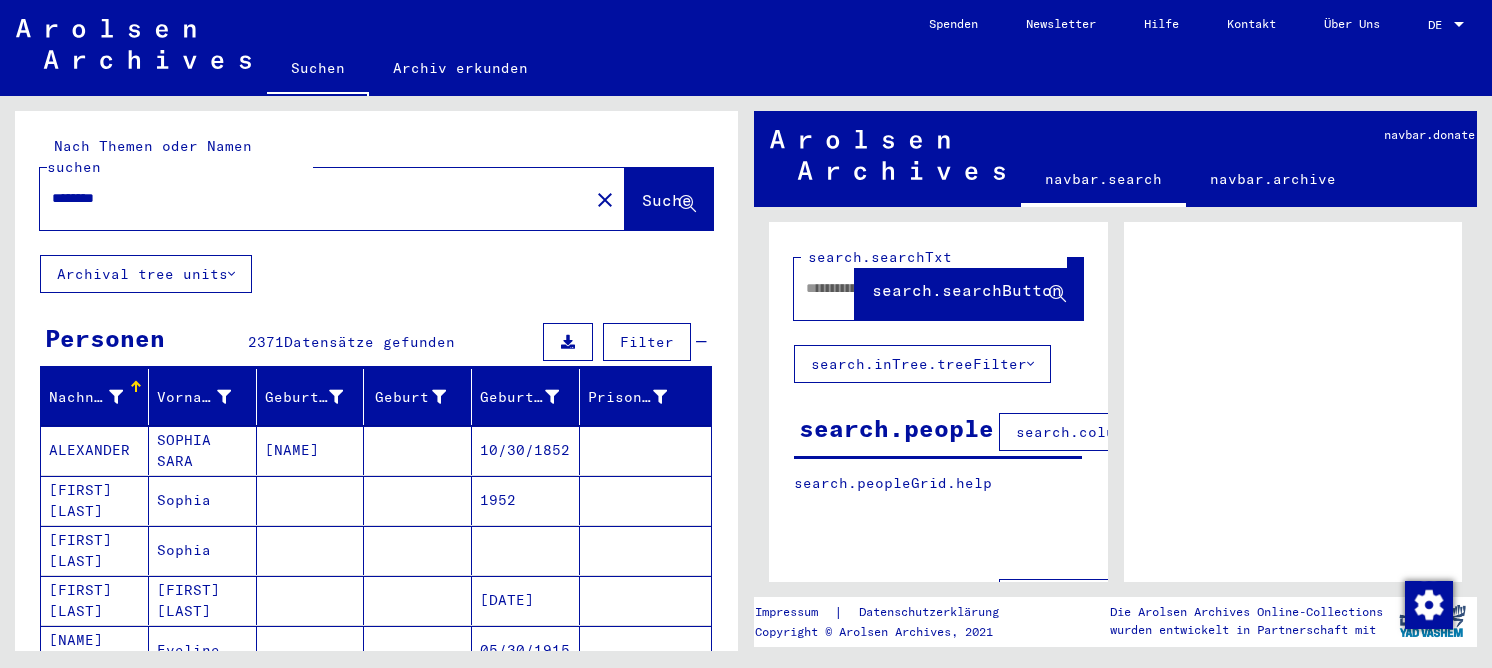 scroll, scrollTop: 200, scrollLeft: 0, axis: vertical 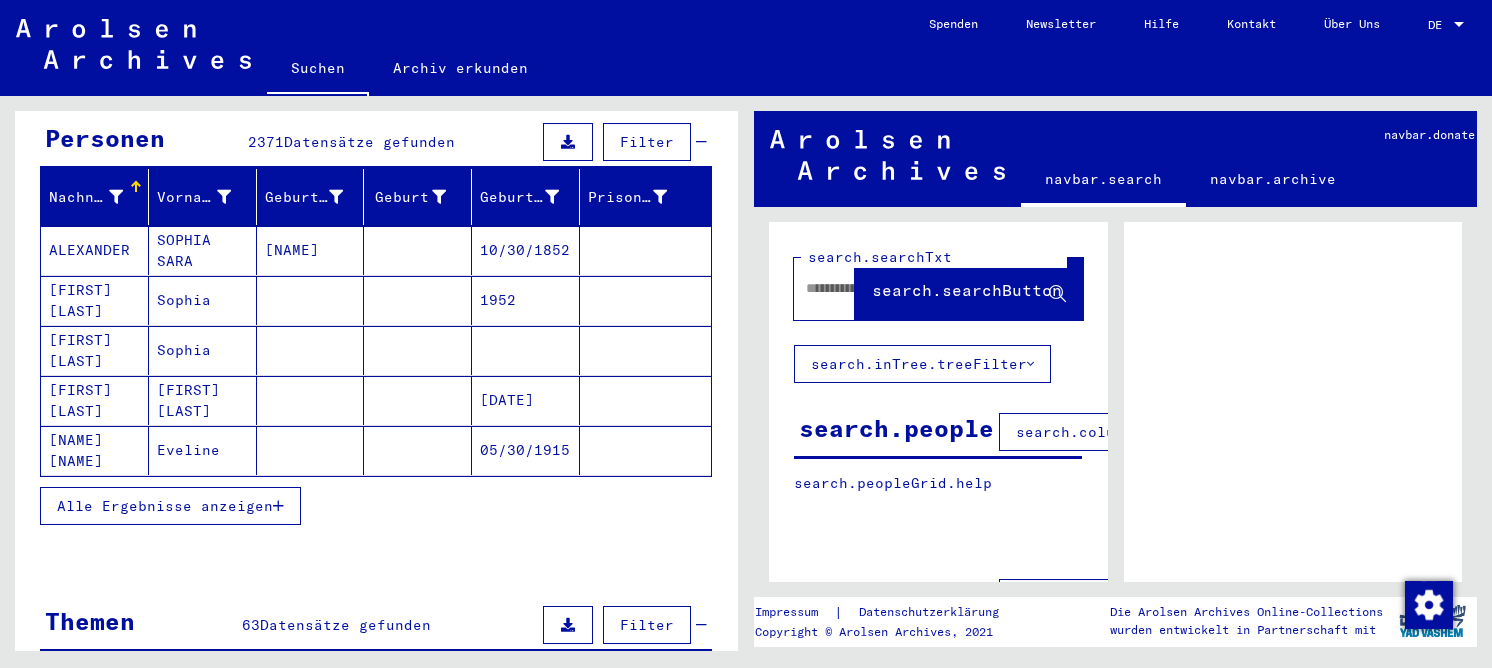 click on "Alle Ergebnisse anzeigen" at bounding box center [170, 506] 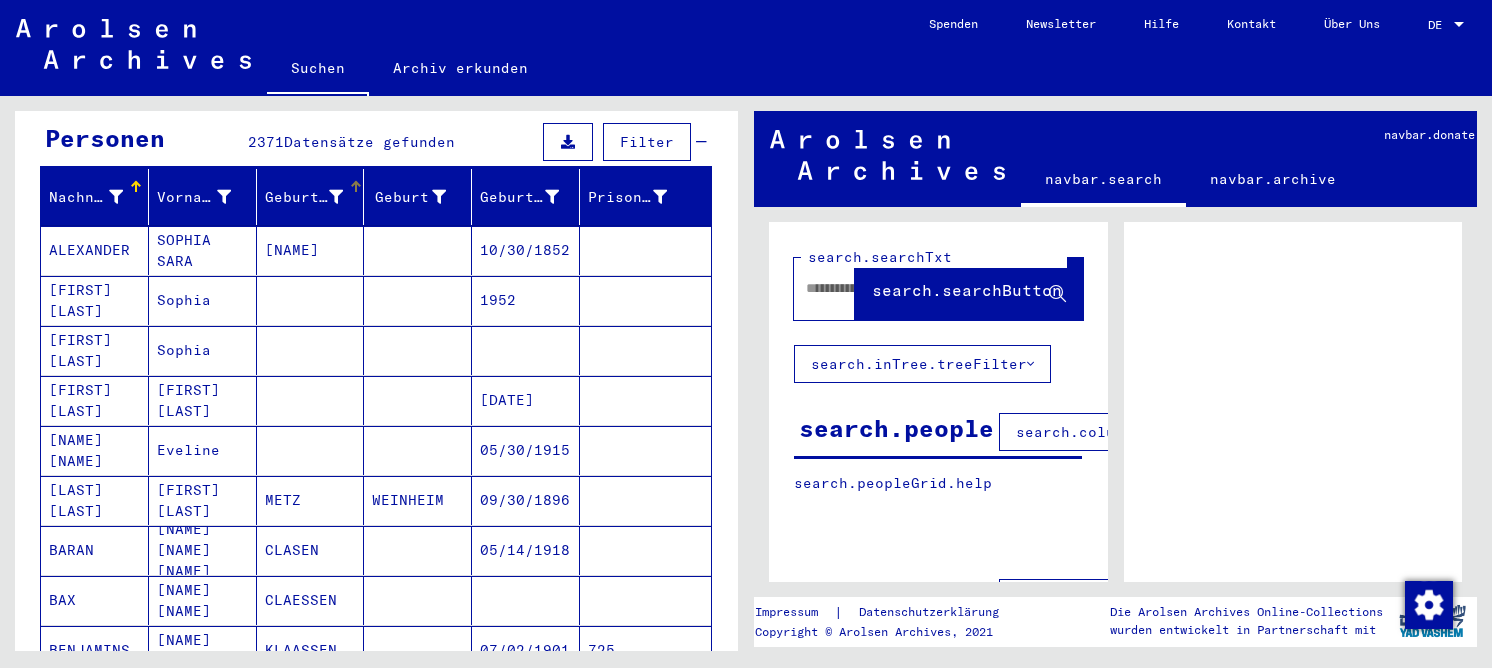scroll, scrollTop: 0, scrollLeft: 0, axis: both 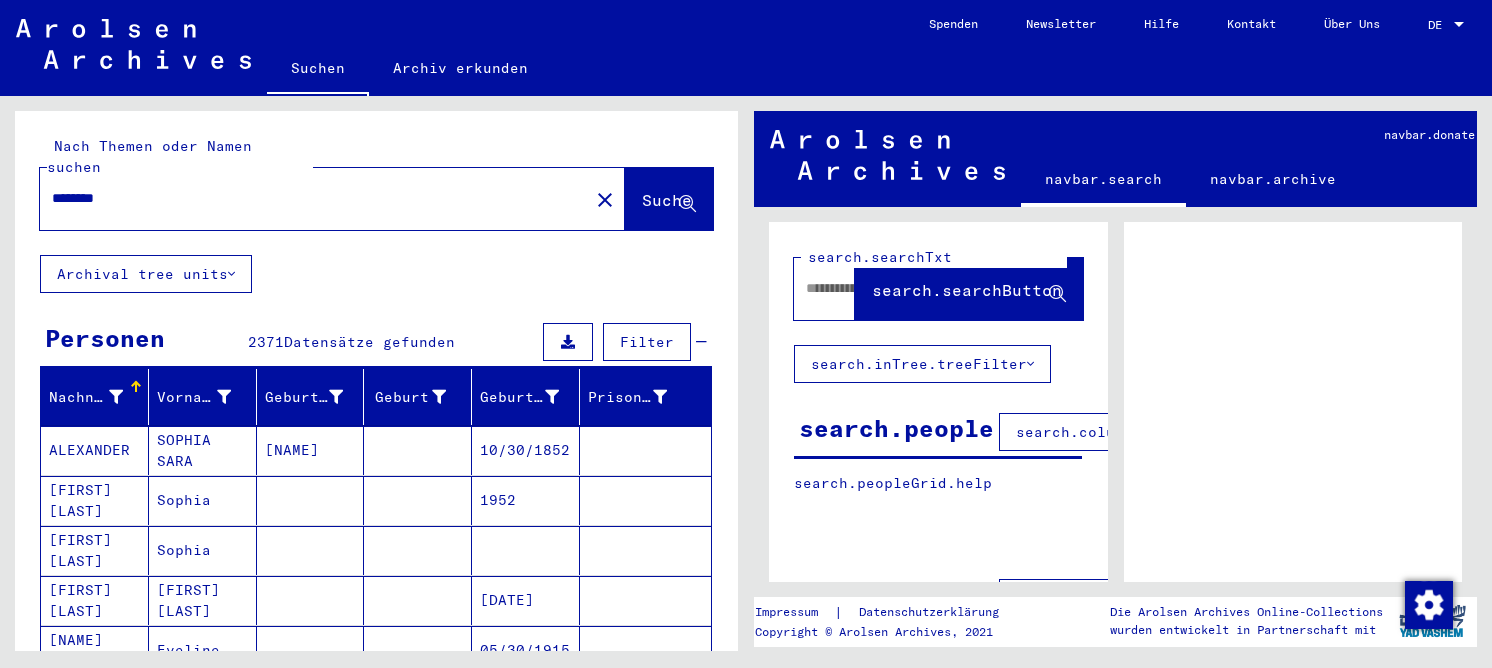 click on "********" at bounding box center (314, 198) 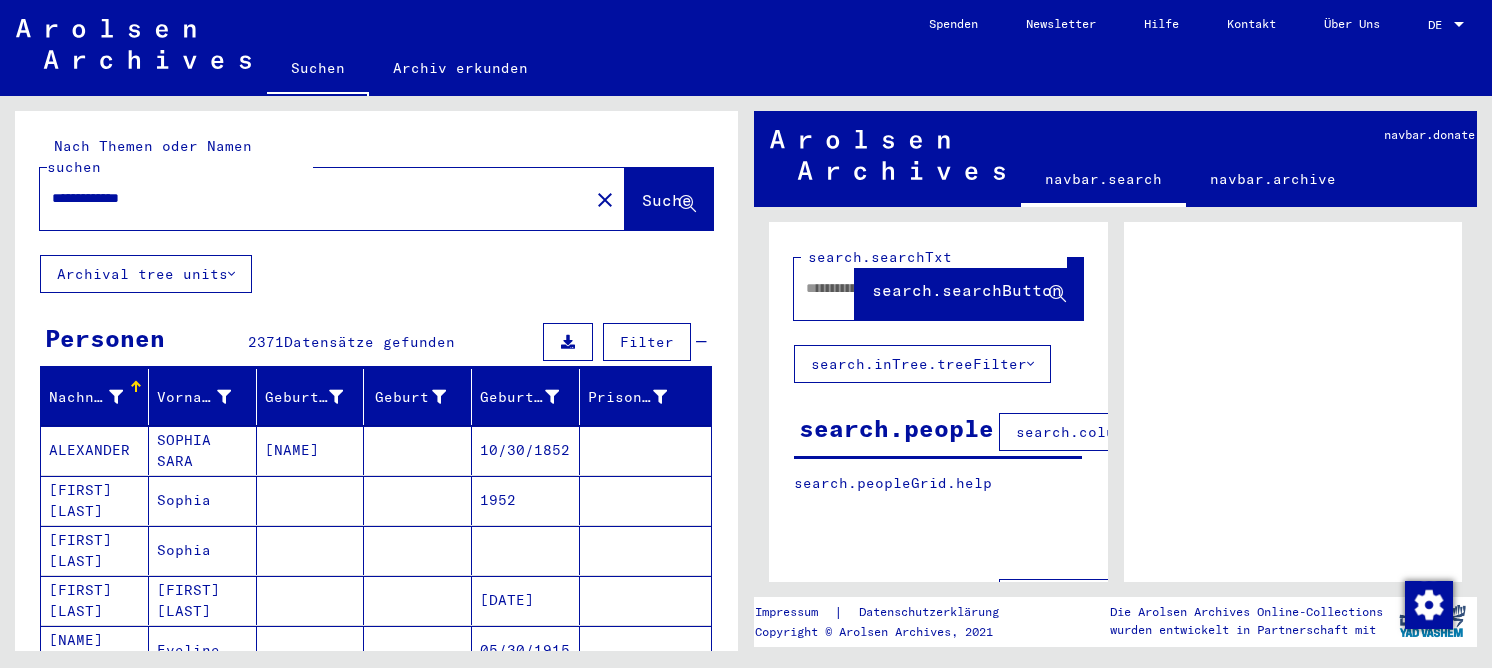 type on "**********" 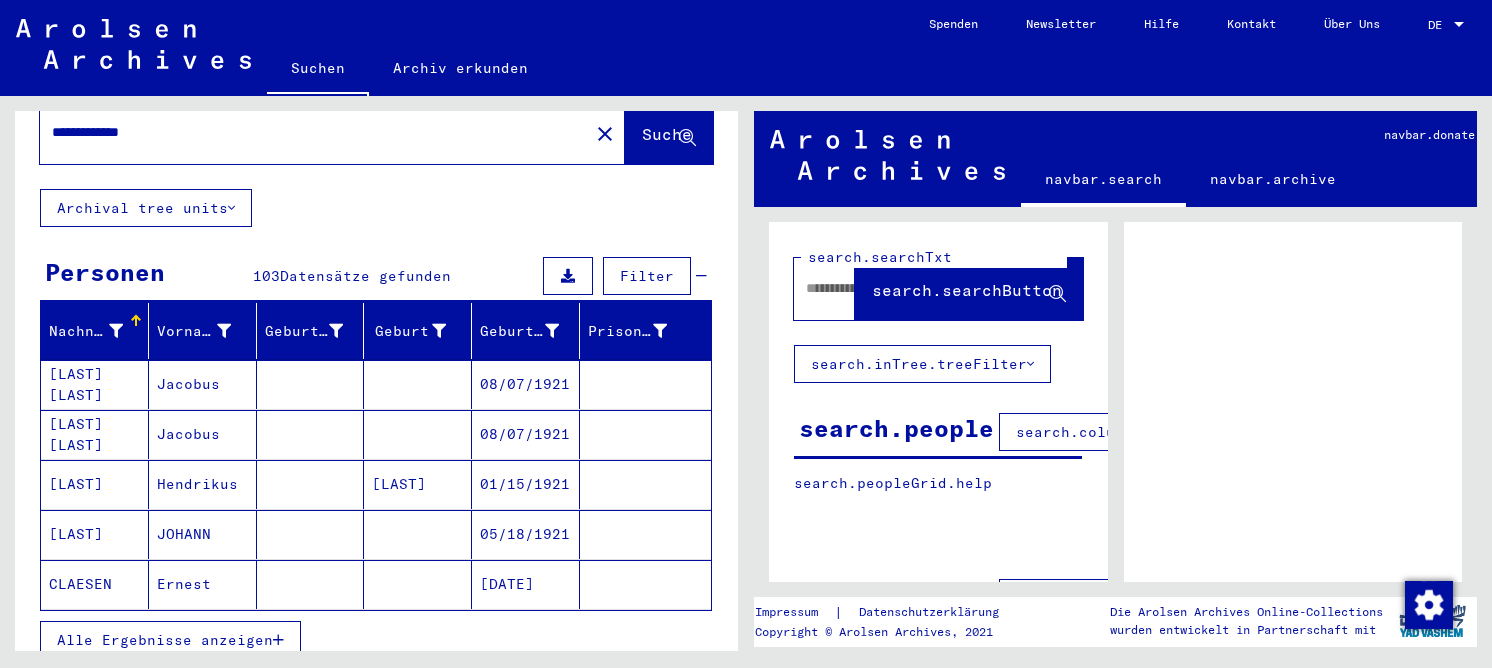 scroll, scrollTop: 200, scrollLeft: 0, axis: vertical 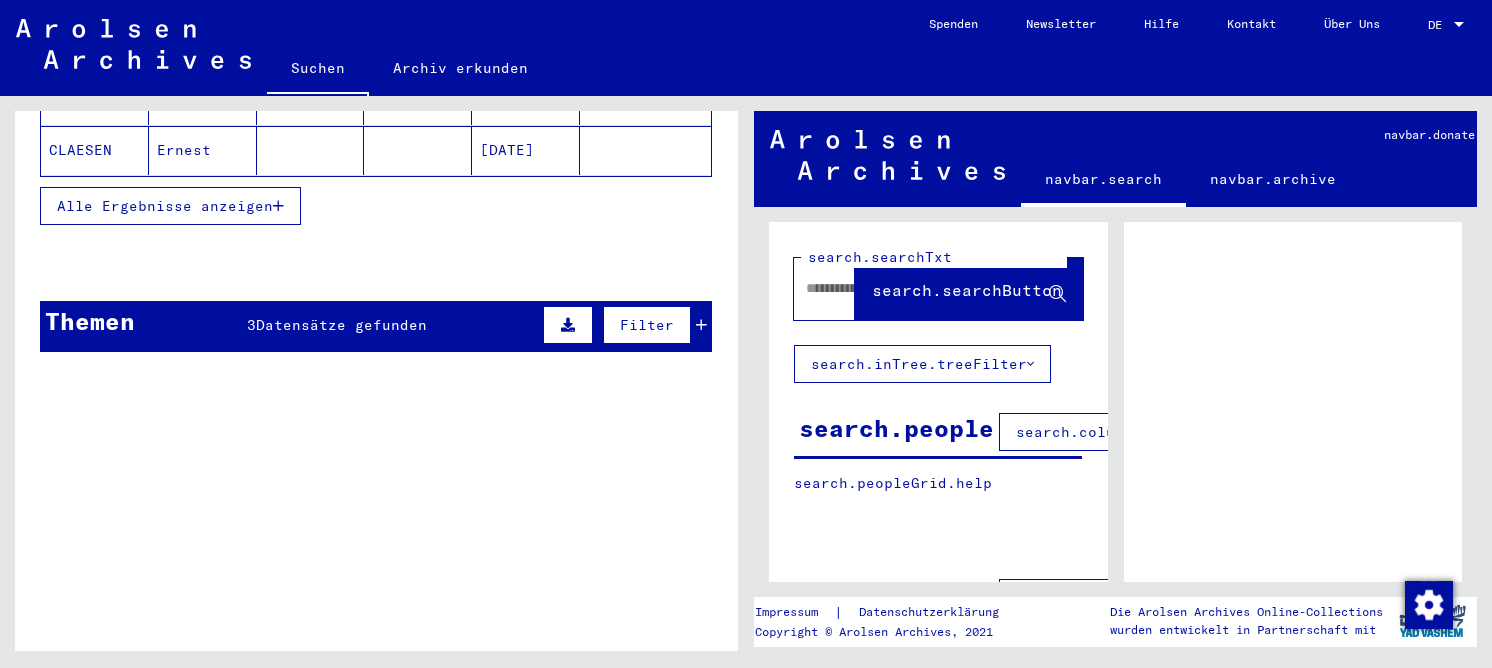 click on "Alle Ergebnisse anzeigen" at bounding box center (165, 206) 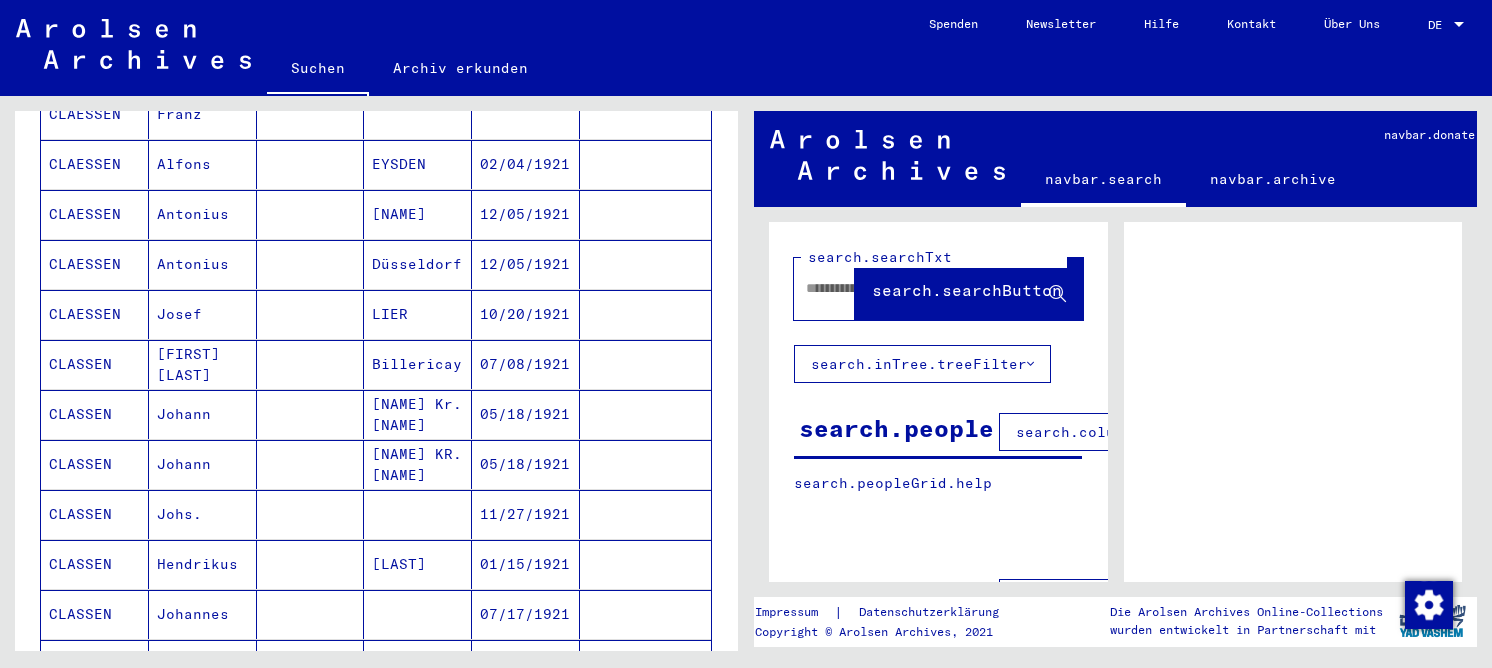 scroll, scrollTop: 1200, scrollLeft: 0, axis: vertical 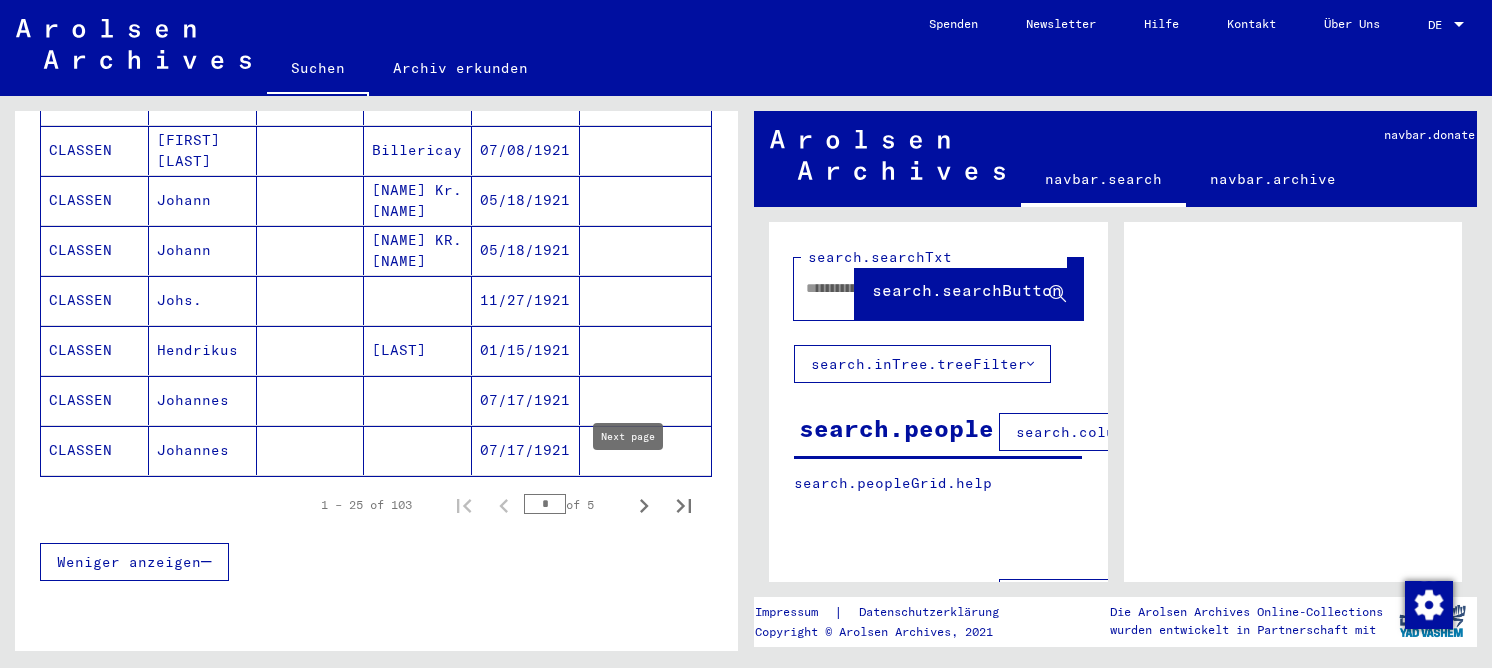 click 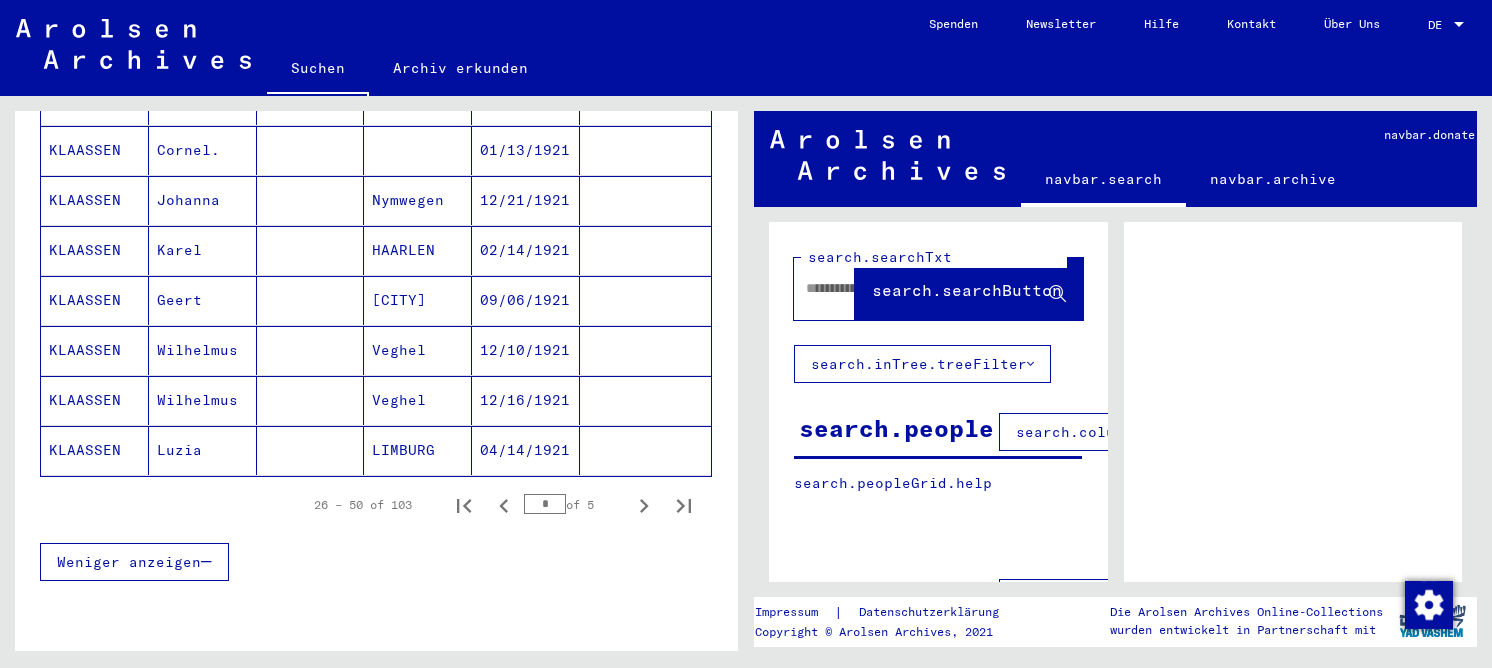 type 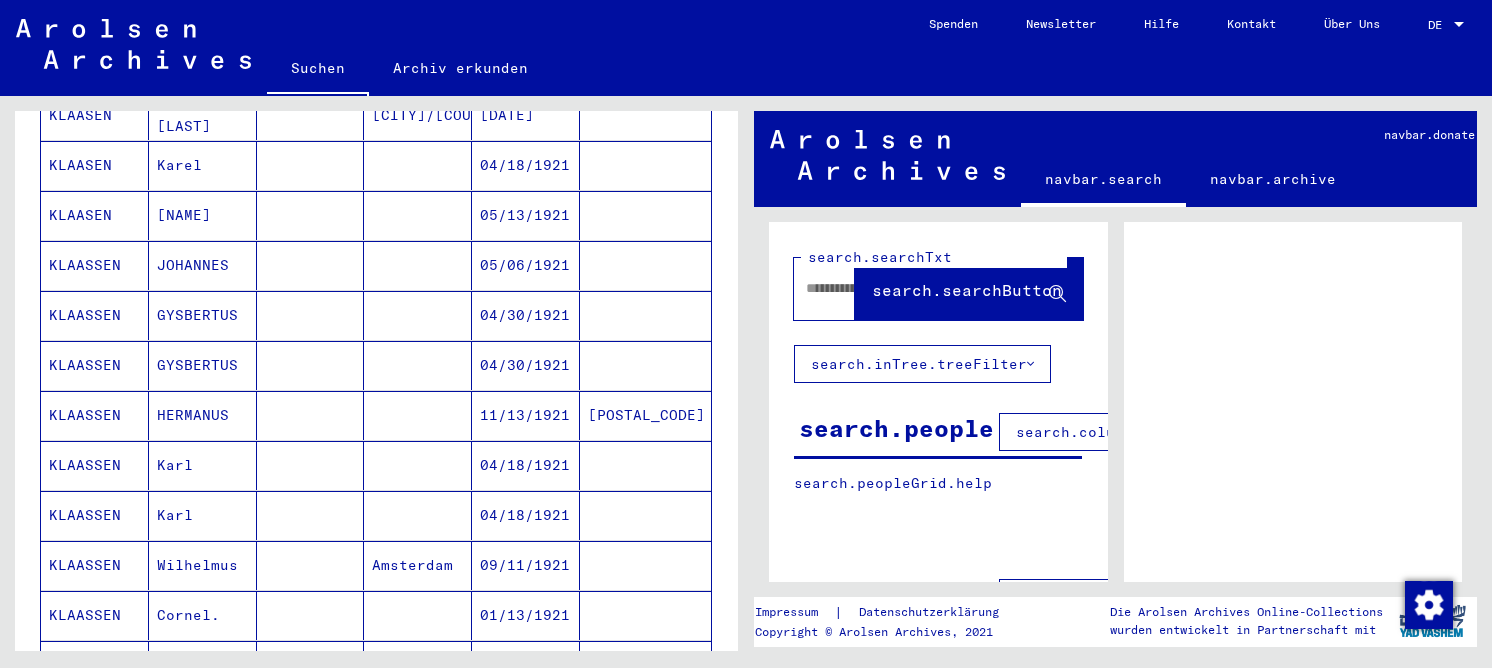 scroll, scrollTop: 700, scrollLeft: 0, axis: vertical 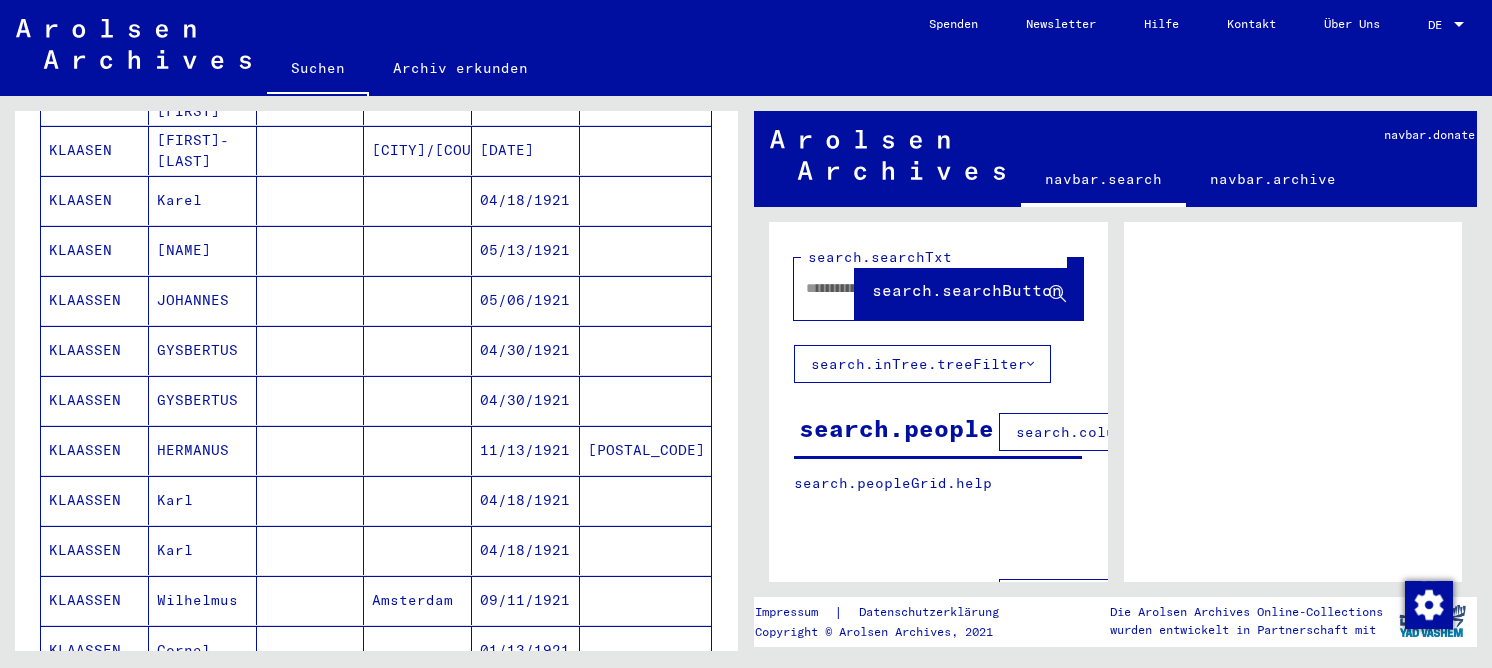 click on "GYSBERTUS" at bounding box center (203, 400) 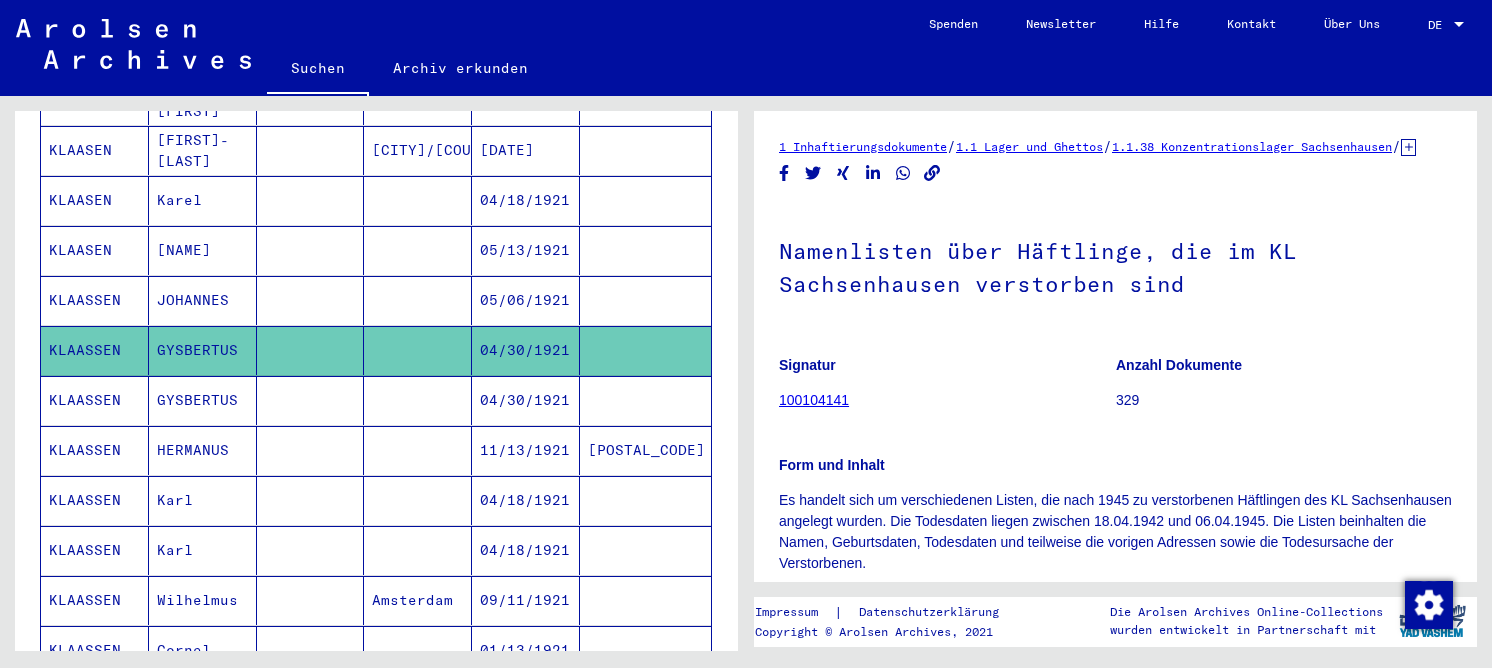 scroll, scrollTop: 0, scrollLeft: 0, axis: both 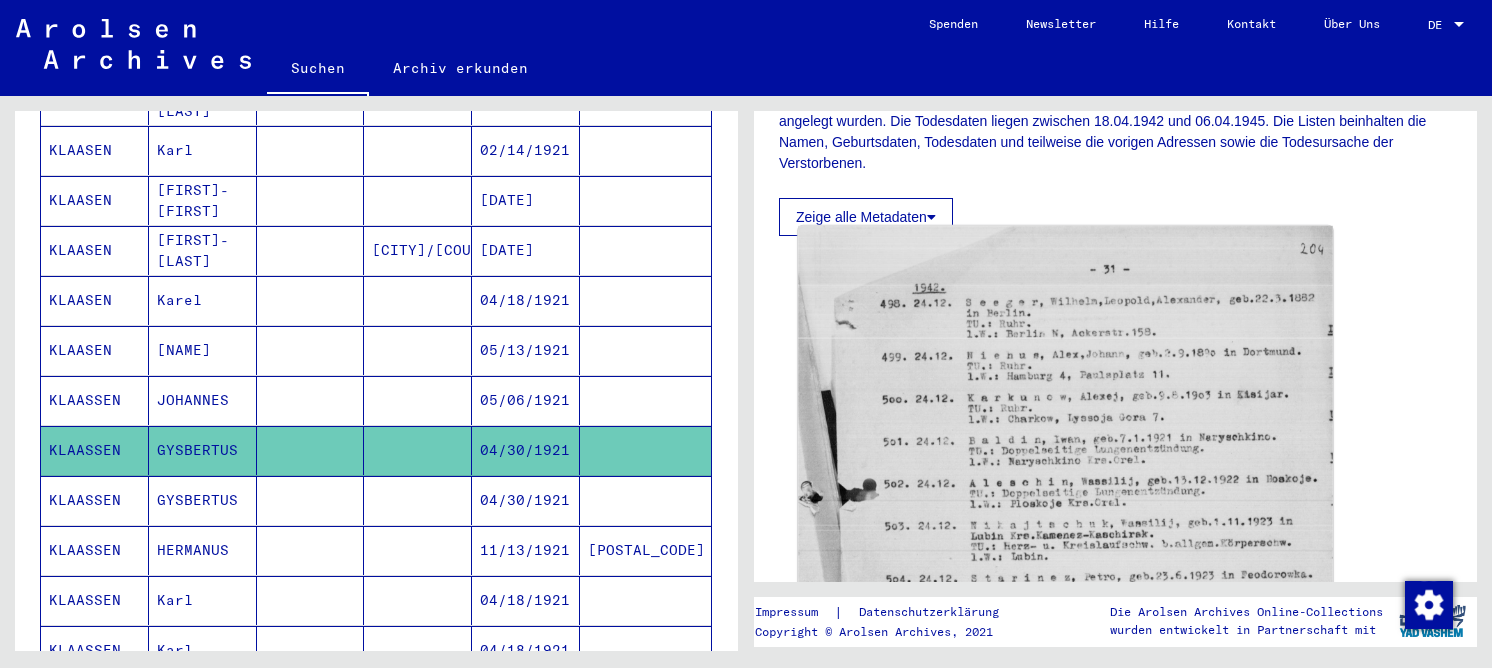 click 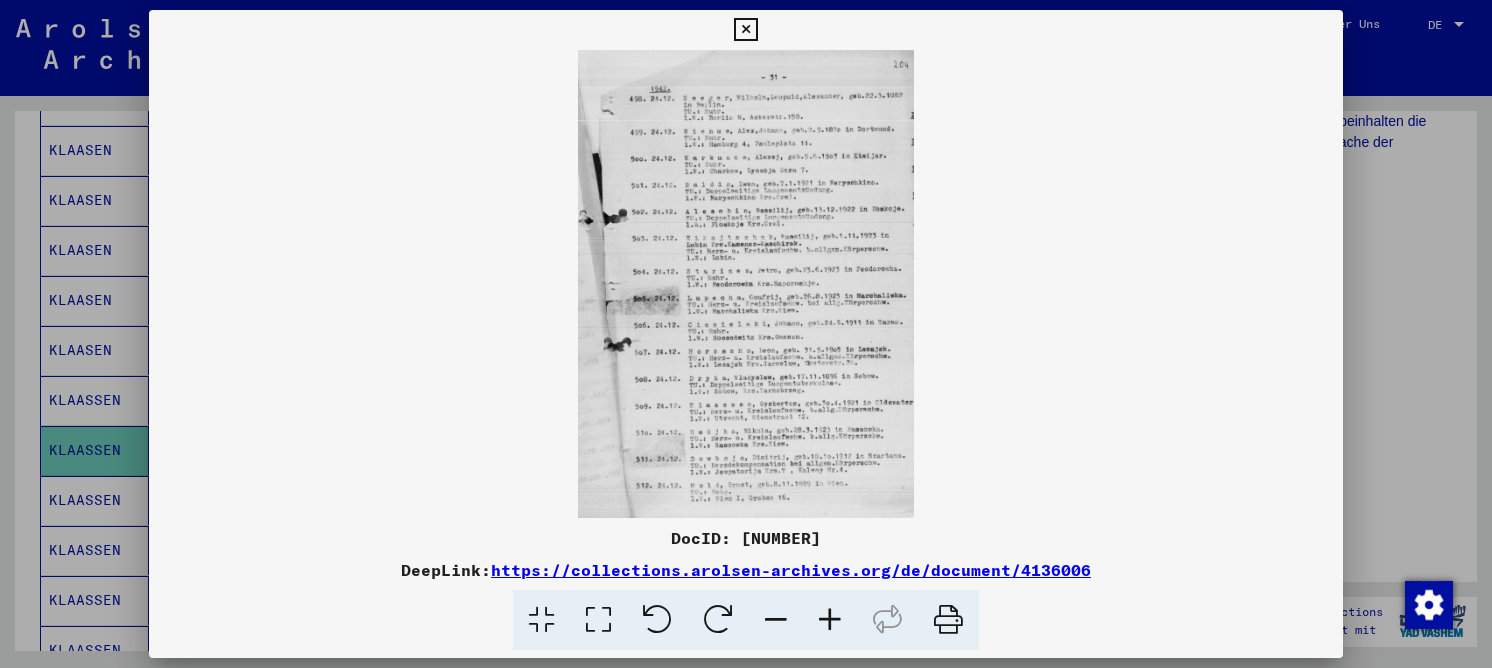 click at bounding box center (598, 620) 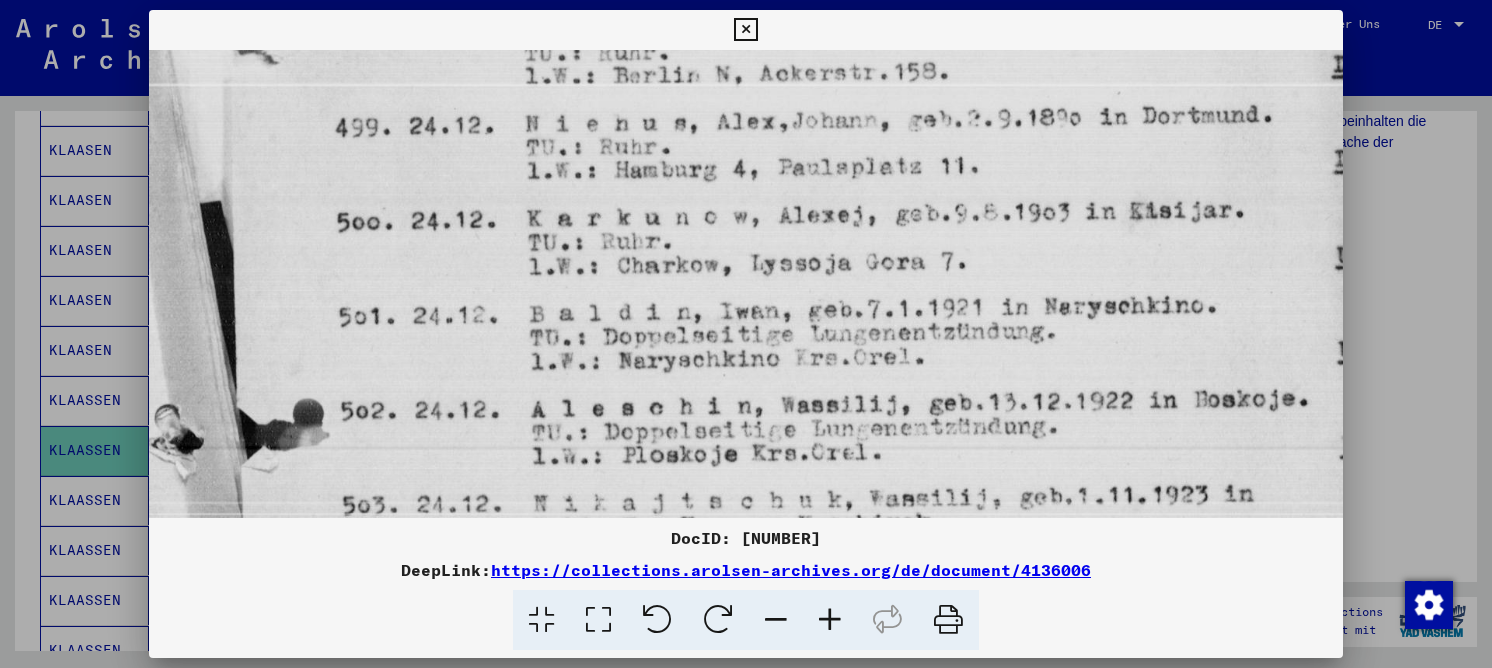 drag, startPoint x: 735, startPoint y: 433, endPoint x: 732, endPoint y: 217, distance: 216.02083 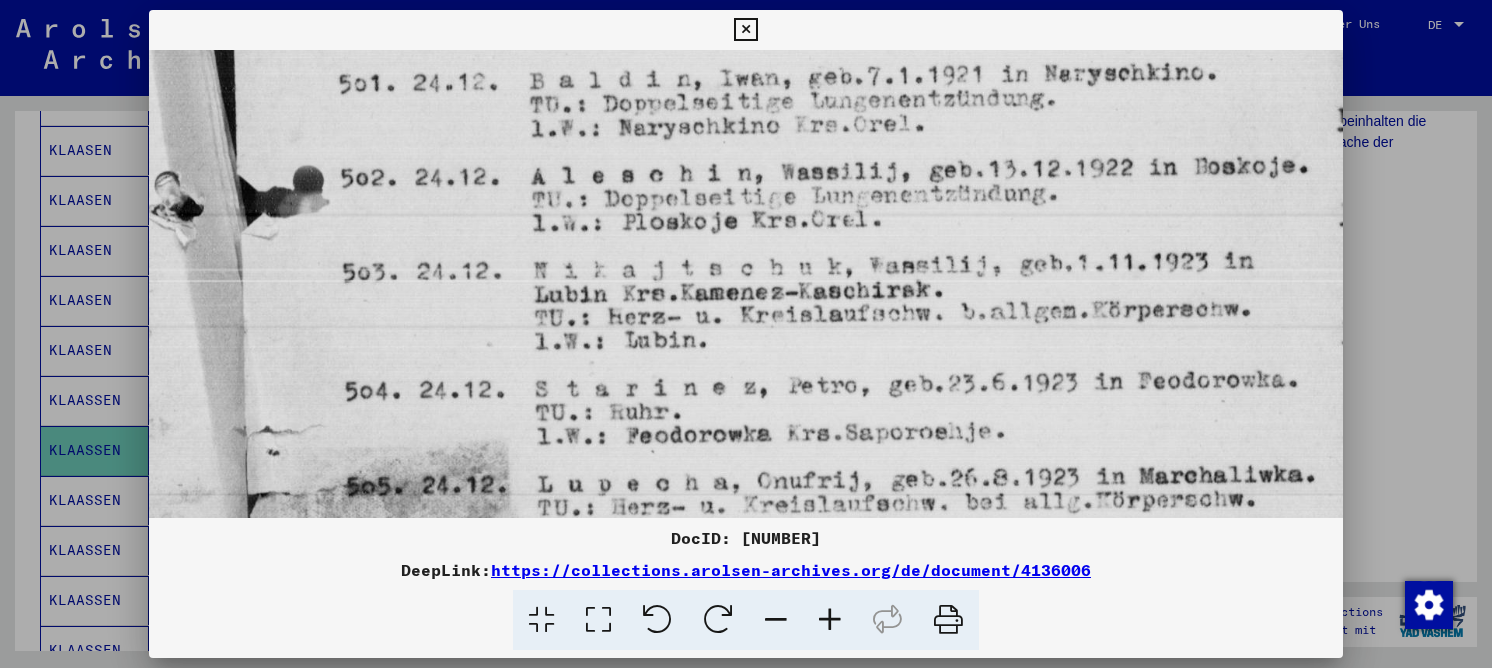 drag, startPoint x: 715, startPoint y: 368, endPoint x: 717, endPoint y: 183, distance: 185.0108 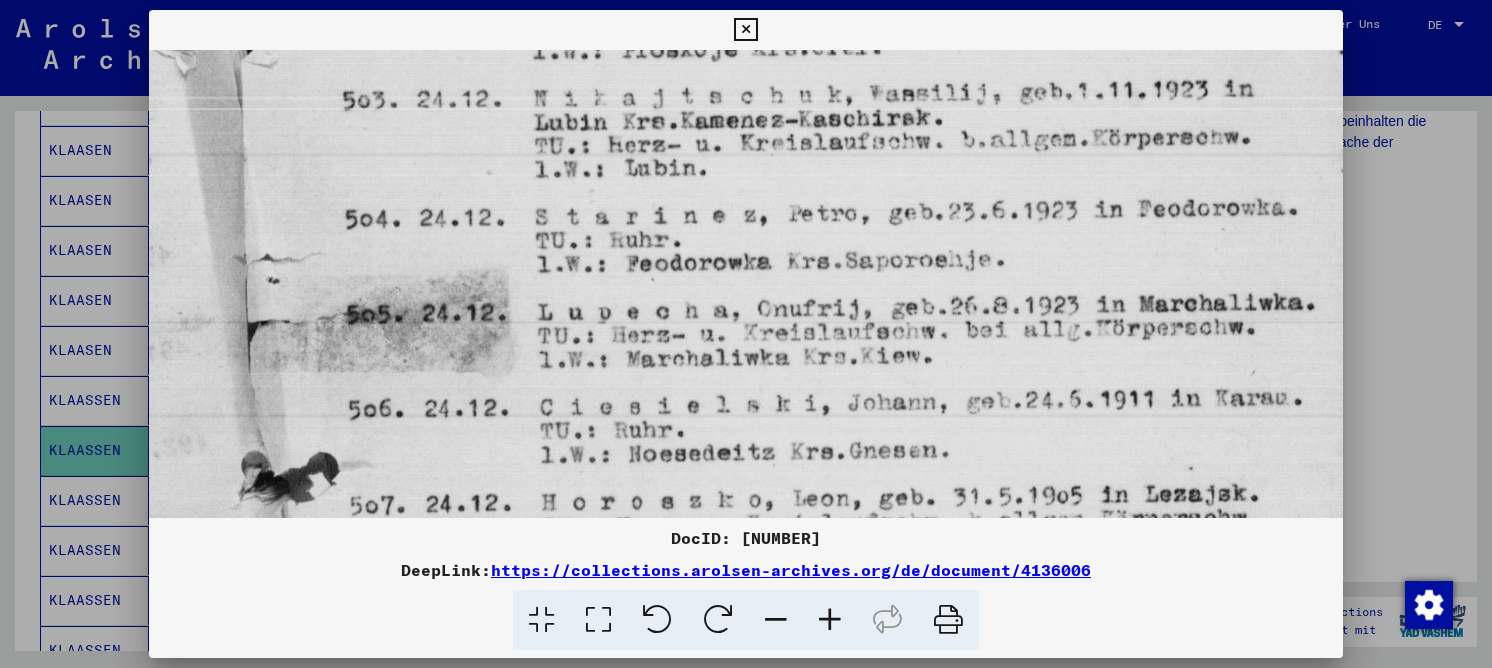 drag, startPoint x: 687, startPoint y: 322, endPoint x: 740, endPoint y: 137, distance: 192.4422 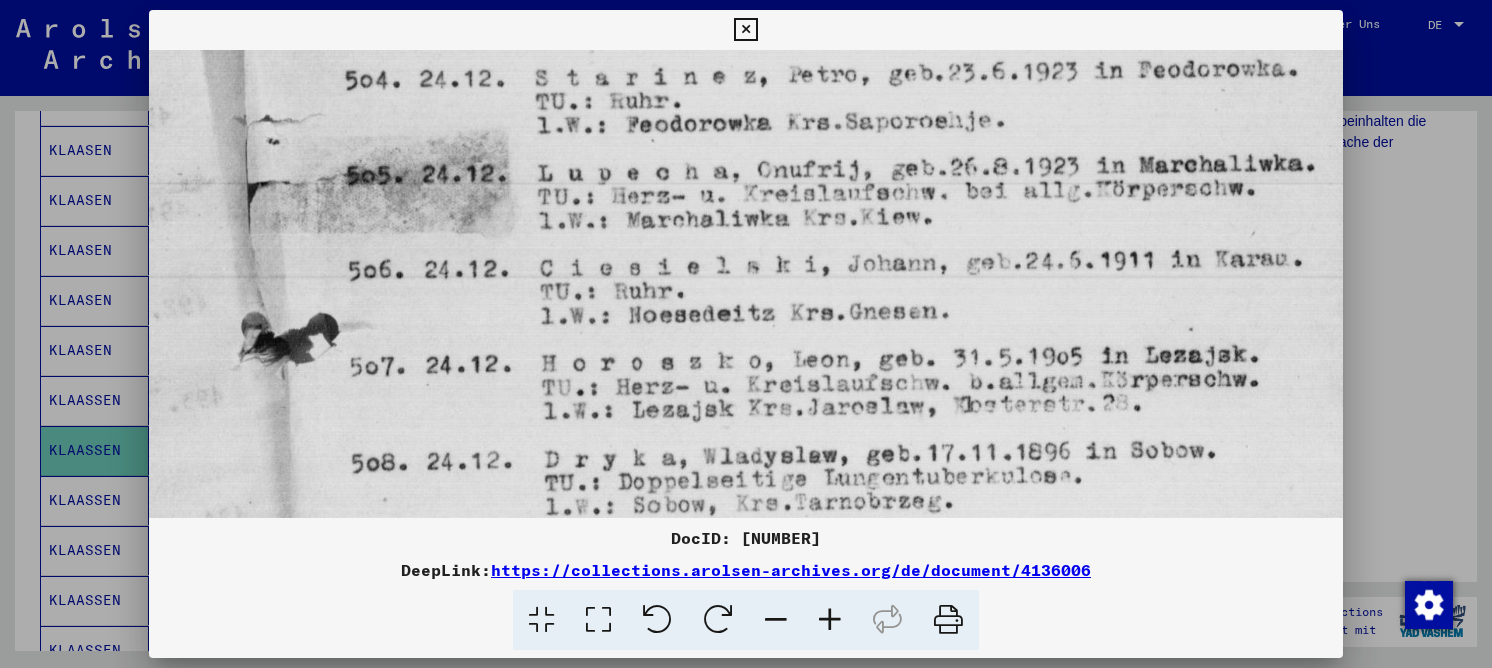 drag, startPoint x: 704, startPoint y: 149, endPoint x: 695, endPoint y: 173, distance: 25.632011 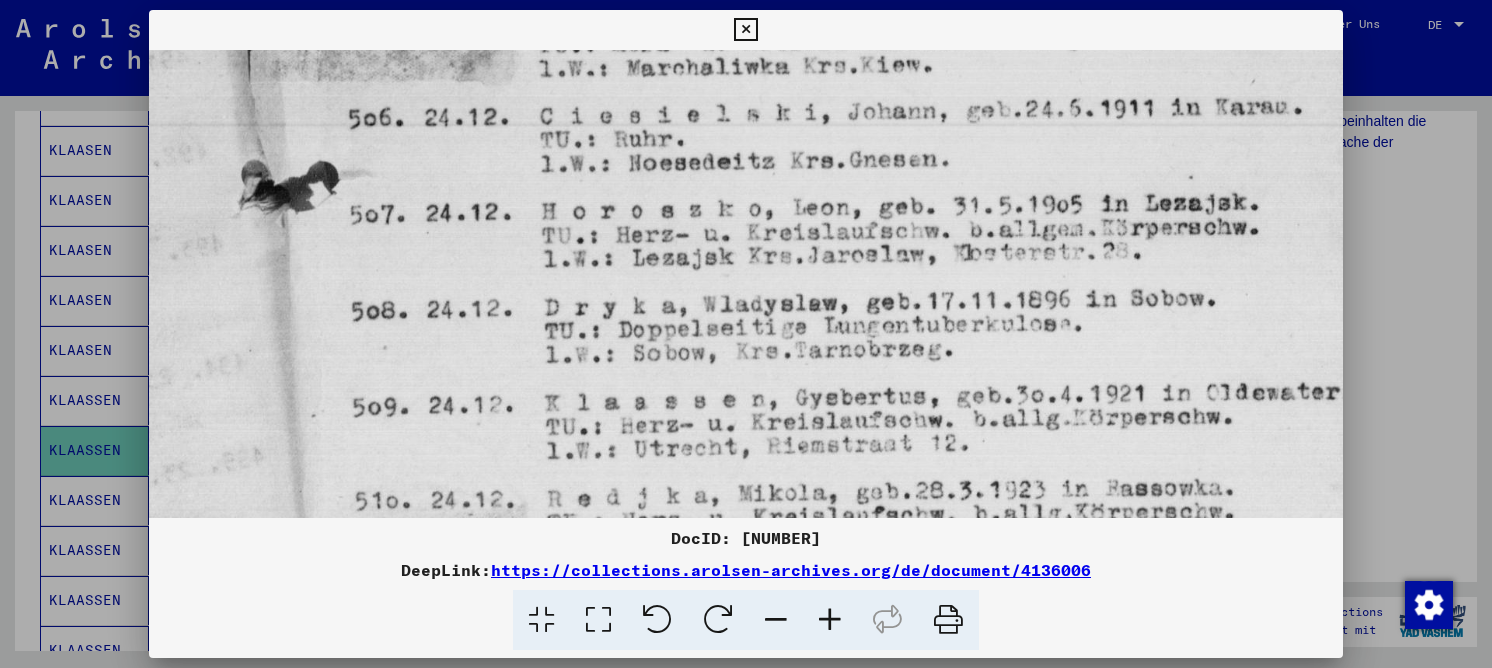 drag, startPoint x: 651, startPoint y: 264, endPoint x: 665, endPoint y: 147, distance: 117.83463 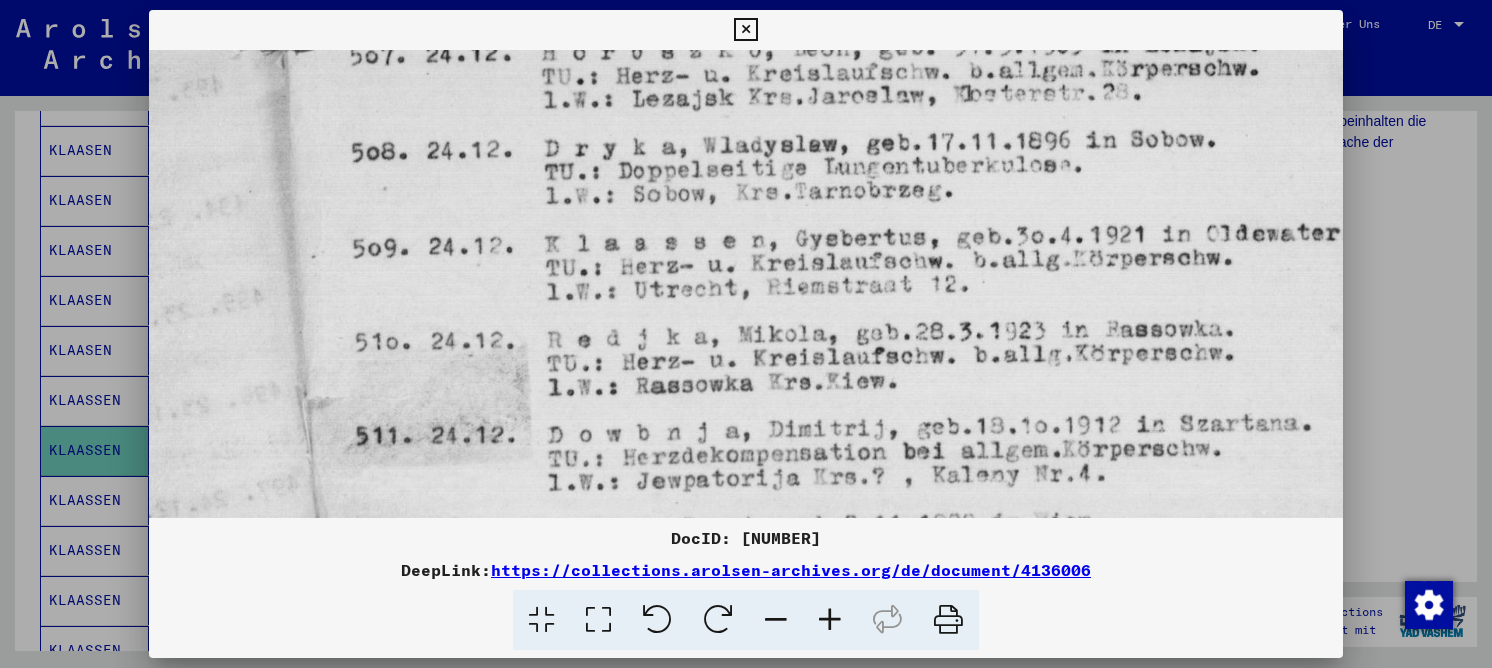 drag, startPoint x: 644, startPoint y: 313, endPoint x: 646, endPoint y: 171, distance: 142.01408 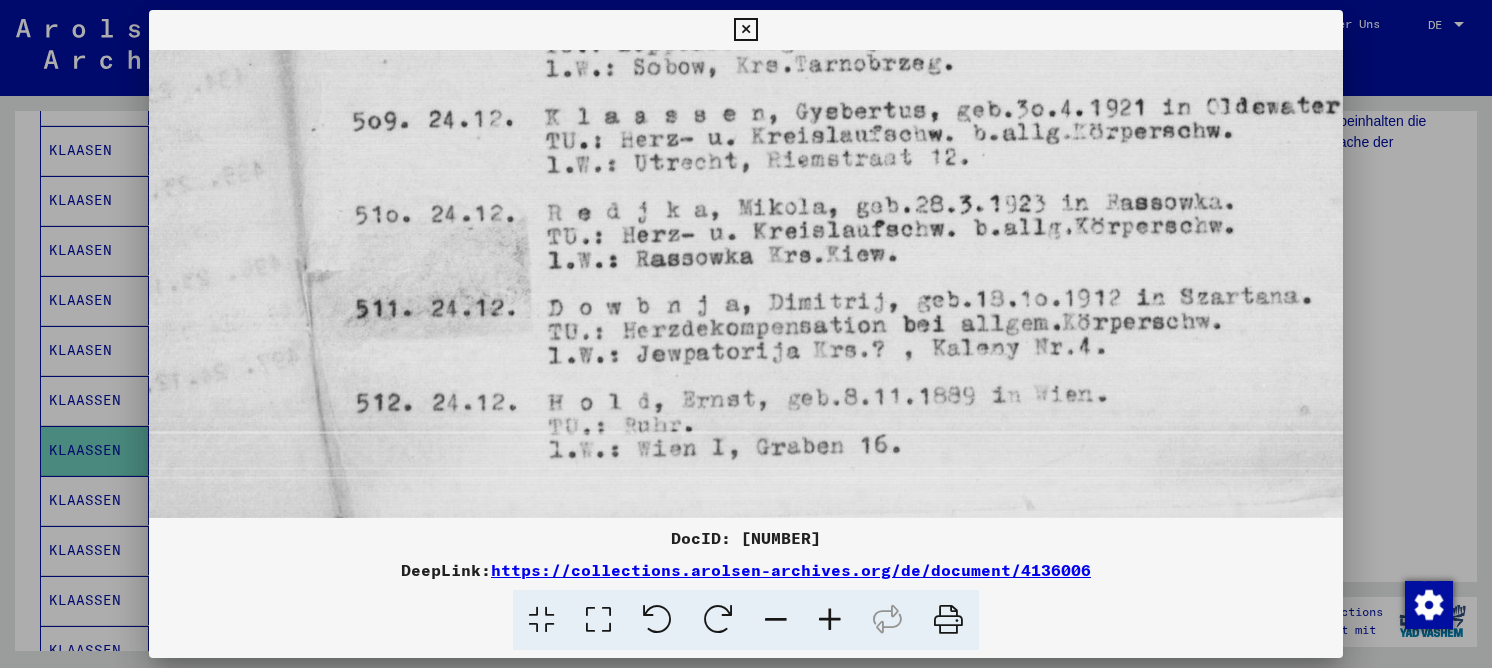 drag, startPoint x: 609, startPoint y: 312, endPoint x: 630, endPoint y: 173, distance: 140.57738 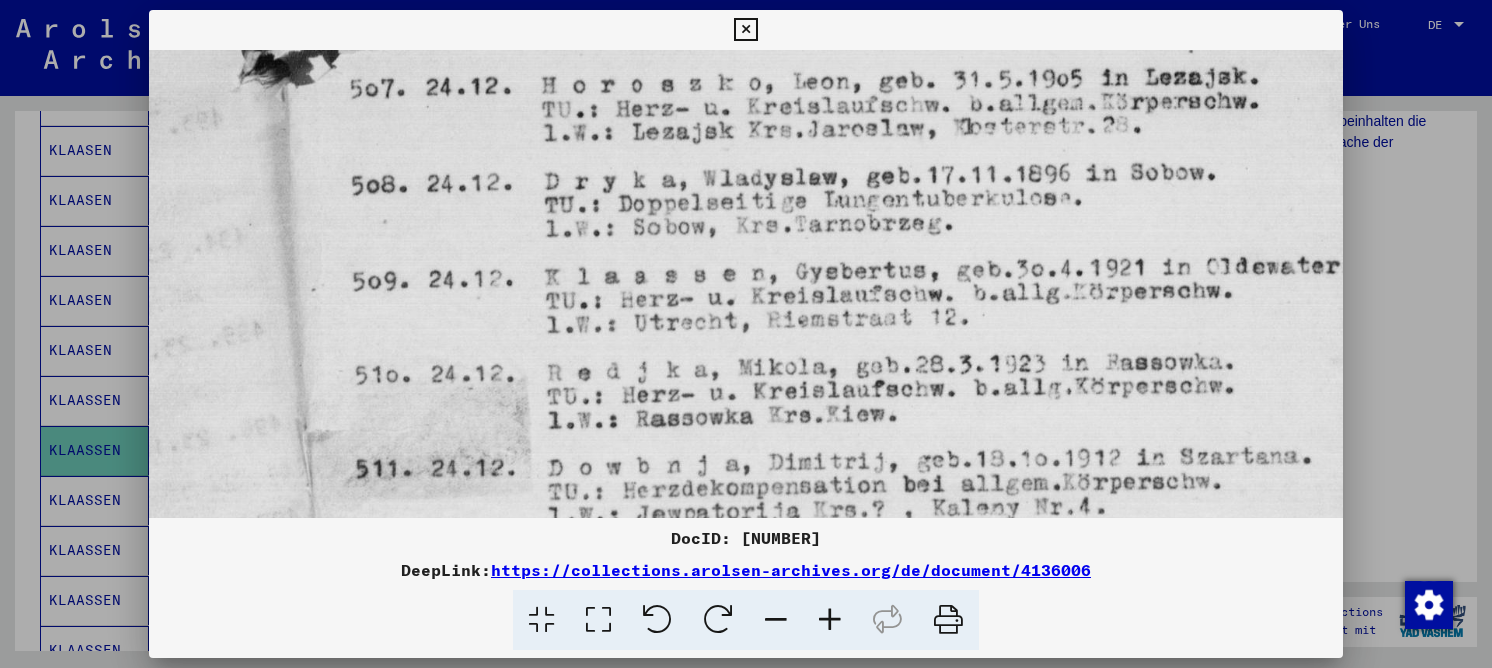 drag, startPoint x: 626, startPoint y: 222, endPoint x: 620, endPoint y: 401, distance: 179.10052 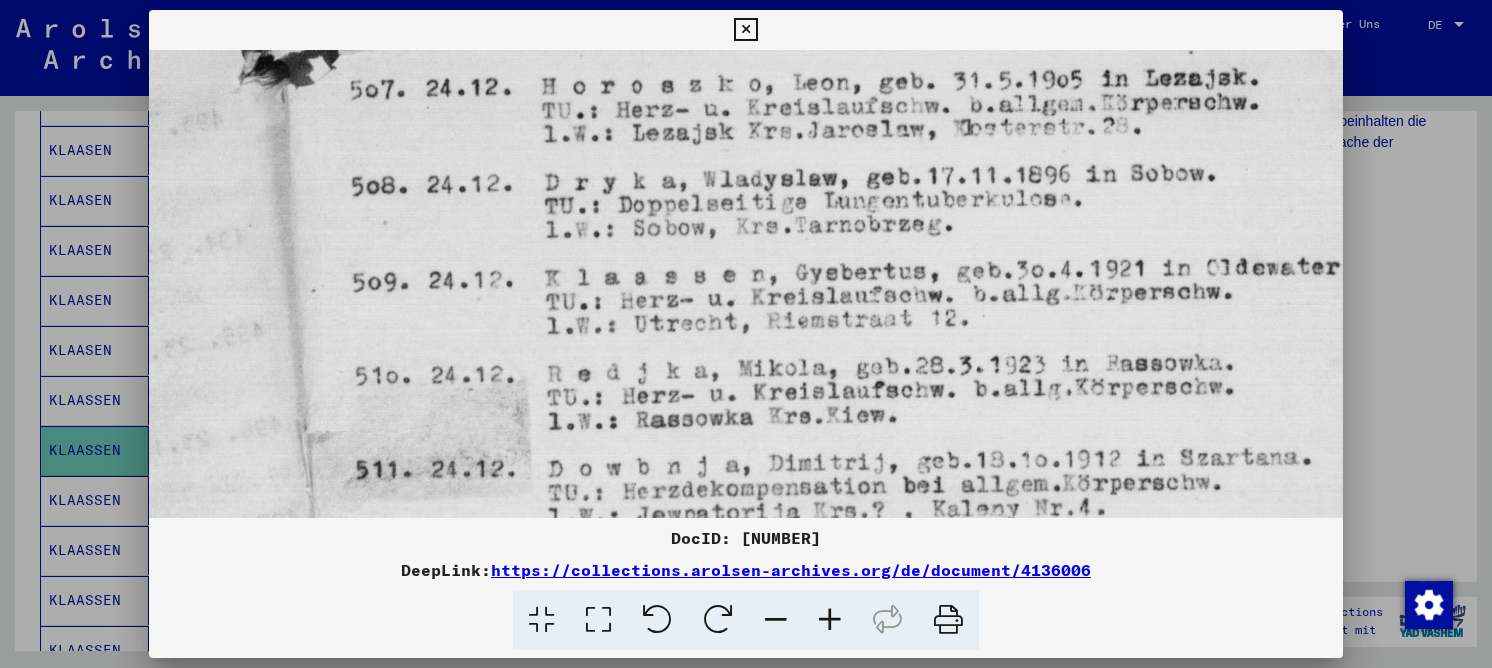 click at bounding box center [746, -154] 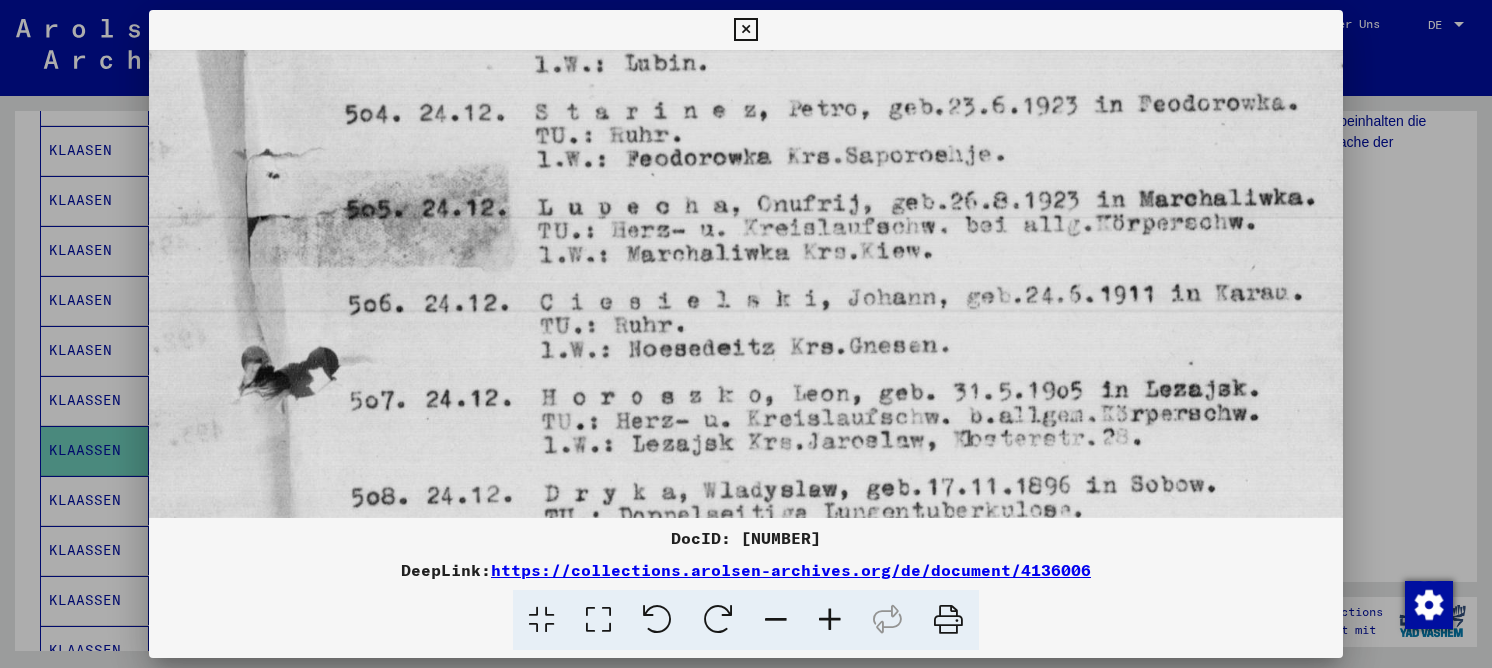 drag, startPoint x: 587, startPoint y: 128, endPoint x: 625, endPoint y: 355, distance: 230.15865 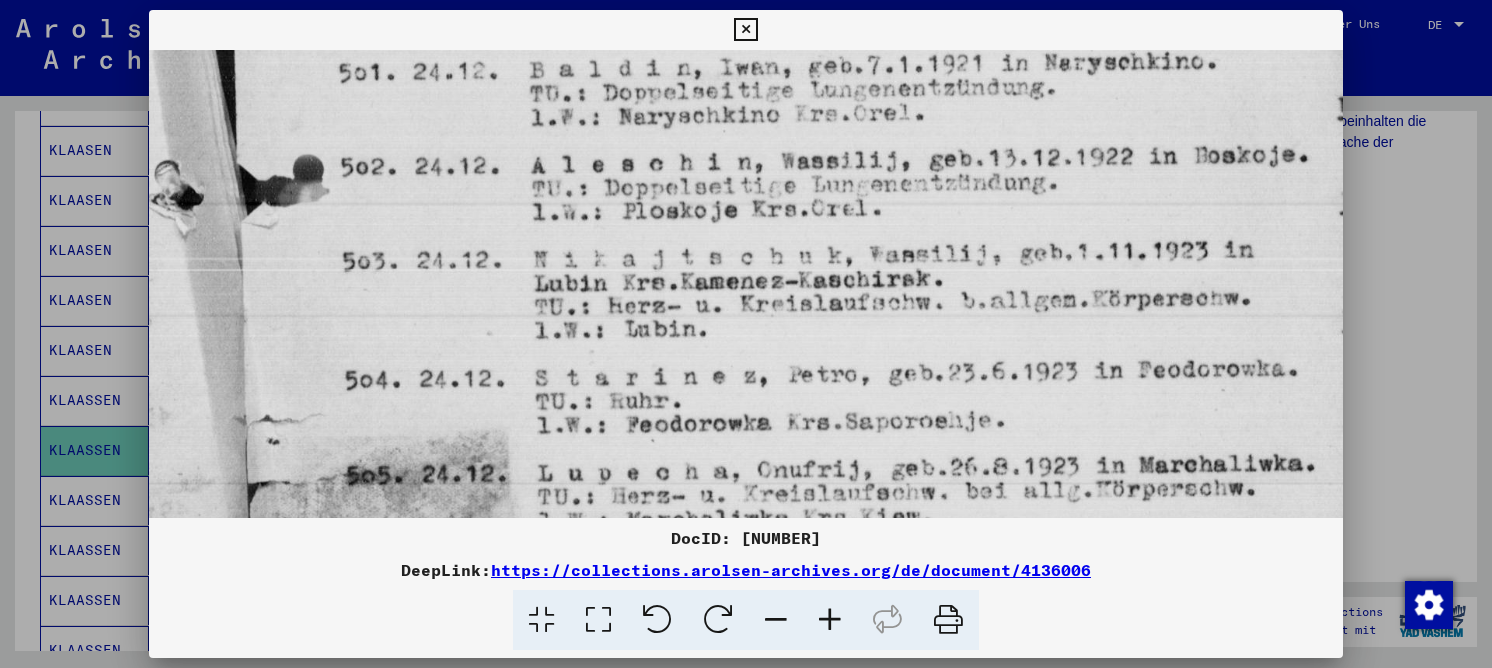 drag, startPoint x: 594, startPoint y: 312, endPoint x: 599, endPoint y: 475, distance: 163.07668 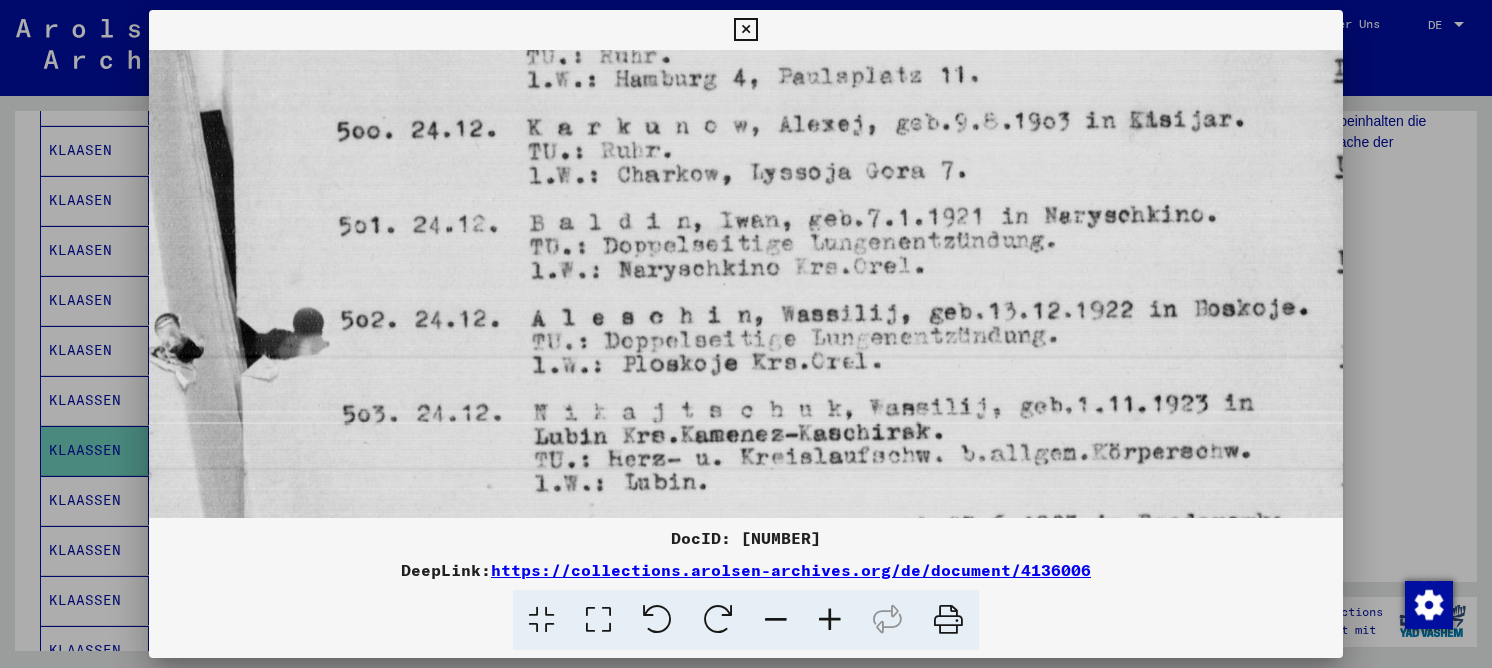 drag, startPoint x: 577, startPoint y: 213, endPoint x: 569, endPoint y: 244, distance: 32.01562 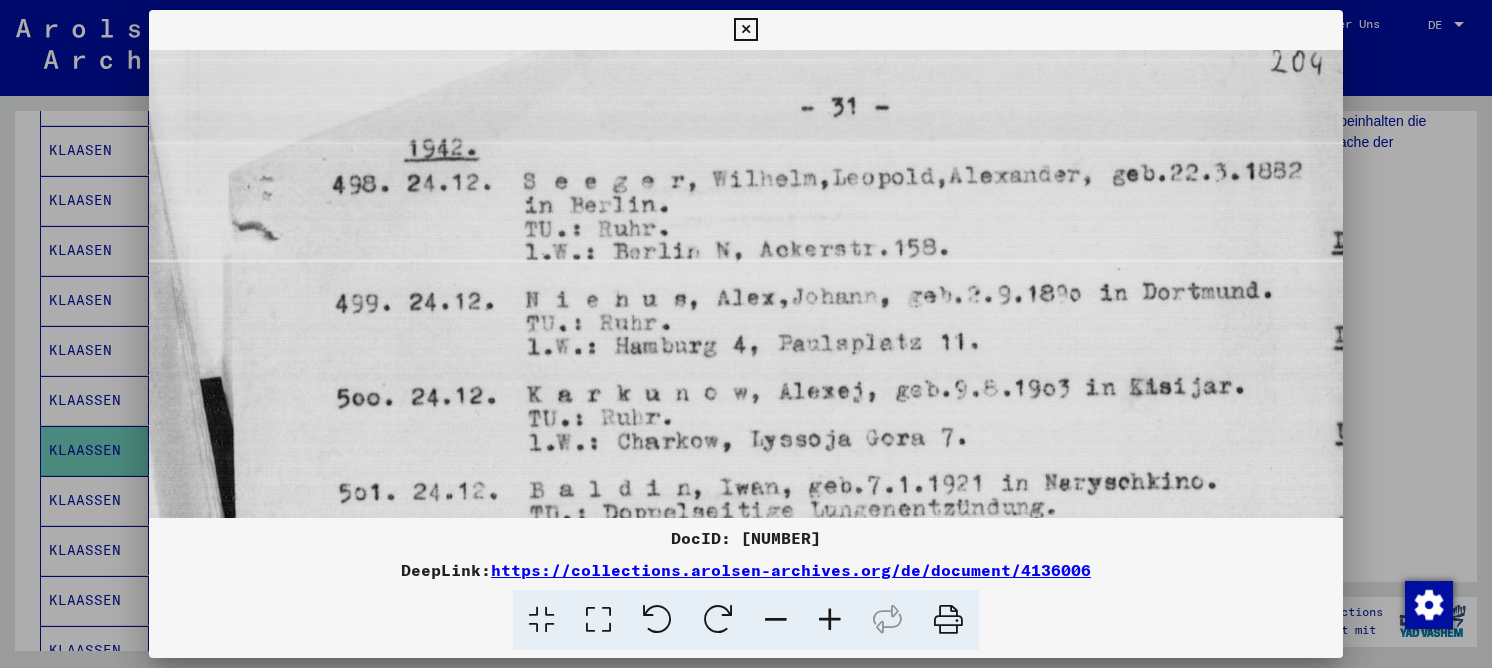 drag, startPoint x: 558, startPoint y: 245, endPoint x: 547, endPoint y: 398, distance: 153.39491 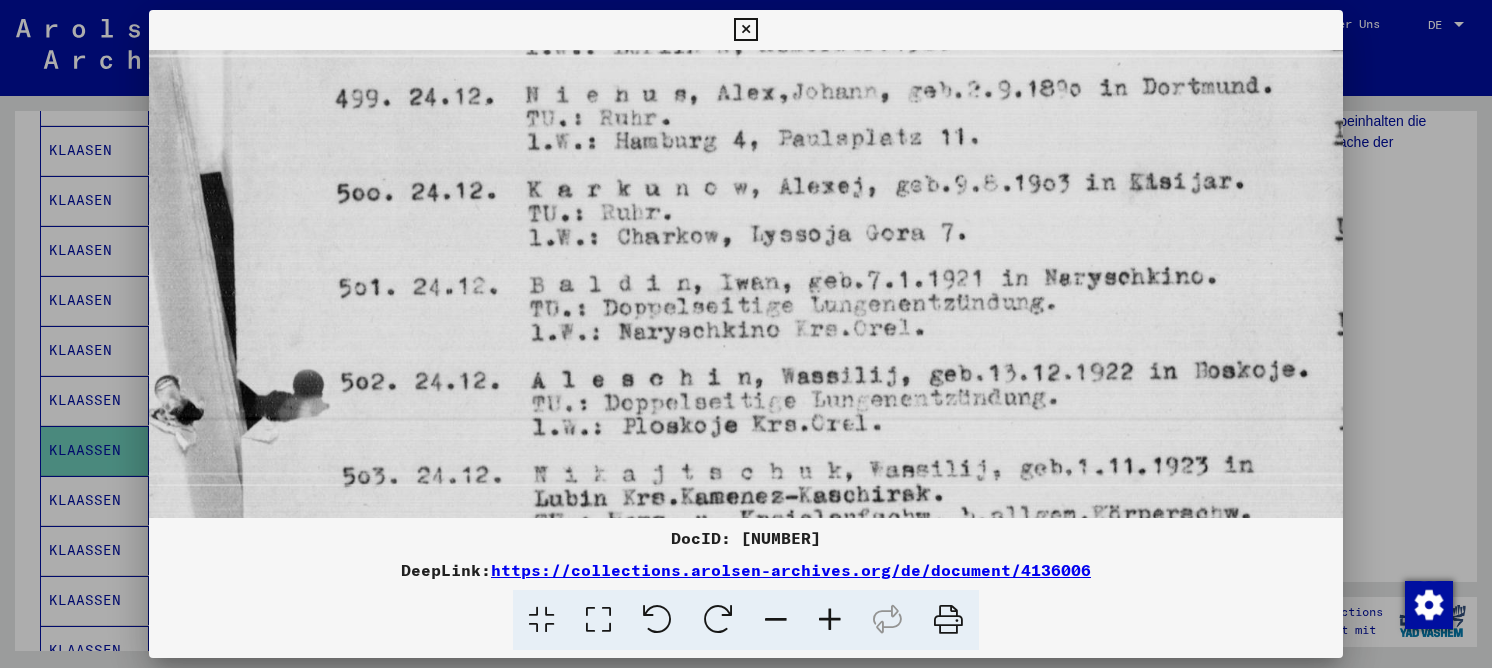 click at bounding box center (746, 638) 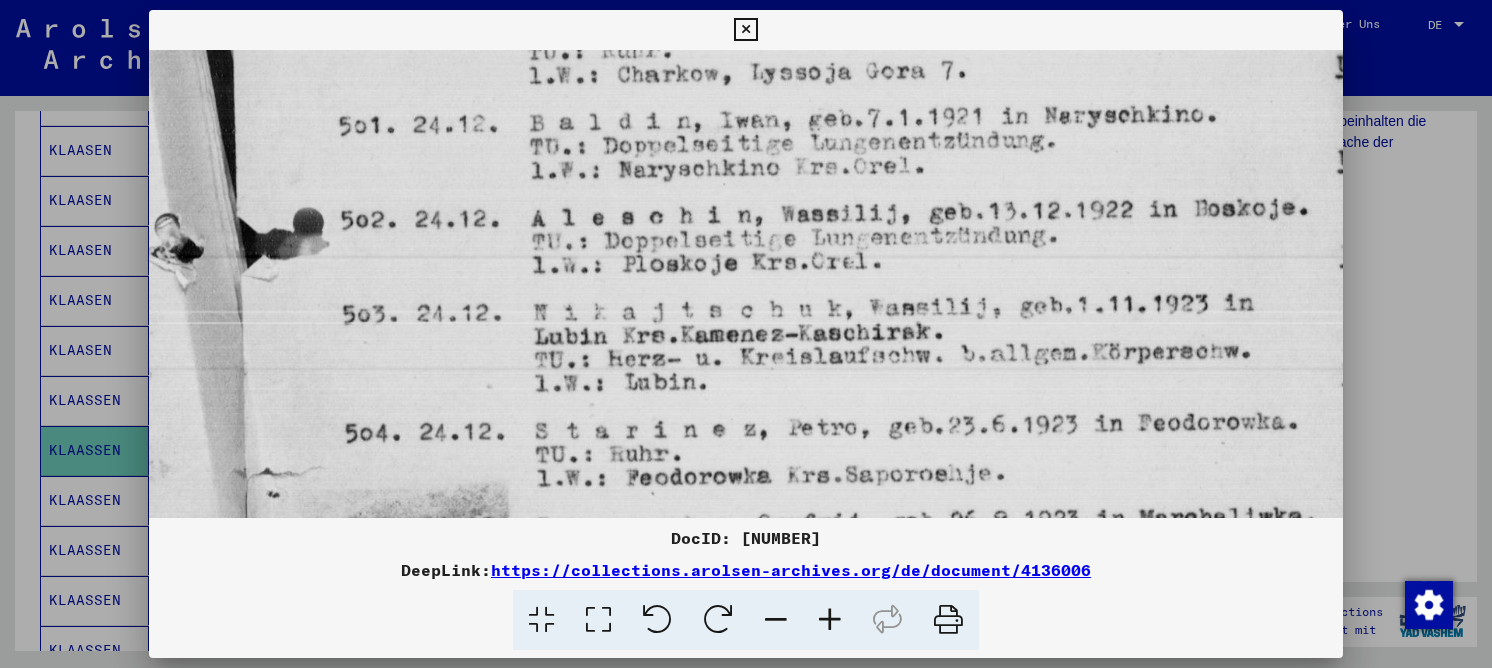 drag, startPoint x: 617, startPoint y: 124, endPoint x: 630, endPoint y: 82, distance: 43.965897 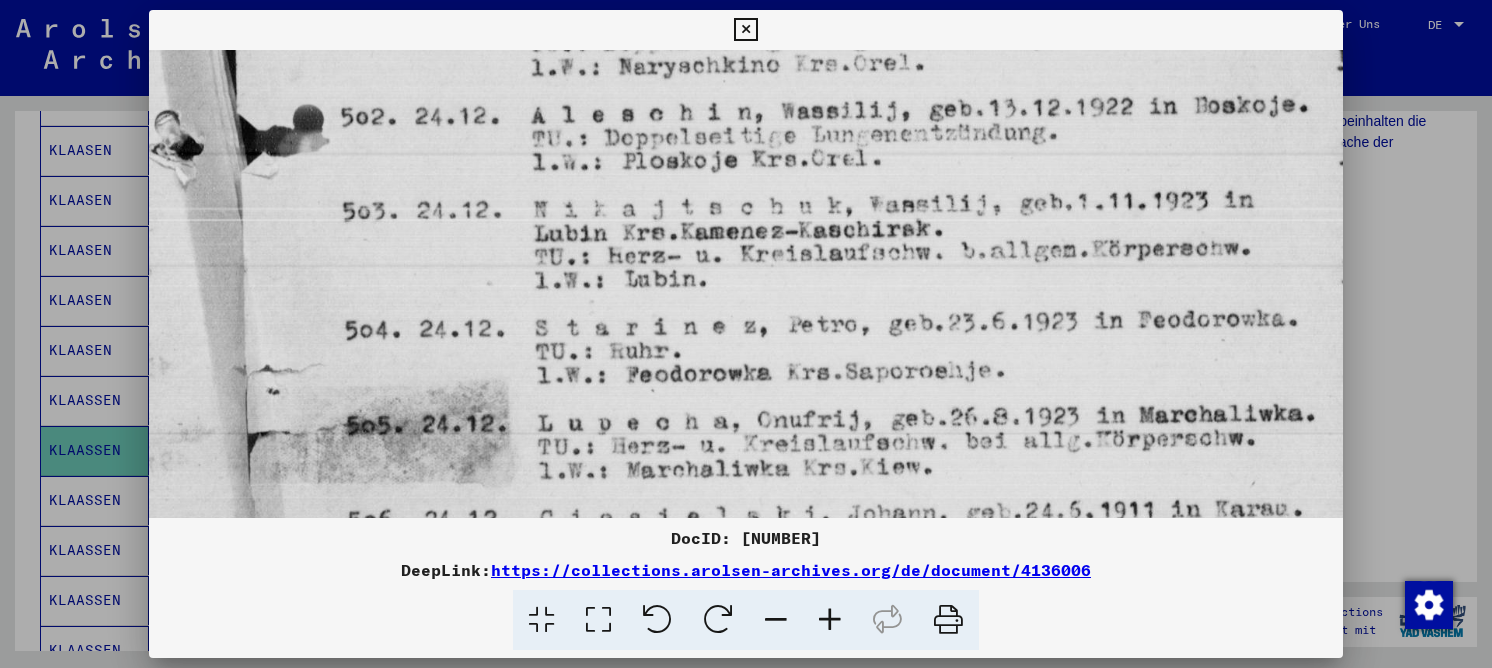 drag, startPoint x: 598, startPoint y: 219, endPoint x: 600, endPoint y: 136, distance: 83.02409 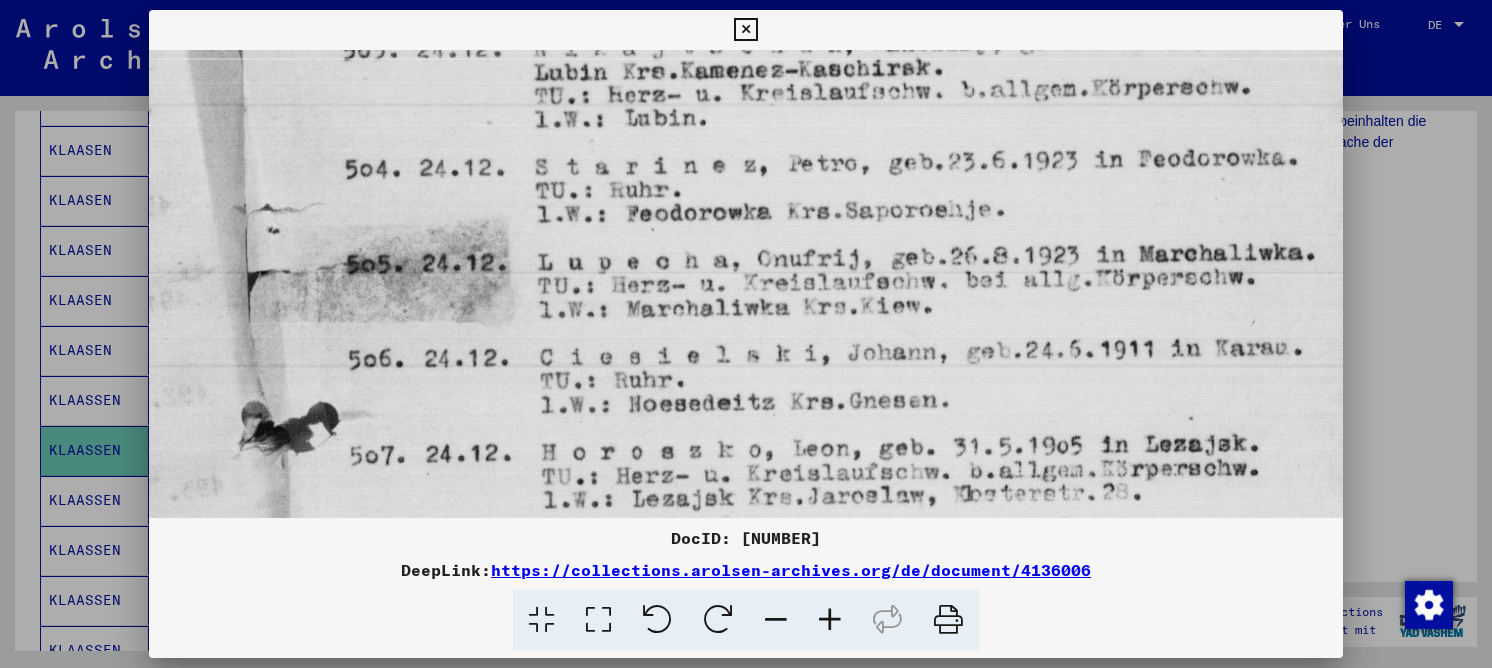 drag, startPoint x: 630, startPoint y: 103, endPoint x: 640, endPoint y: 78, distance: 26.925823 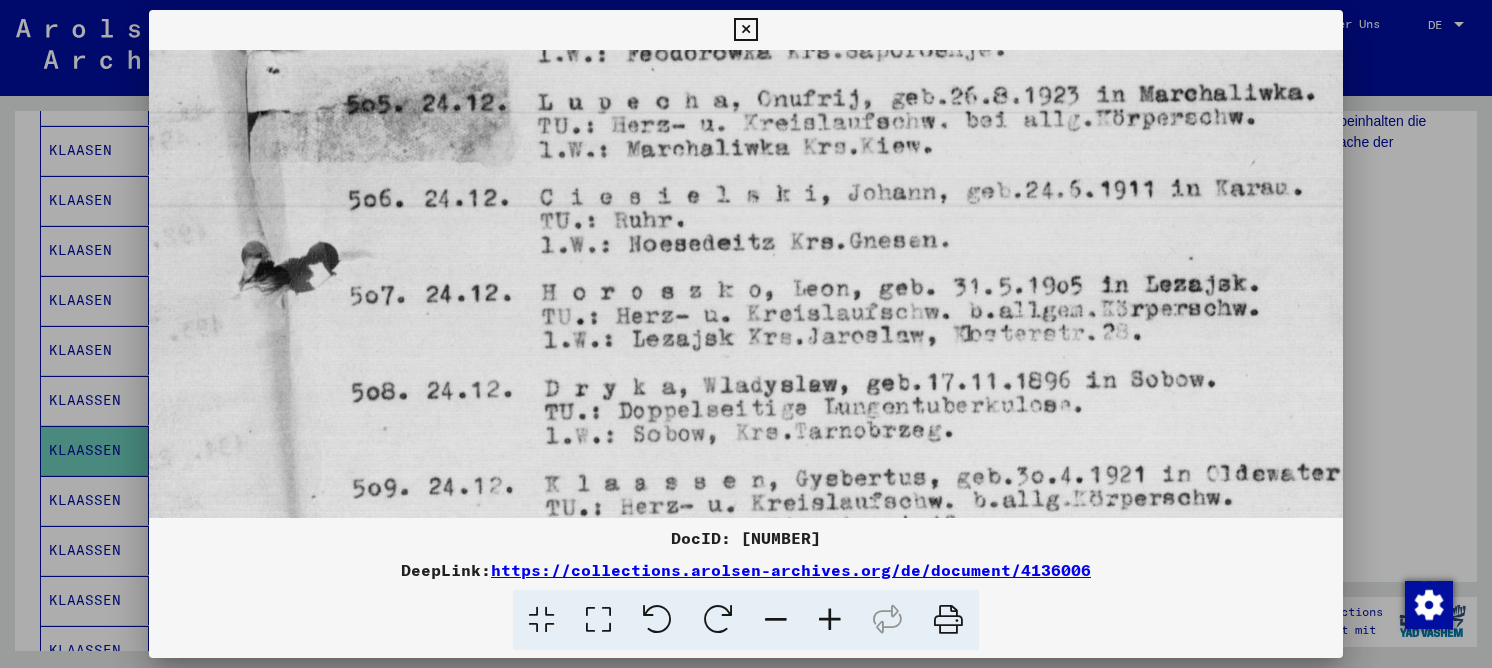 drag, startPoint x: 631, startPoint y: 291, endPoint x: 784, endPoint y: 196, distance: 180.09442 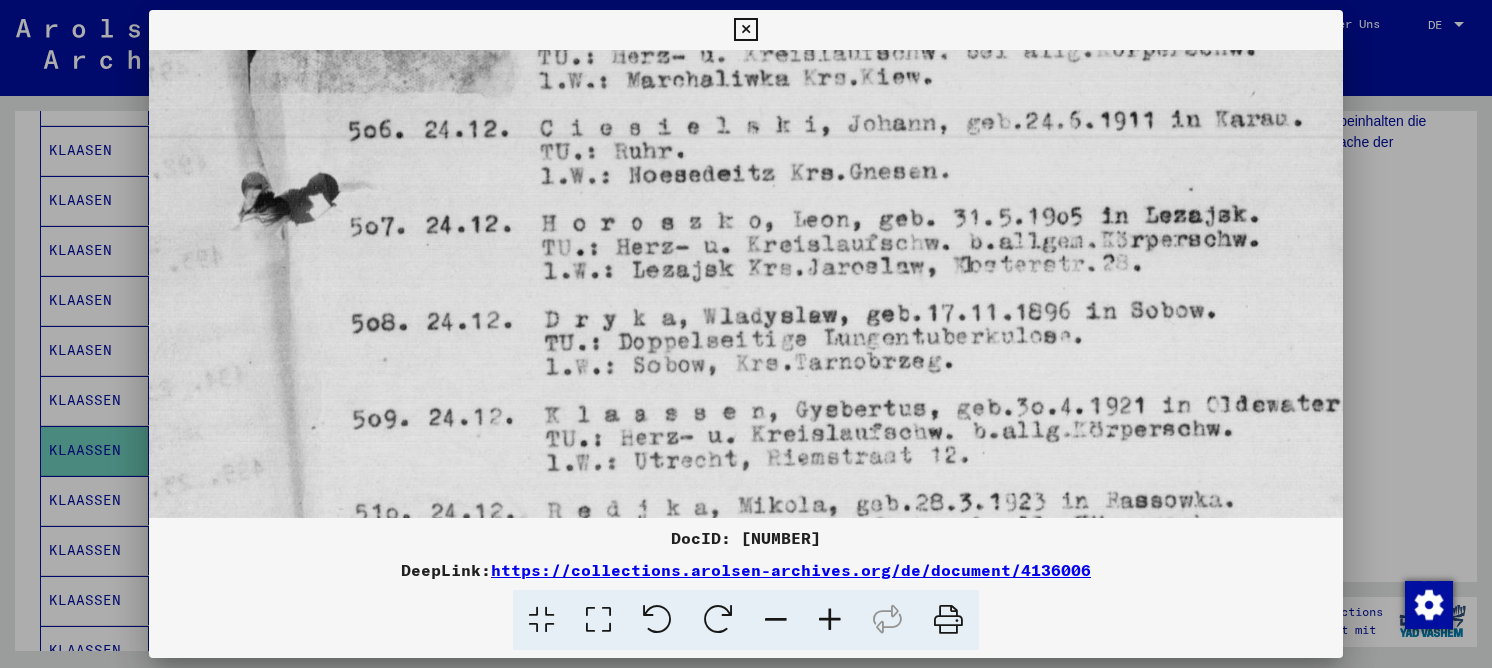 scroll, scrollTop: 906, scrollLeft: 0, axis: vertical 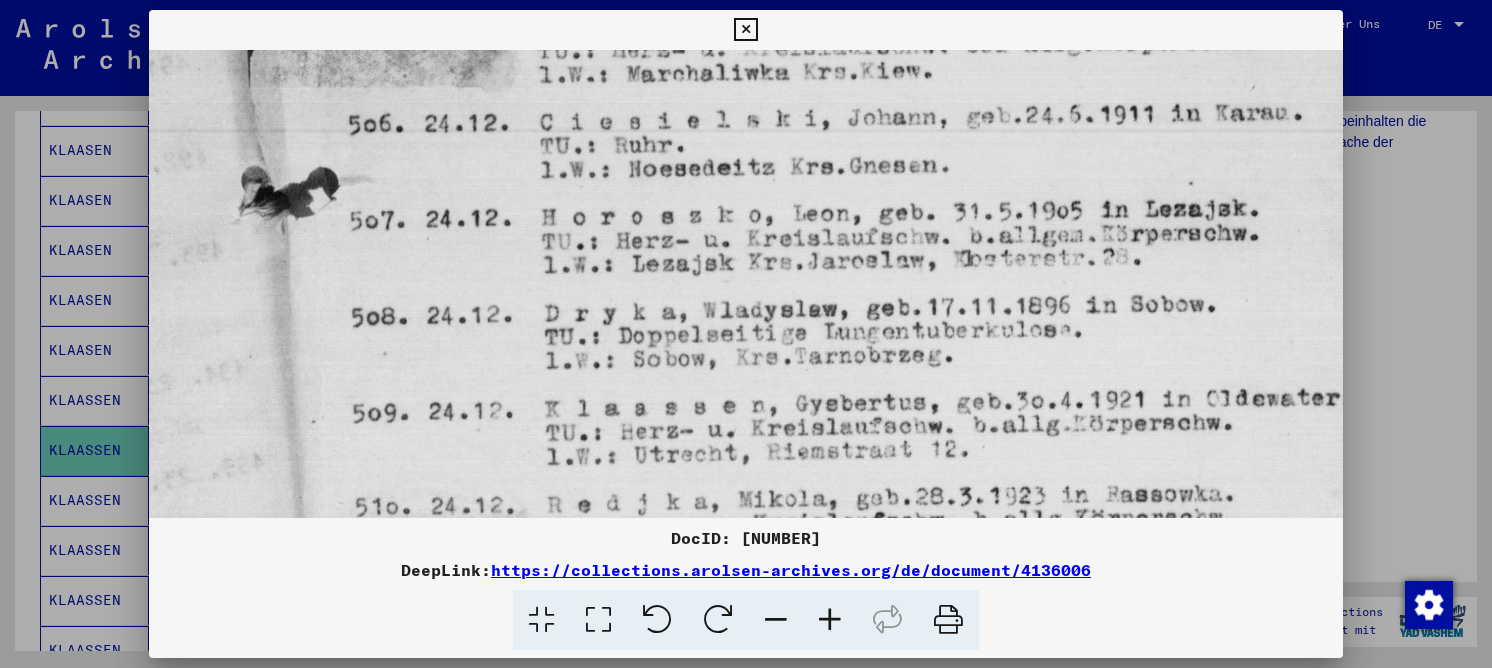 drag, startPoint x: 959, startPoint y: 333, endPoint x: 950, endPoint y: 297, distance: 37.107952 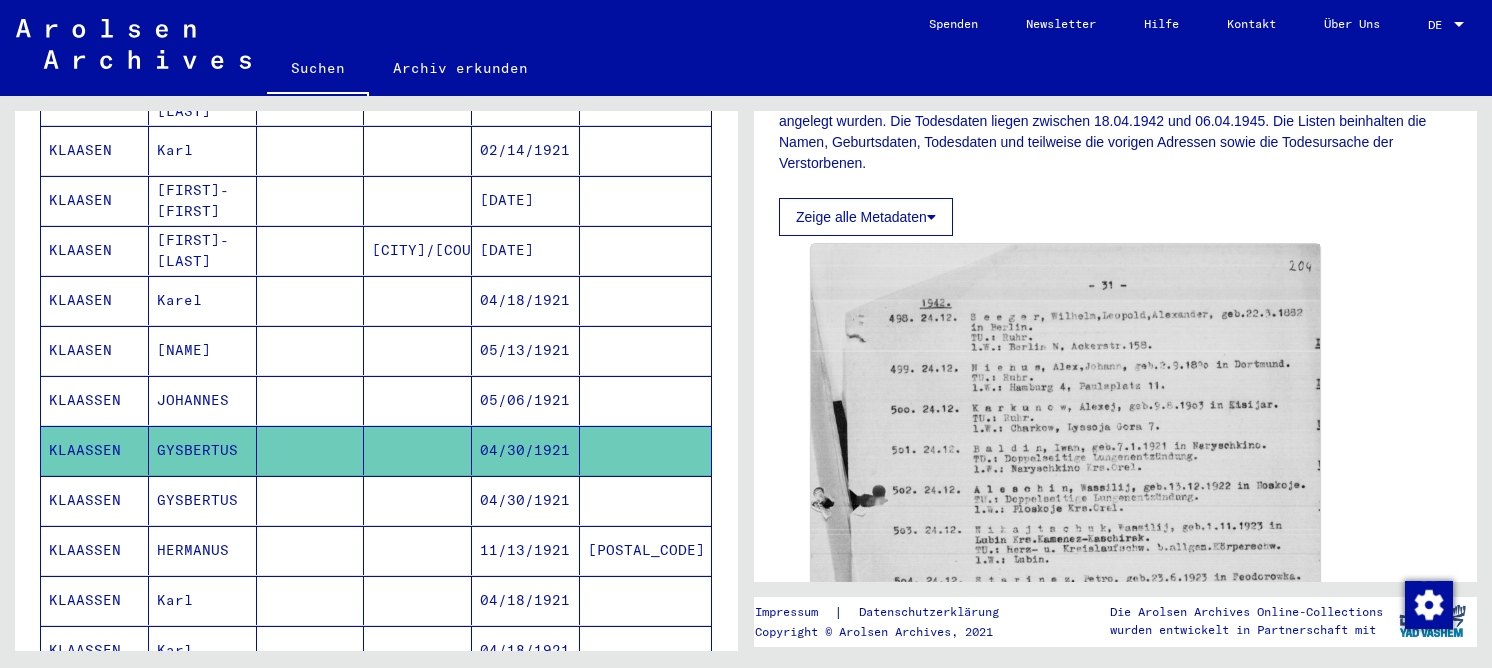 click on "GYSBERTUS" at bounding box center (203, 550) 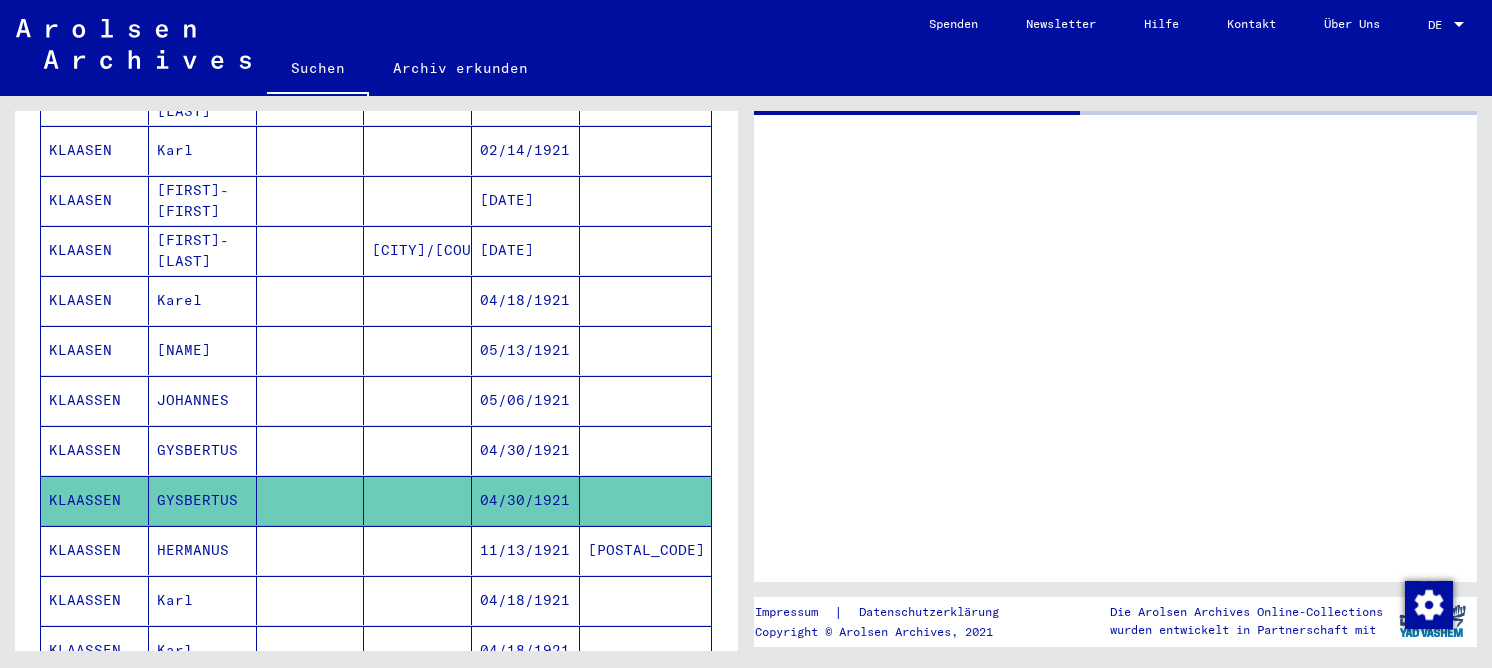 scroll, scrollTop: 0, scrollLeft: 0, axis: both 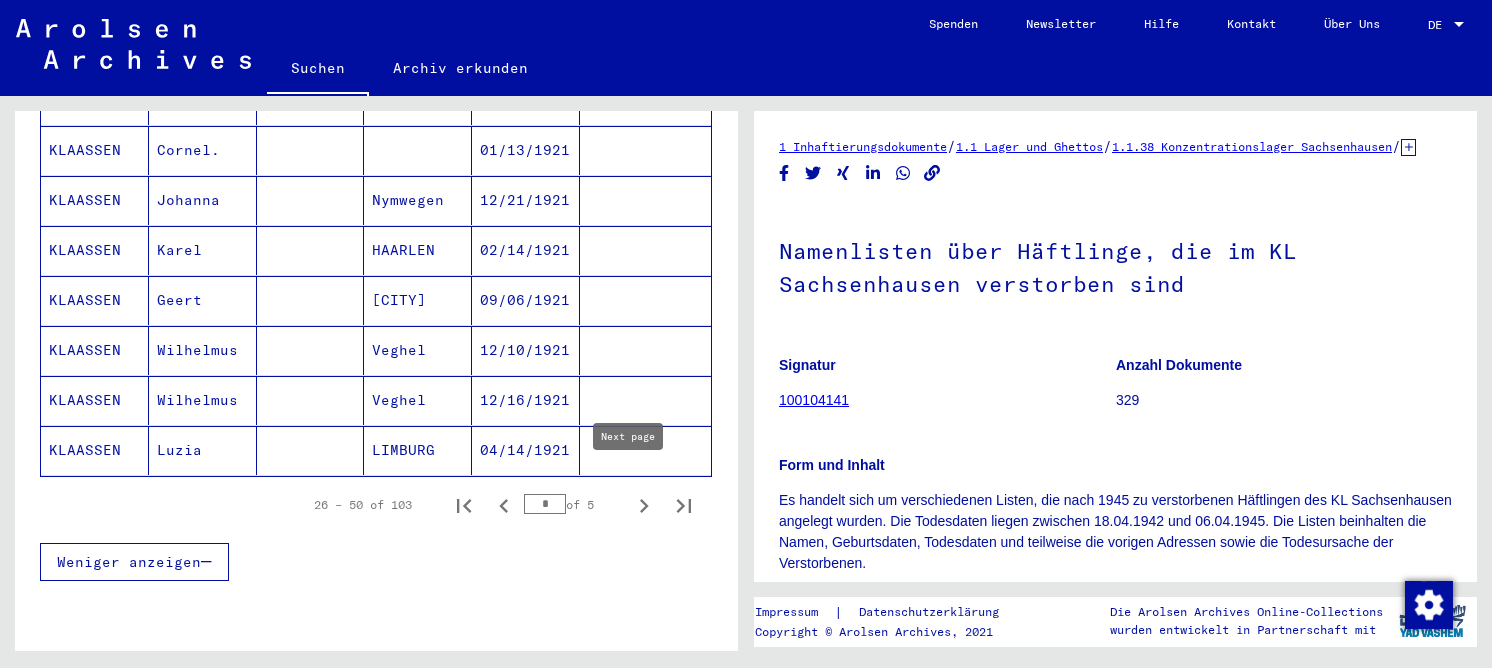 click 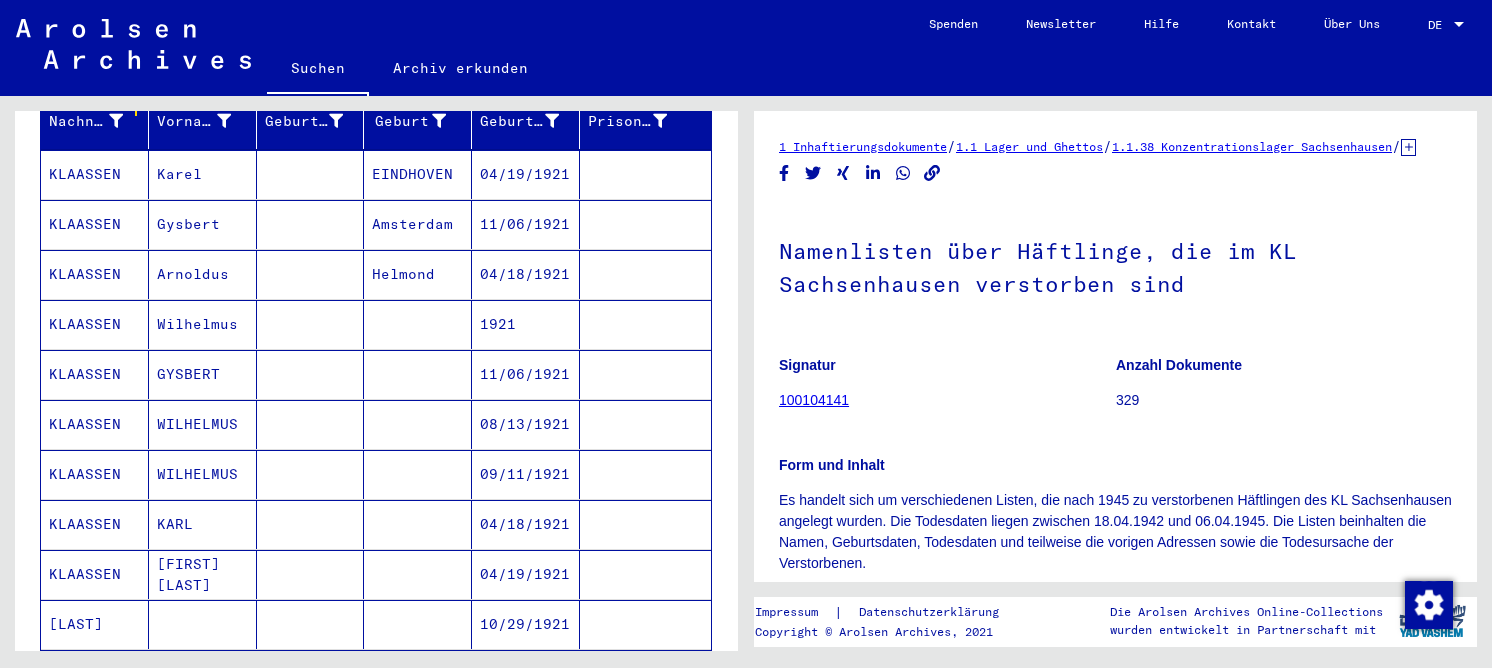 scroll, scrollTop: 400, scrollLeft: 0, axis: vertical 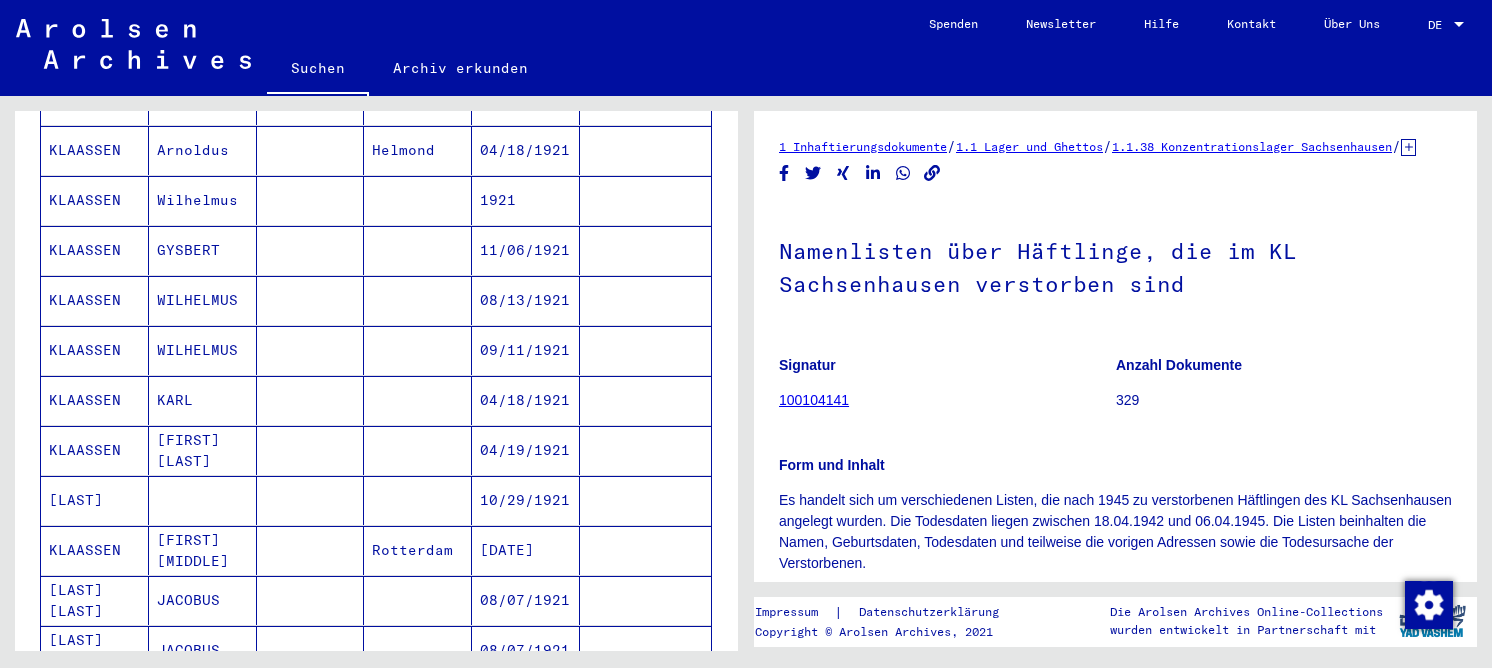 click at bounding box center [418, 300] 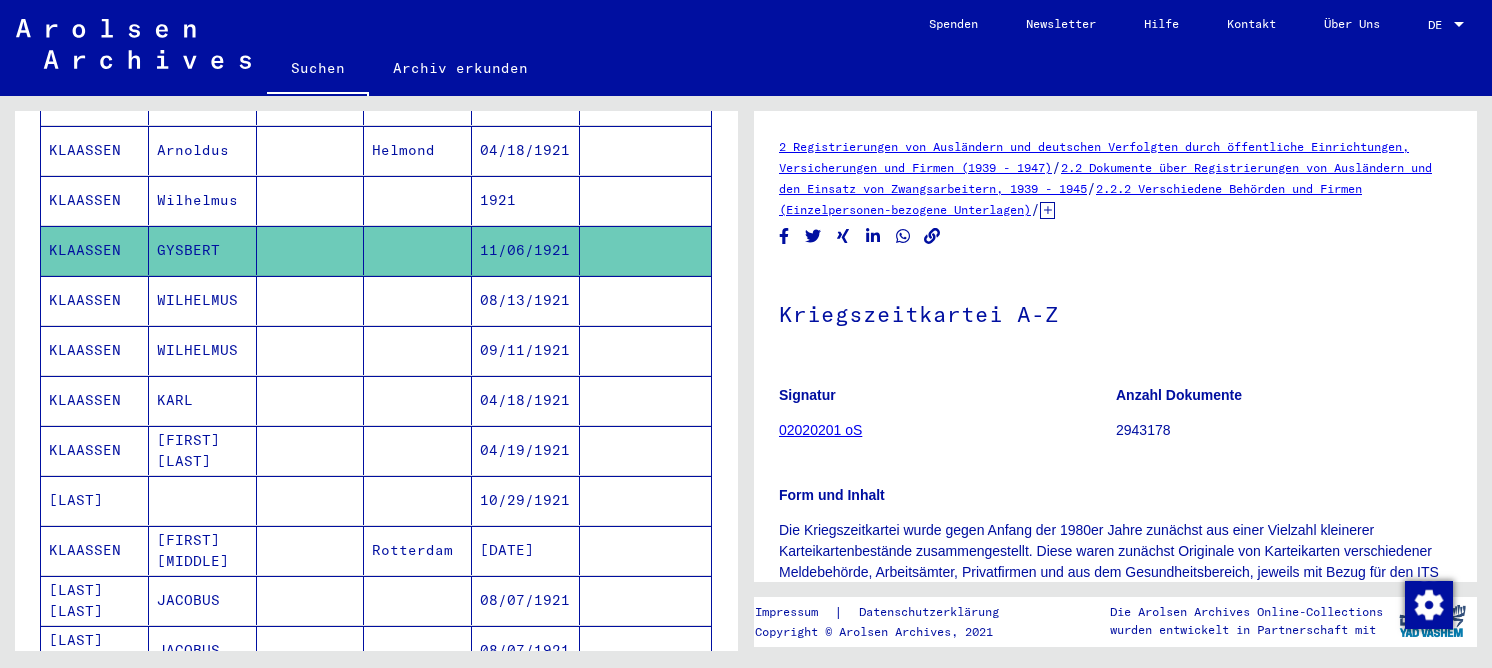 scroll, scrollTop: 0, scrollLeft: 0, axis: both 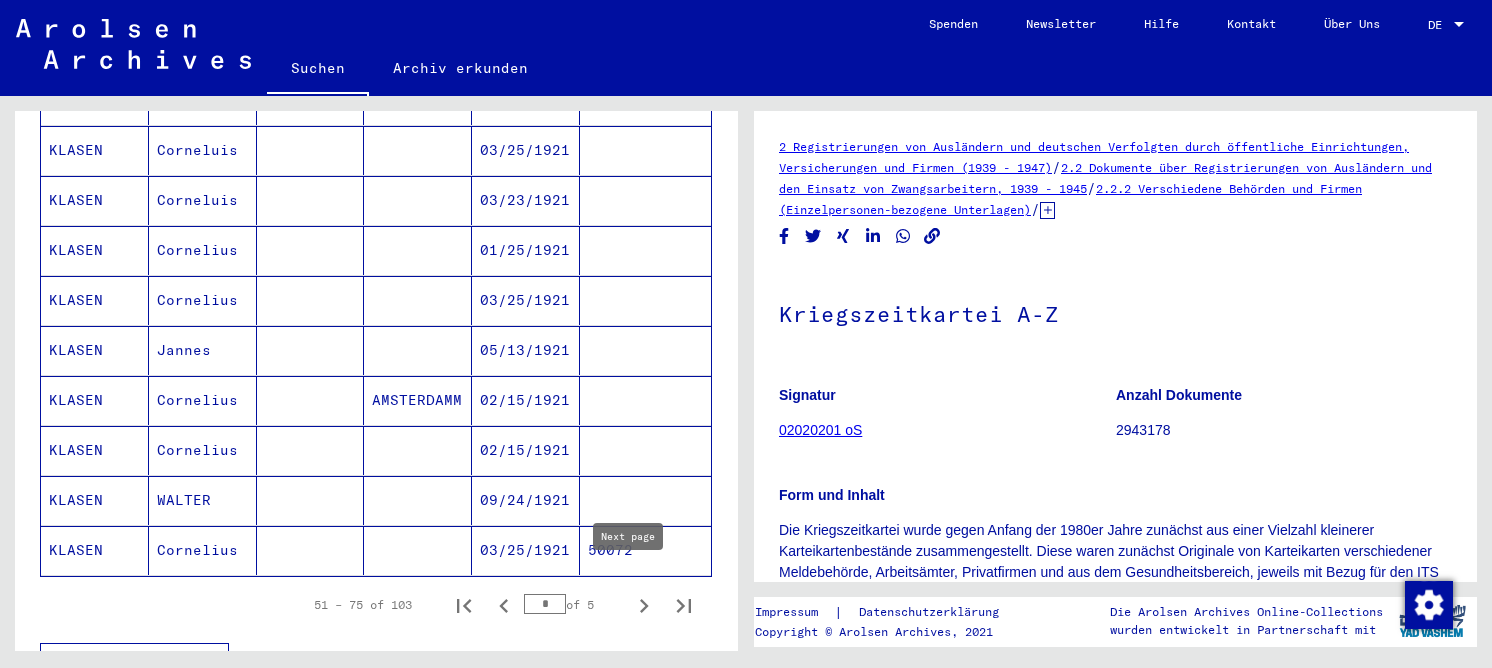 click 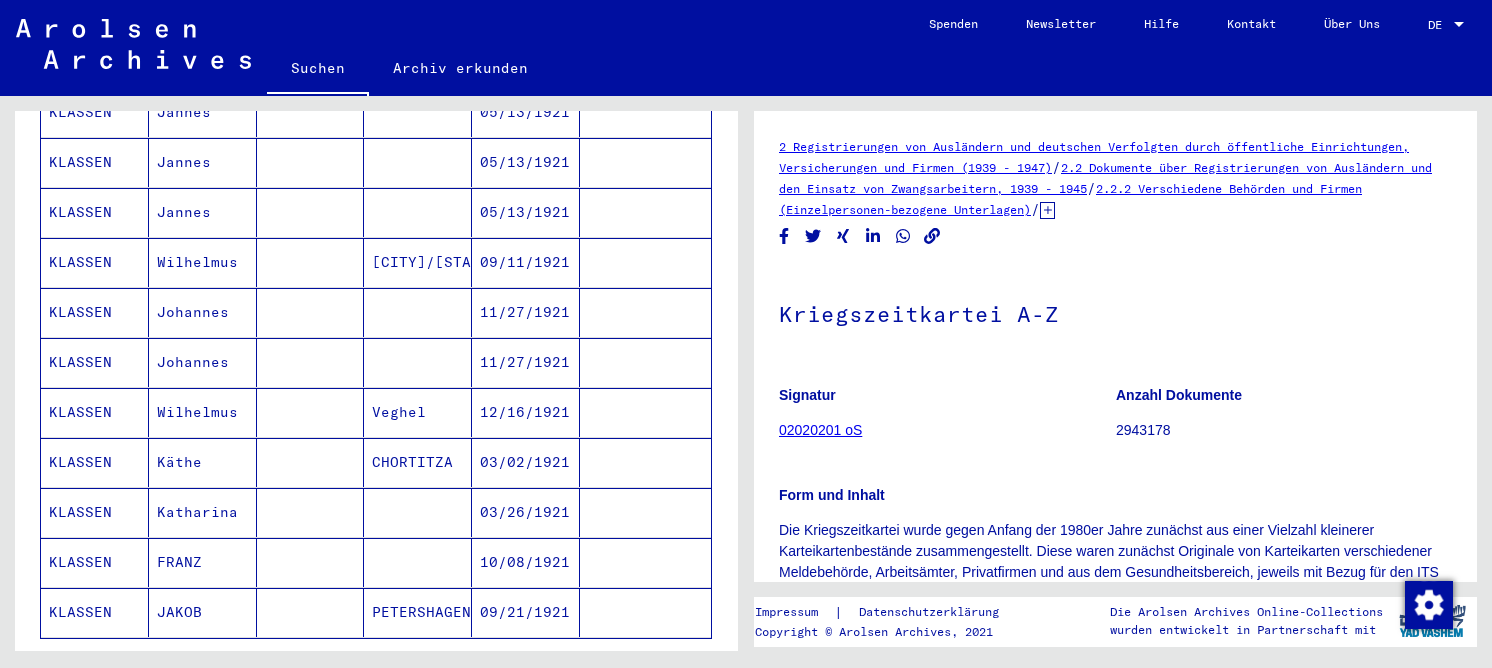 scroll, scrollTop: 1100, scrollLeft: 0, axis: vertical 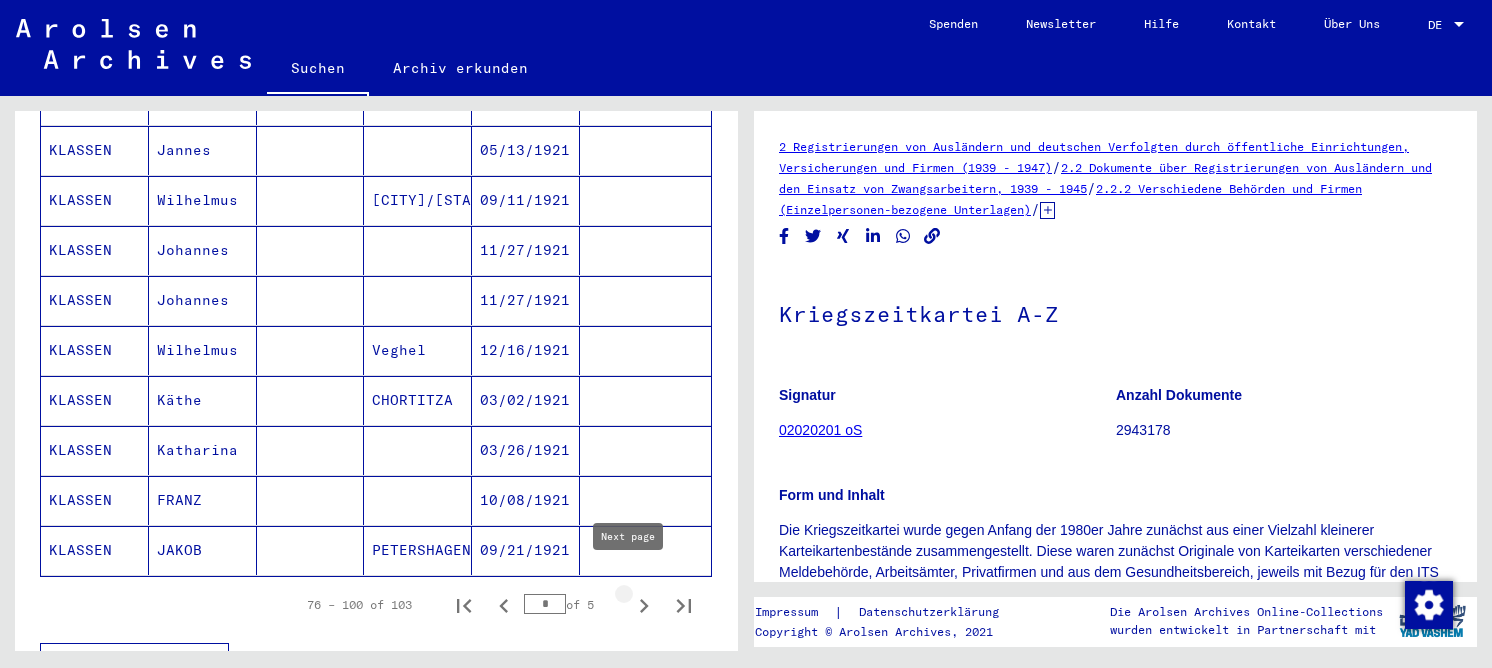 click 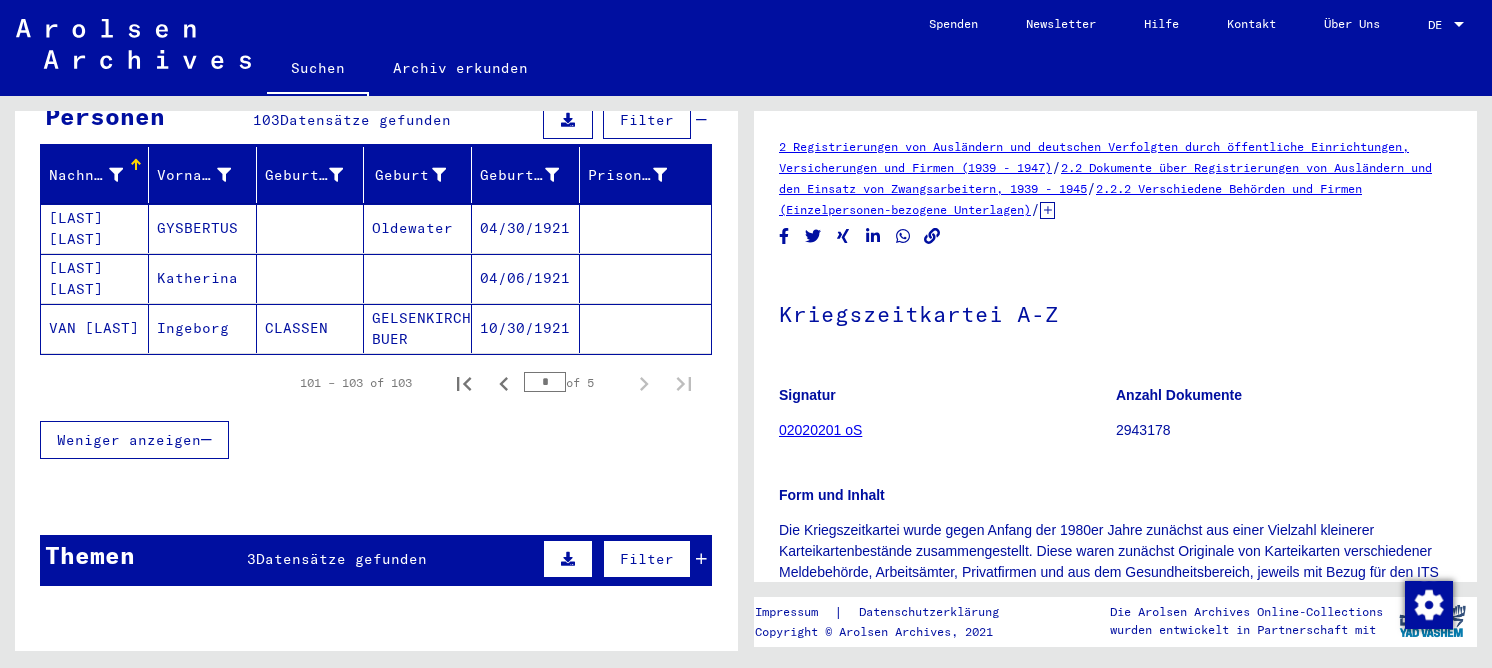 scroll, scrollTop: 0, scrollLeft: 0, axis: both 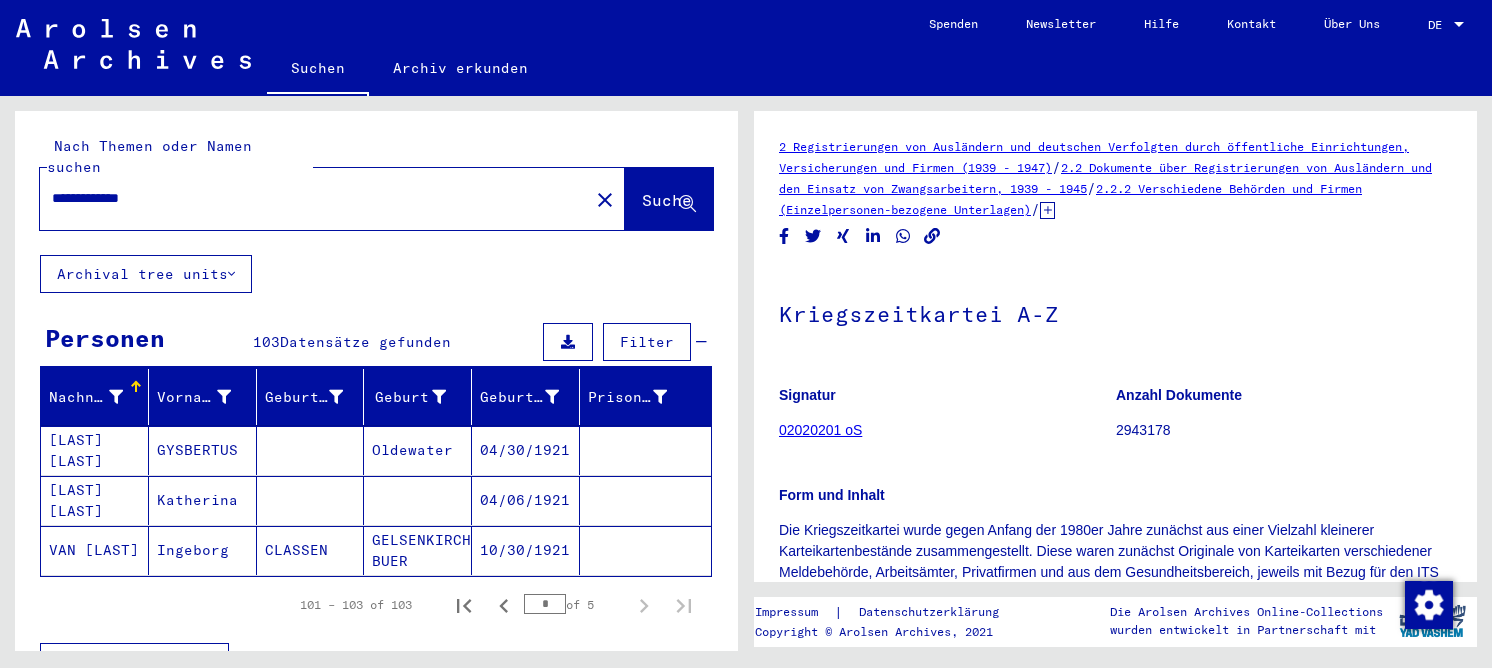 drag, startPoint x: 195, startPoint y: 184, endPoint x: -79, endPoint y: 158, distance: 275.2308 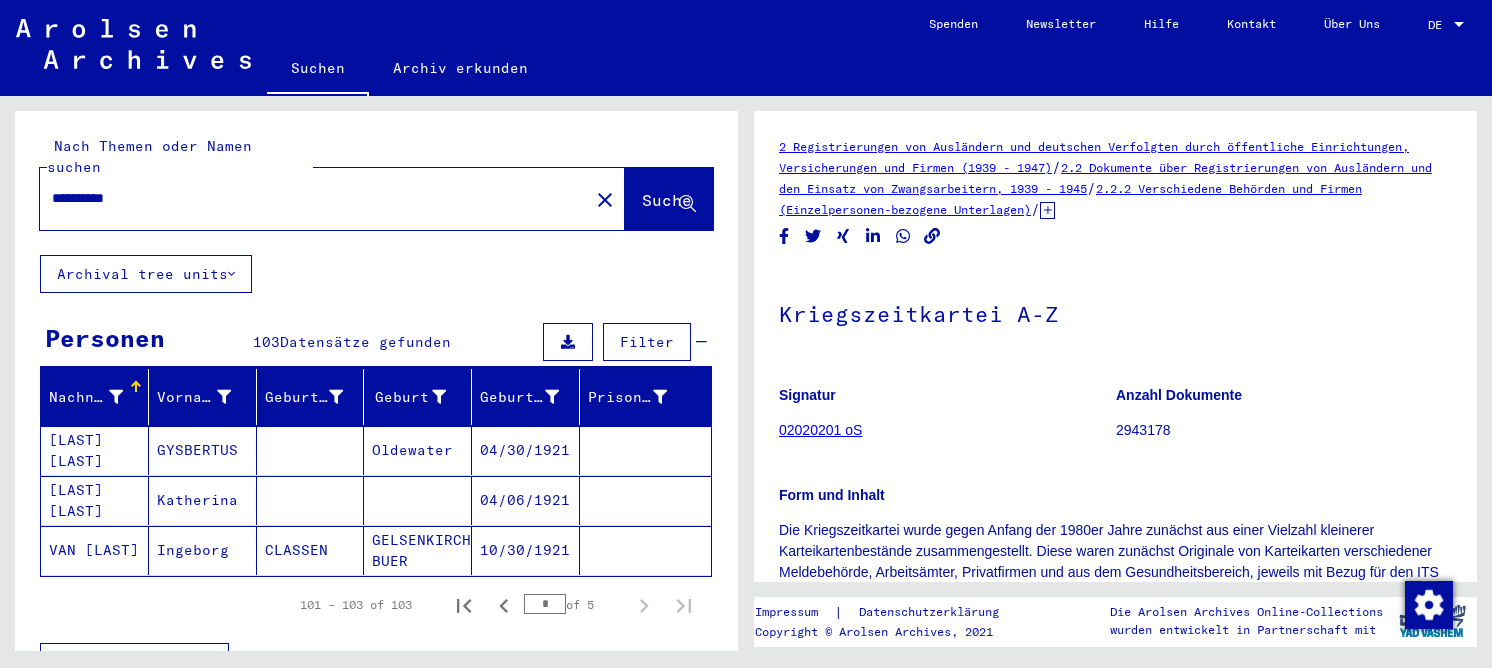 type on "**********" 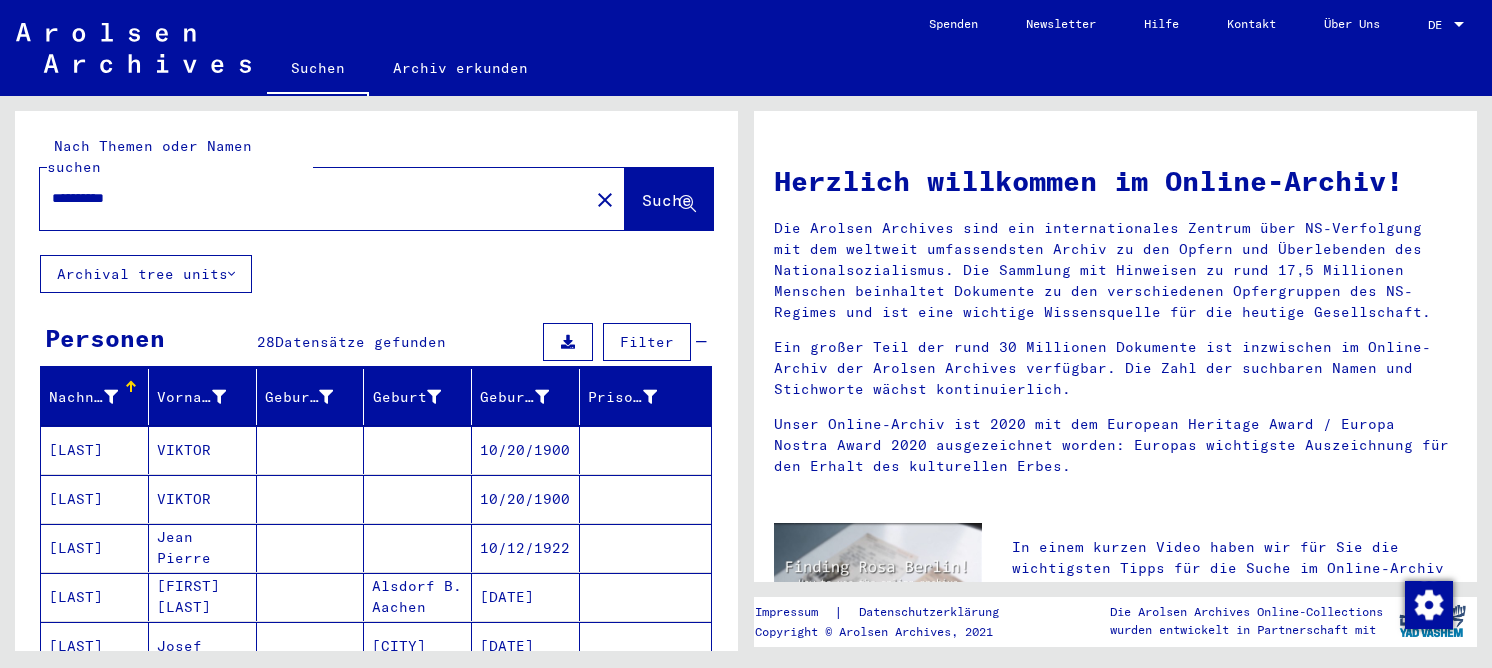 click on "VIKTOR" at bounding box center [203, 499] 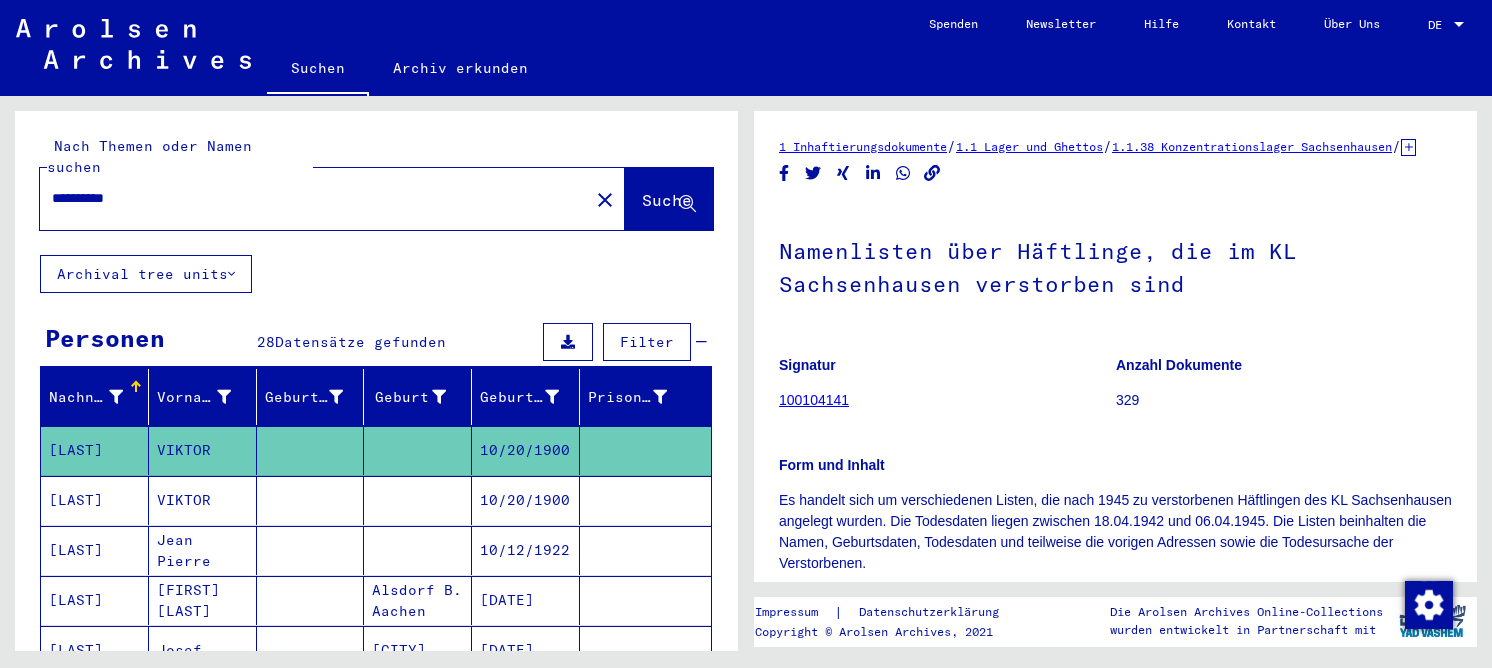 scroll, scrollTop: 0, scrollLeft: 0, axis: both 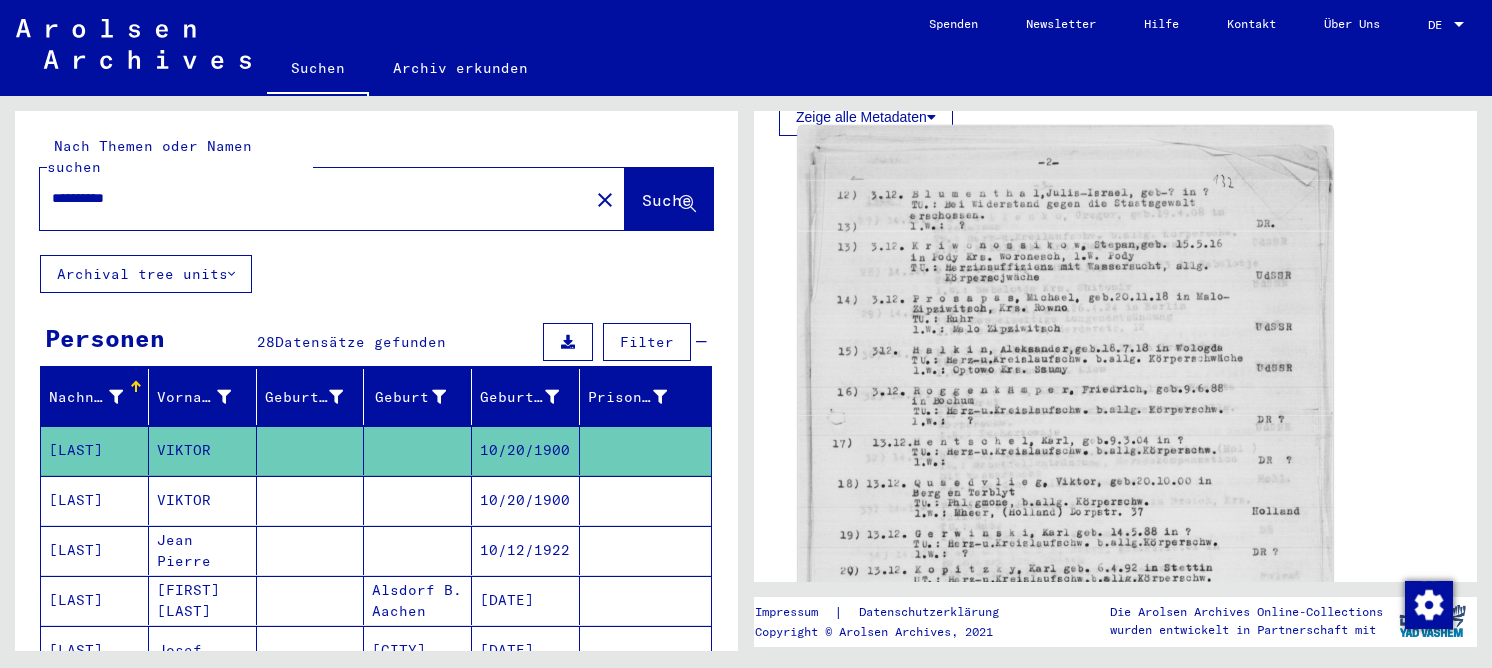click 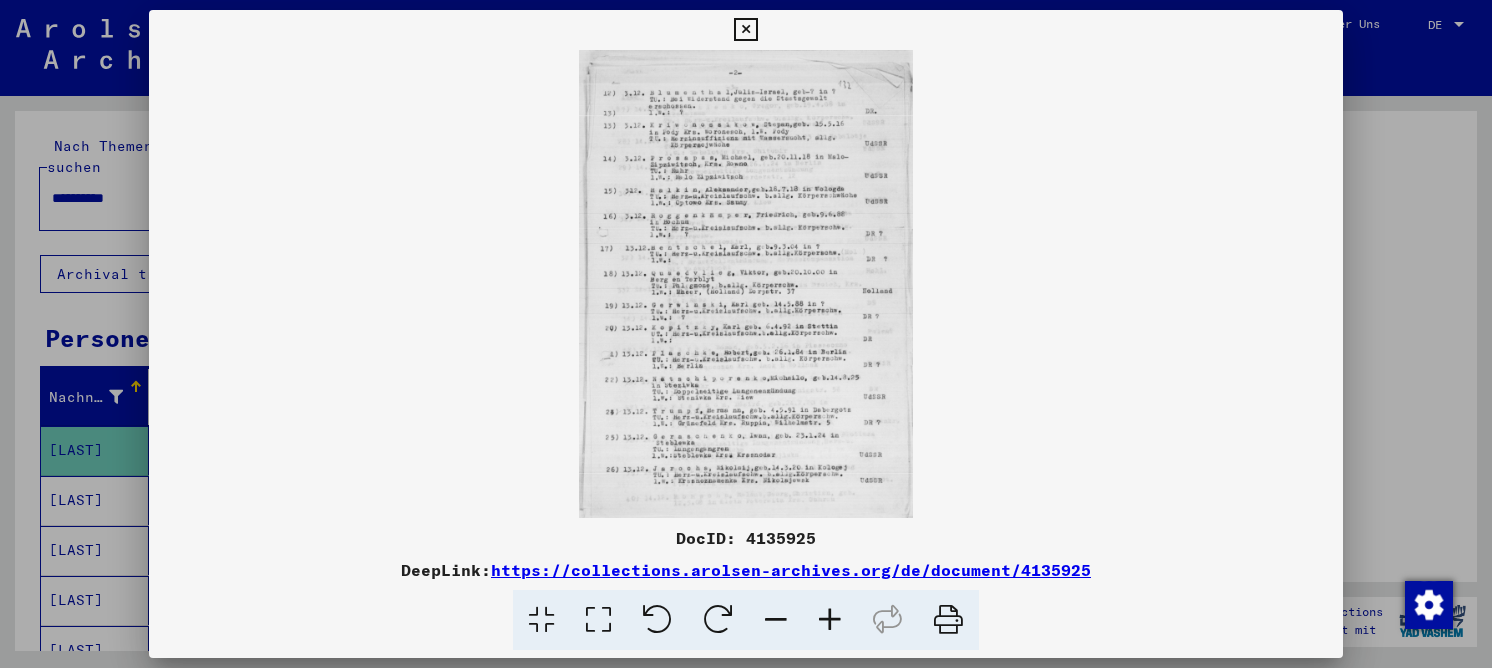 click at bounding box center [598, 620] 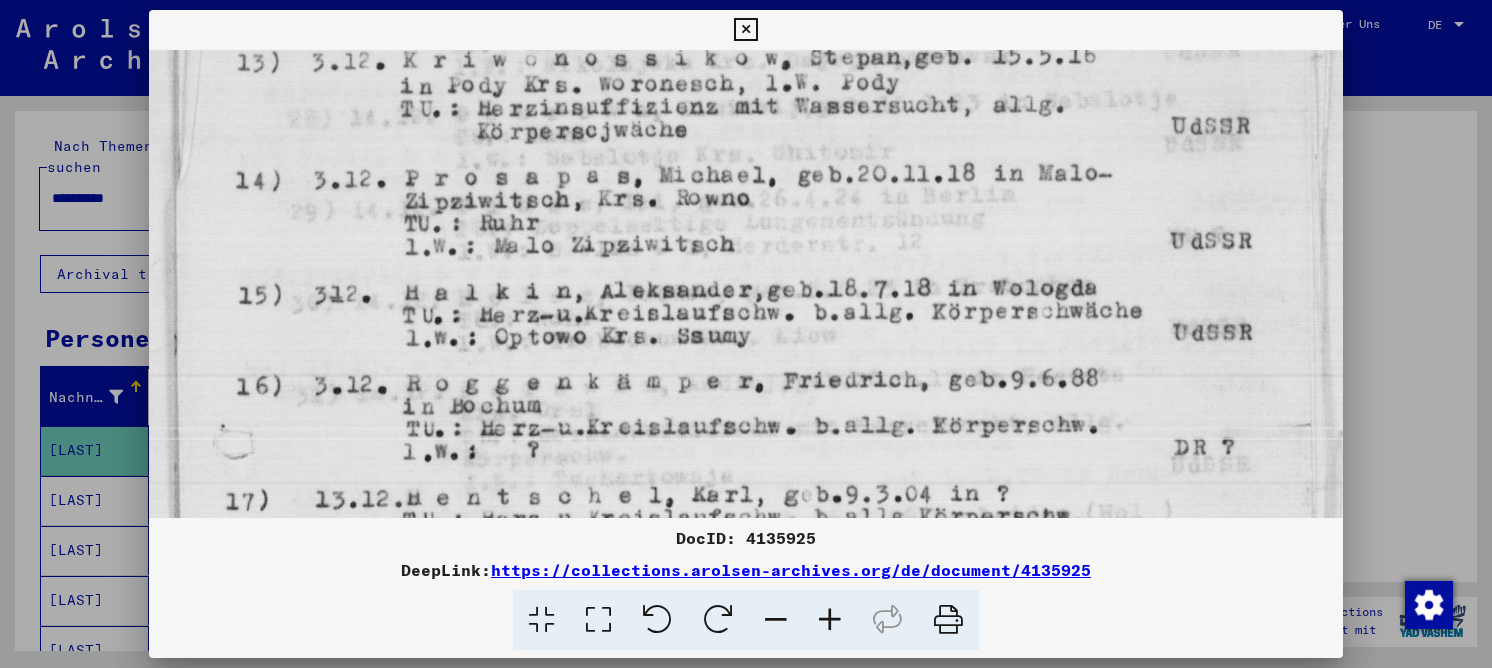 drag, startPoint x: 697, startPoint y: 190, endPoint x: 718, endPoint y: 100, distance: 92.417534 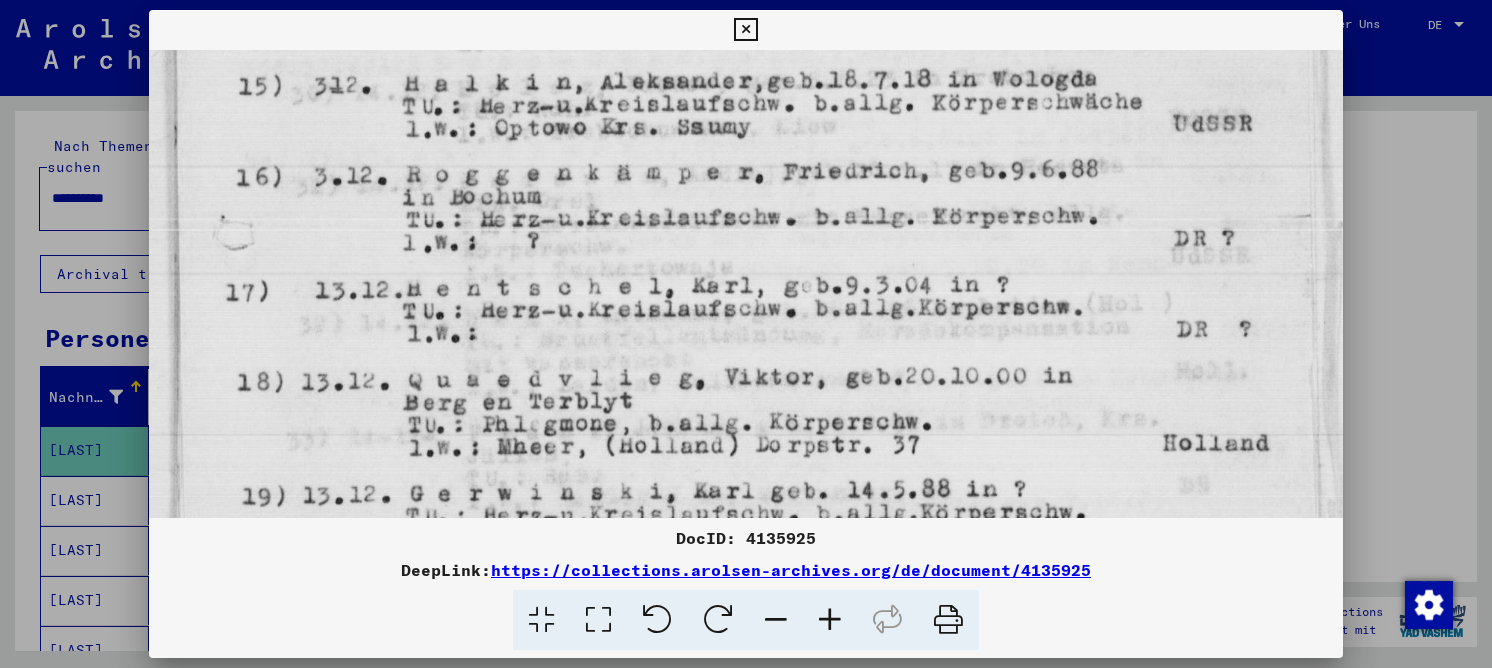 drag, startPoint x: 623, startPoint y: 381, endPoint x: 660, endPoint y: 191, distance: 193.5691 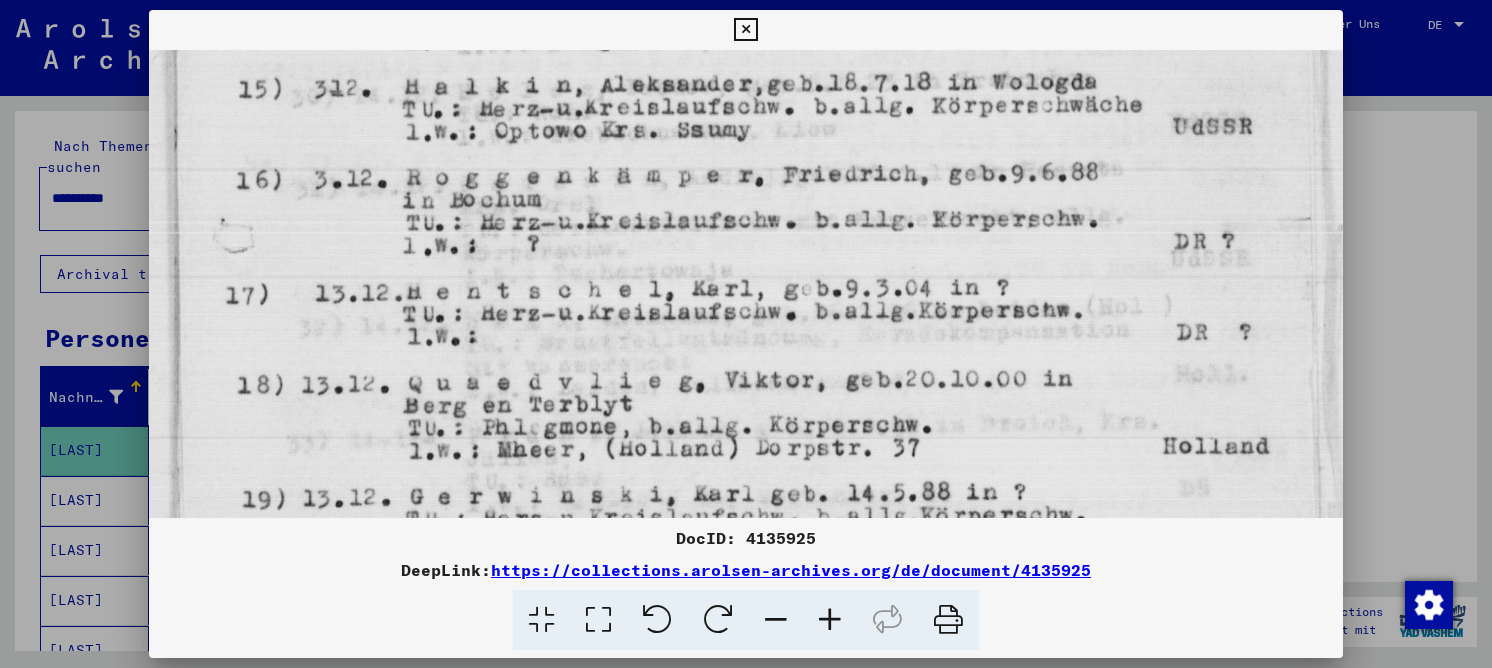 click at bounding box center [746, 421] 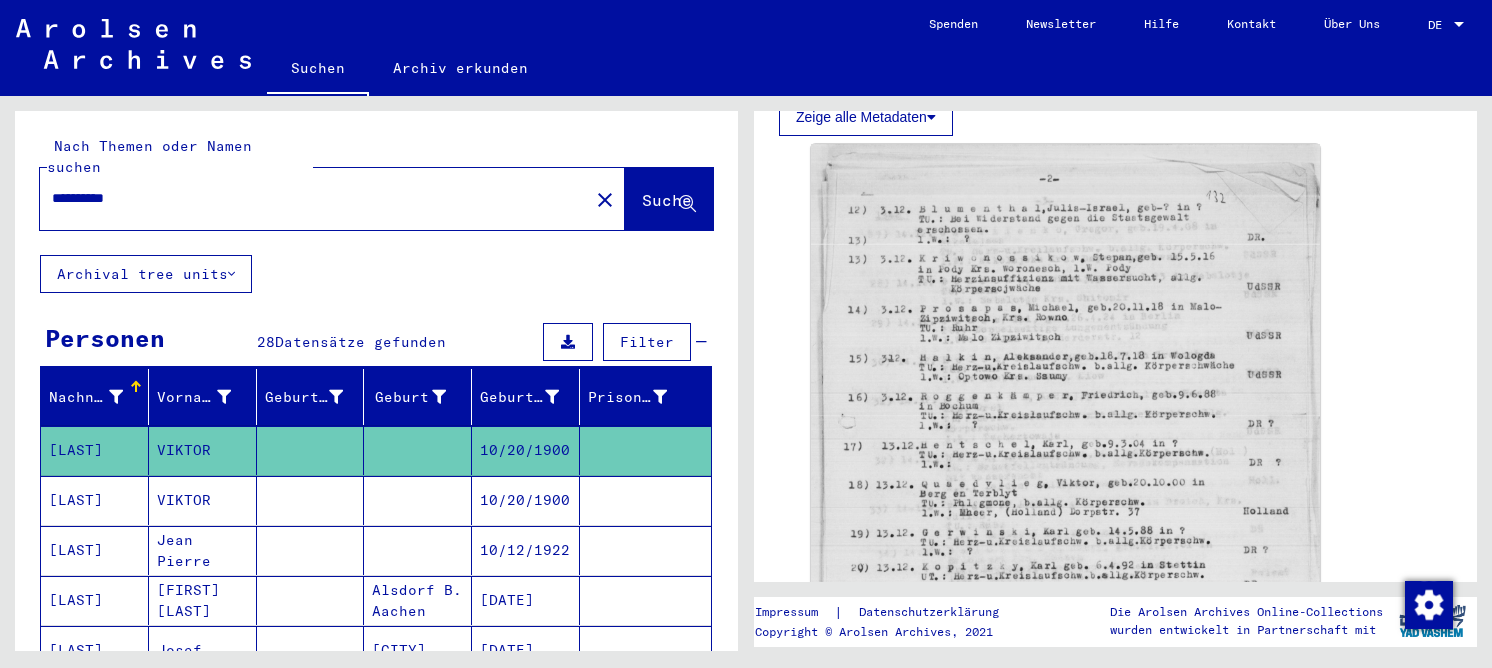click at bounding box center (311, 550) 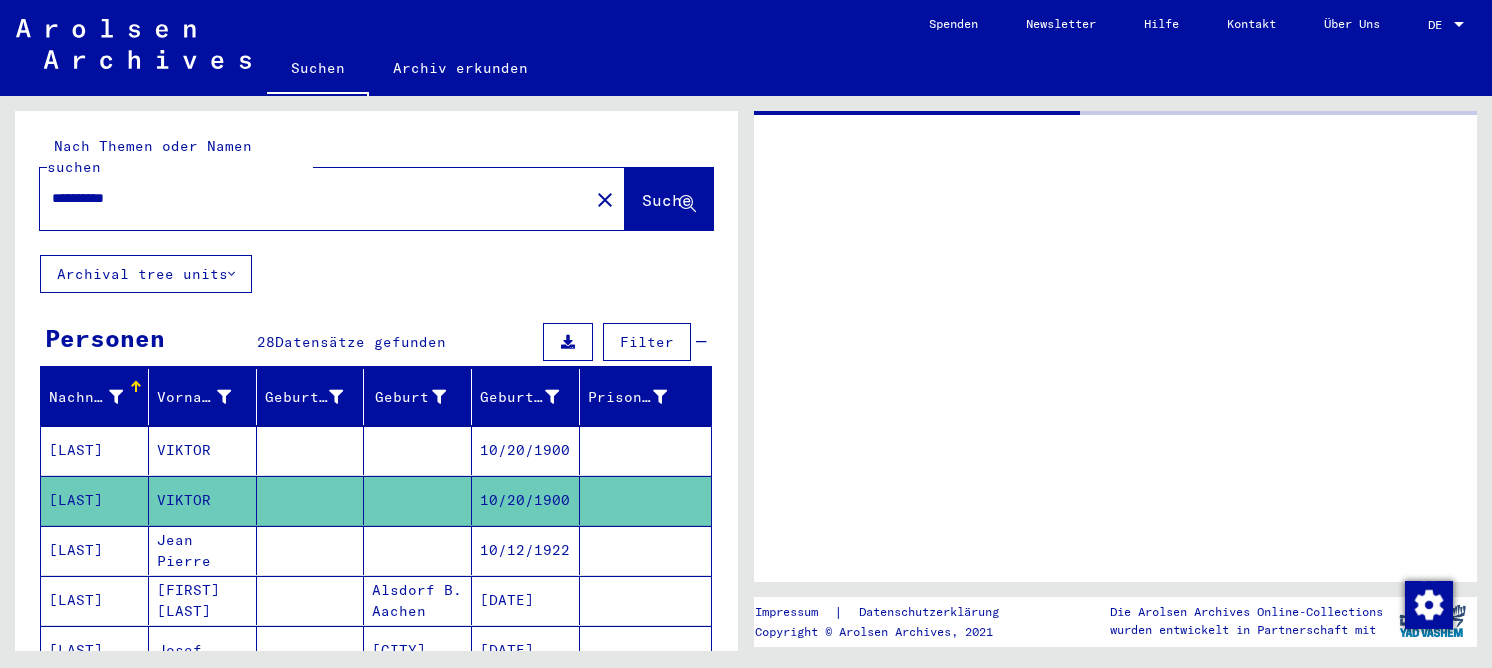 scroll, scrollTop: 0, scrollLeft: 0, axis: both 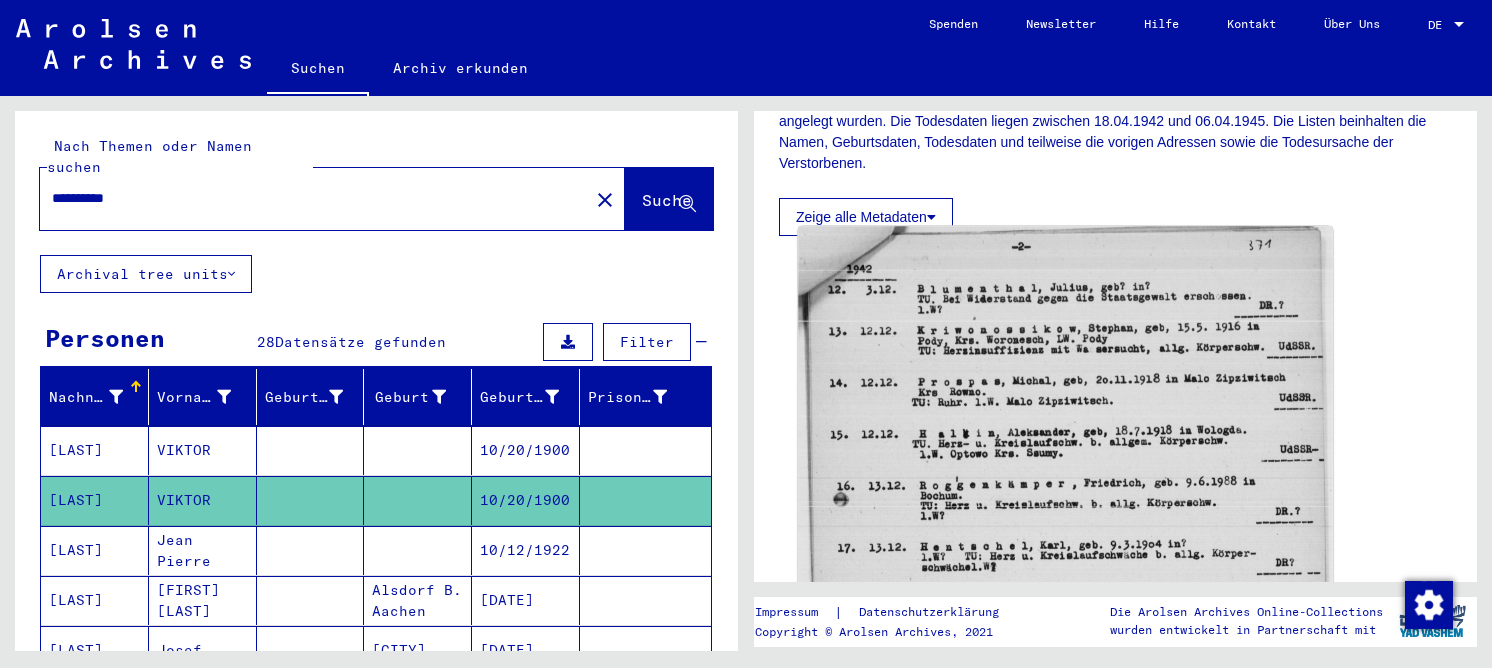 click 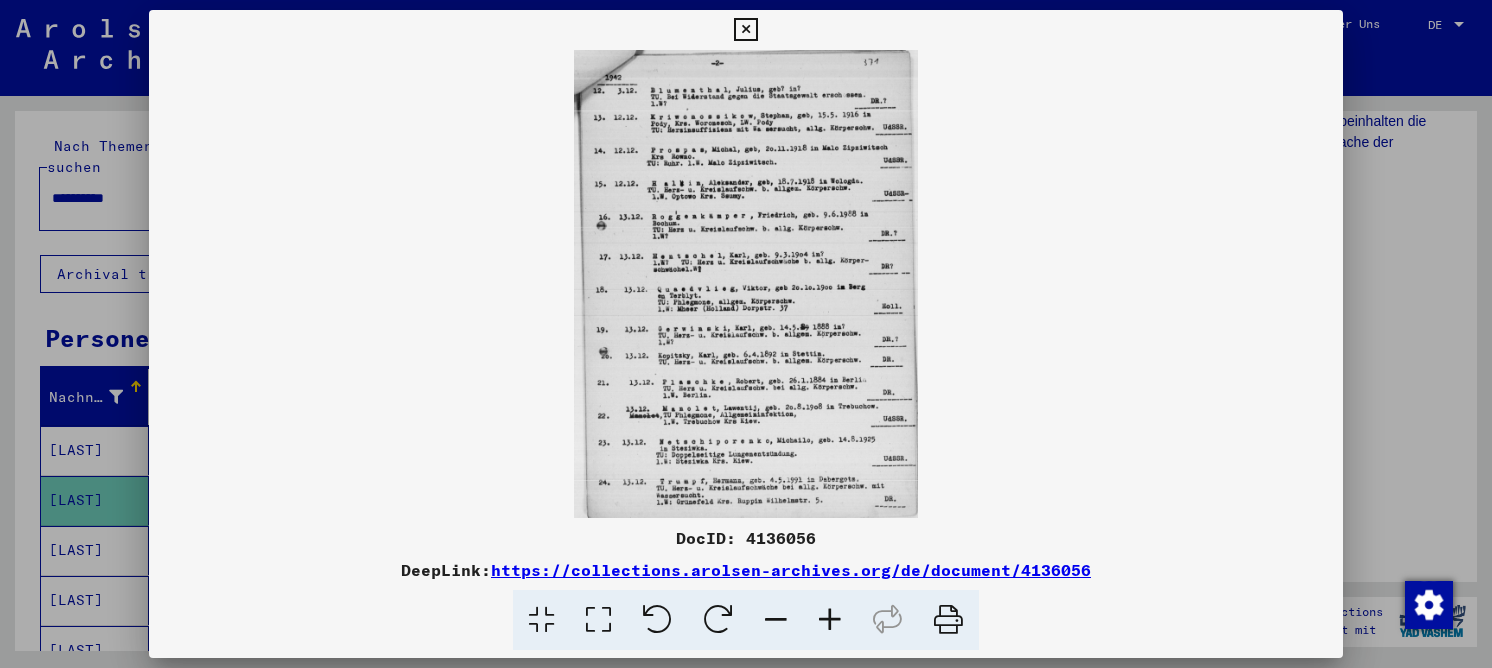 click at bounding box center [598, 620] 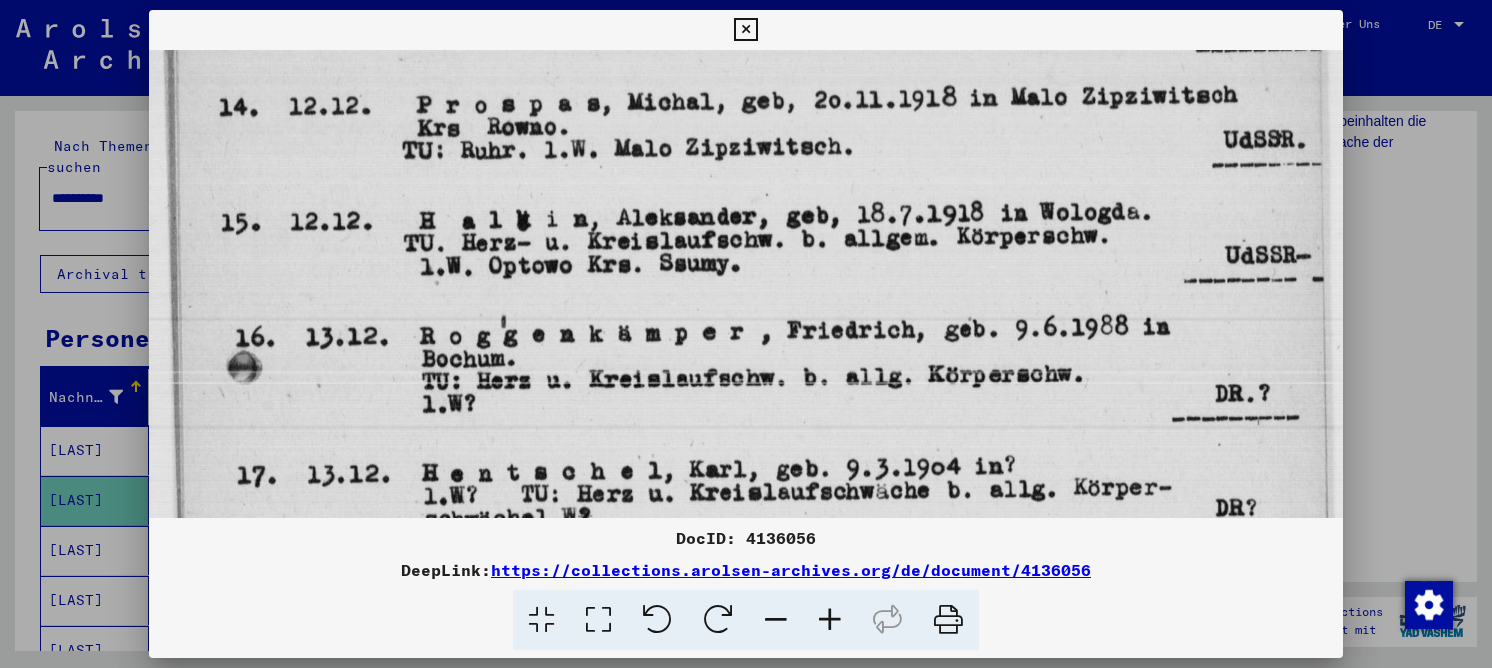 drag, startPoint x: 658, startPoint y: 404, endPoint x: 693, endPoint y: 121, distance: 285.1561 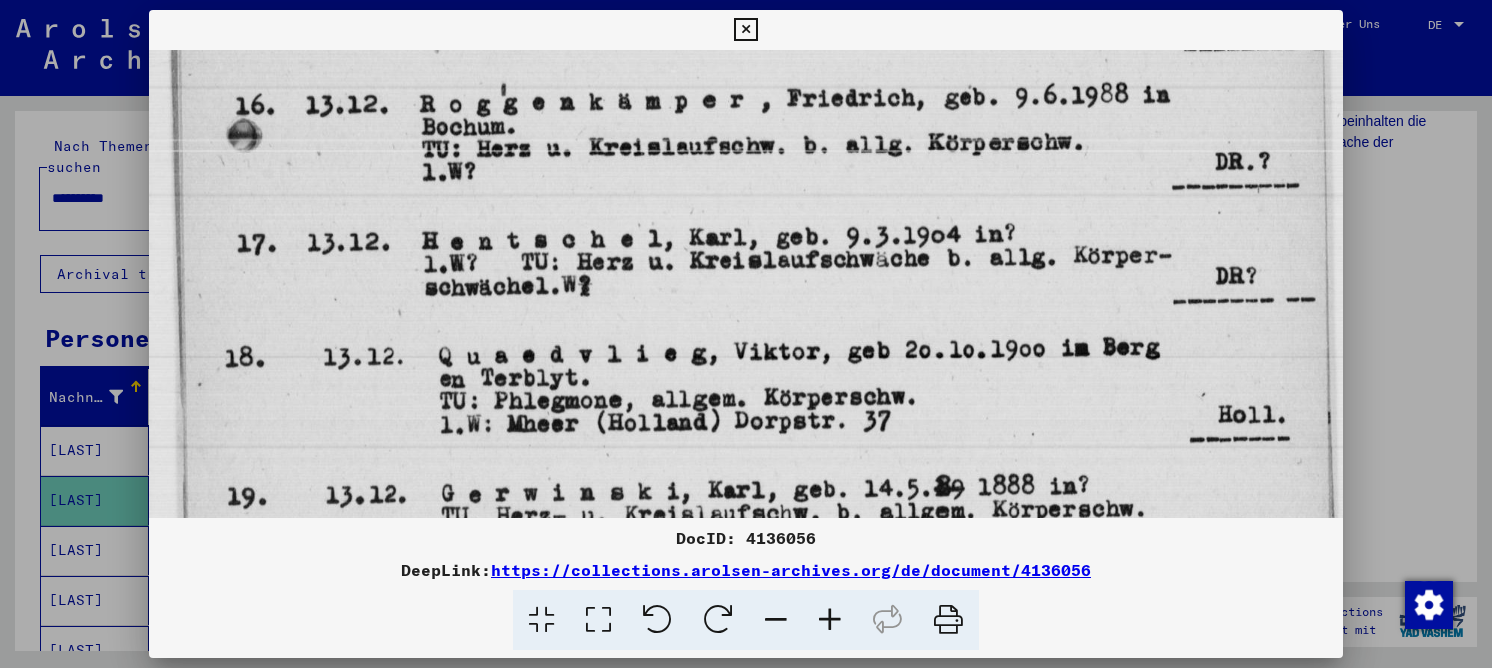 drag, startPoint x: 637, startPoint y: 307, endPoint x: 654, endPoint y: 88, distance: 219.65883 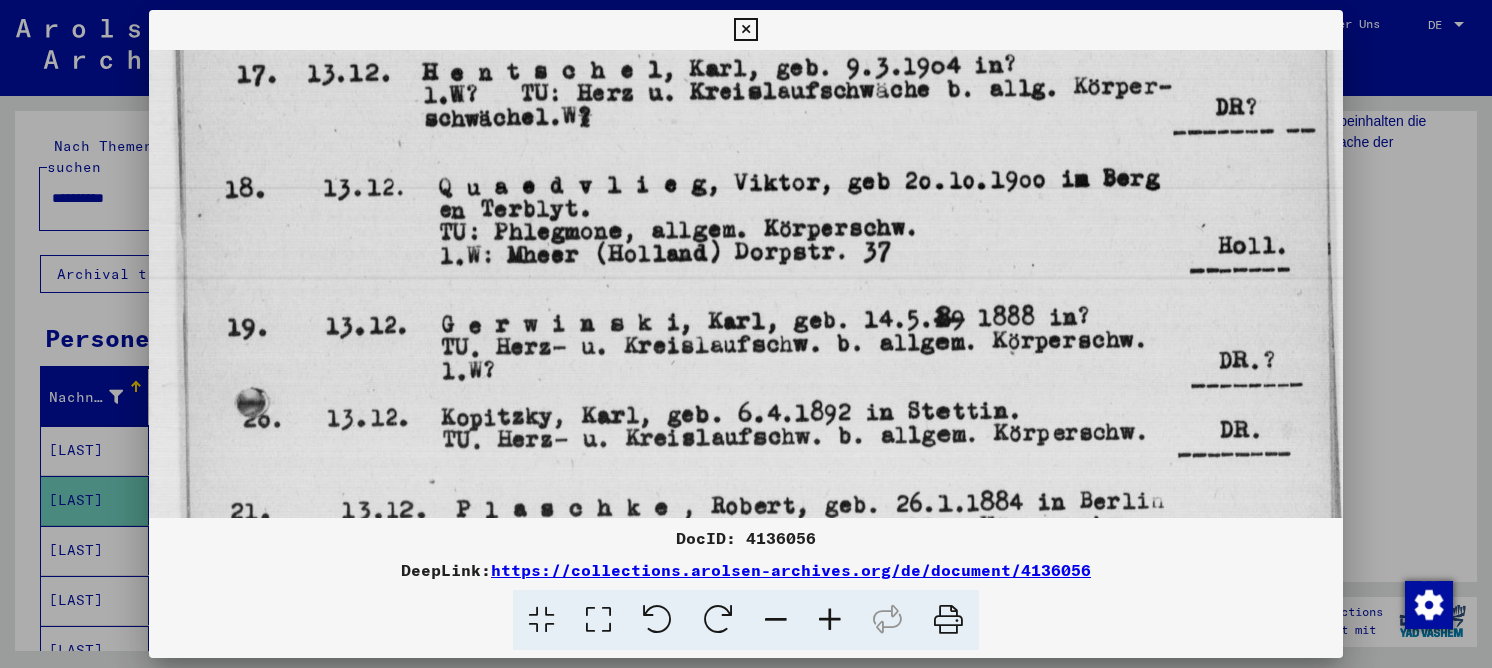 drag, startPoint x: 562, startPoint y: 348, endPoint x: 601, endPoint y: 201, distance: 152.0855 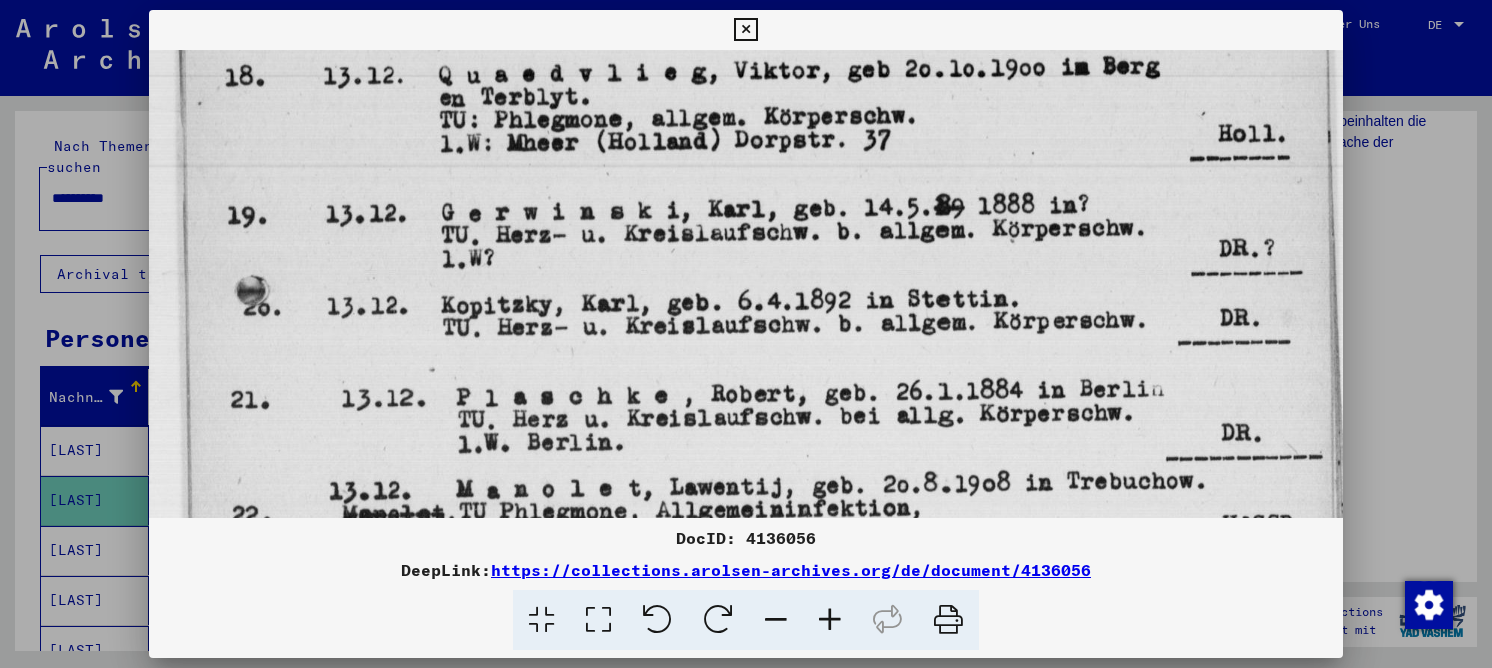 drag, startPoint x: 557, startPoint y: 317, endPoint x: 597, endPoint y: 205, distance: 118.92855 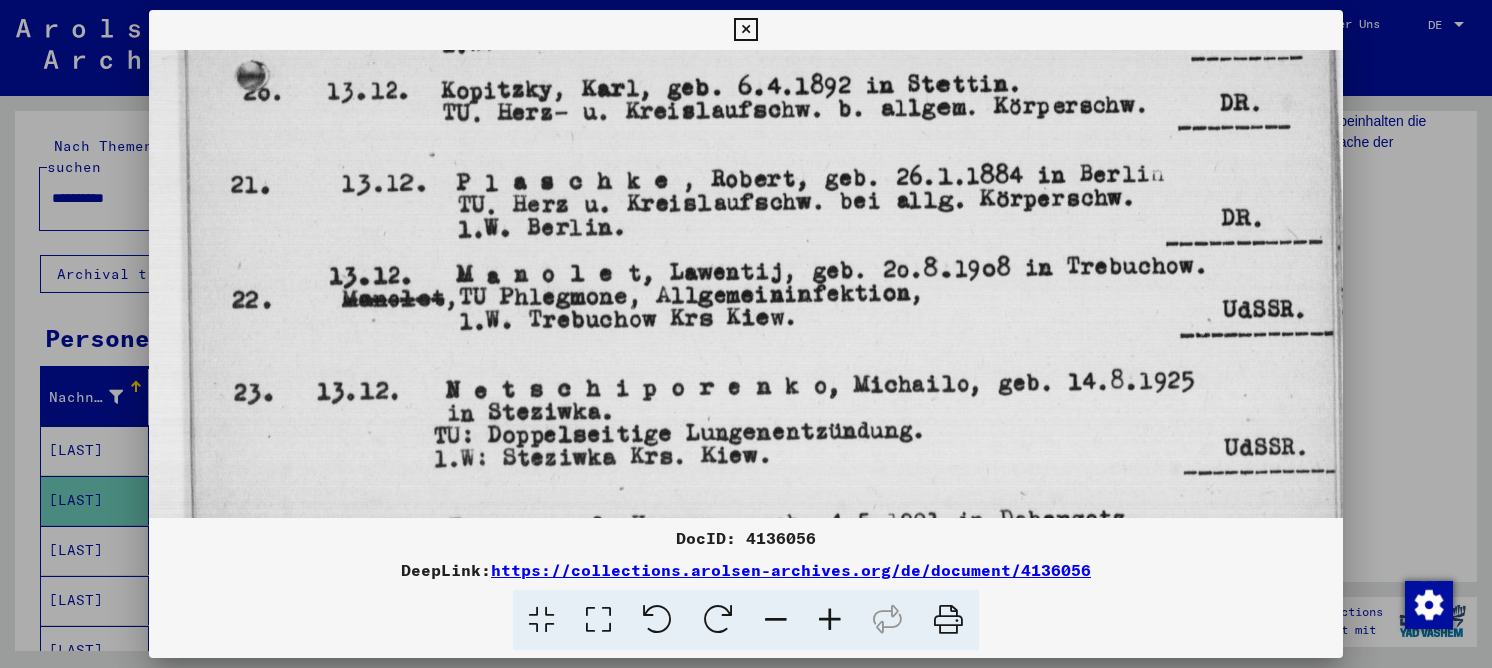 drag, startPoint x: 541, startPoint y: 339, endPoint x: 619, endPoint y: 133, distance: 220.27255 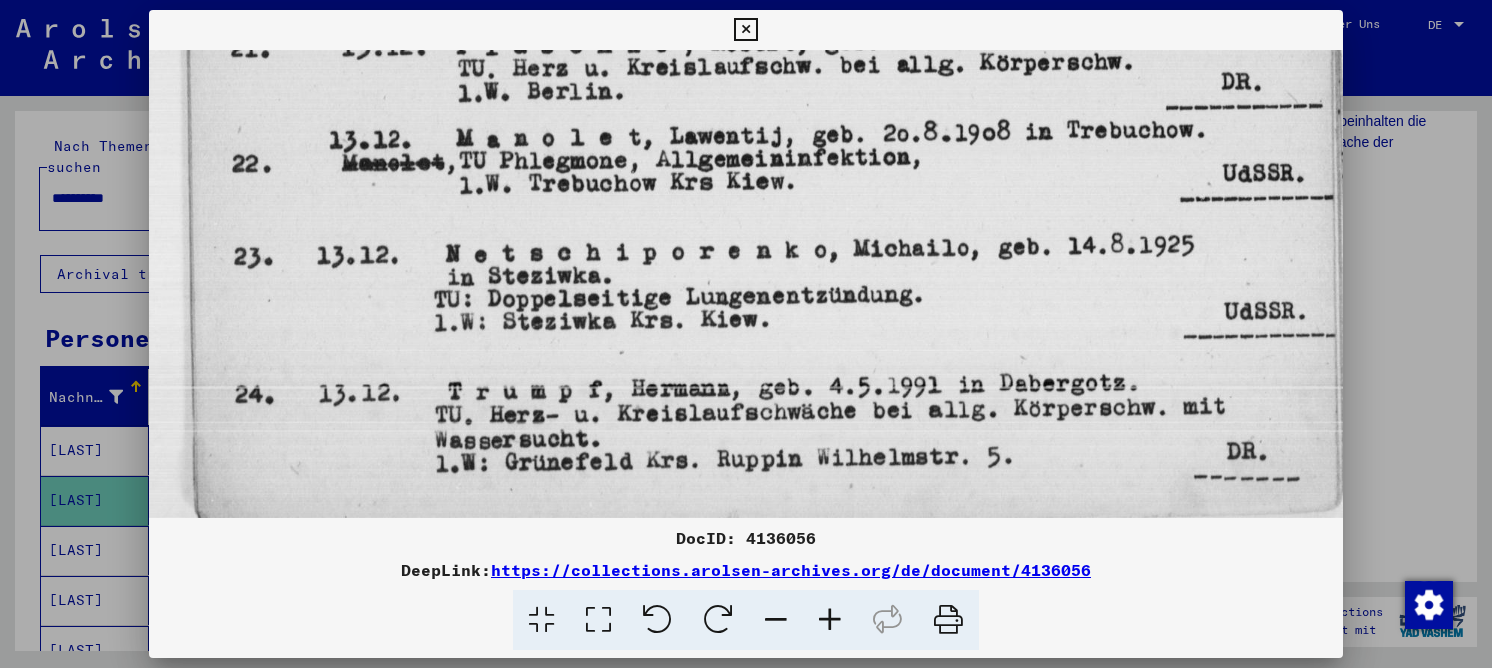 drag, startPoint x: 564, startPoint y: 295, endPoint x: 636, endPoint y: 80, distance: 226.73553 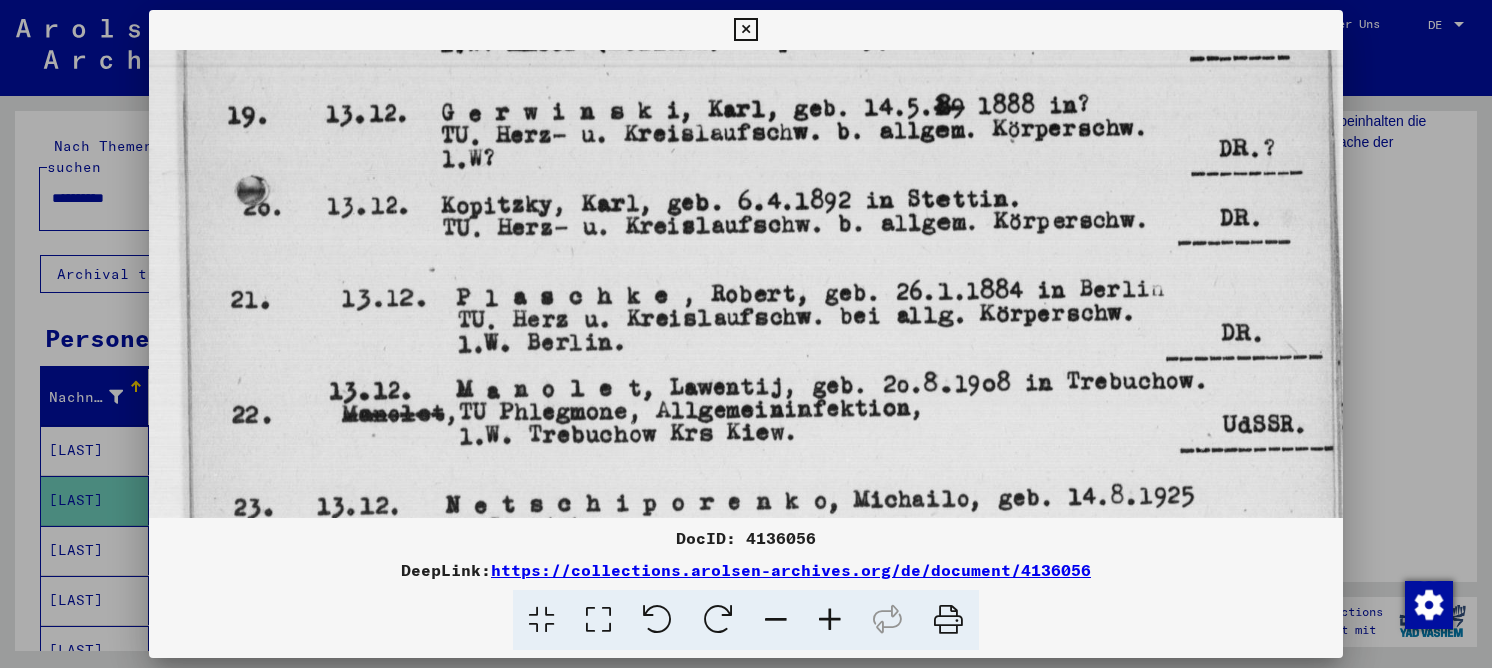 drag, startPoint x: 572, startPoint y: 249, endPoint x: 583, endPoint y: 355, distance: 106.56923 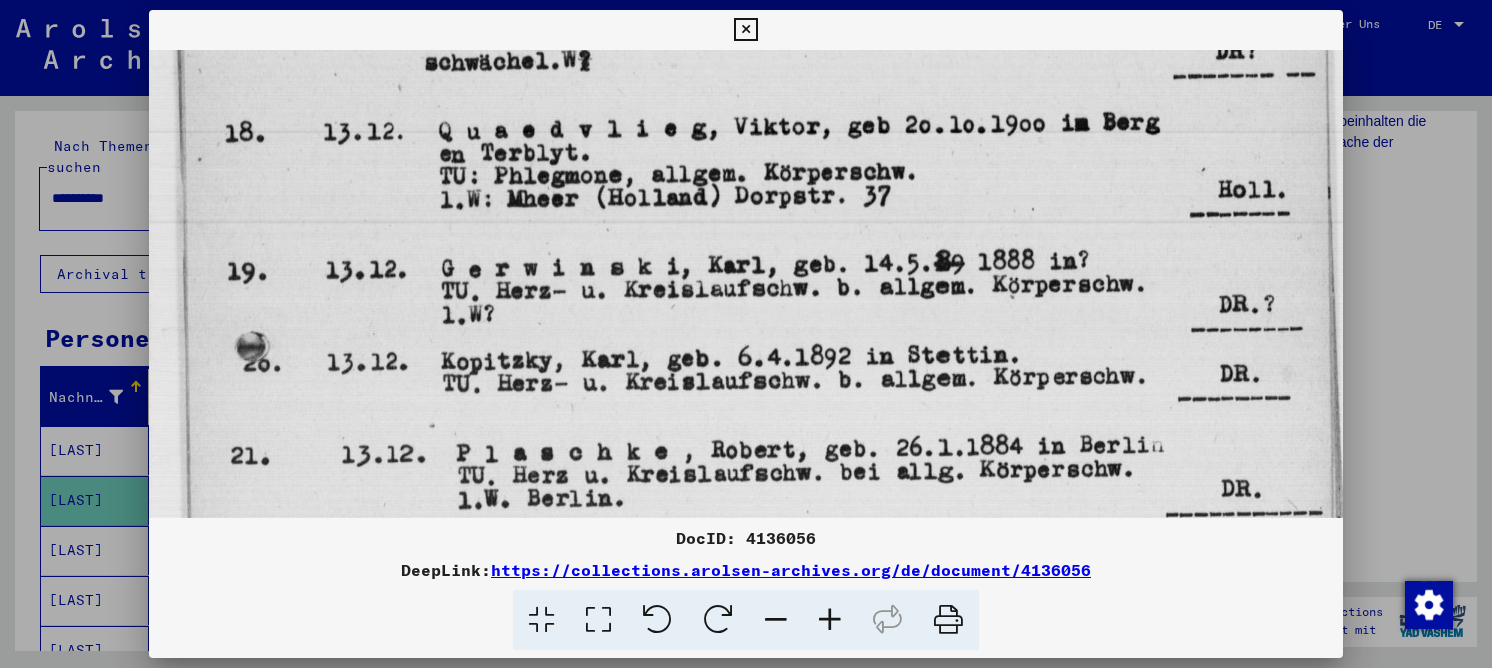 drag, startPoint x: 588, startPoint y: 204, endPoint x: 588, endPoint y: 310, distance: 106 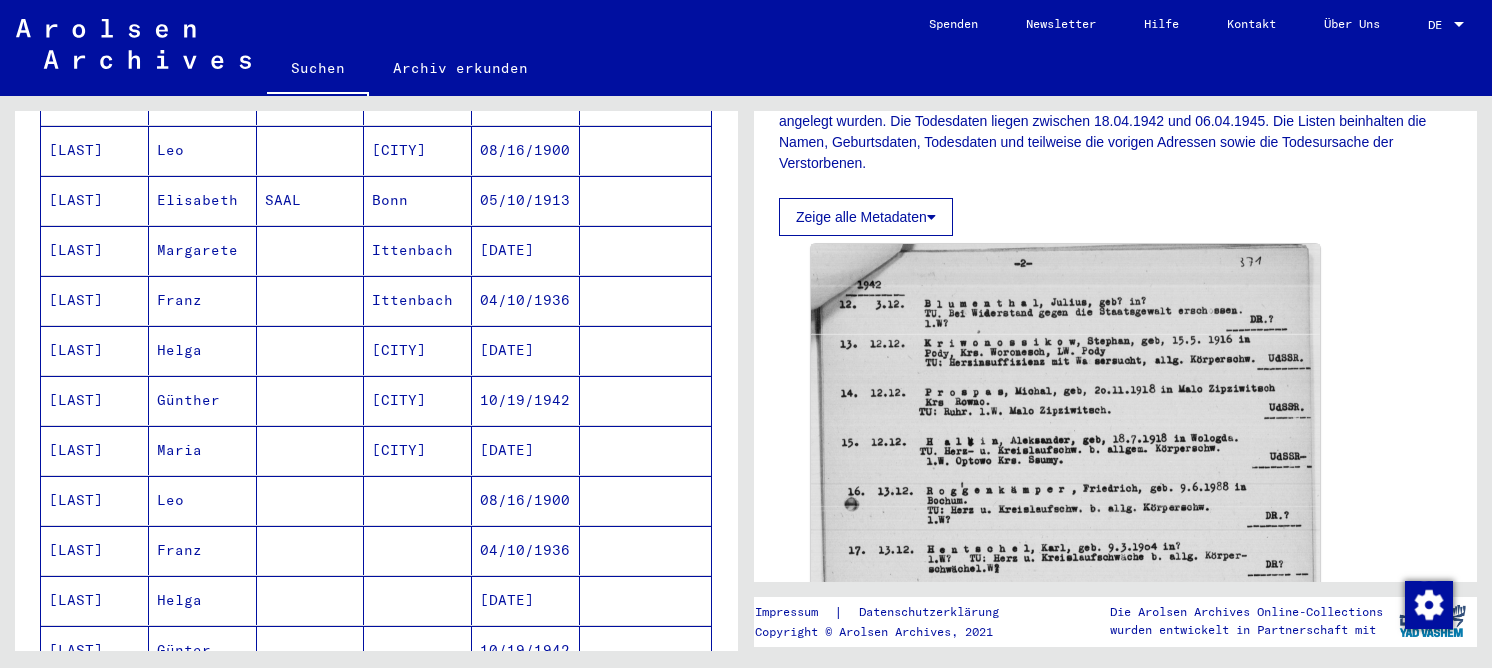 scroll, scrollTop: 1100, scrollLeft: 0, axis: vertical 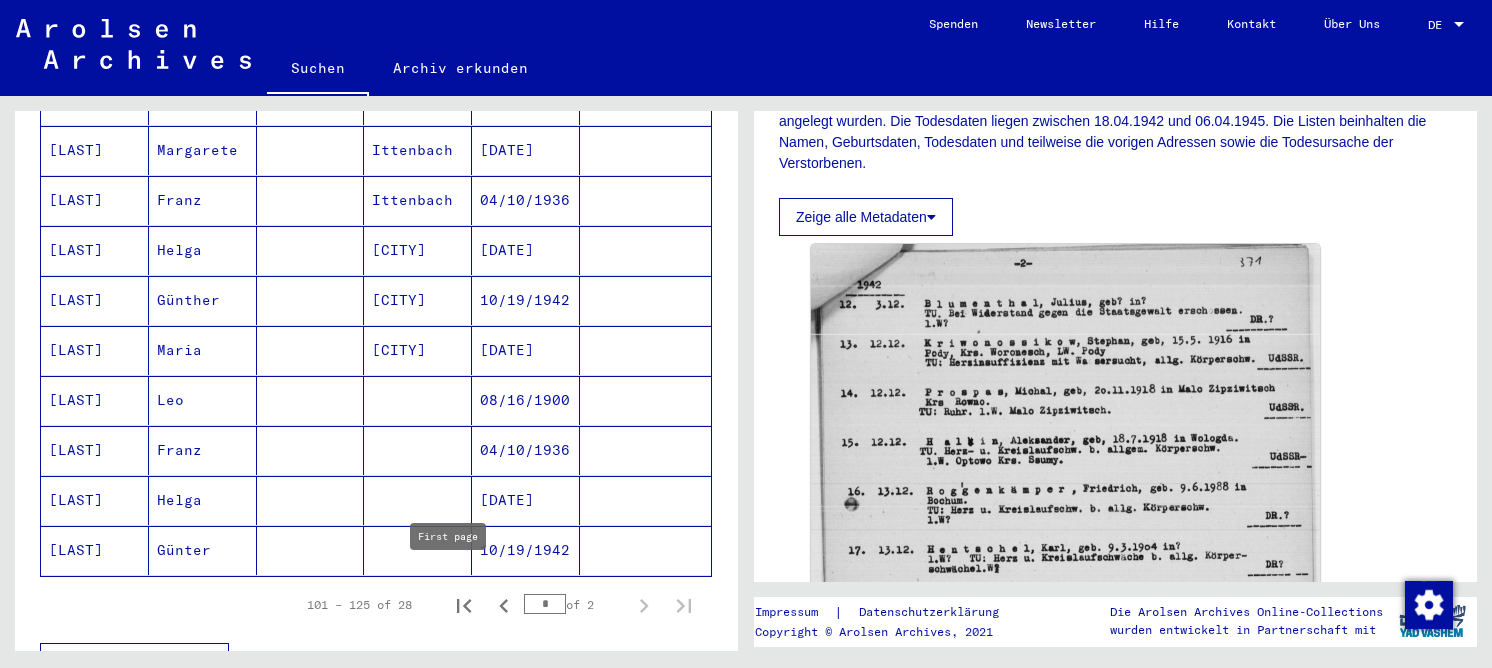 click at bounding box center (464, 605) 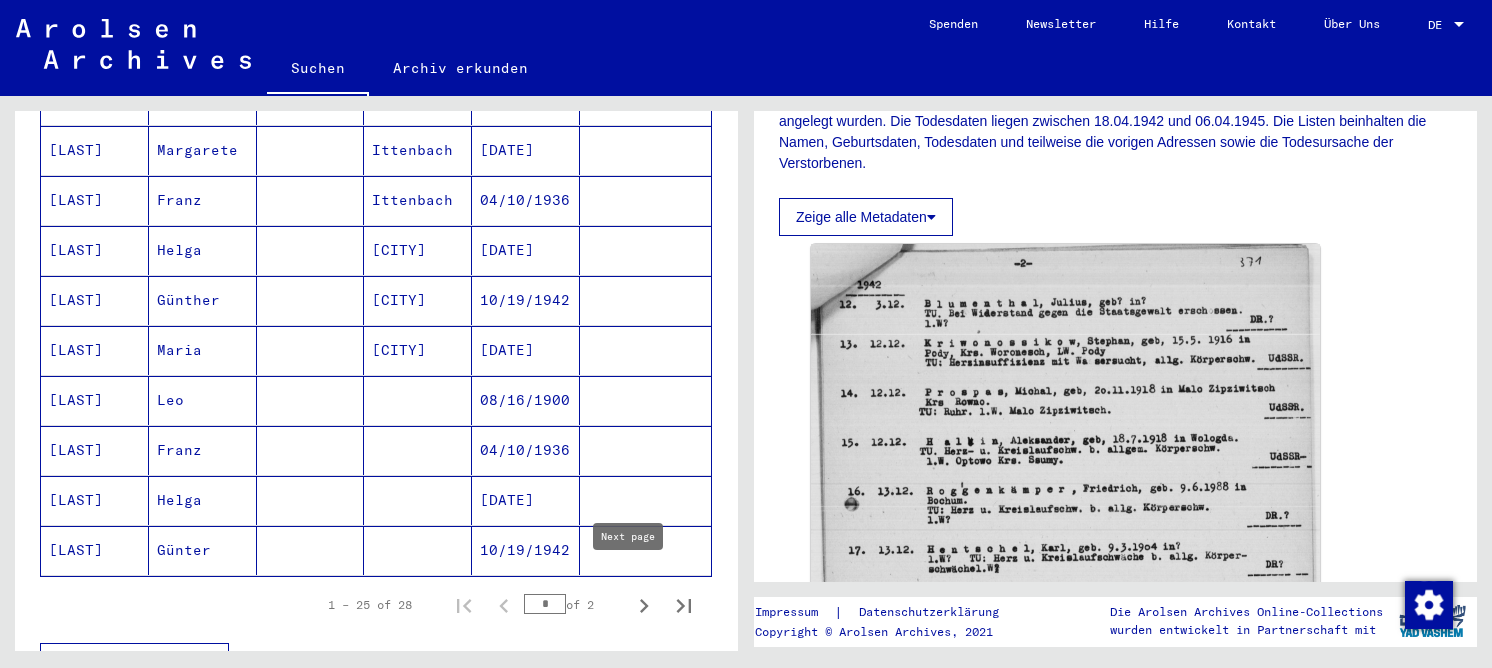 click 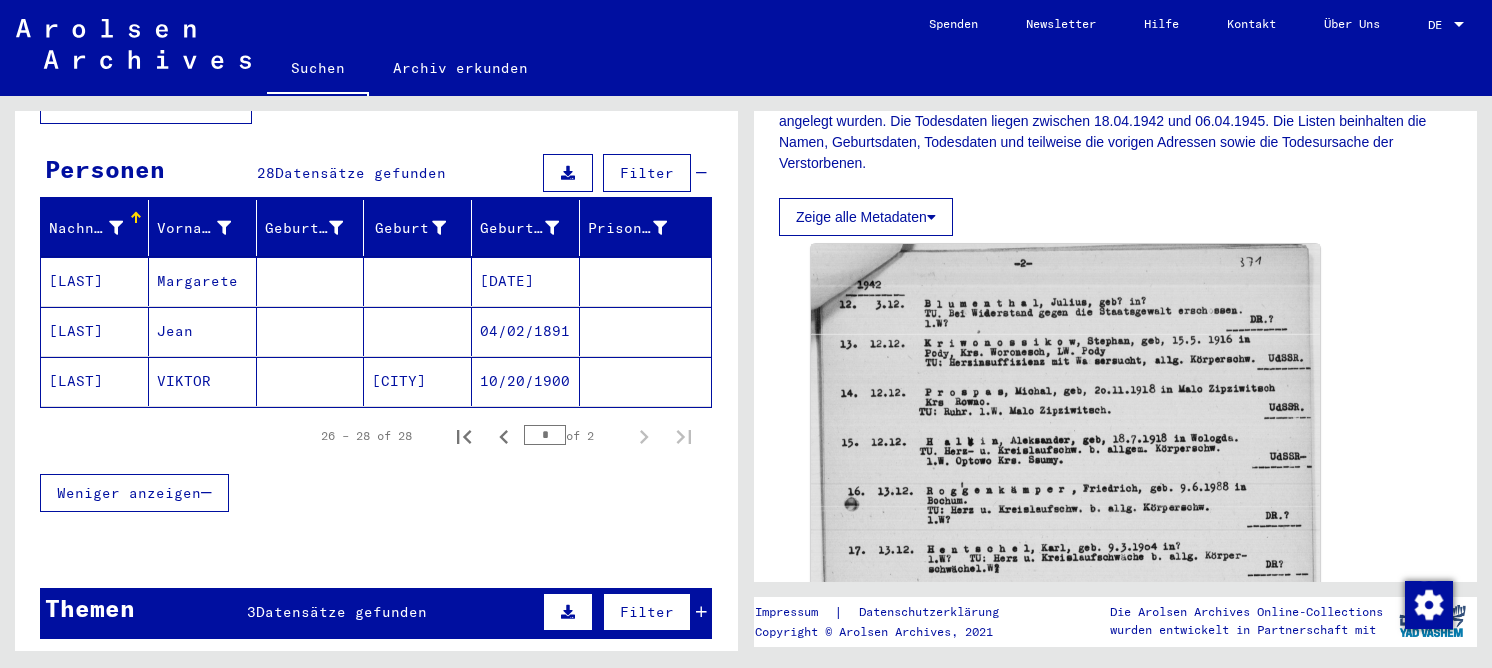 scroll, scrollTop: 0, scrollLeft: 0, axis: both 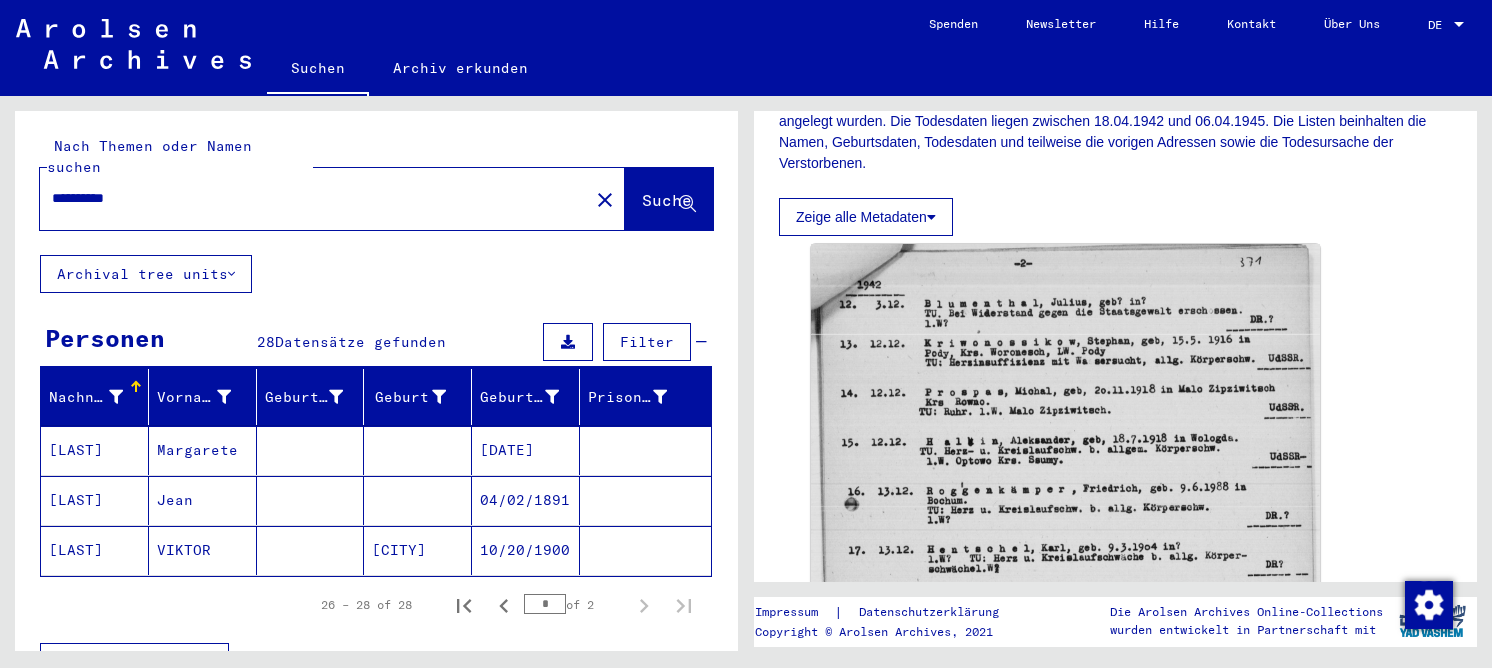 click 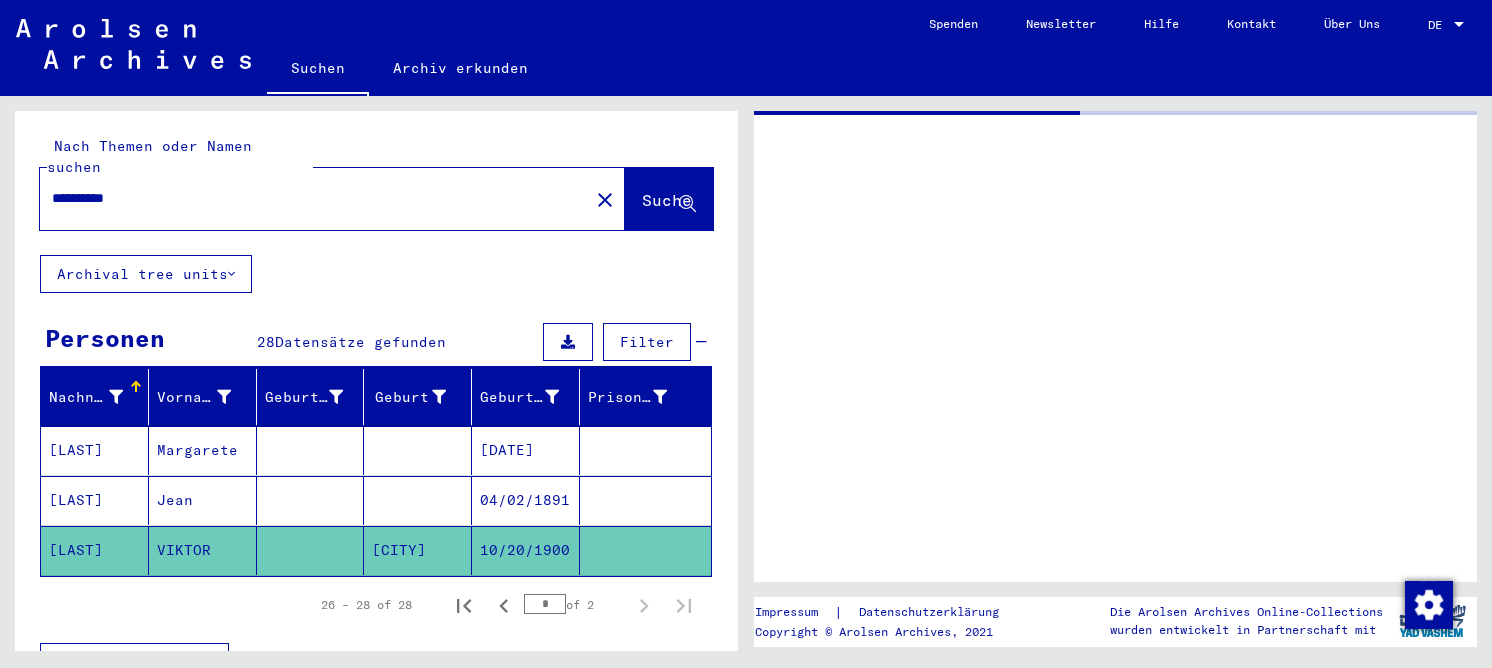 scroll, scrollTop: 0, scrollLeft: 0, axis: both 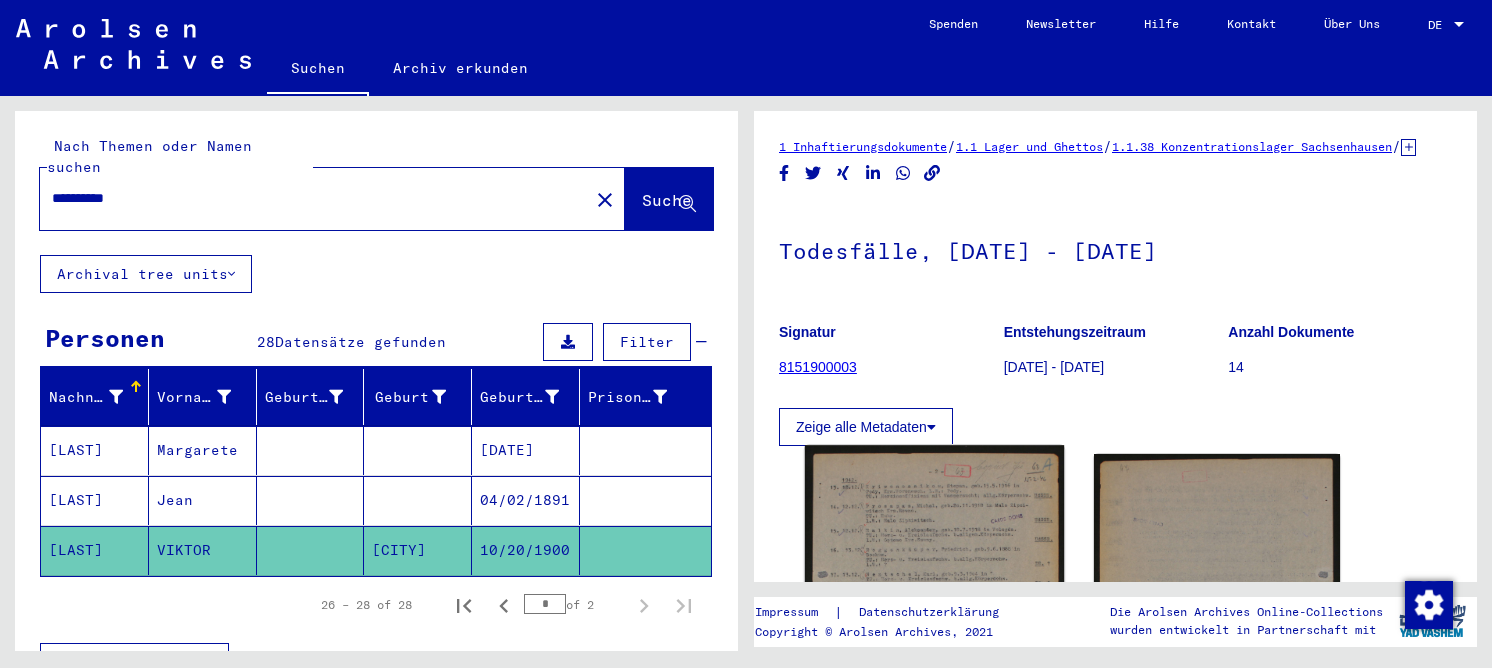 click 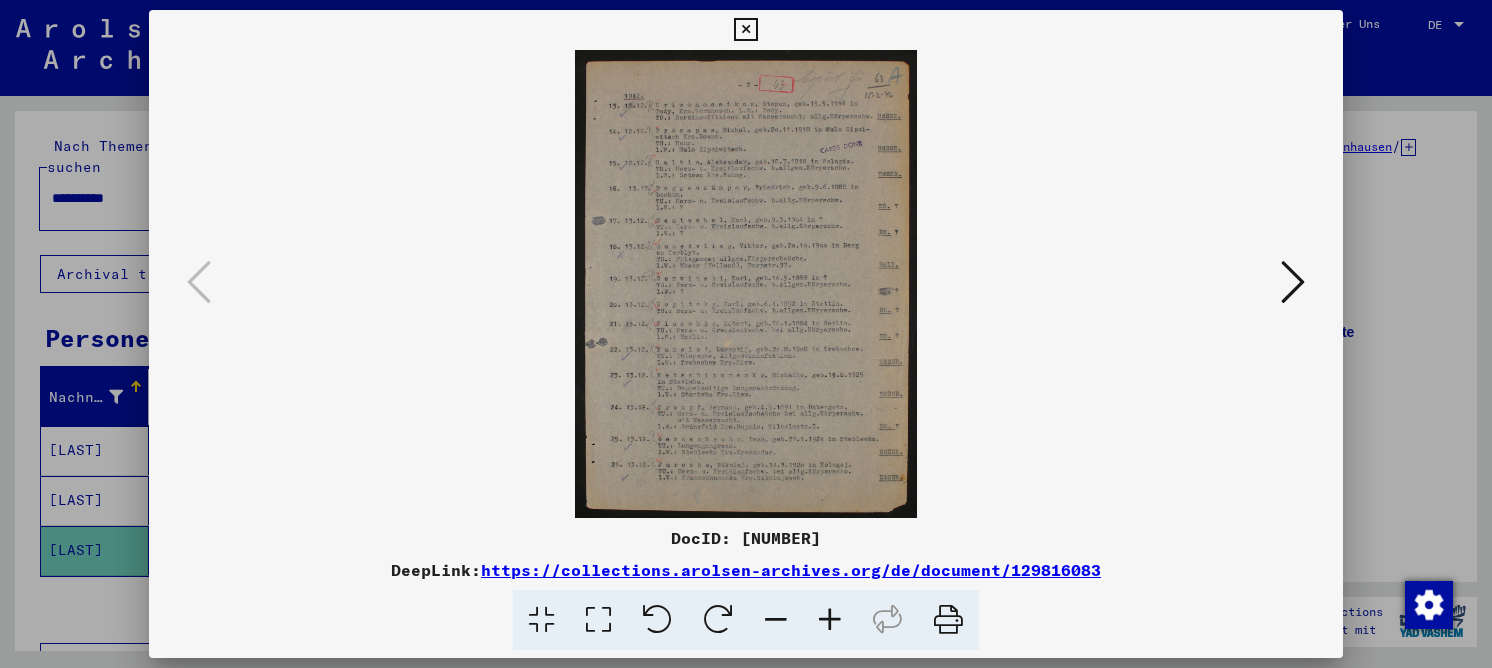 click at bounding box center [598, 620] 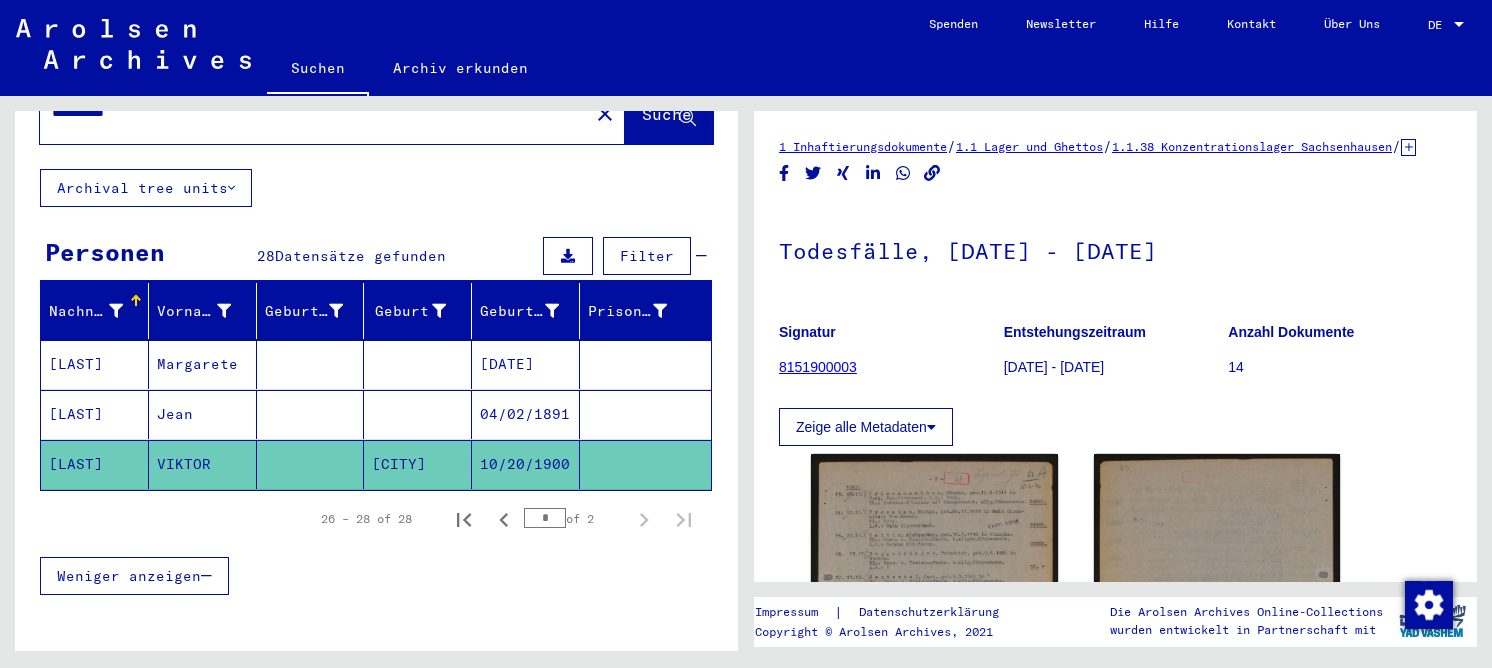 scroll, scrollTop: 0, scrollLeft: 0, axis: both 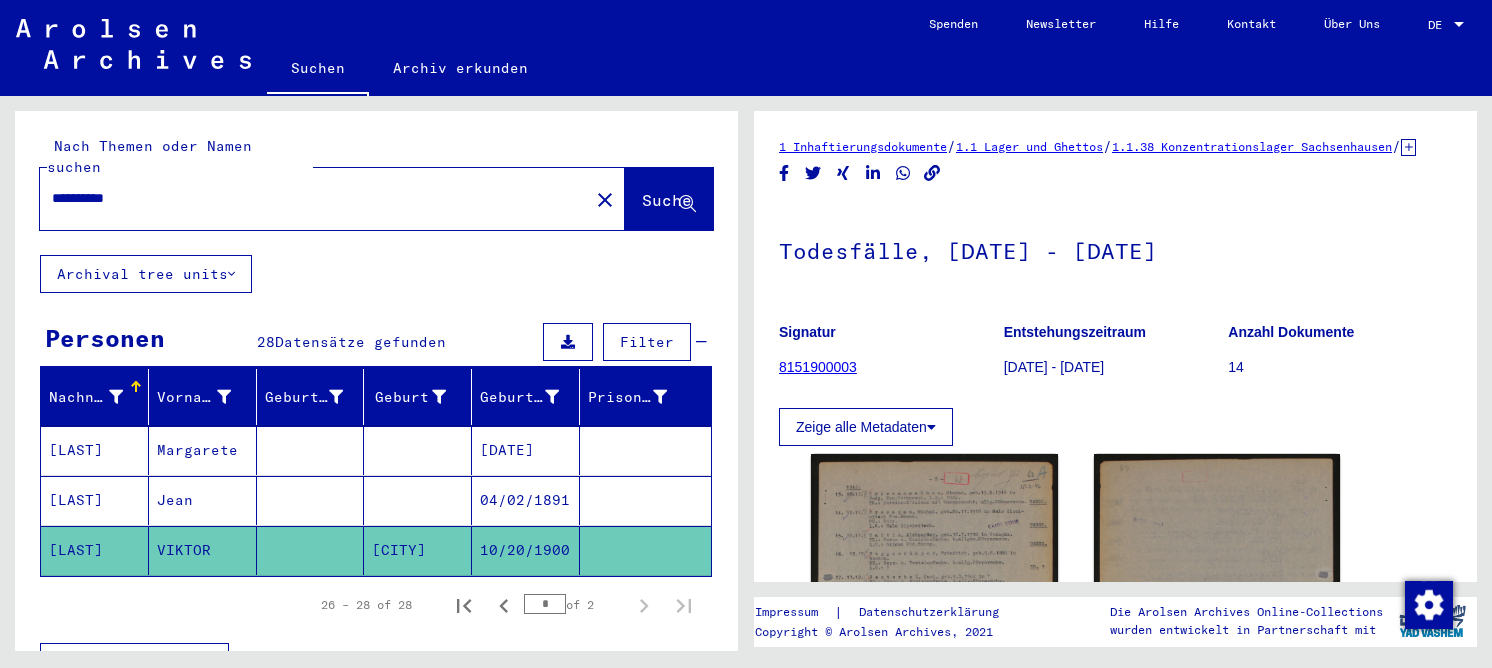 drag, startPoint x: 193, startPoint y: 180, endPoint x: 36, endPoint y: 177, distance: 157.02866 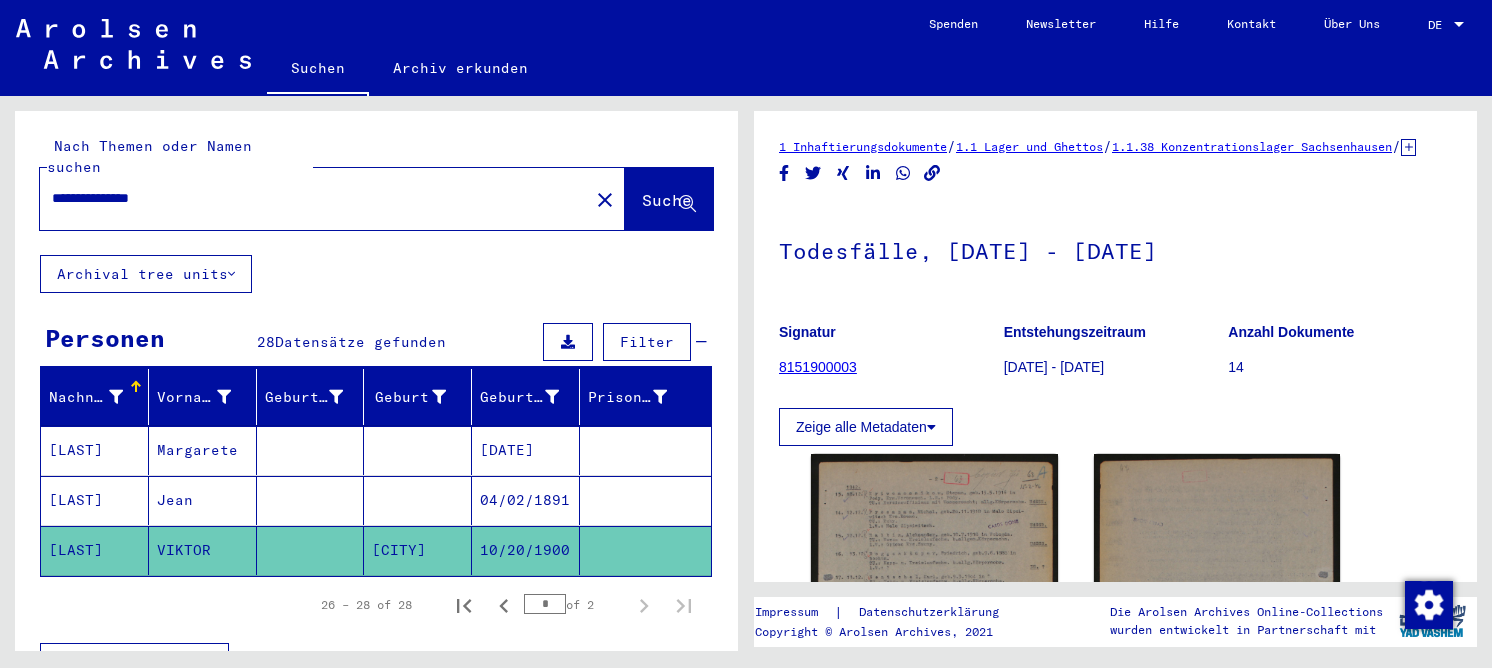 type on "**********" 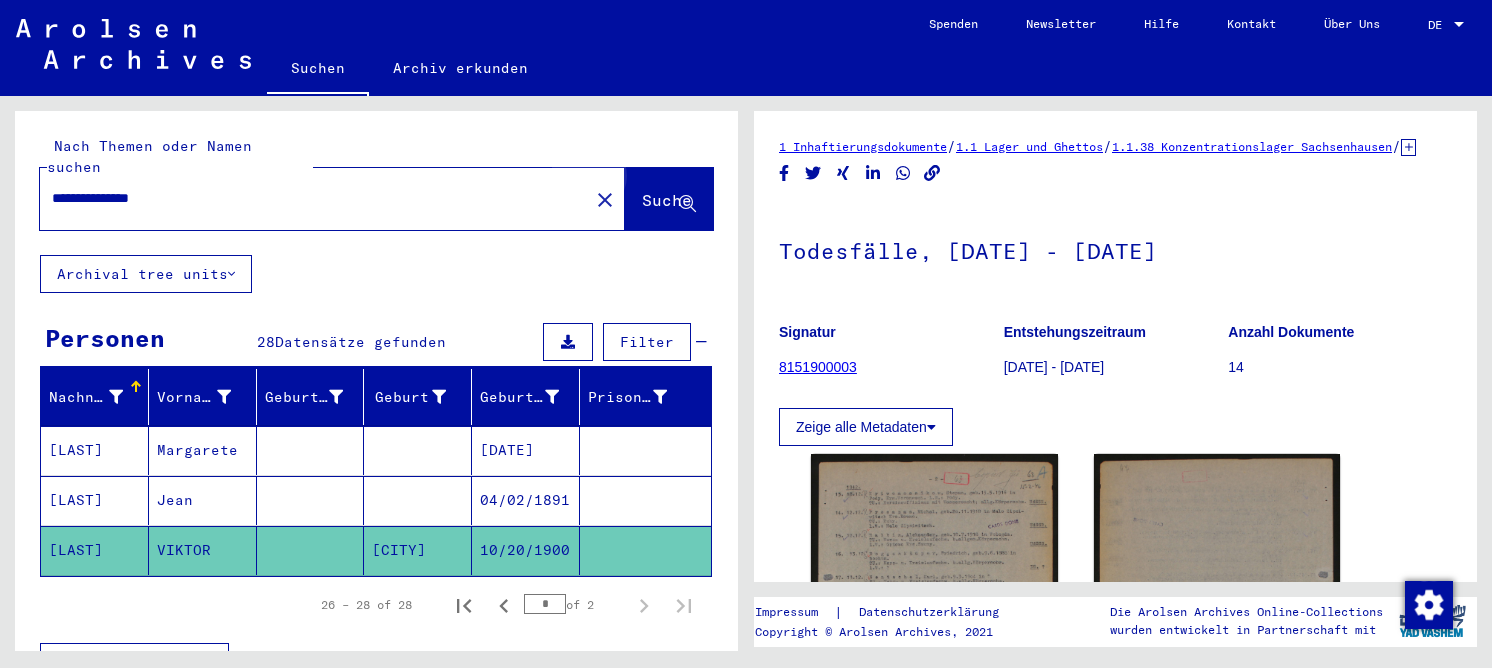 click on "Suche" 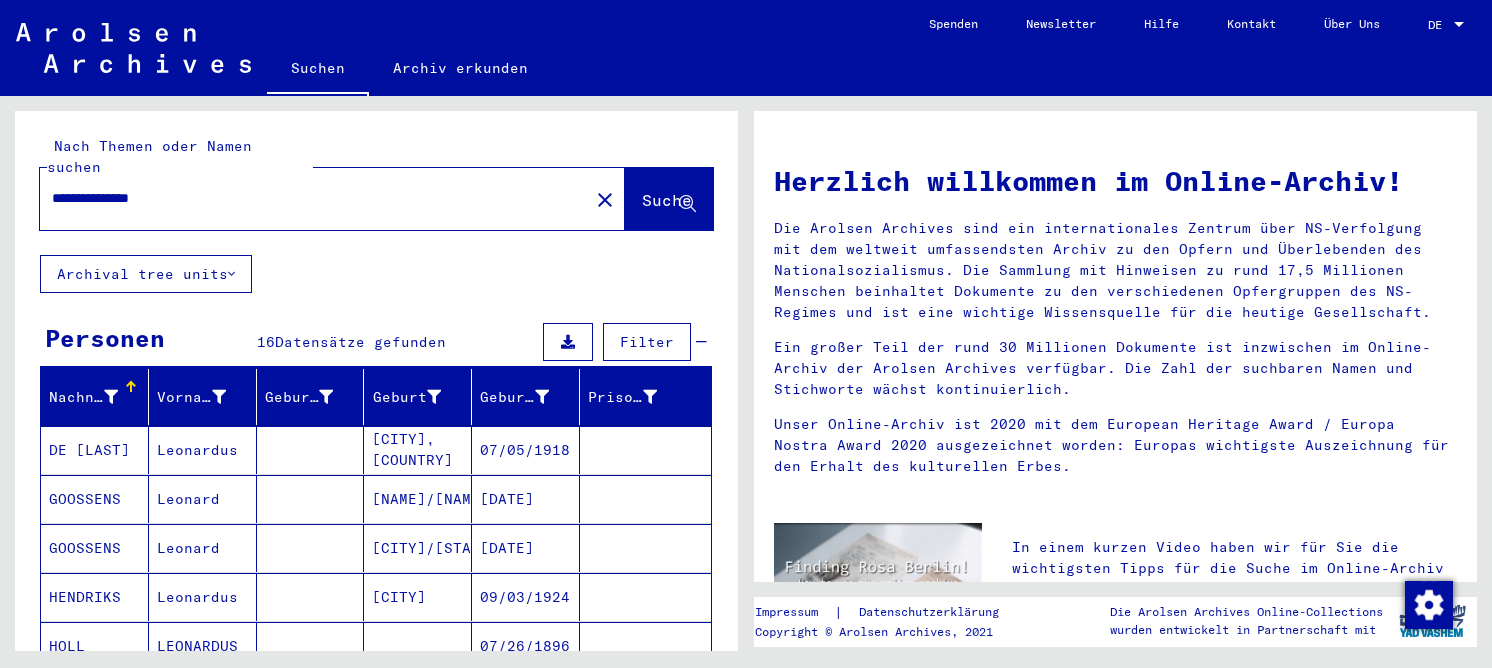 type 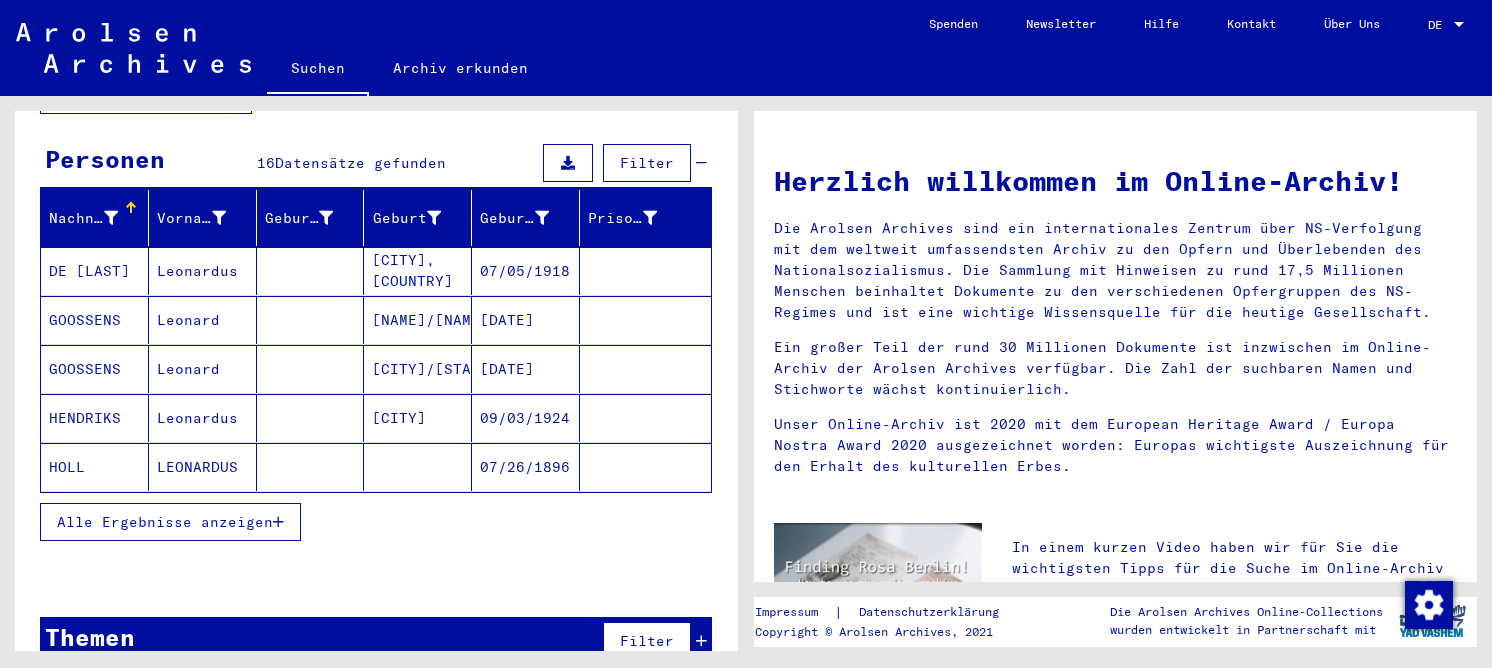scroll, scrollTop: 197, scrollLeft: 0, axis: vertical 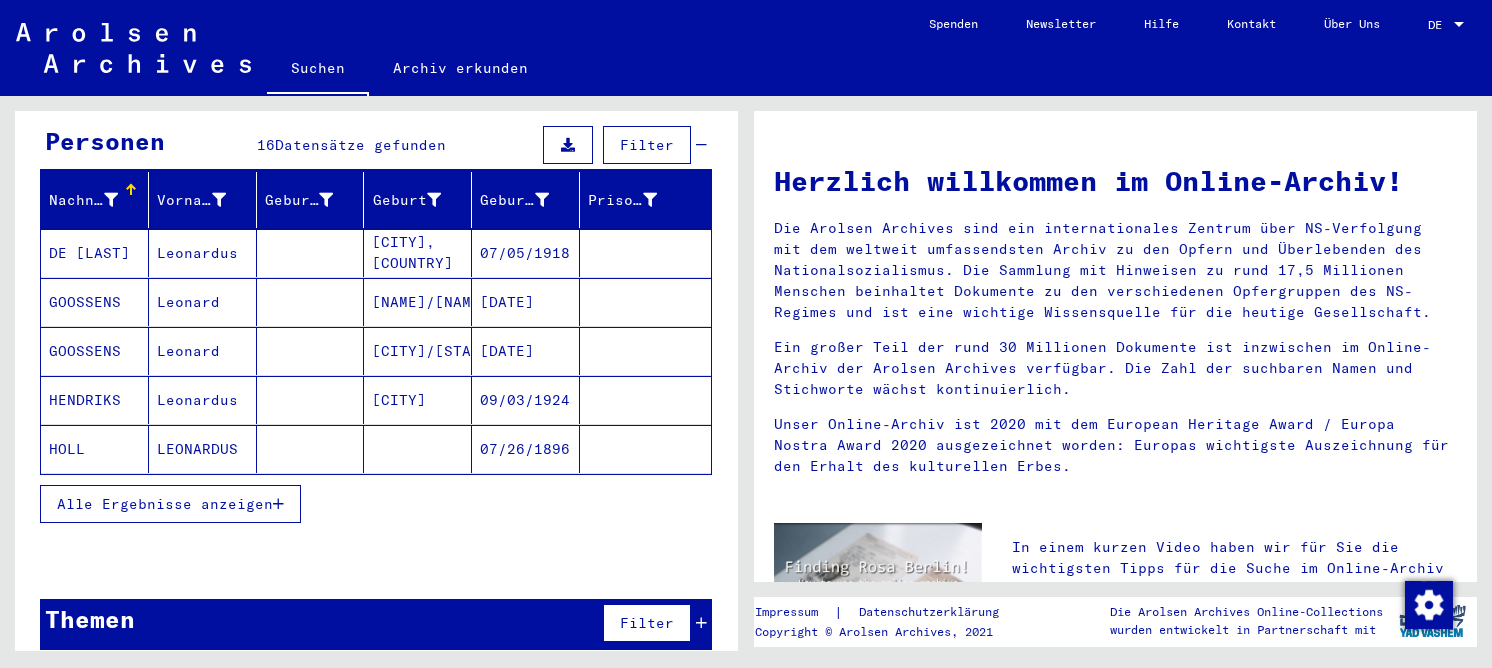 click on "Alle Ergebnisse anzeigen" at bounding box center [165, 504] 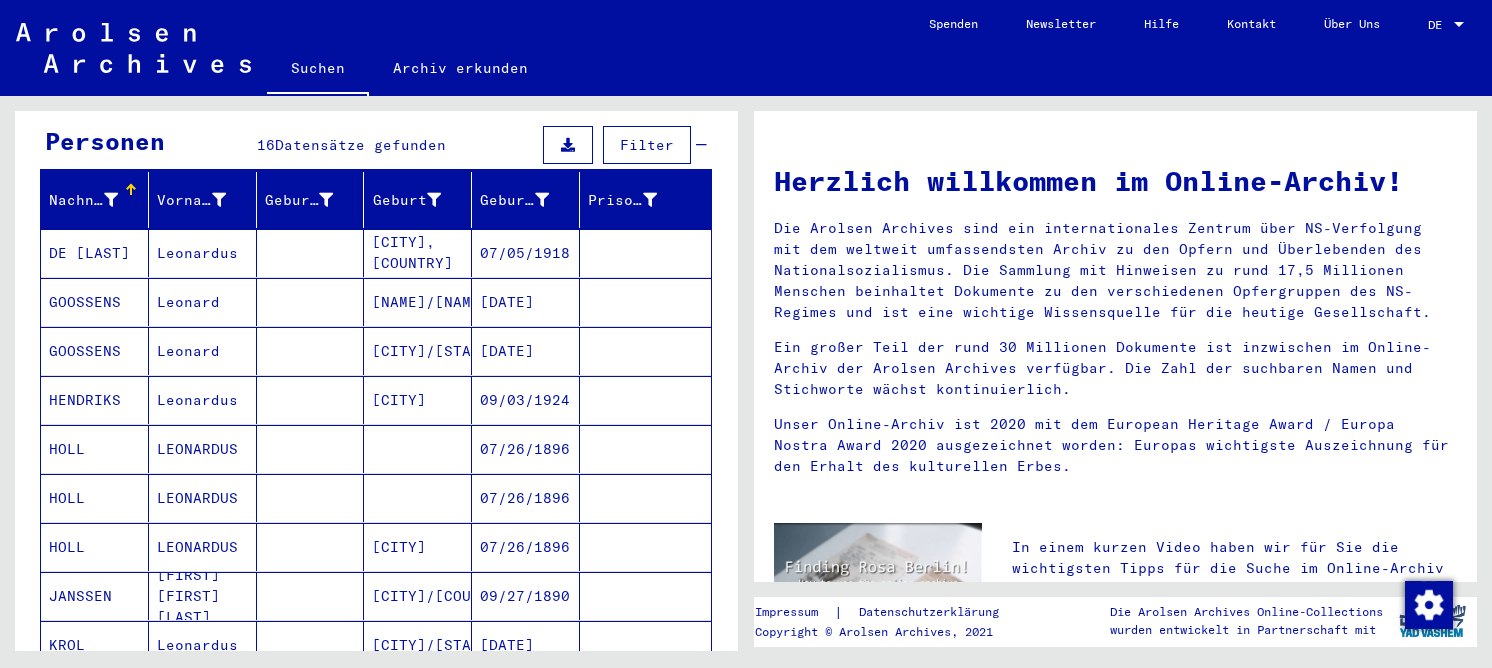 click on "LEONARDUS" at bounding box center (203, 498) 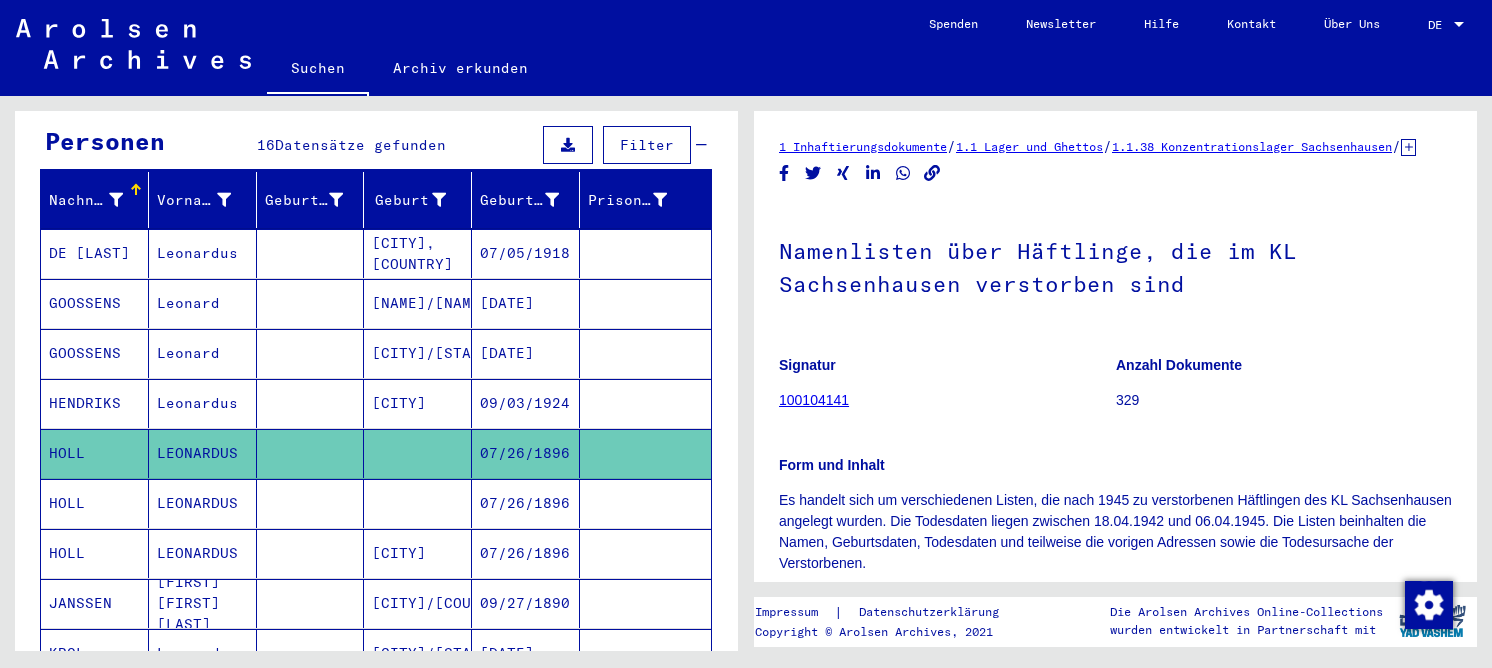 scroll, scrollTop: 0, scrollLeft: 0, axis: both 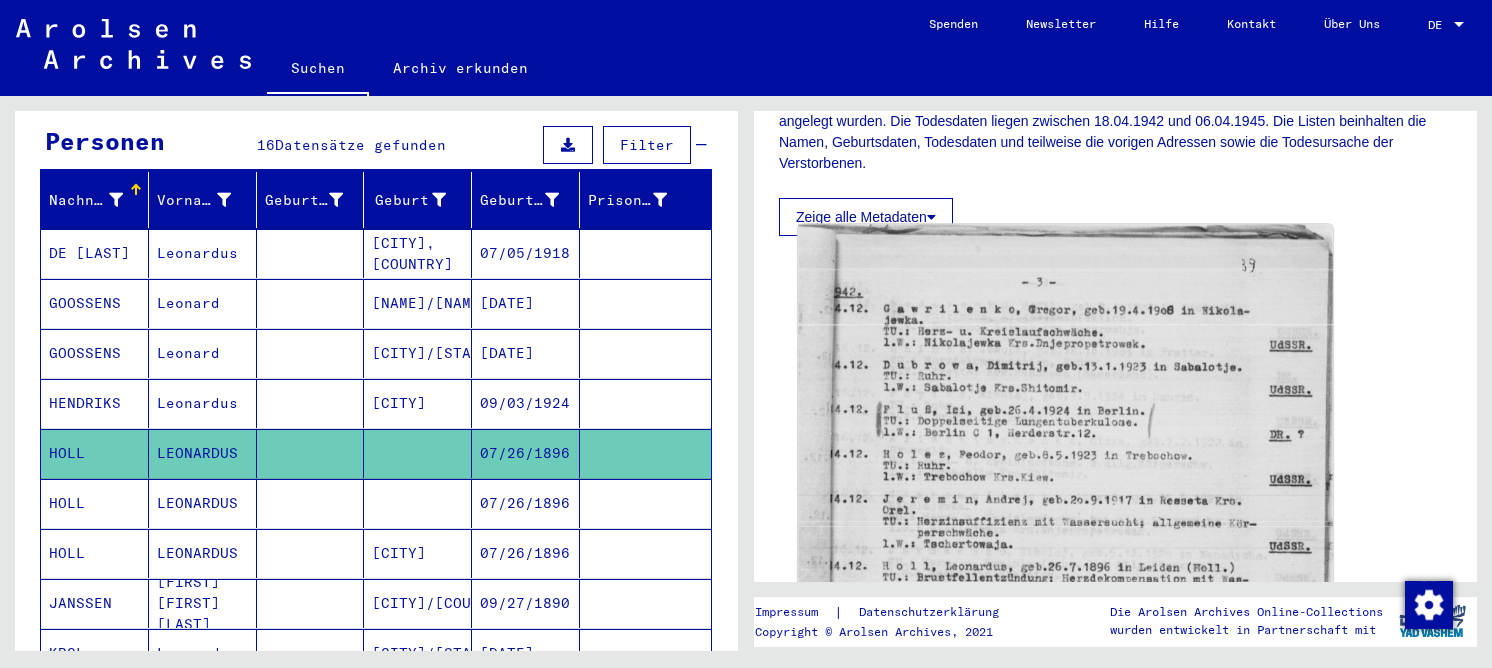 click 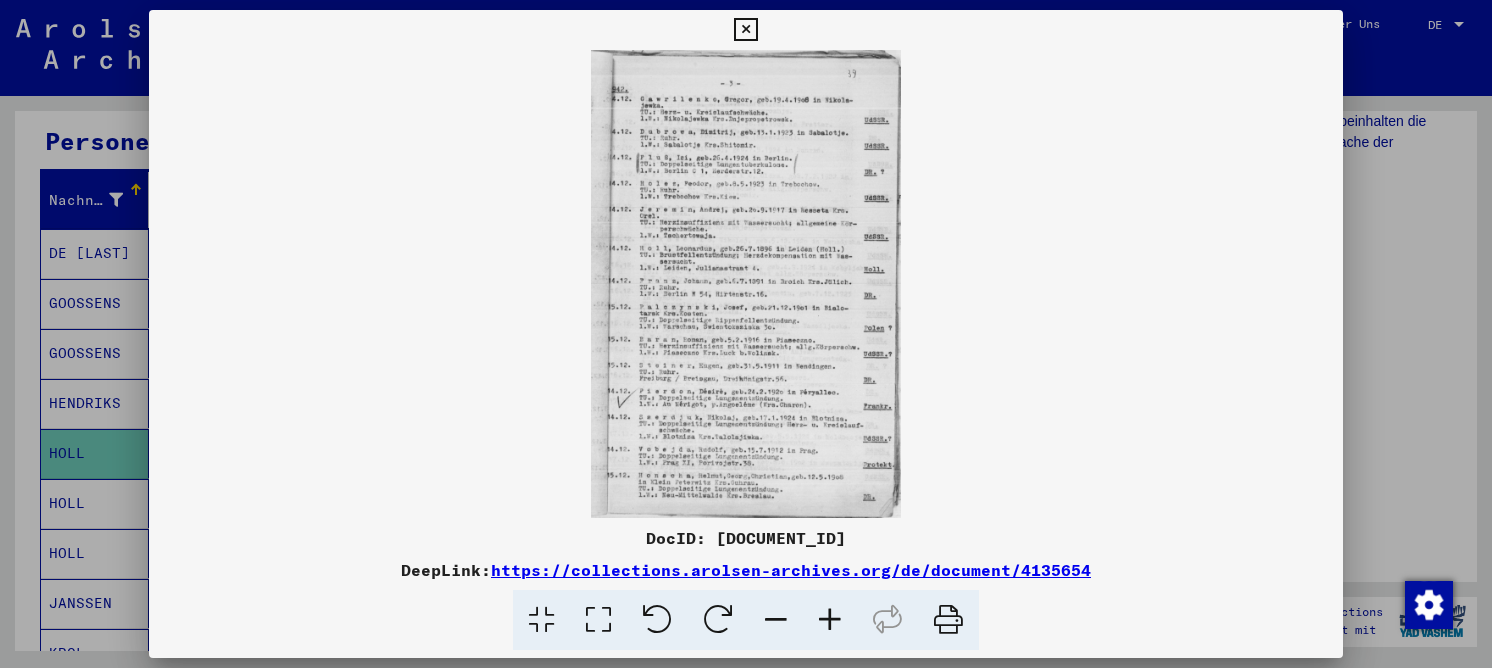 click at bounding box center [598, 620] 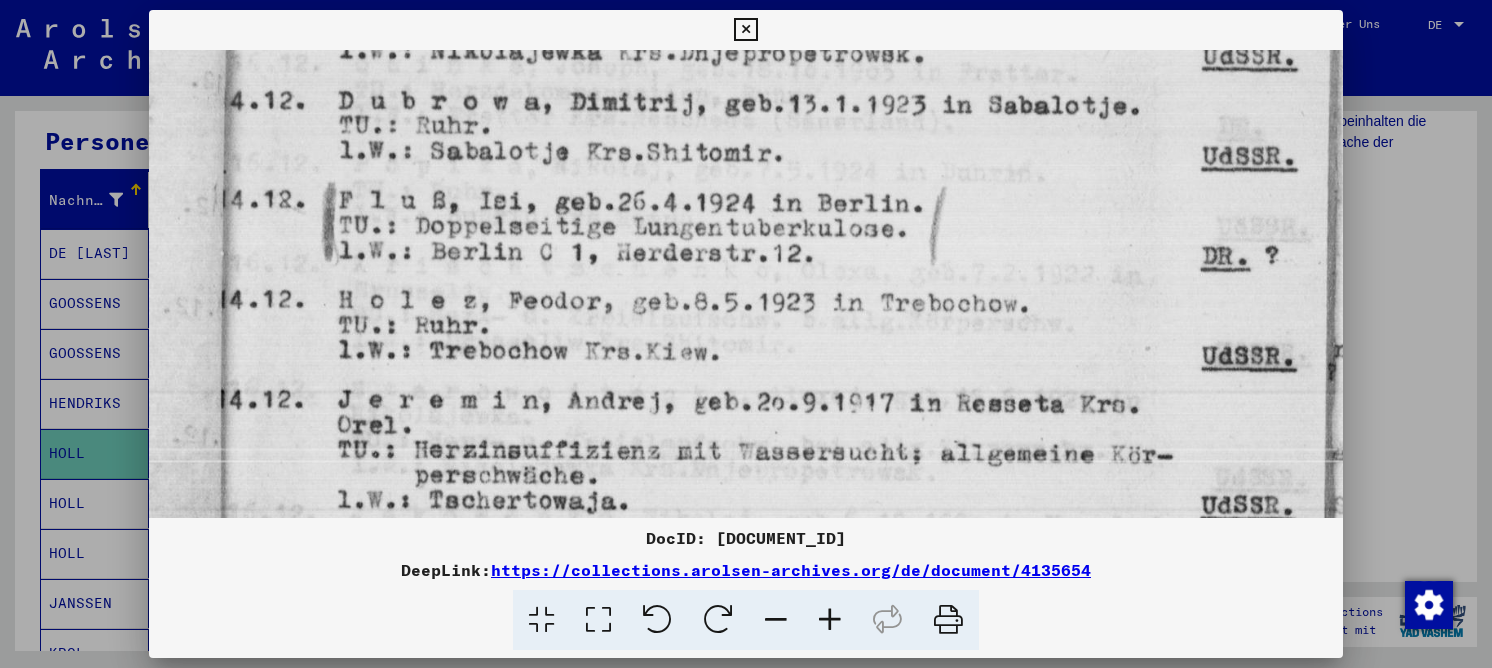 drag, startPoint x: 696, startPoint y: 403, endPoint x: 709, endPoint y: 140, distance: 263.3211 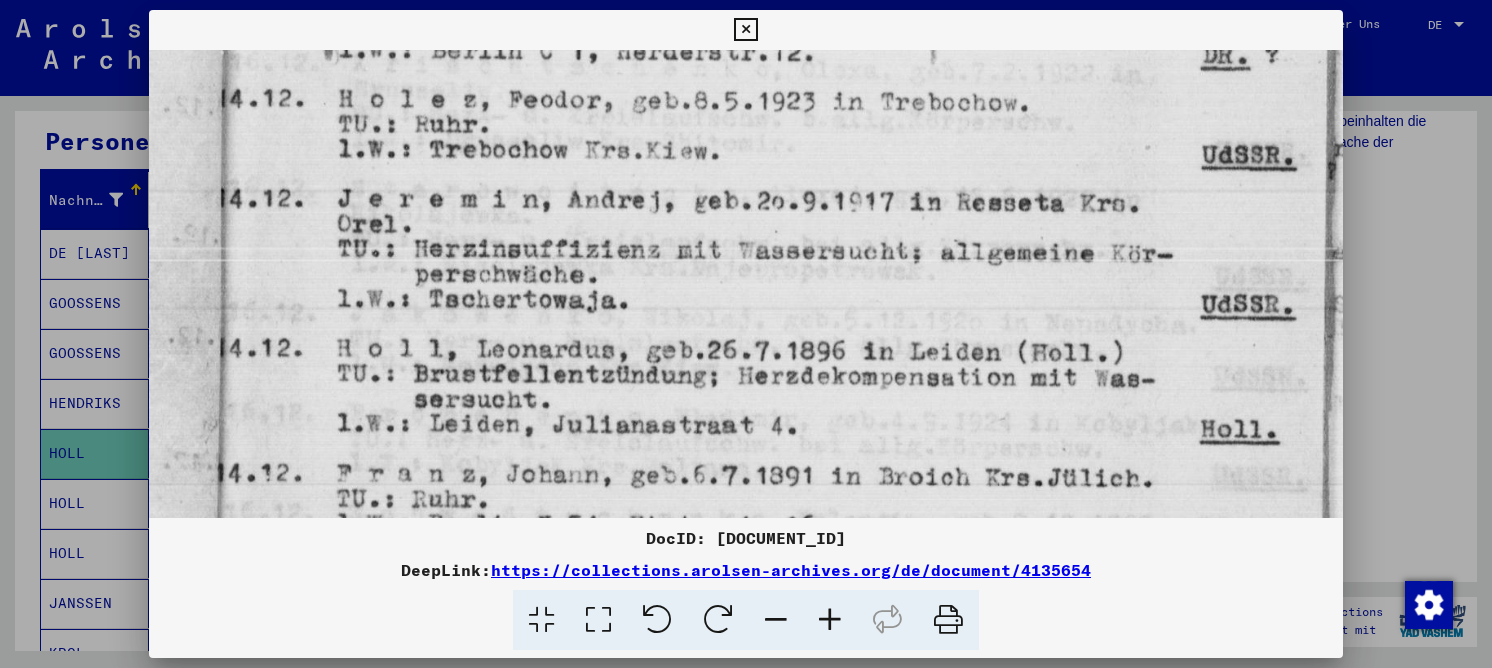 drag, startPoint x: 721, startPoint y: 172, endPoint x: 721, endPoint y: 159, distance: 13 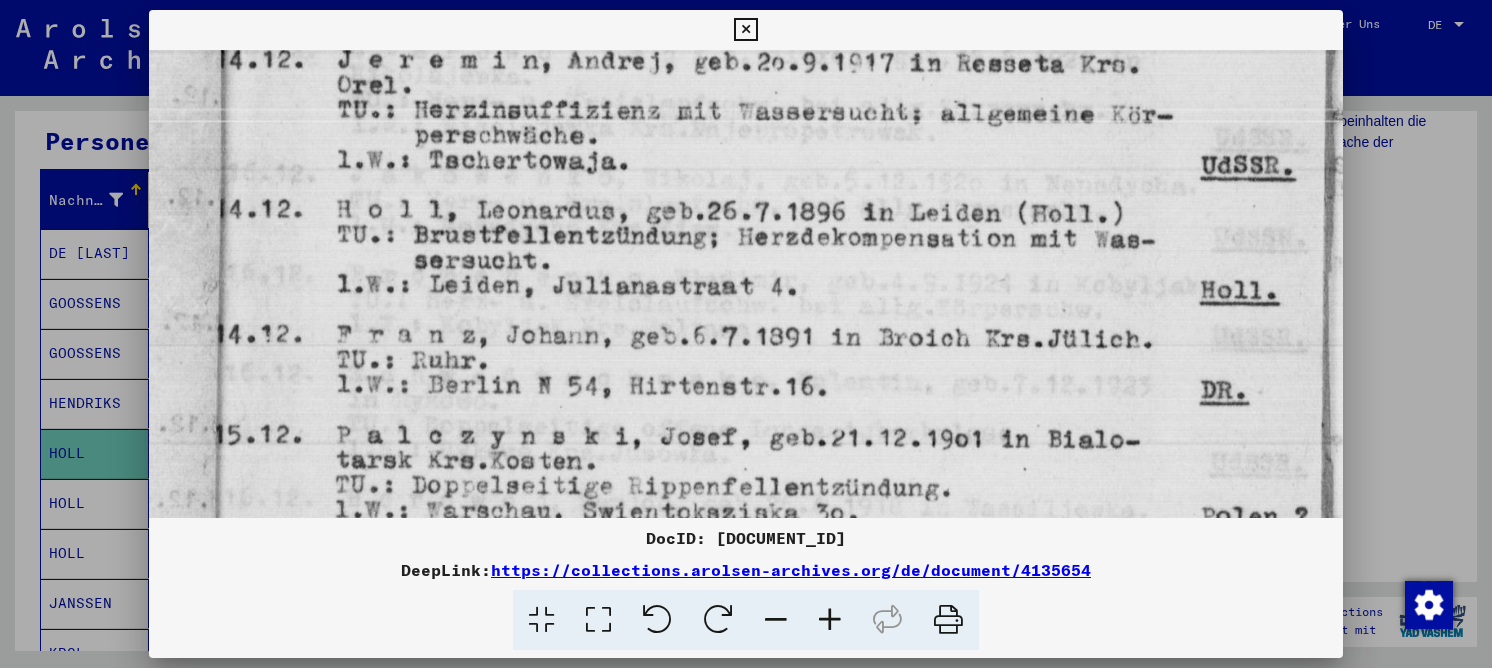 drag, startPoint x: 667, startPoint y: 294, endPoint x: 675, endPoint y: 200, distance: 94.33981 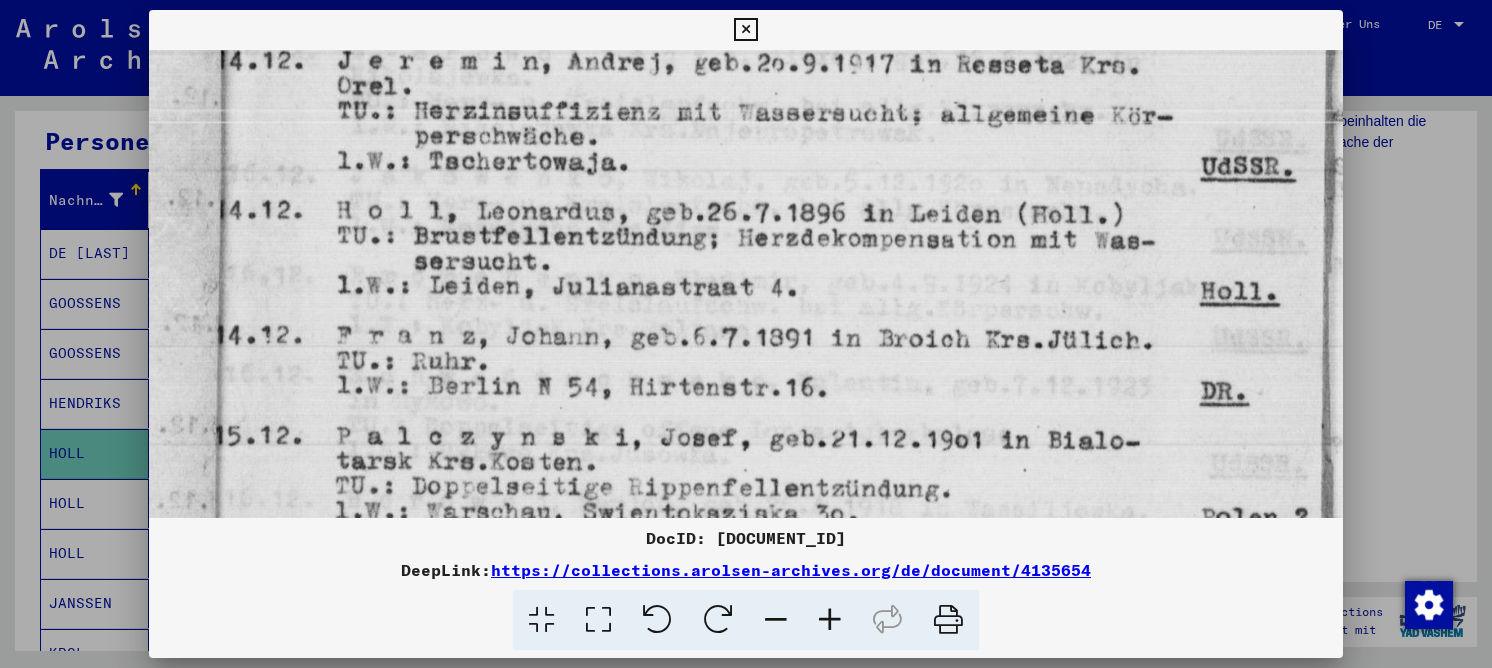 click at bounding box center (746, 348) 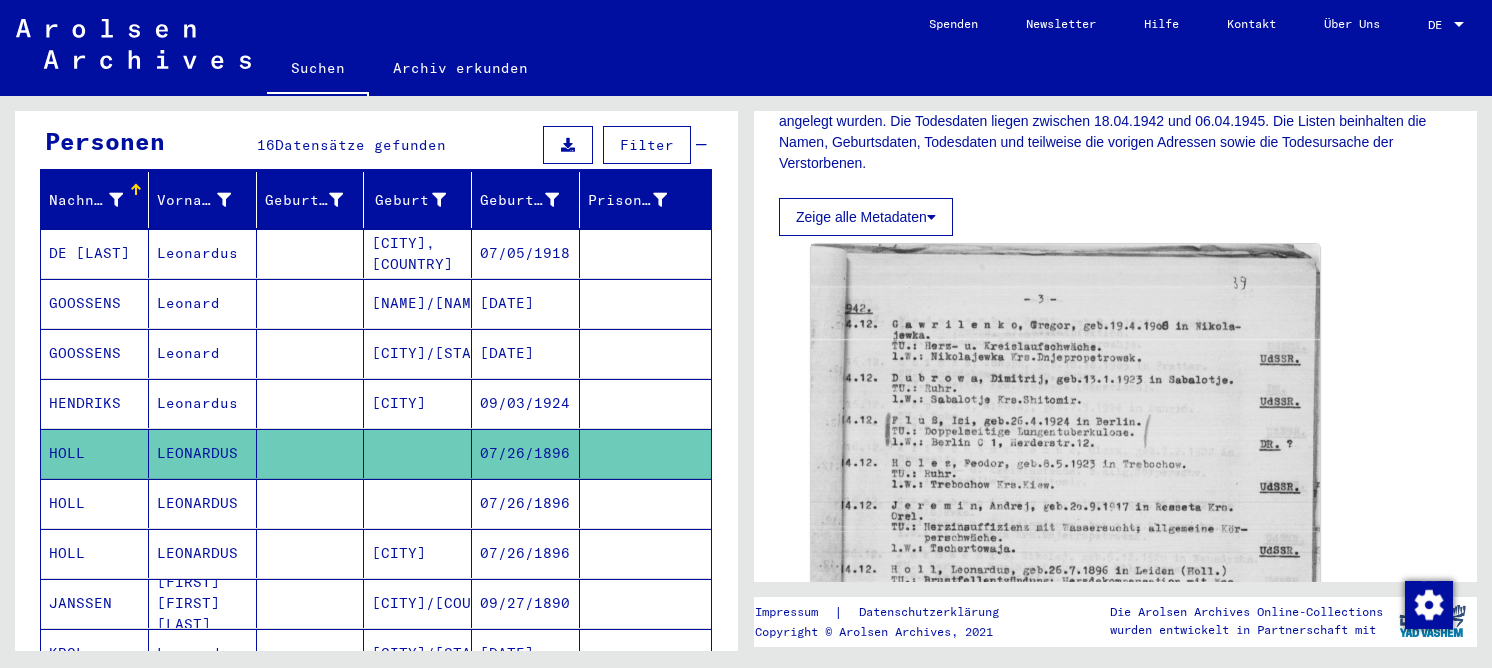 click at bounding box center [311, 553] 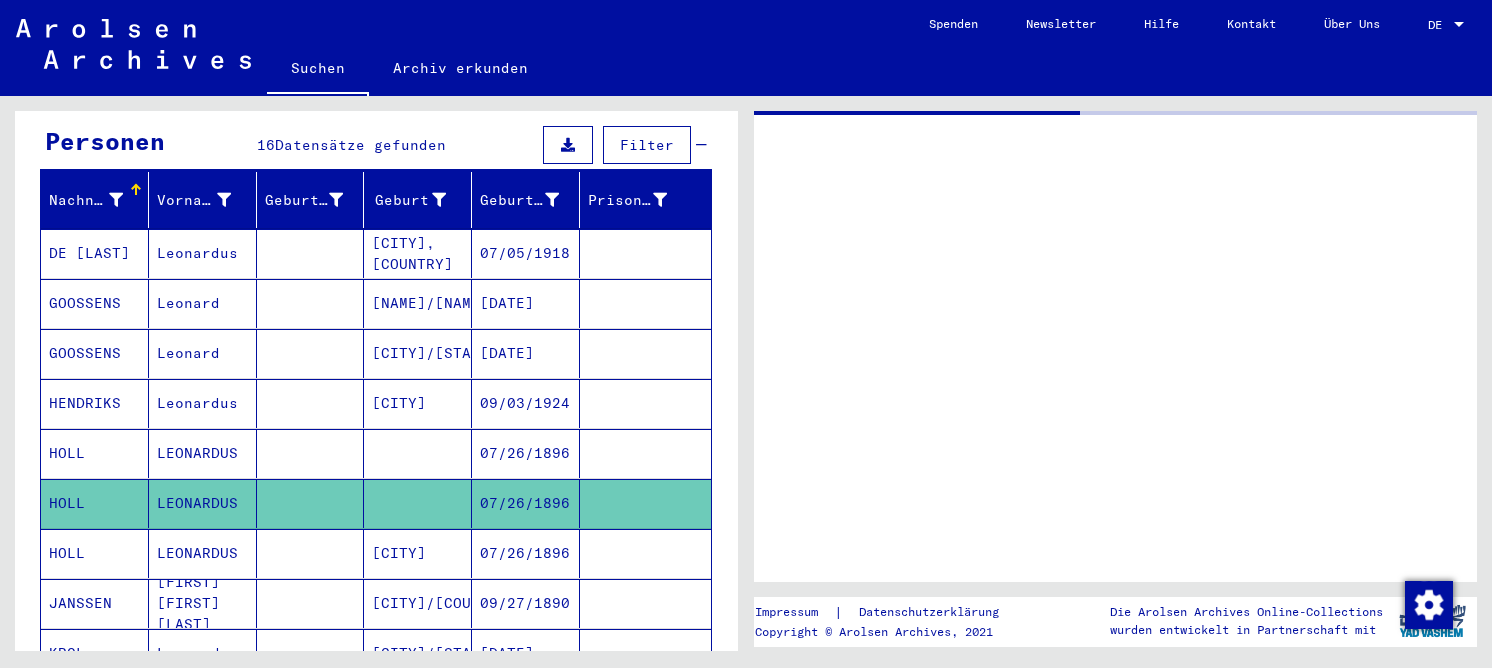 scroll, scrollTop: 0, scrollLeft: 0, axis: both 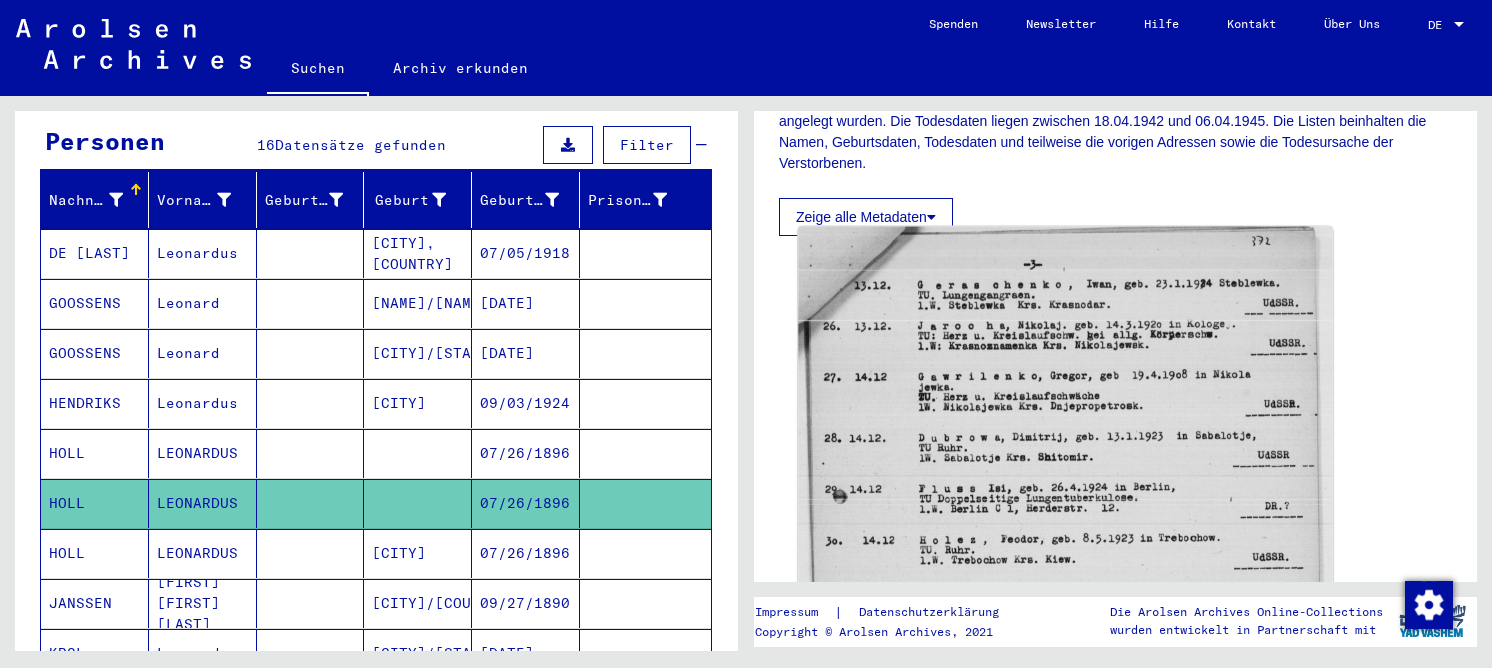 click 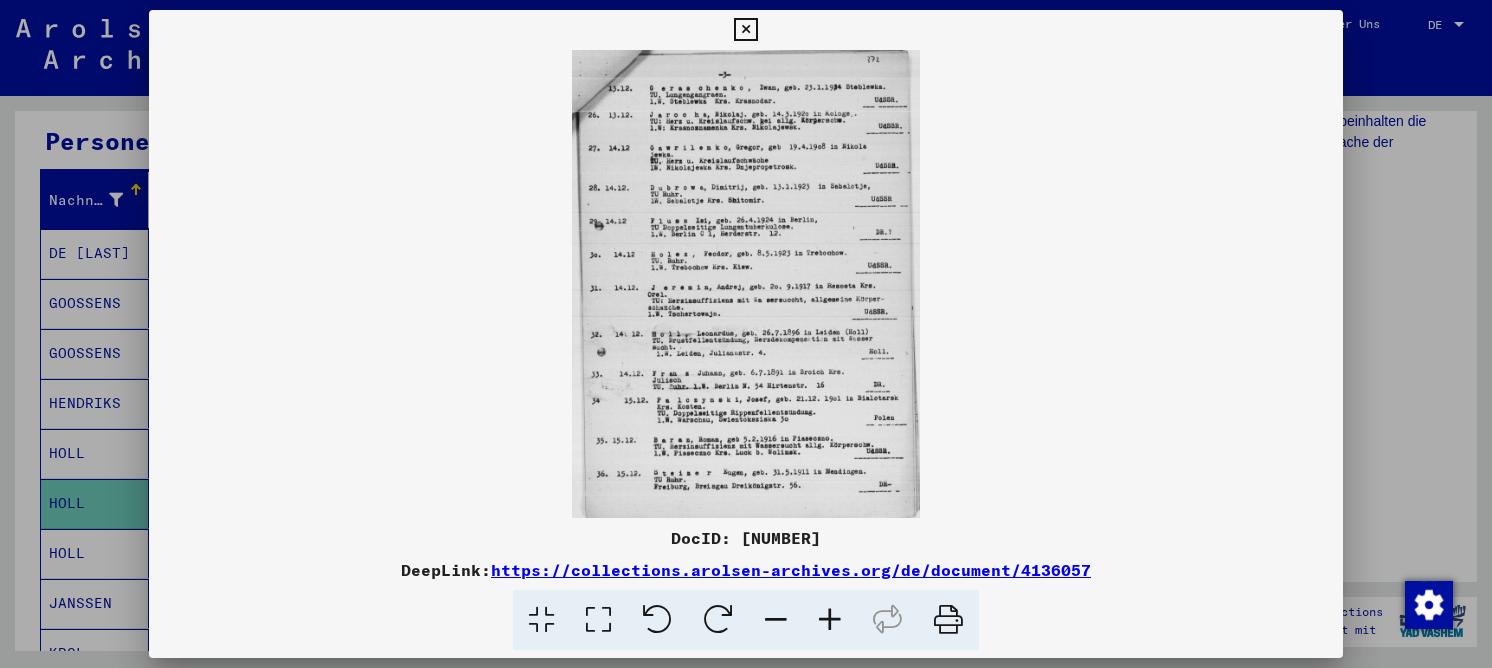 click at bounding box center [598, 620] 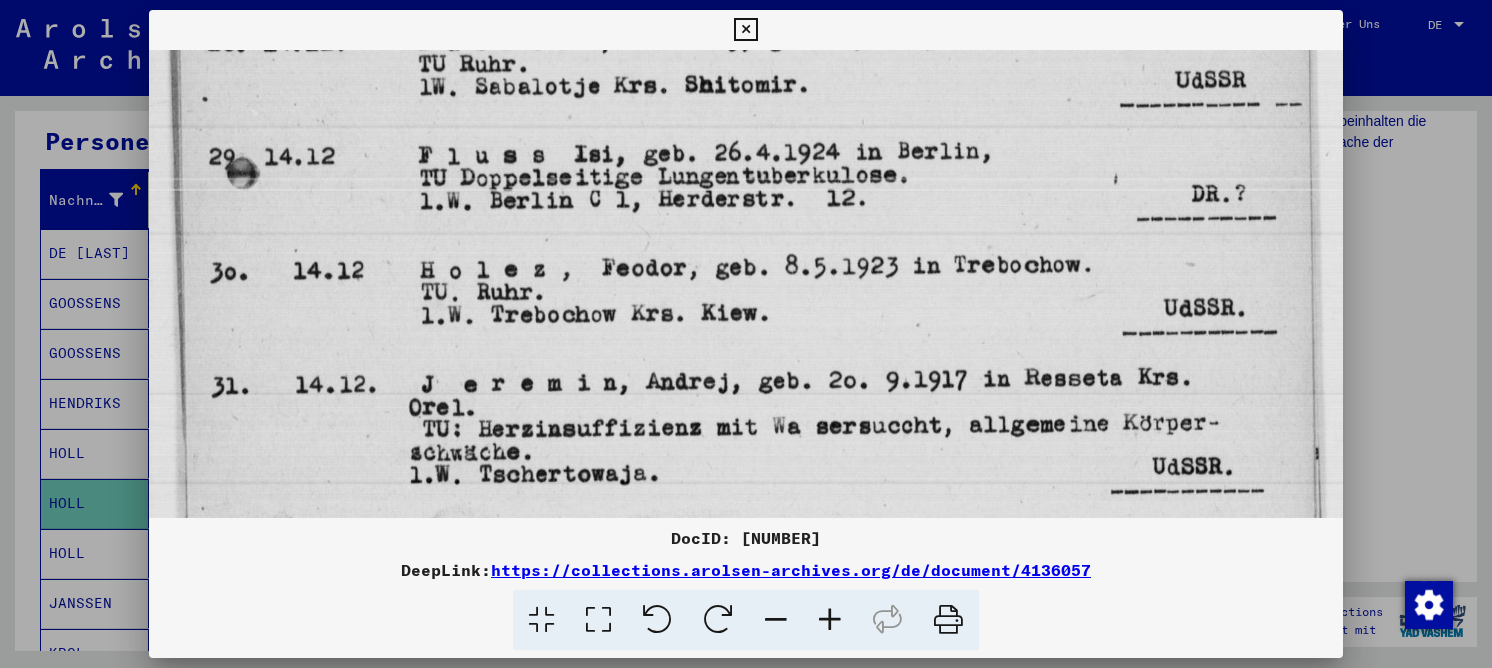 drag, startPoint x: 731, startPoint y: 173, endPoint x: 818, endPoint y: -27, distance: 218.10318 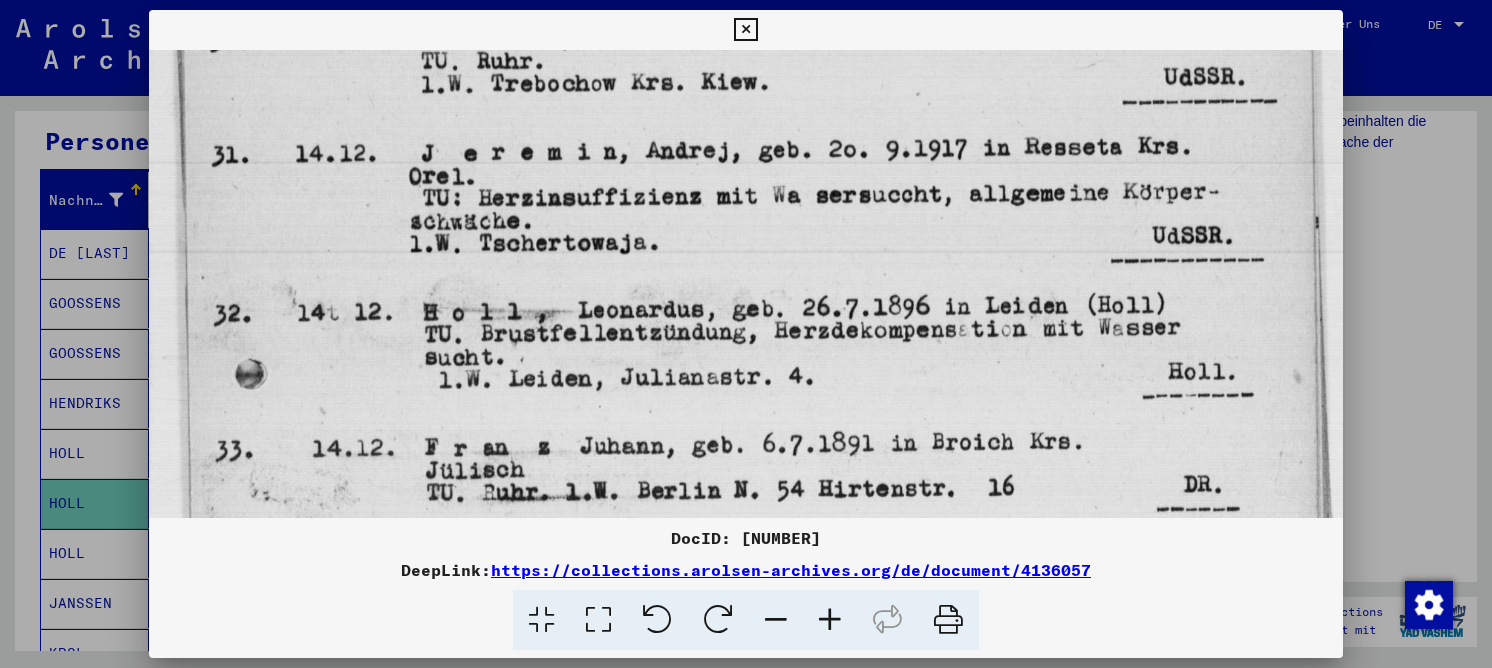 drag, startPoint x: 768, startPoint y: 178, endPoint x: 780, endPoint y: 34, distance: 144.49913 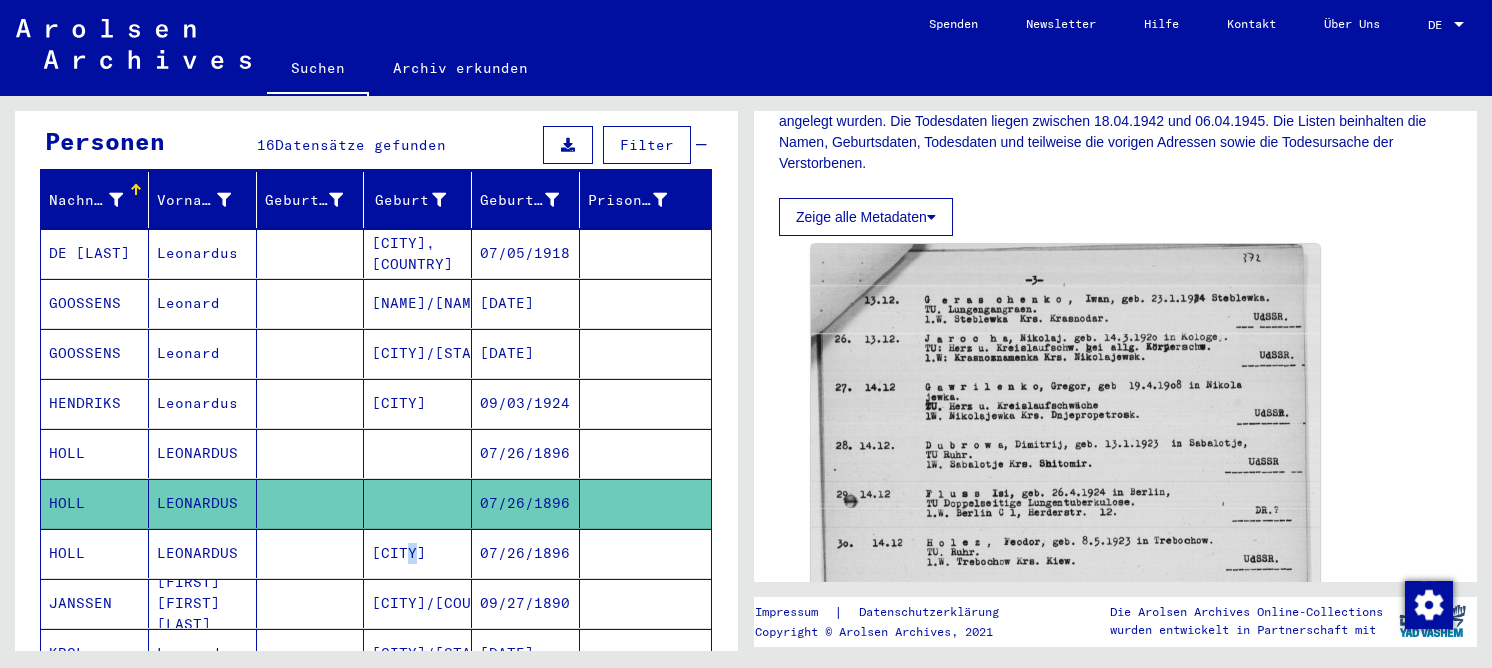click on "[CITY]" at bounding box center [418, 603] 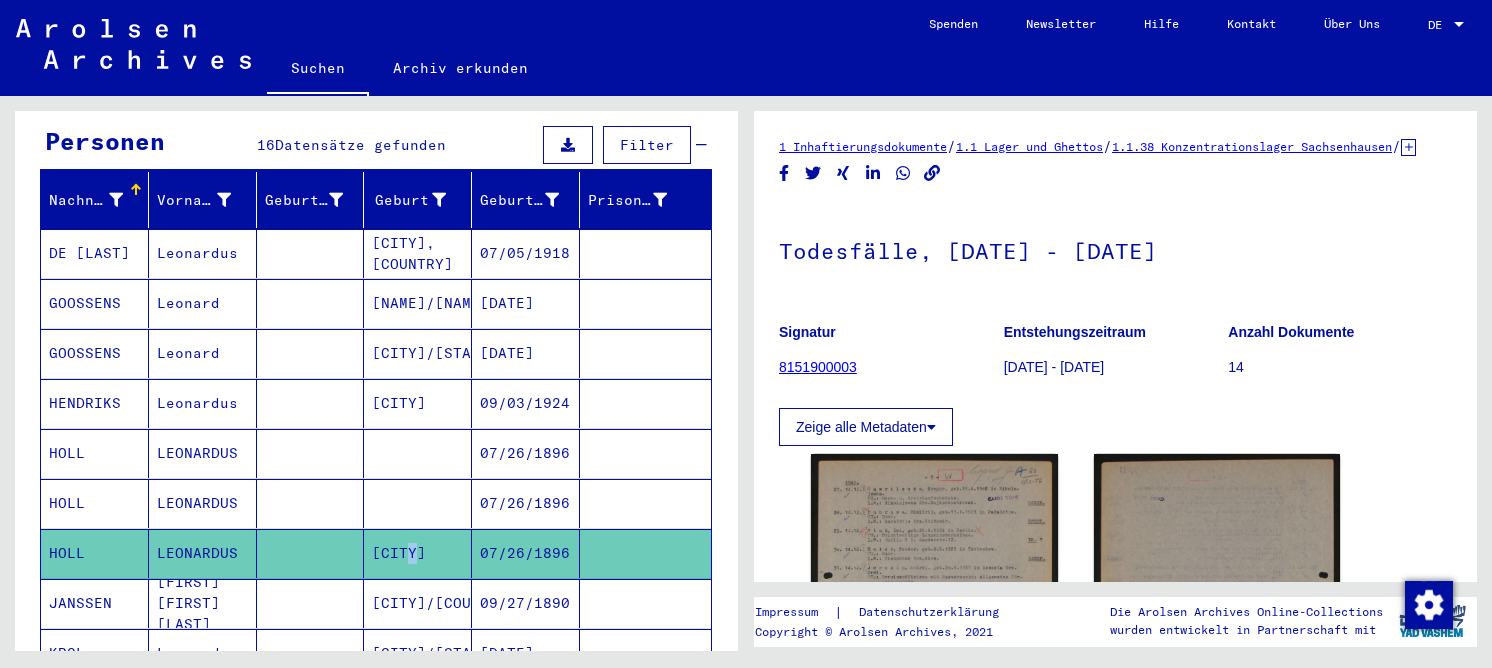 scroll, scrollTop: 0, scrollLeft: 0, axis: both 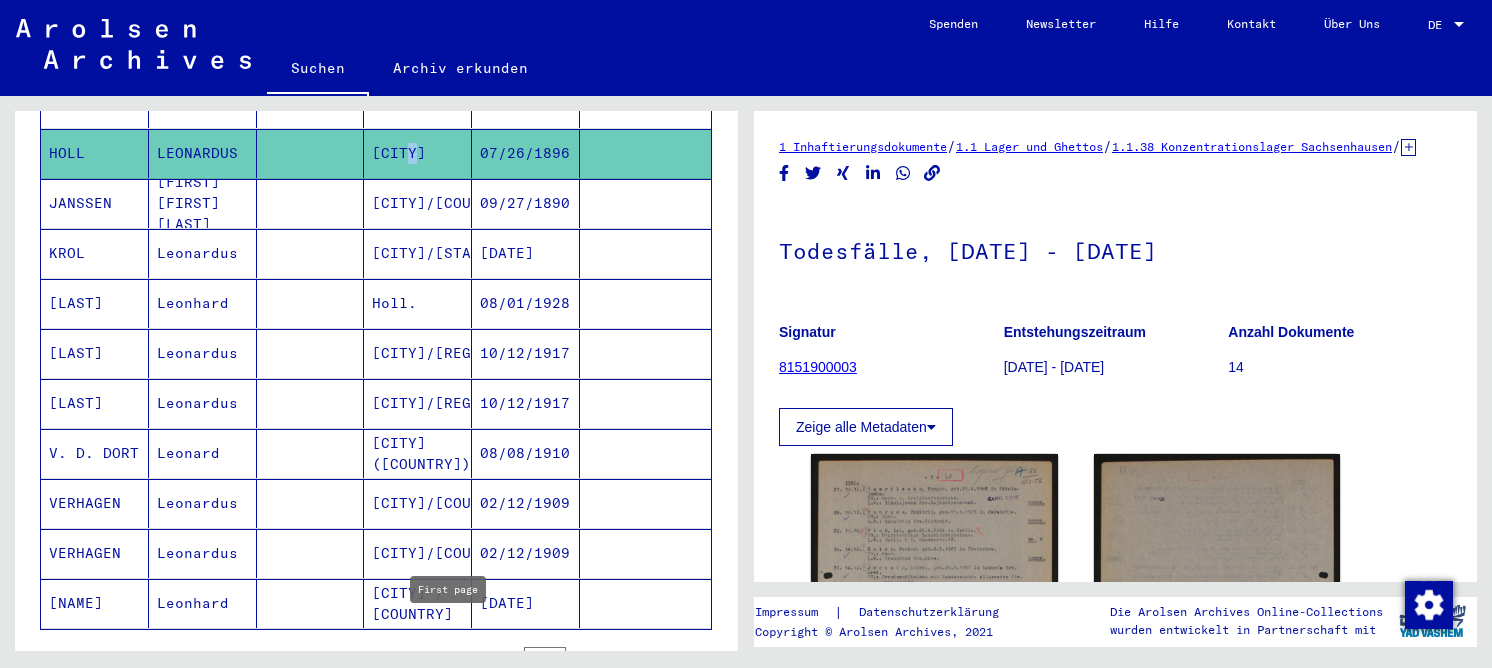 click 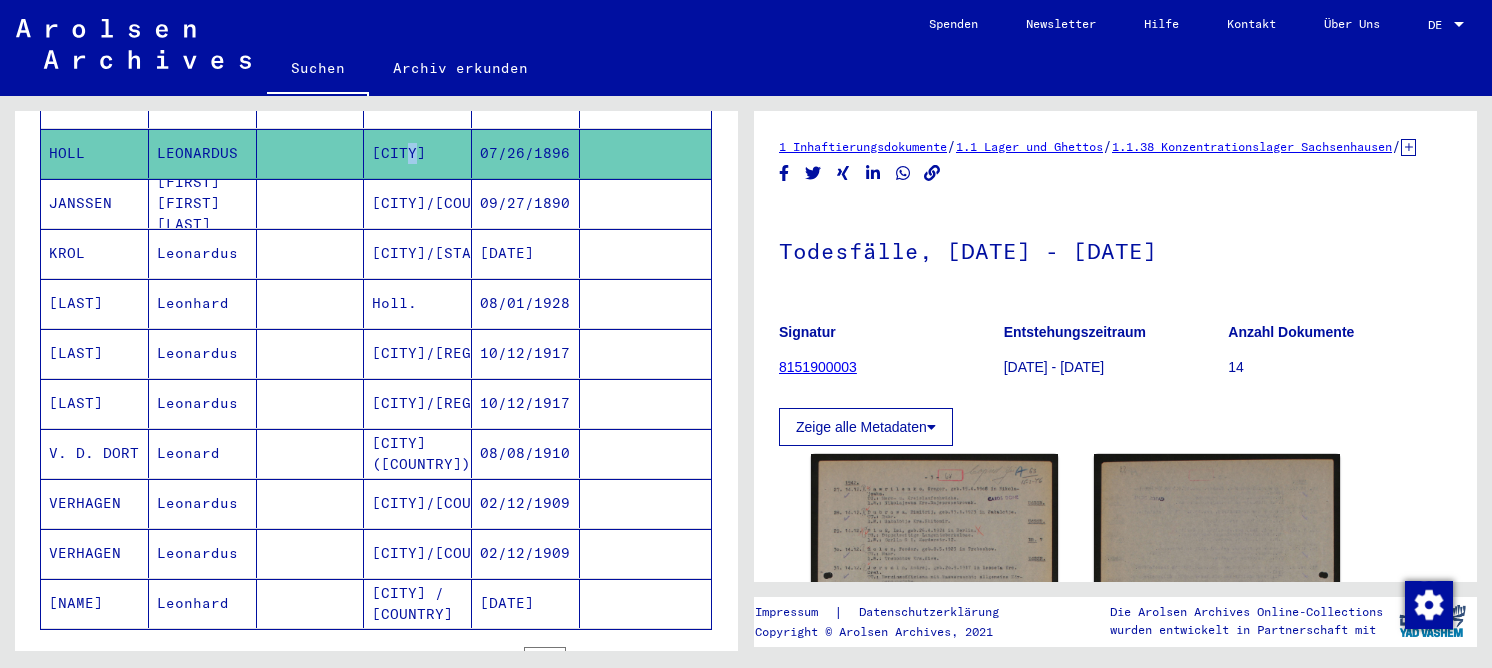 scroll, scrollTop: 0, scrollLeft: 0, axis: both 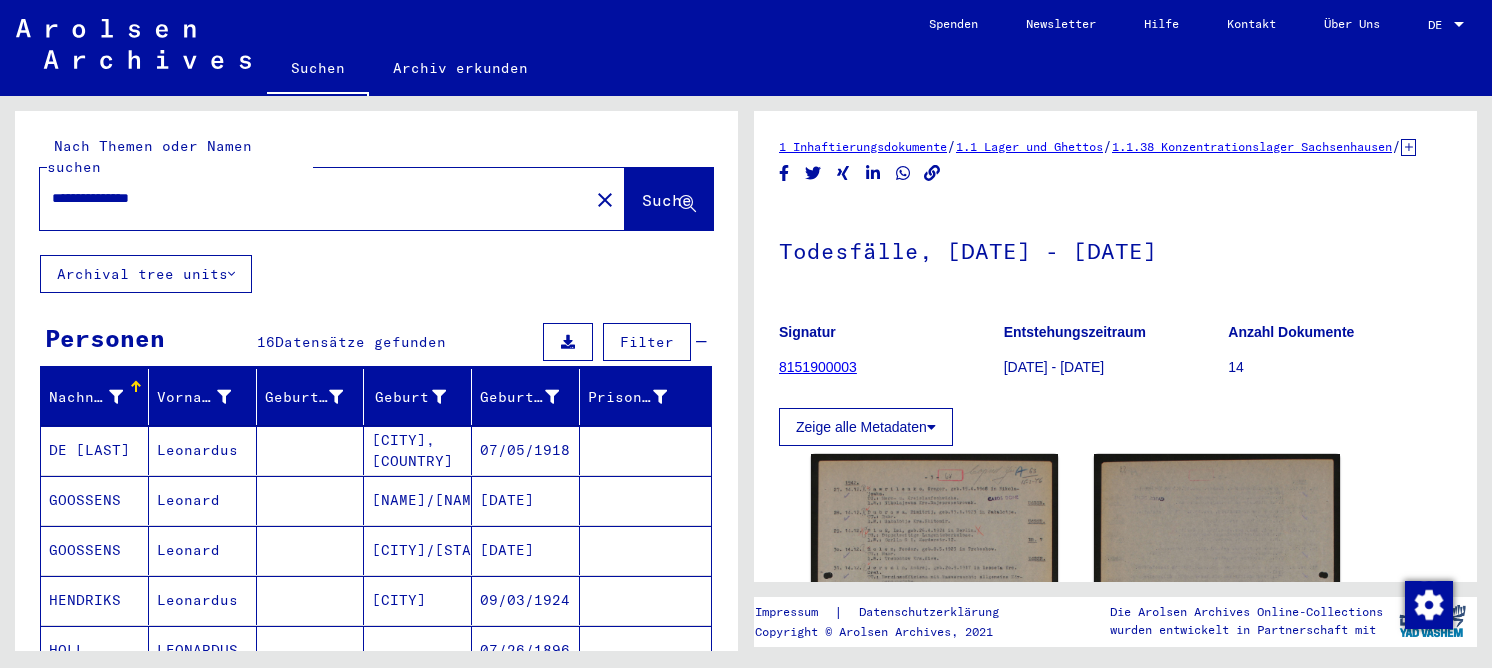 drag, startPoint x: 208, startPoint y: 180, endPoint x: 19, endPoint y: 176, distance: 189.04233 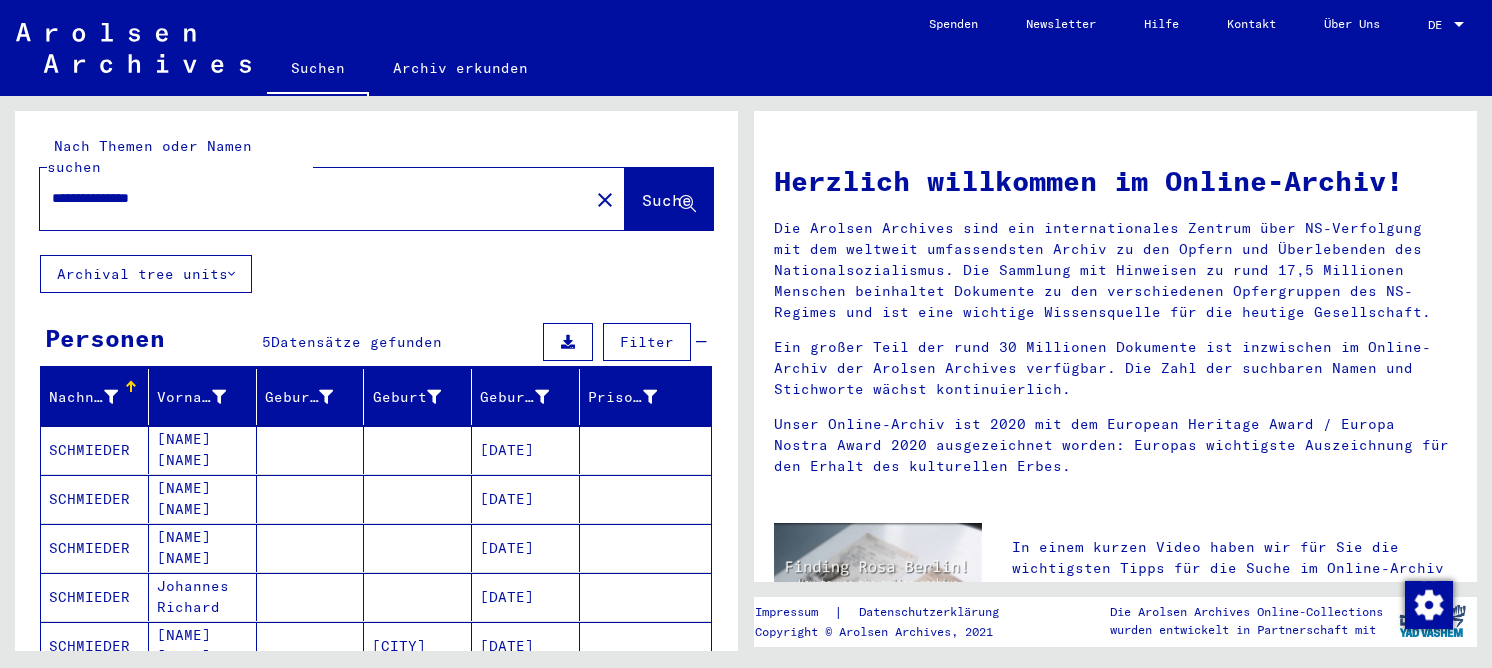 click at bounding box center (311, 499) 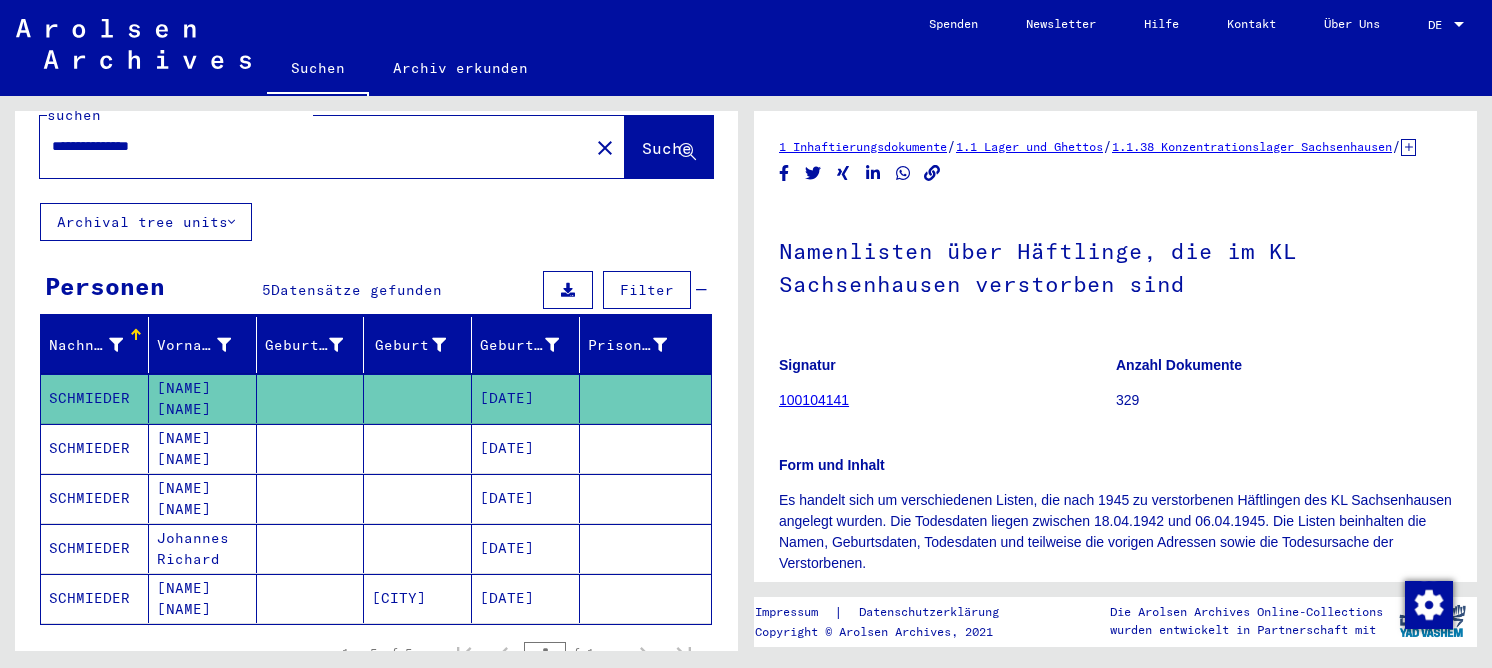 scroll, scrollTop: 100, scrollLeft: 0, axis: vertical 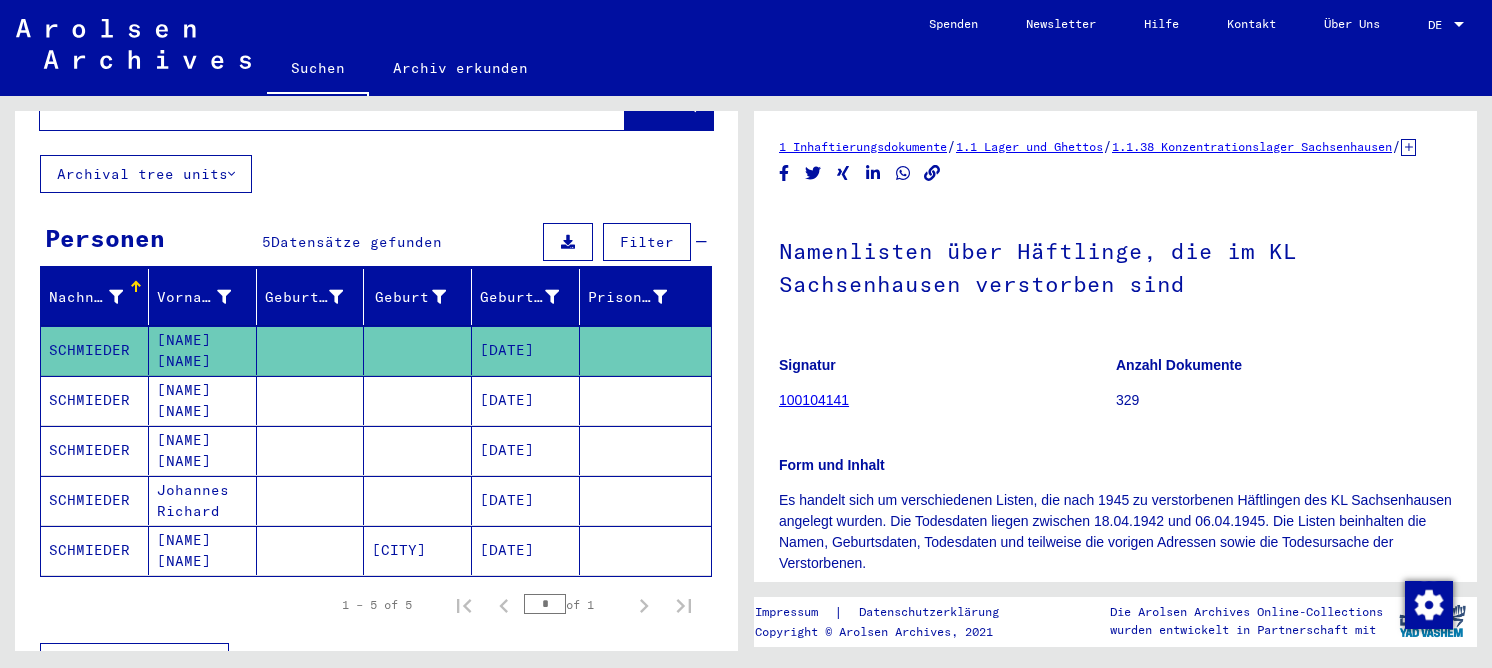 click at bounding box center [418, 450] 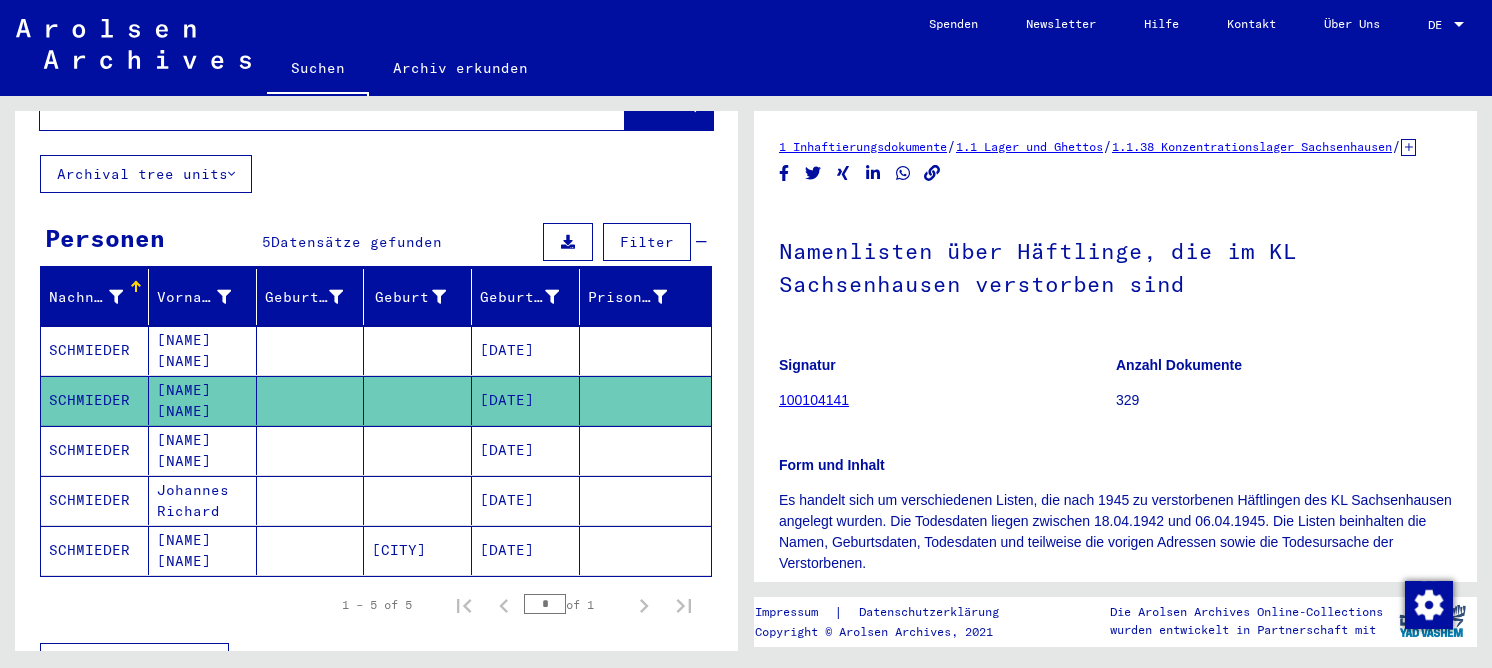 scroll, scrollTop: 0, scrollLeft: 0, axis: both 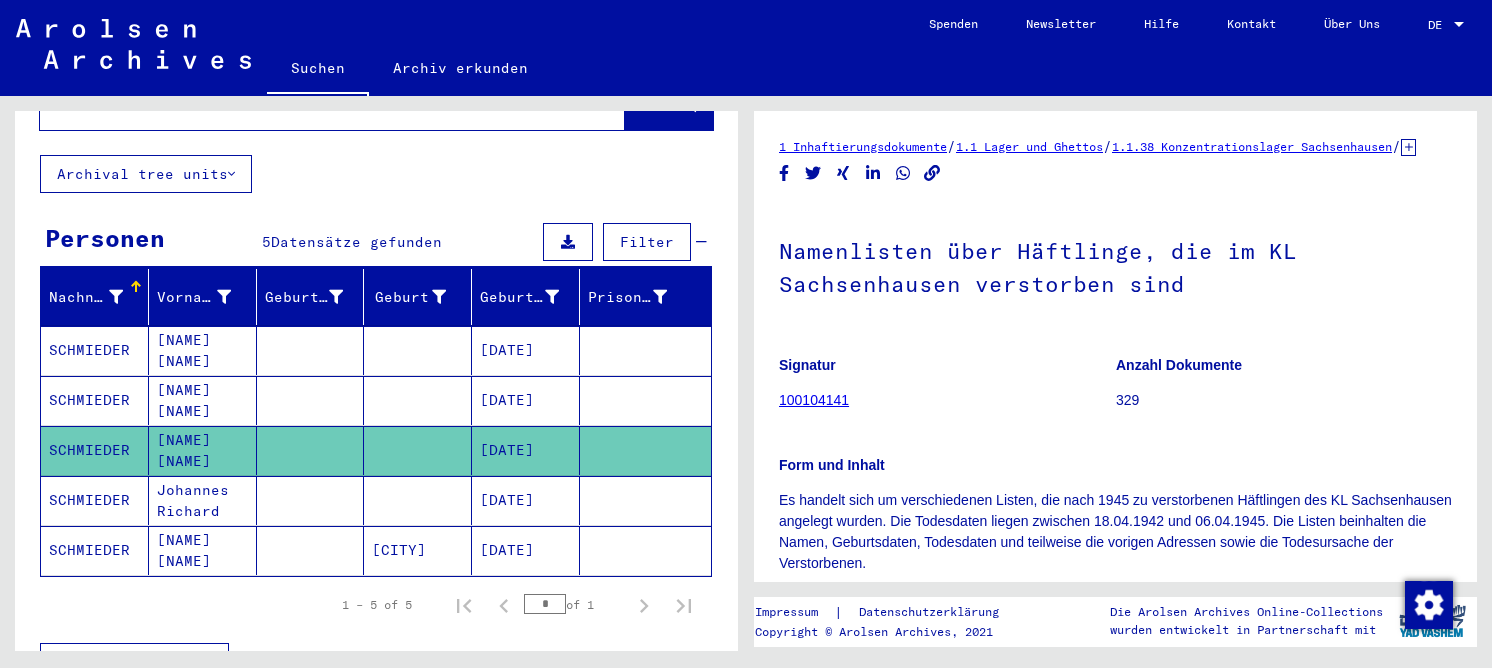 click at bounding box center [311, 550] 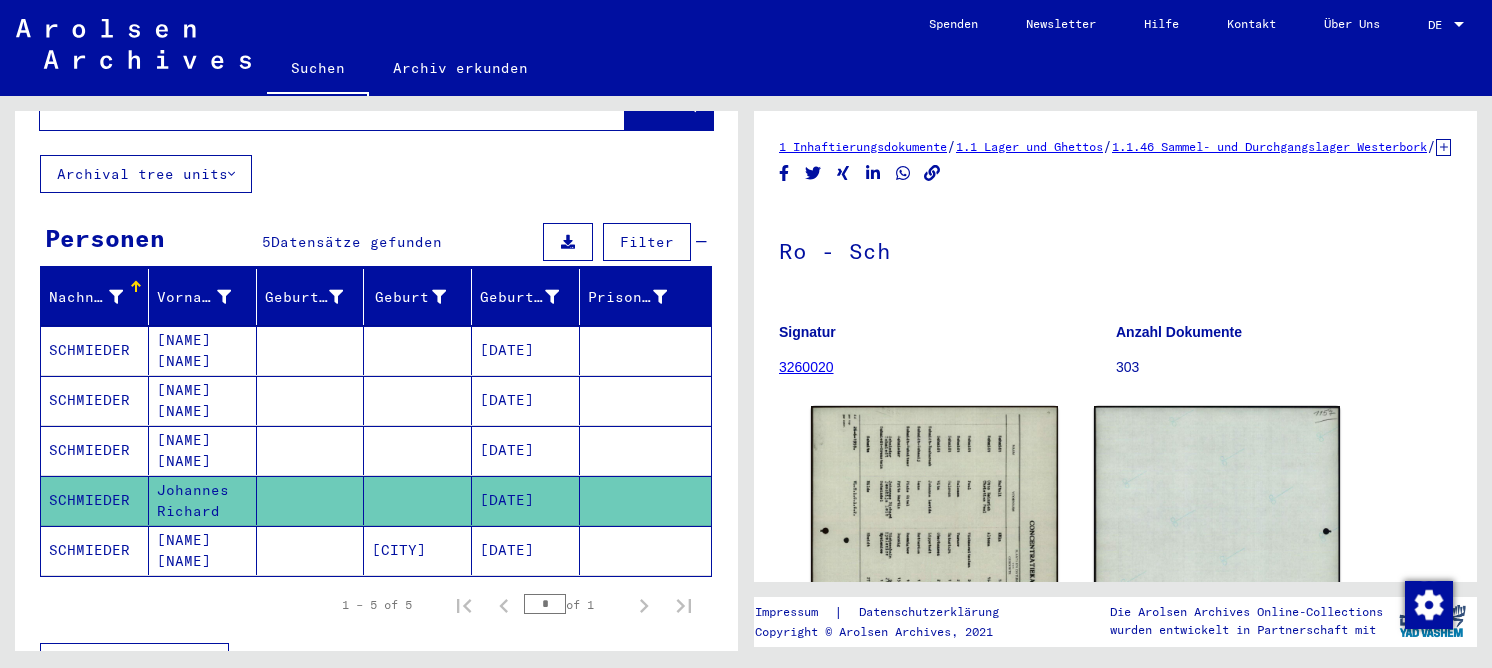 scroll, scrollTop: 0, scrollLeft: 0, axis: both 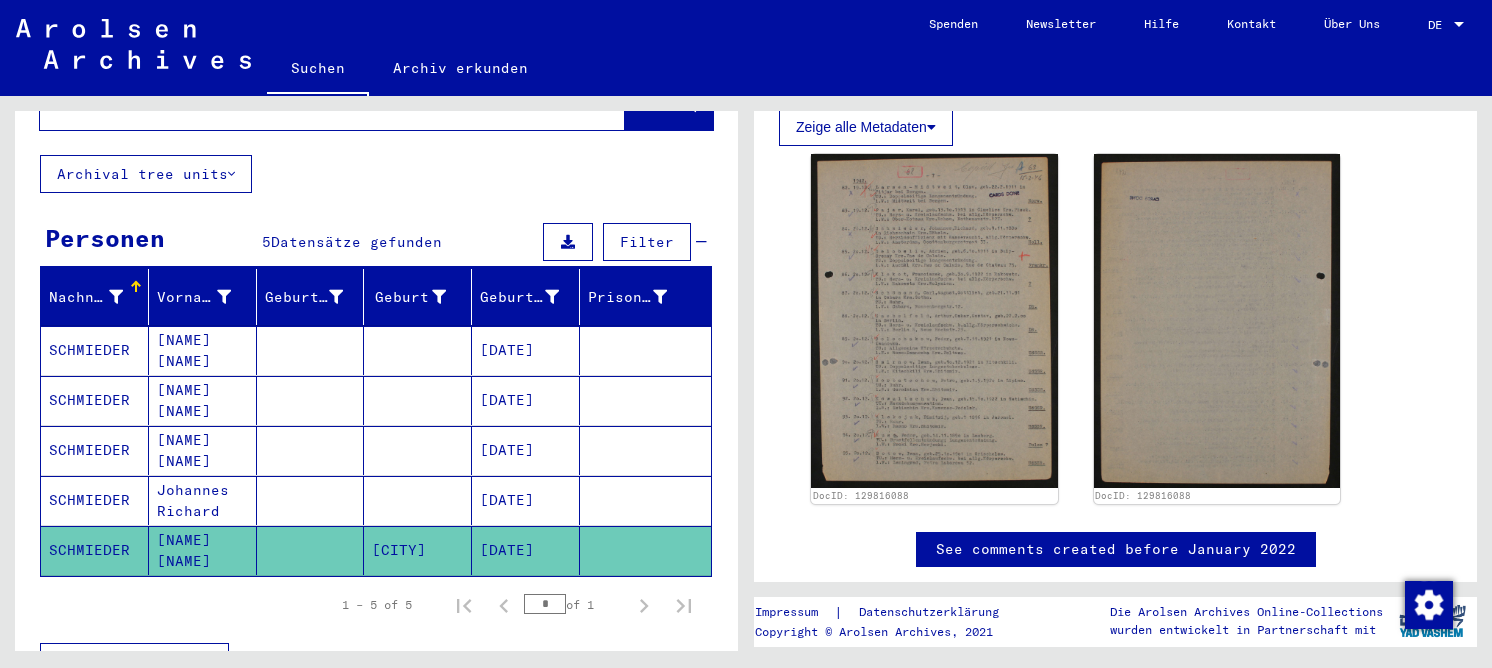 click at bounding box center (418, 400) 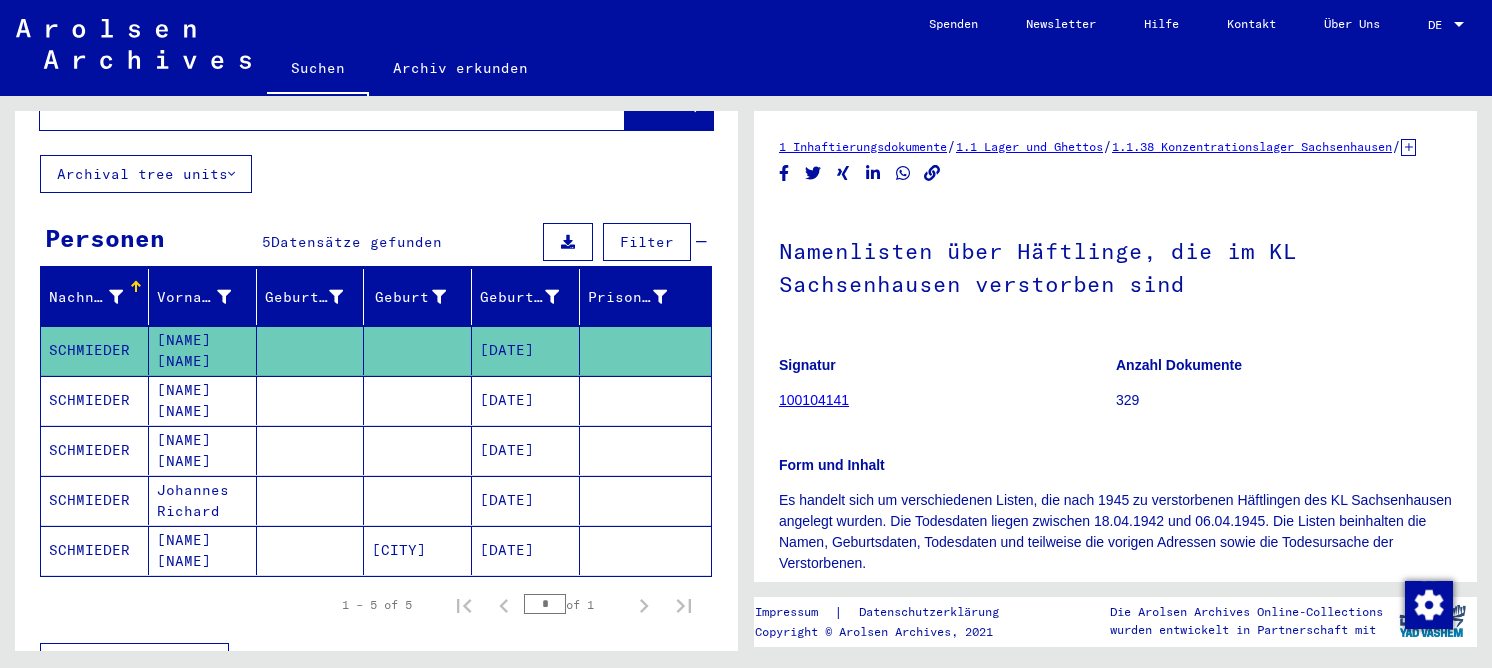 scroll, scrollTop: 0, scrollLeft: 0, axis: both 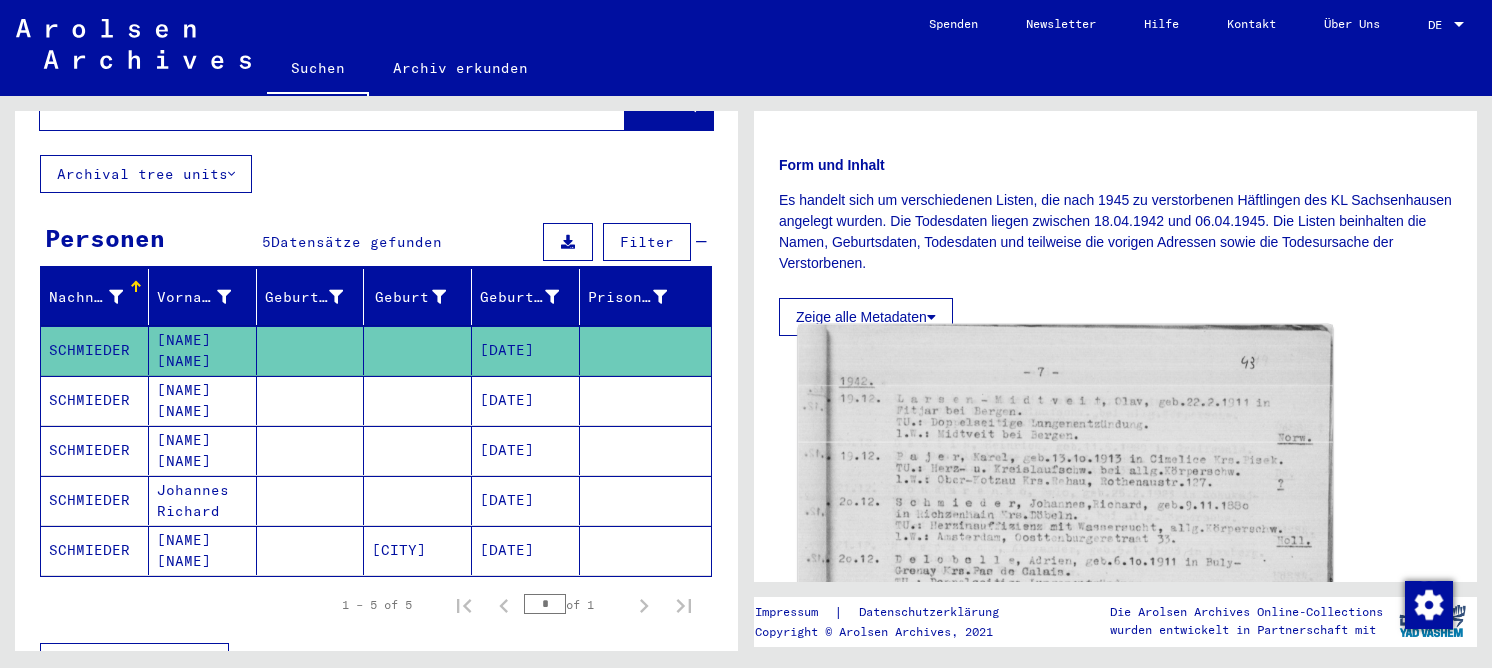 click 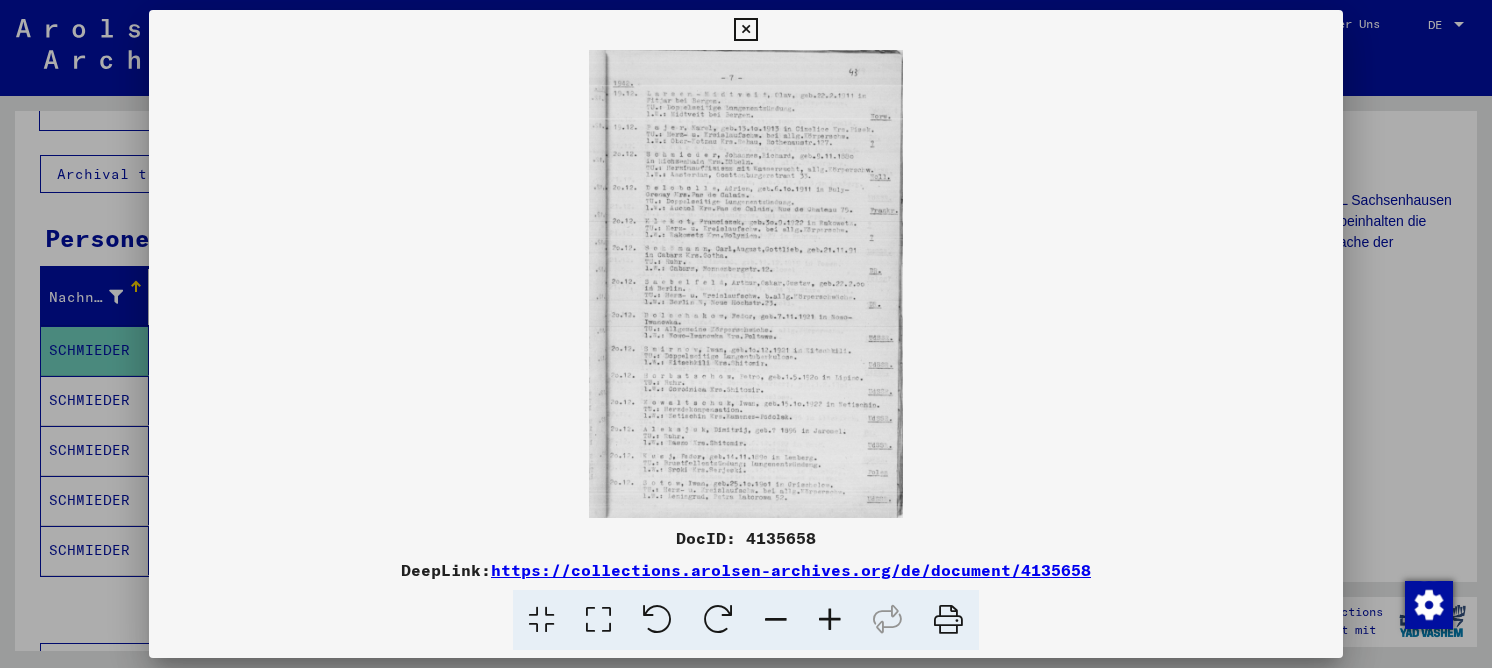 drag, startPoint x: 603, startPoint y: 625, endPoint x: 619, endPoint y: 568, distance: 59.20304 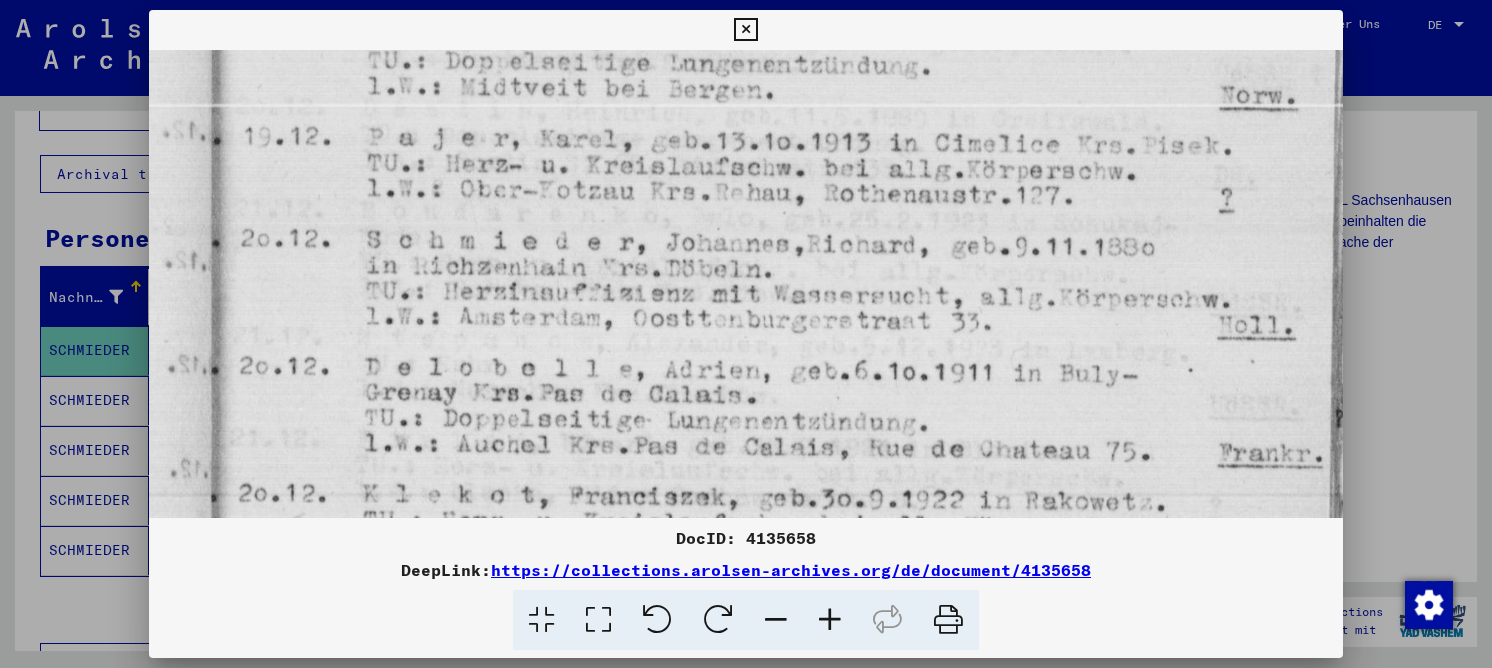drag, startPoint x: 663, startPoint y: 400, endPoint x: 651, endPoint y: 191, distance: 209.34421 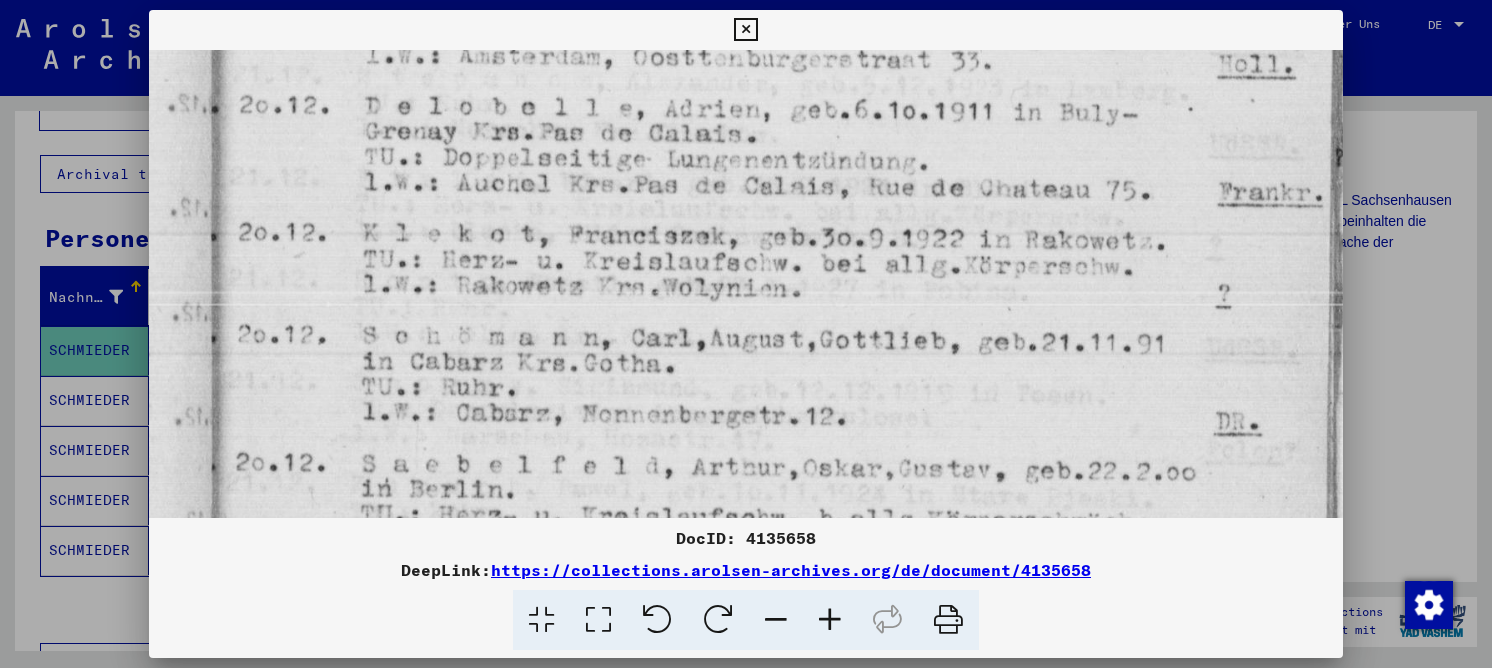 drag, startPoint x: 616, startPoint y: 319, endPoint x: 605, endPoint y: 152, distance: 167.36188 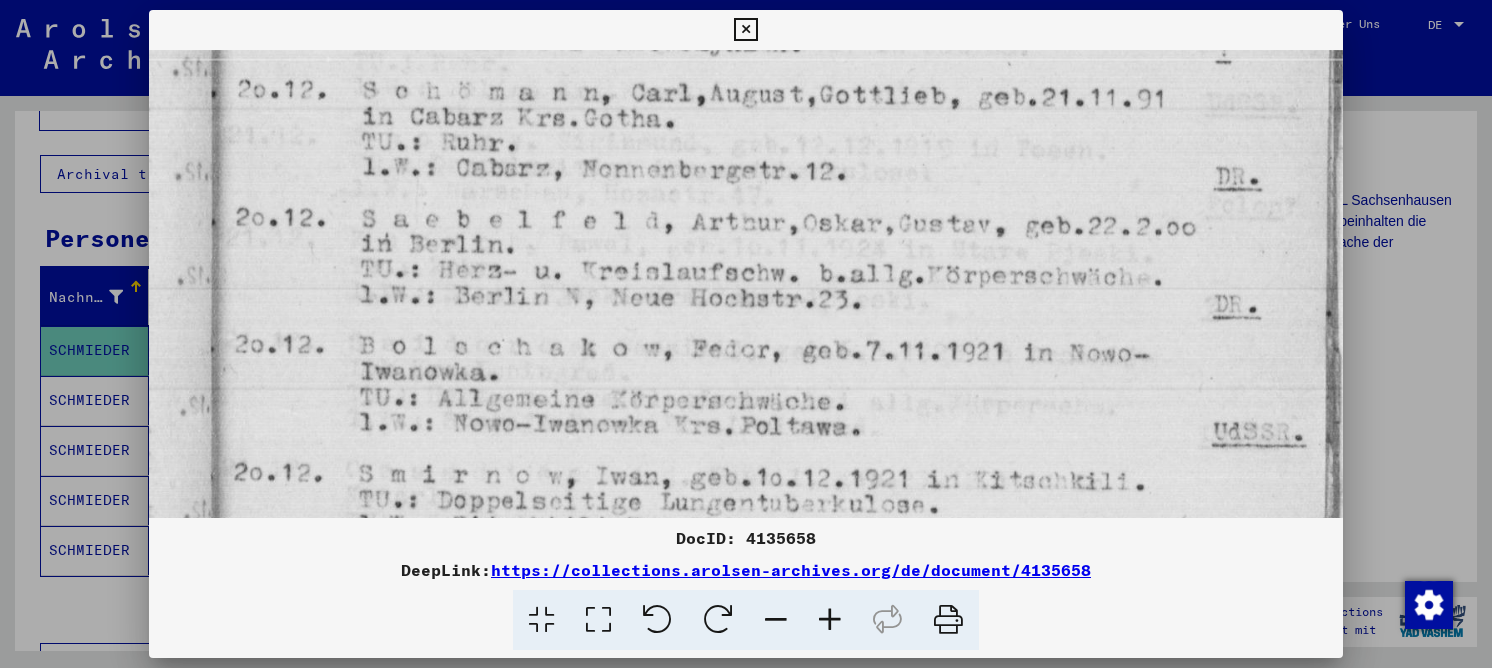 drag, startPoint x: 544, startPoint y: 422, endPoint x: 545, endPoint y: 249, distance: 173.00288 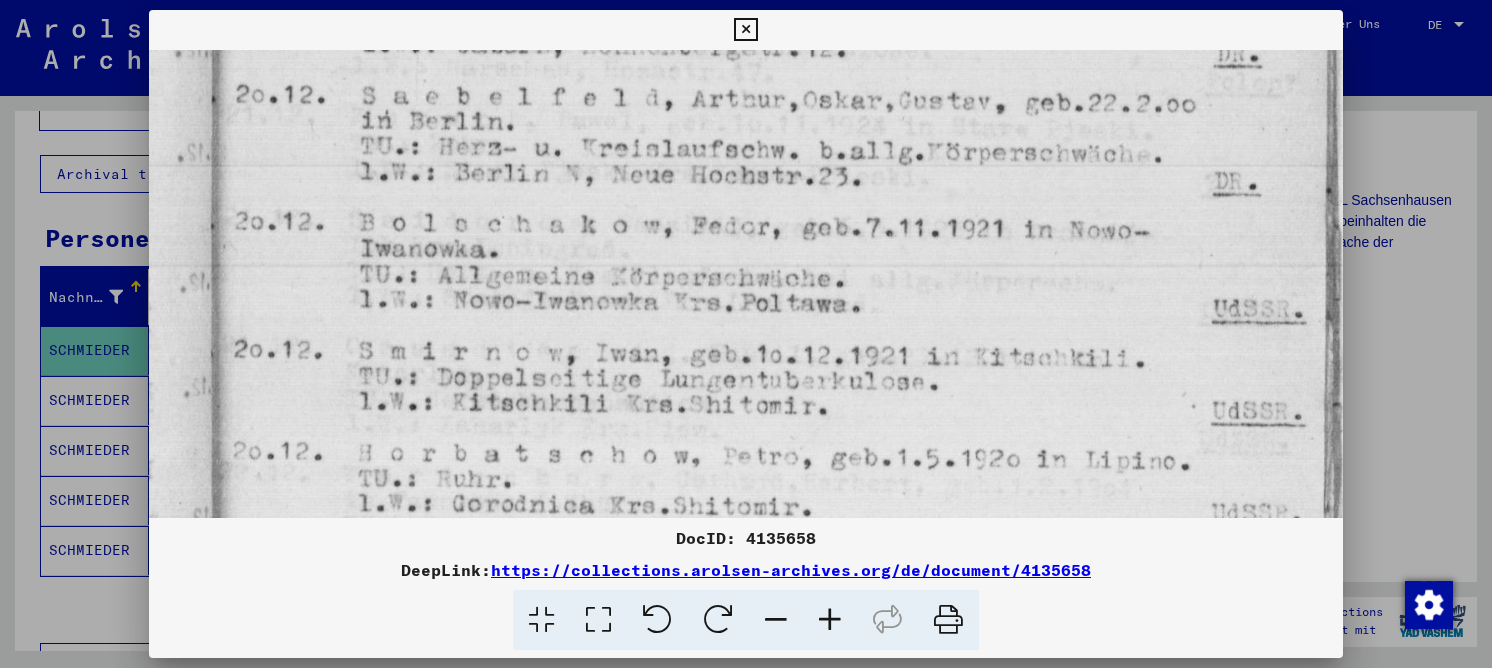 drag, startPoint x: 524, startPoint y: 329, endPoint x: 520, endPoint y: 236, distance: 93.08598 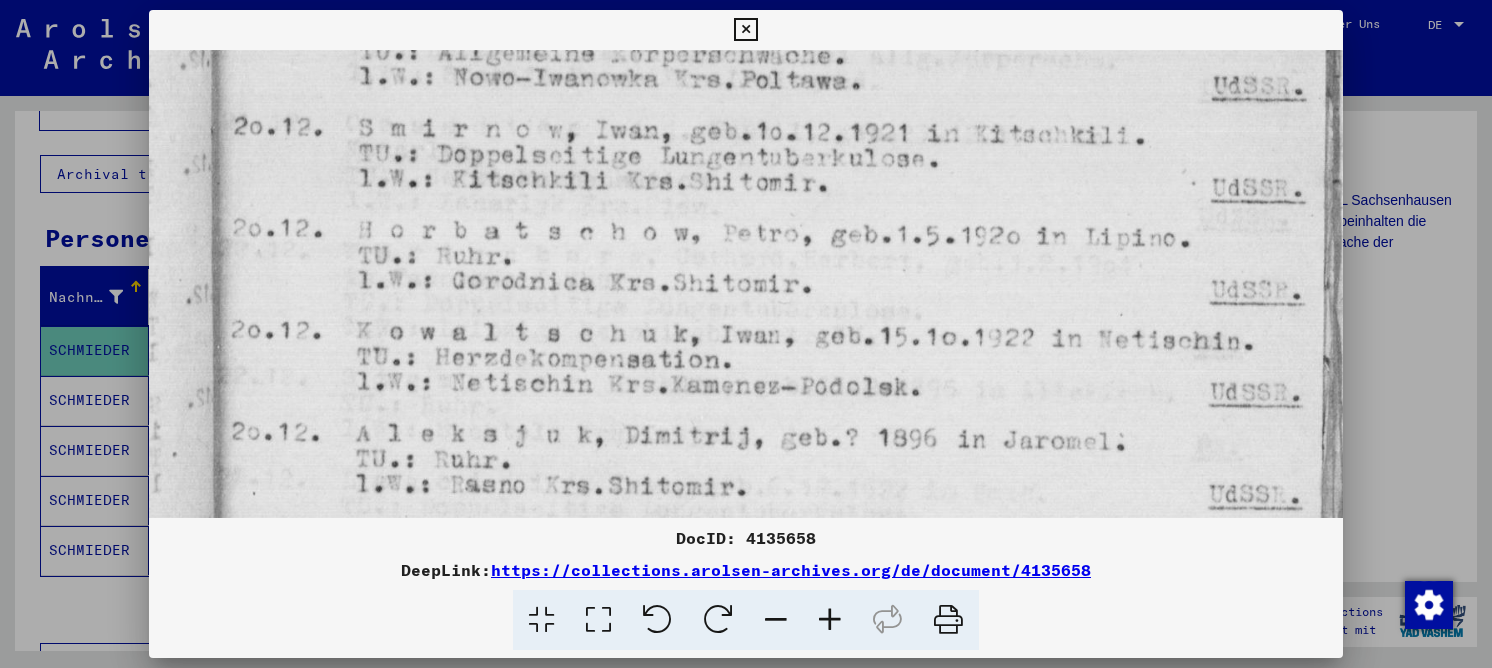 drag, startPoint x: 505, startPoint y: 169, endPoint x: 507, endPoint y: 159, distance: 10.198039 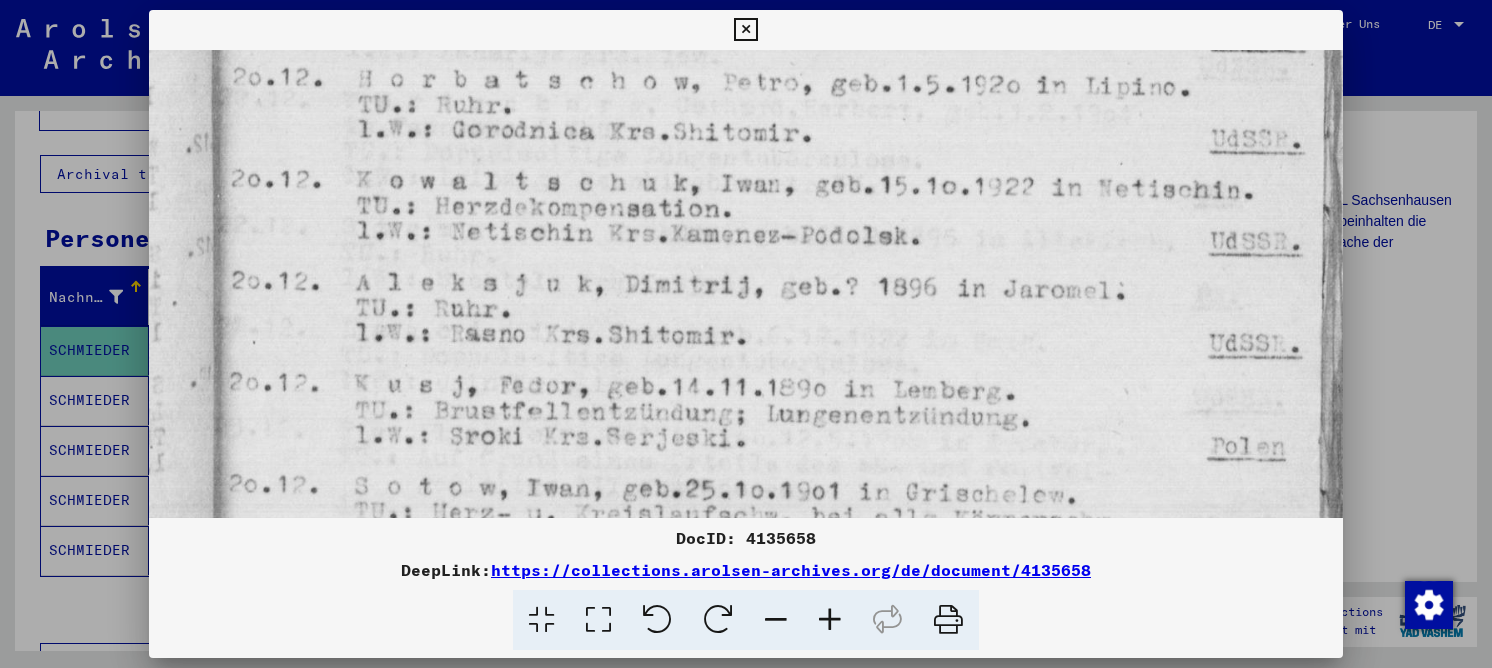 drag, startPoint x: 489, startPoint y: 164, endPoint x: 490, endPoint y: 115, distance: 49.010204 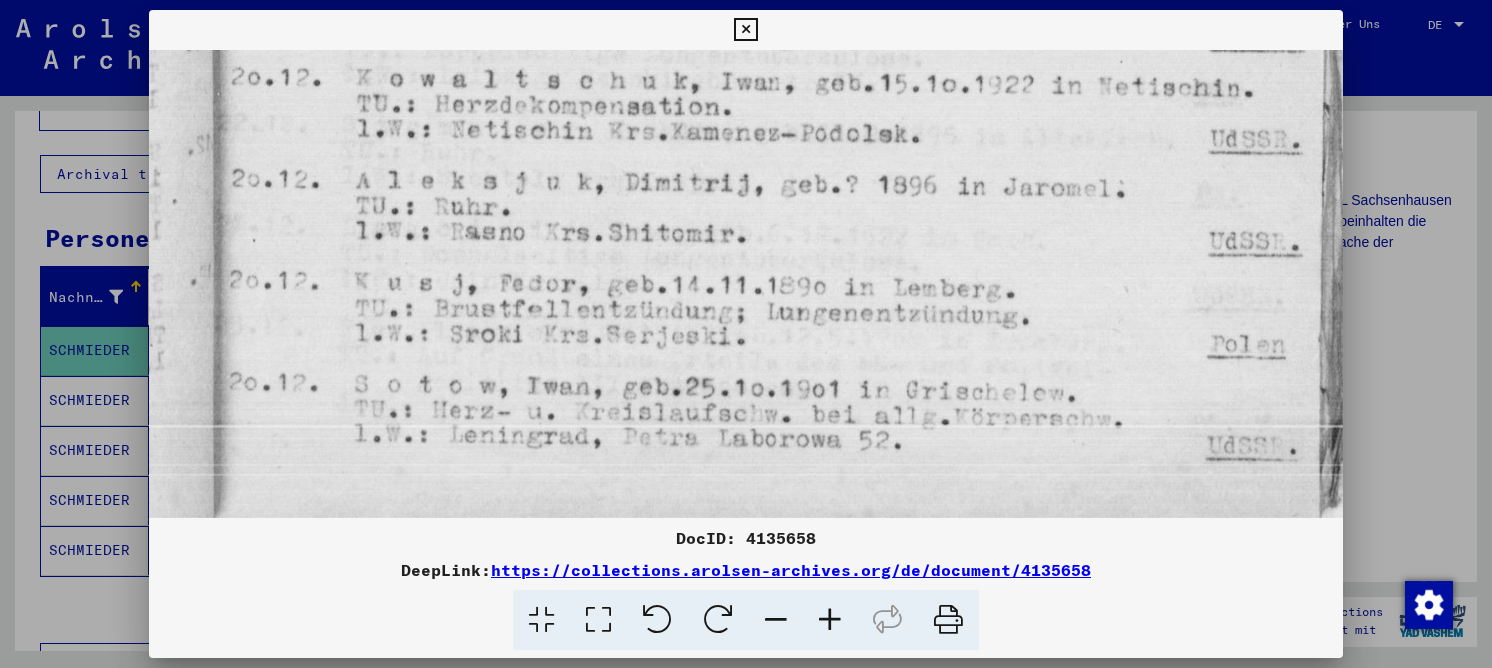 drag, startPoint x: 482, startPoint y: 272, endPoint x: 511, endPoint y: 96, distance: 178.3732 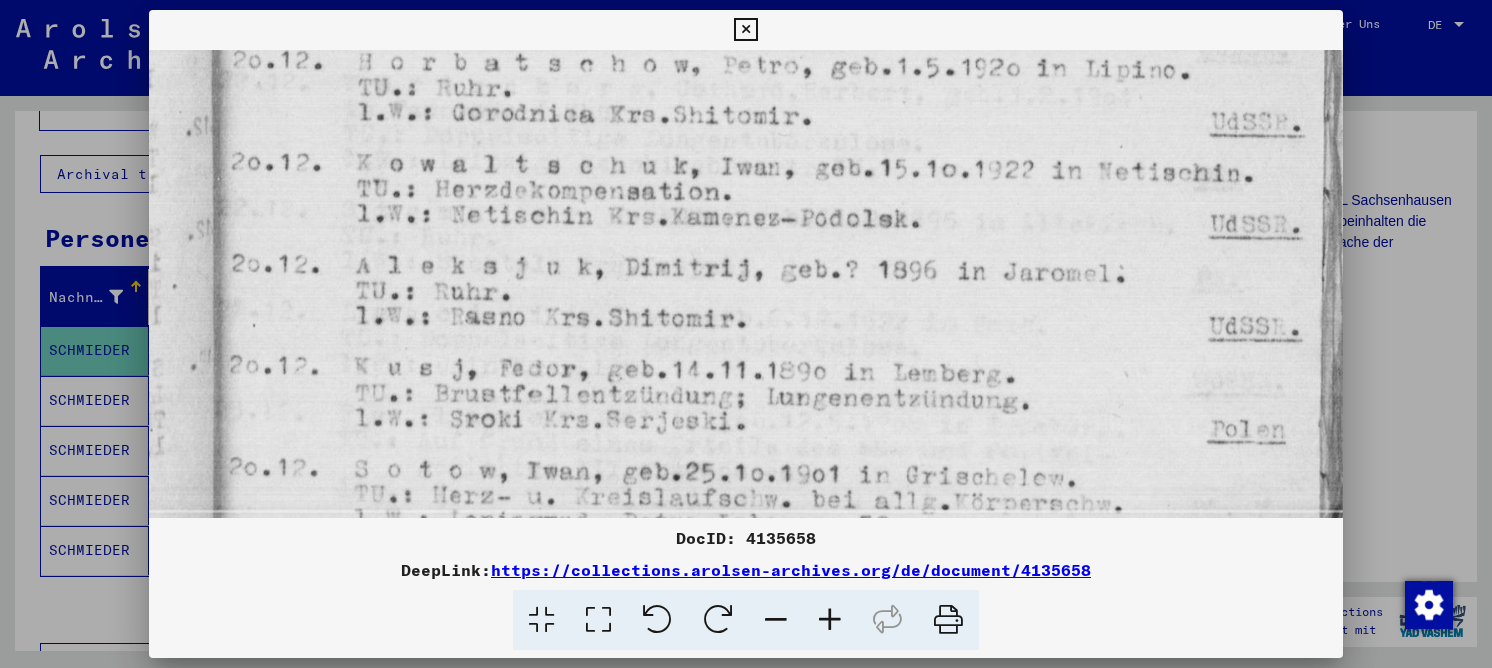 drag, startPoint x: 489, startPoint y: 230, endPoint x: 508, endPoint y: 343, distance: 114.58621 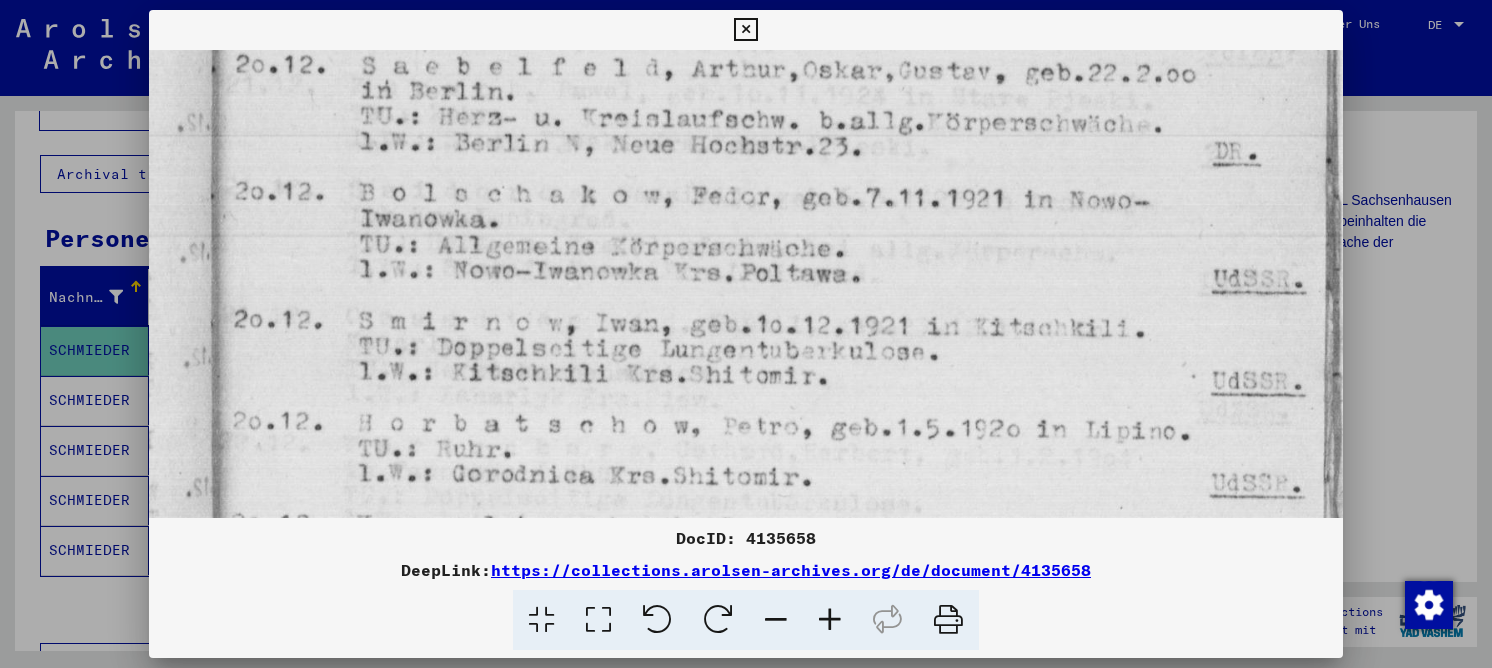 drag, startPoint x: 512, startPoint y: 179, endPoint x: 538, endPoint y: 422, distance: 244.387 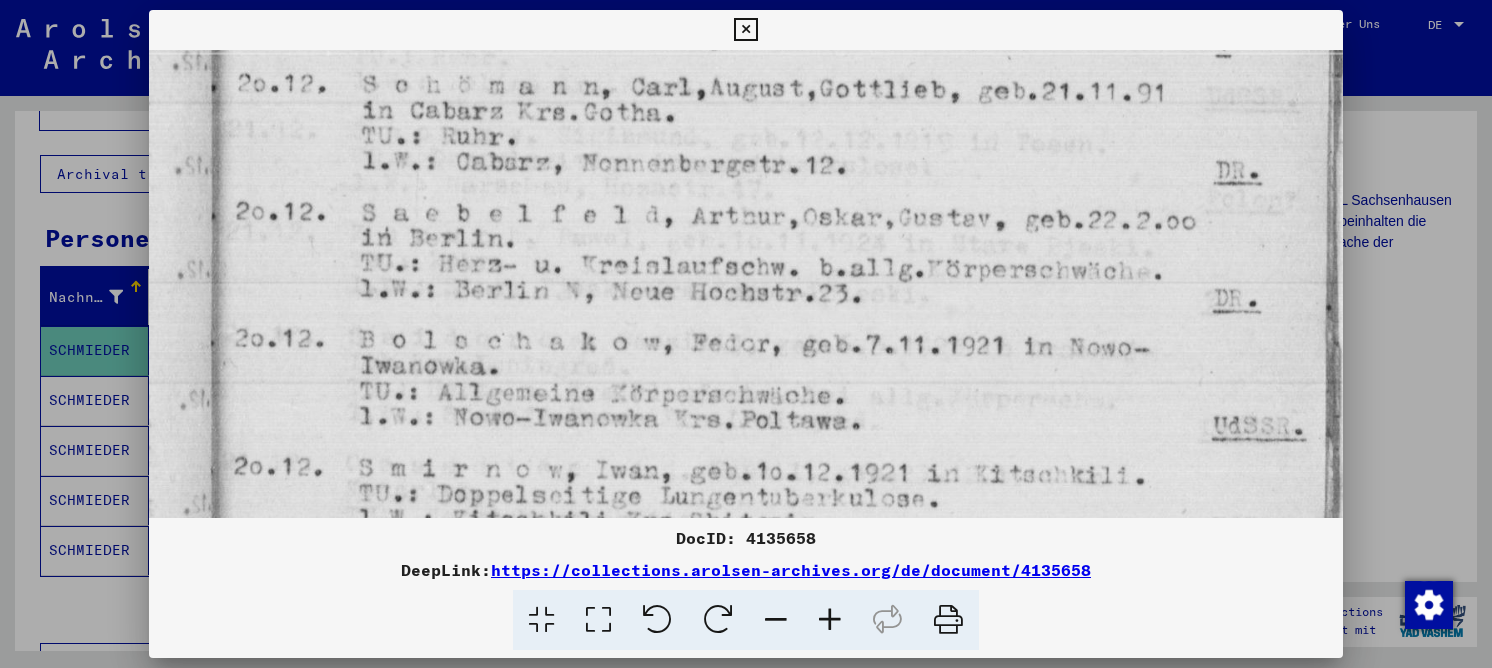 drag, startPoint x: 519, startPoint y: 310, endPoint x: 517, endPoint y: 345, distance: 35.057095 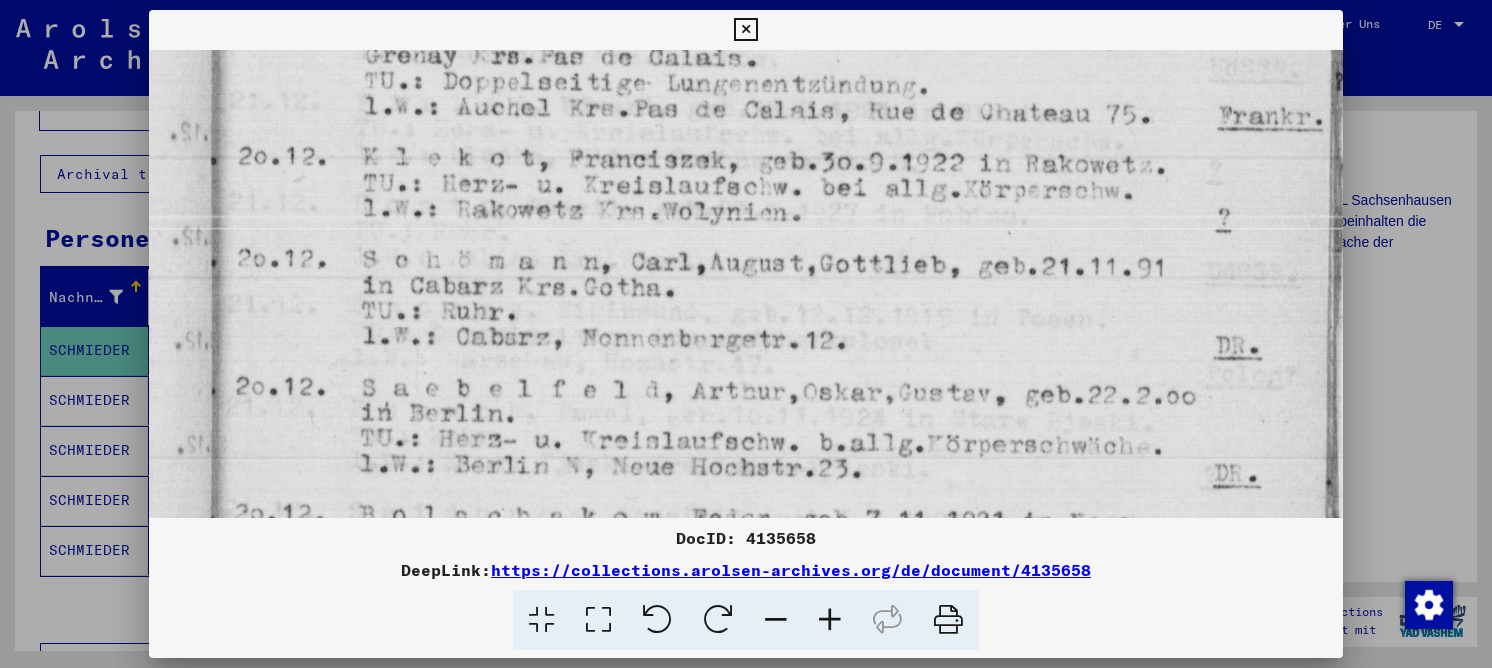 drag, startPoint x: 500, startPoint y: 213, endPoint x: 515, endPoint y: 389, distance: 176.63805 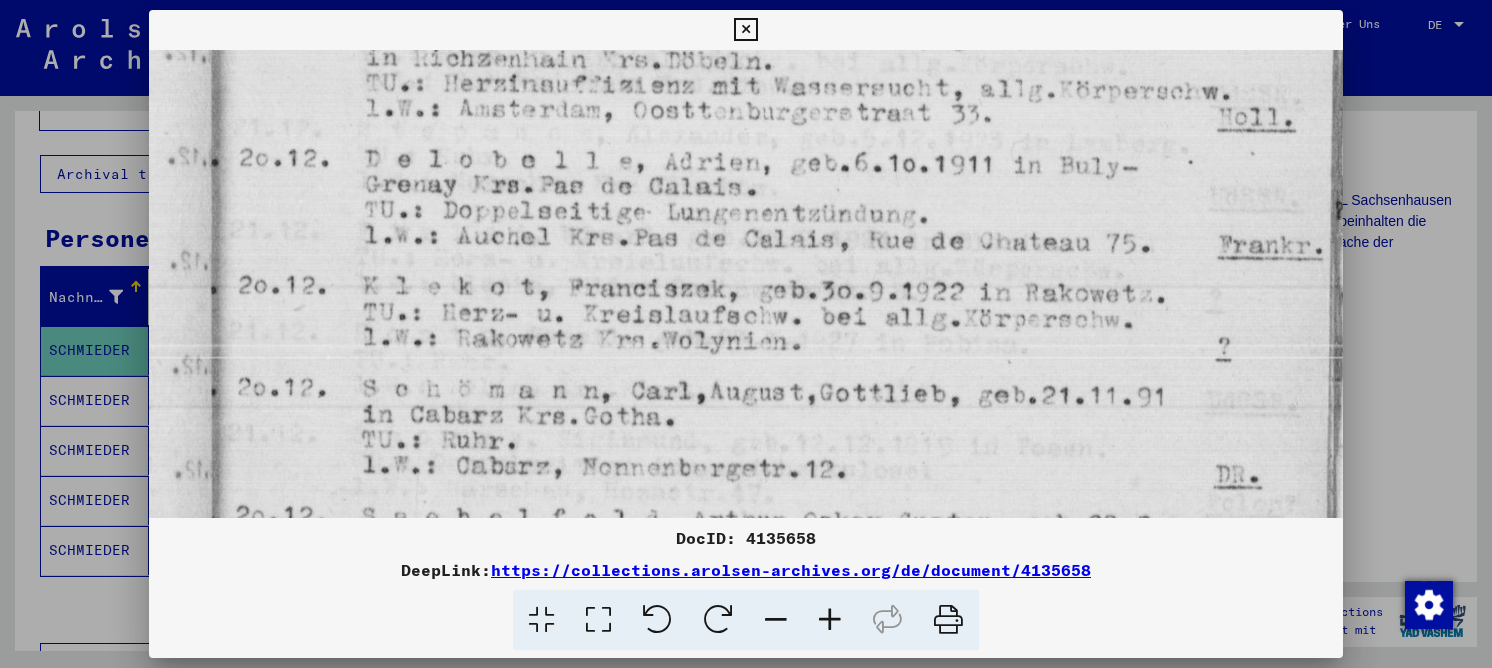 scroll, scrollTop: 361, scrollLeft: 0, axis: vertical 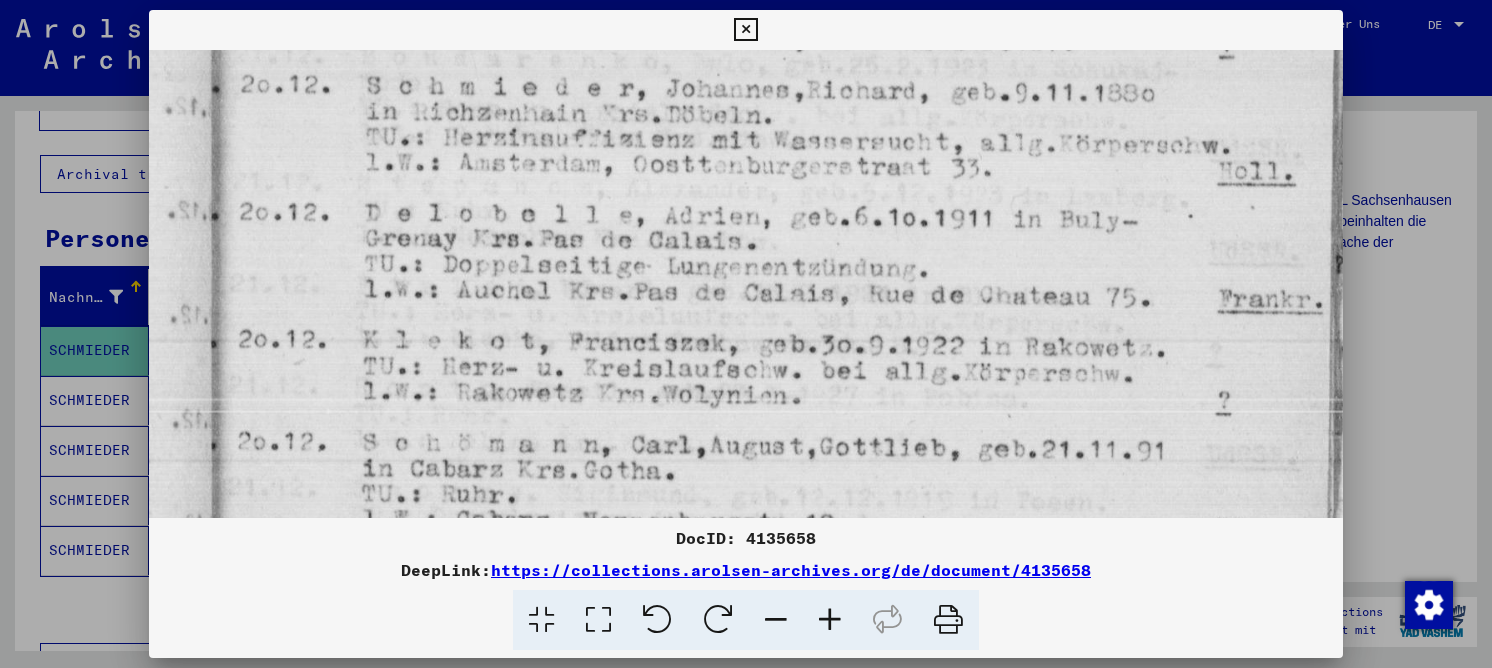 drag, startPoint x: 644, startPoint y: 301, endPoint x: 642, endPoint y: 407, distance: 106.01887 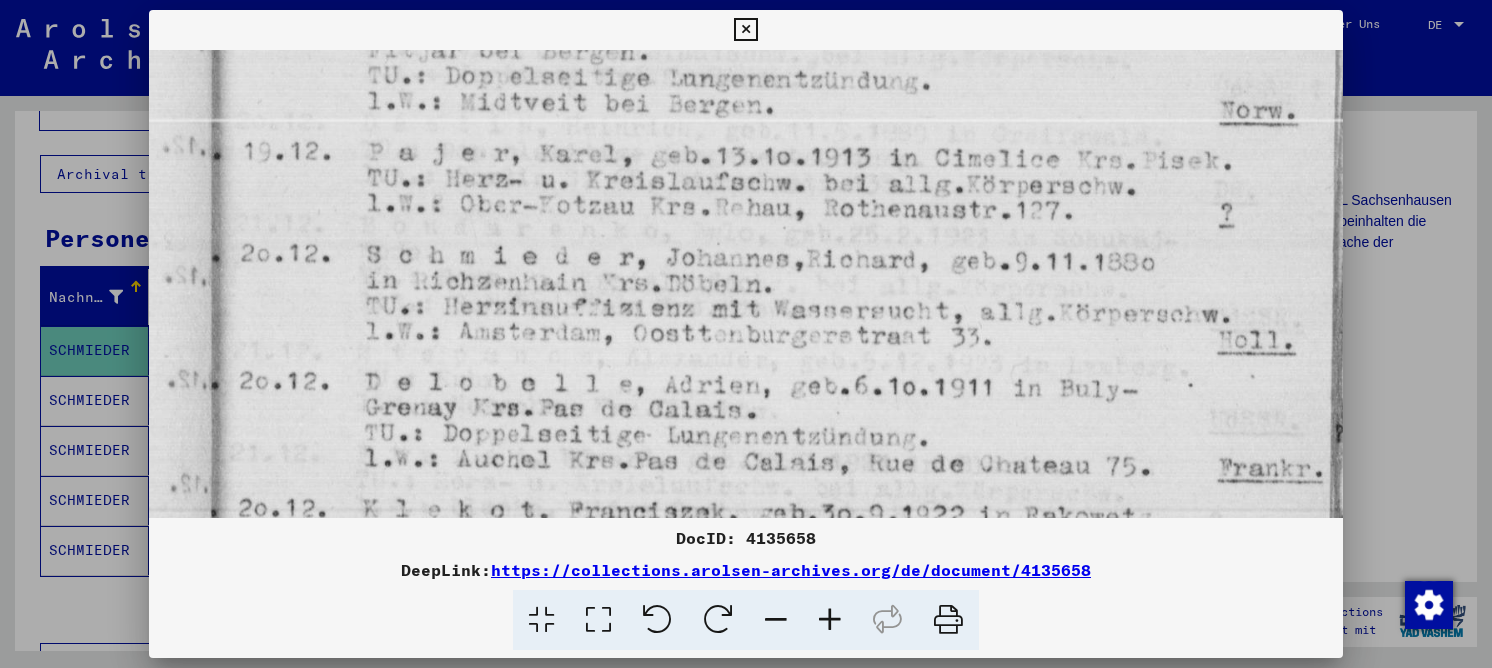 scroll, scrollTop: 186, scrollLeft: 0, axis: vertical 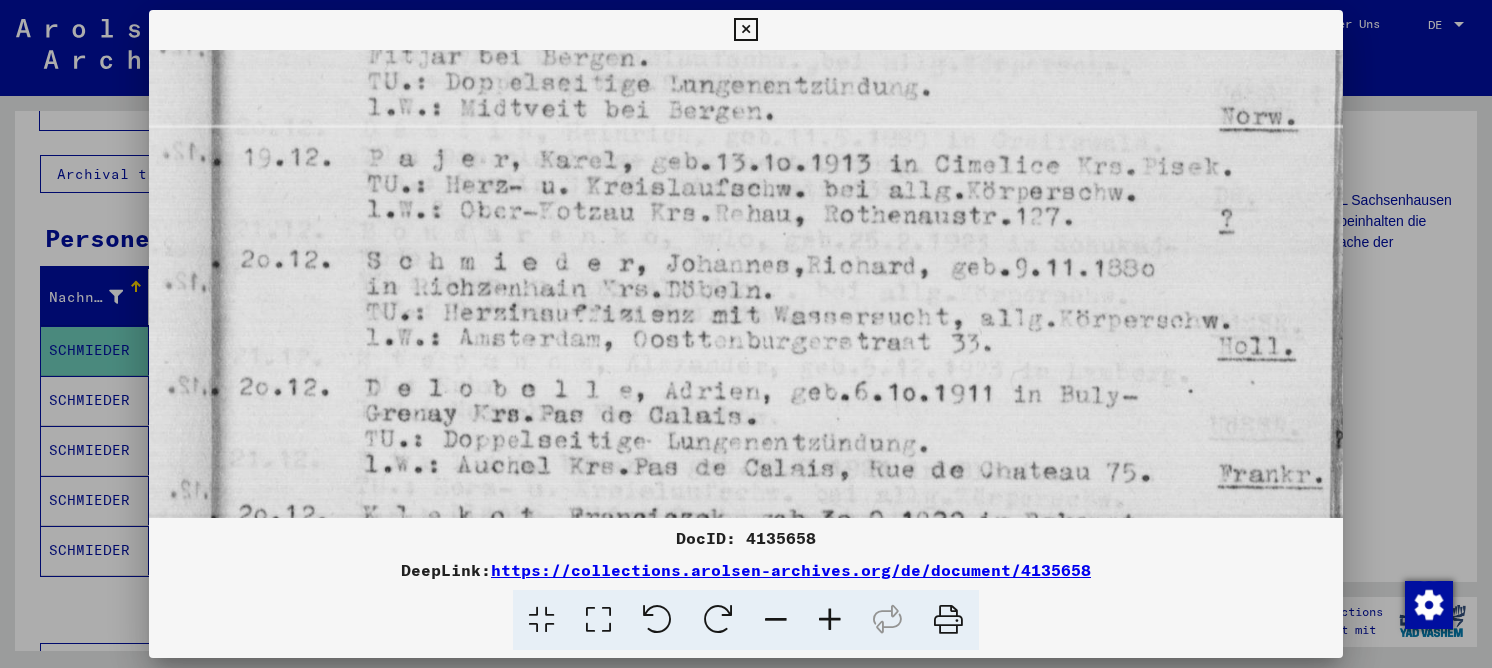 drag, startPoint x: 529, startPoint y: 153, endPoint x: 508, endPoint y: 320, distance: 168.31519 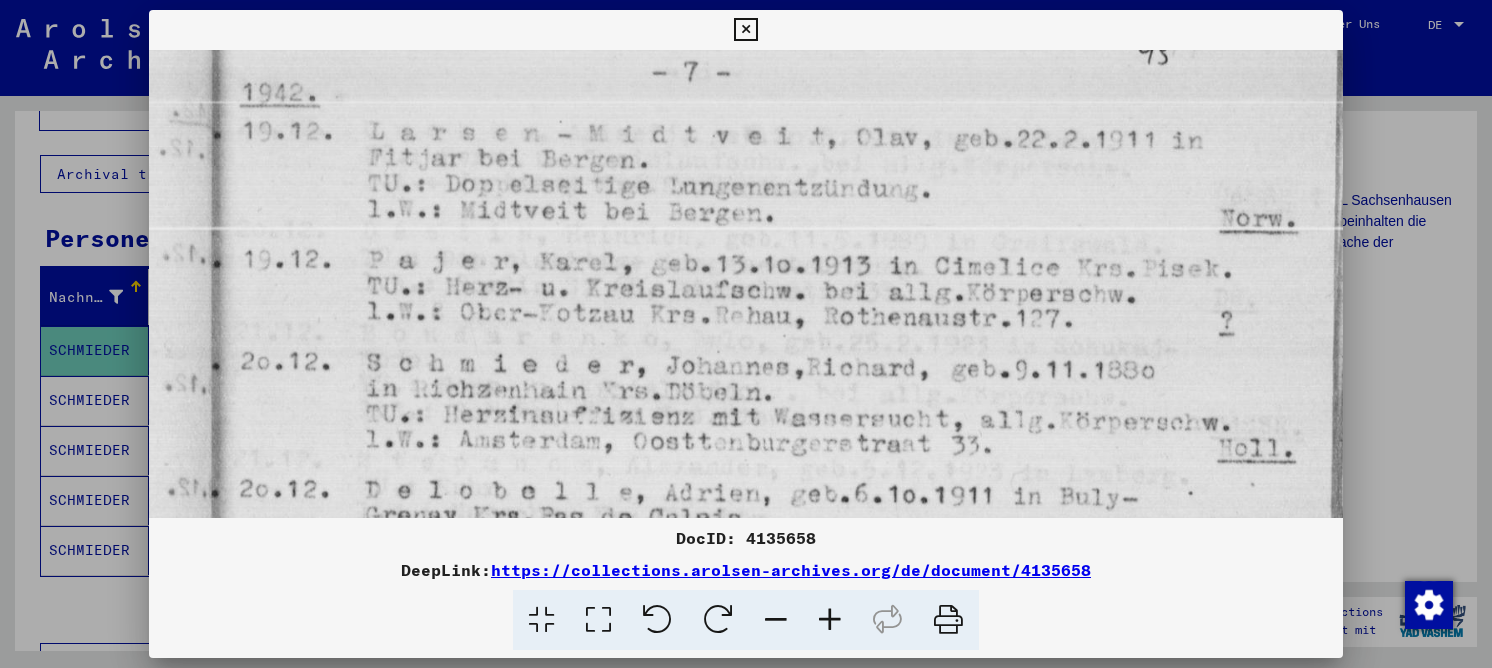 scroll, scrollTop: 0, scrollLeft: 0, axis: both 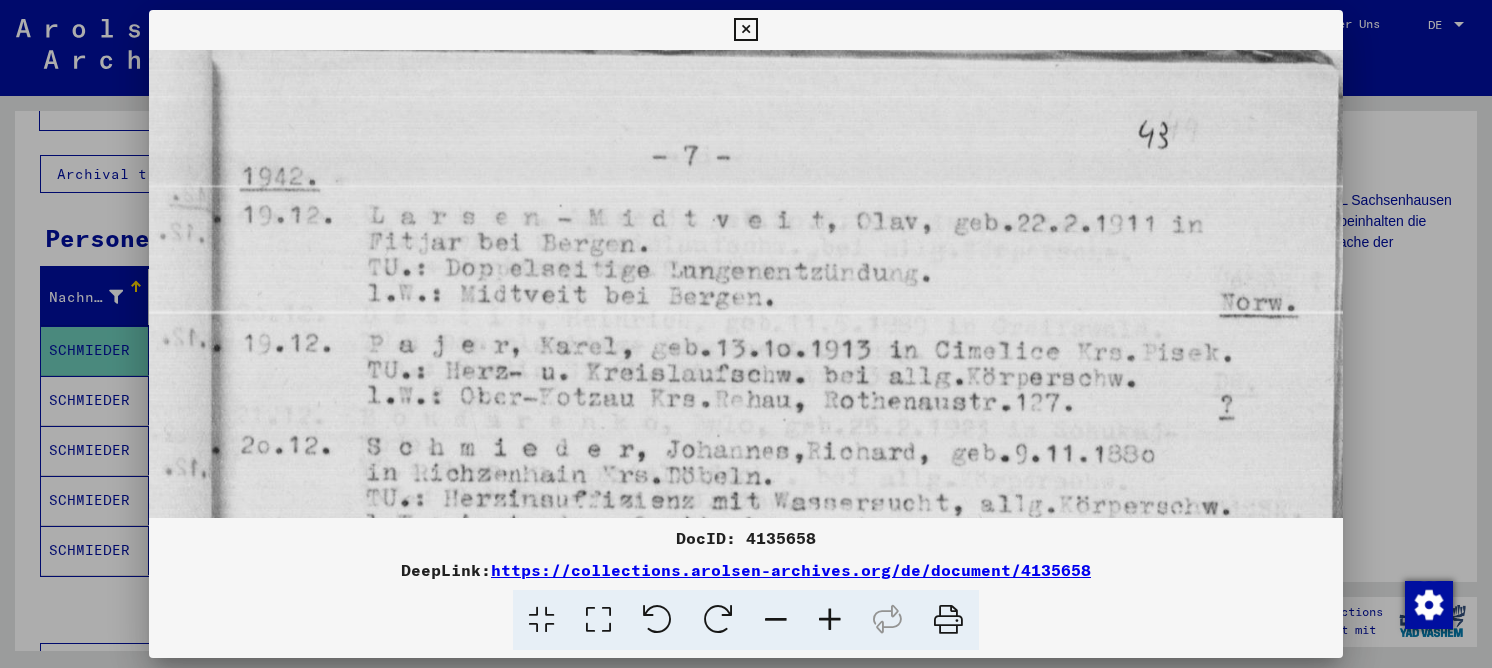 drag, startPoint x: 608, startPoint y: 189, endPoint x: 606, endPoint y: 429, distance: 240.00833 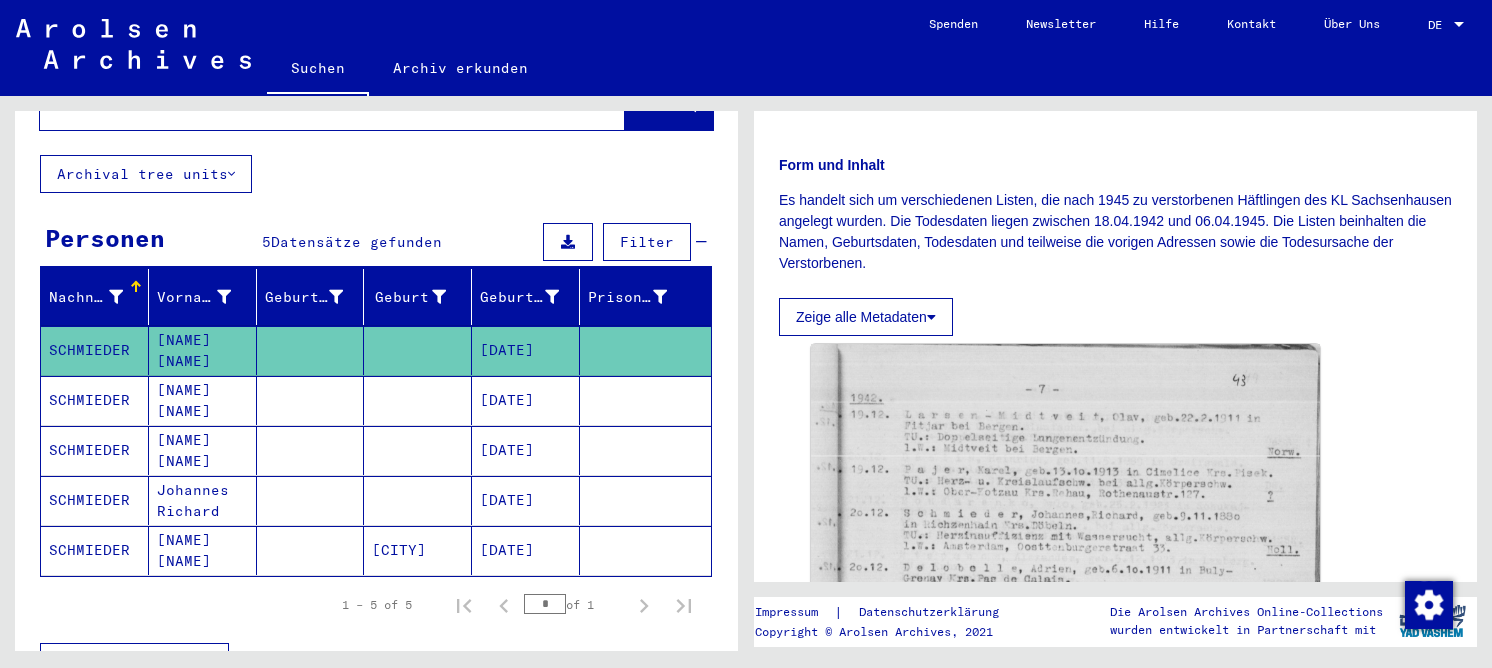 click at bounding box center [311, 450] 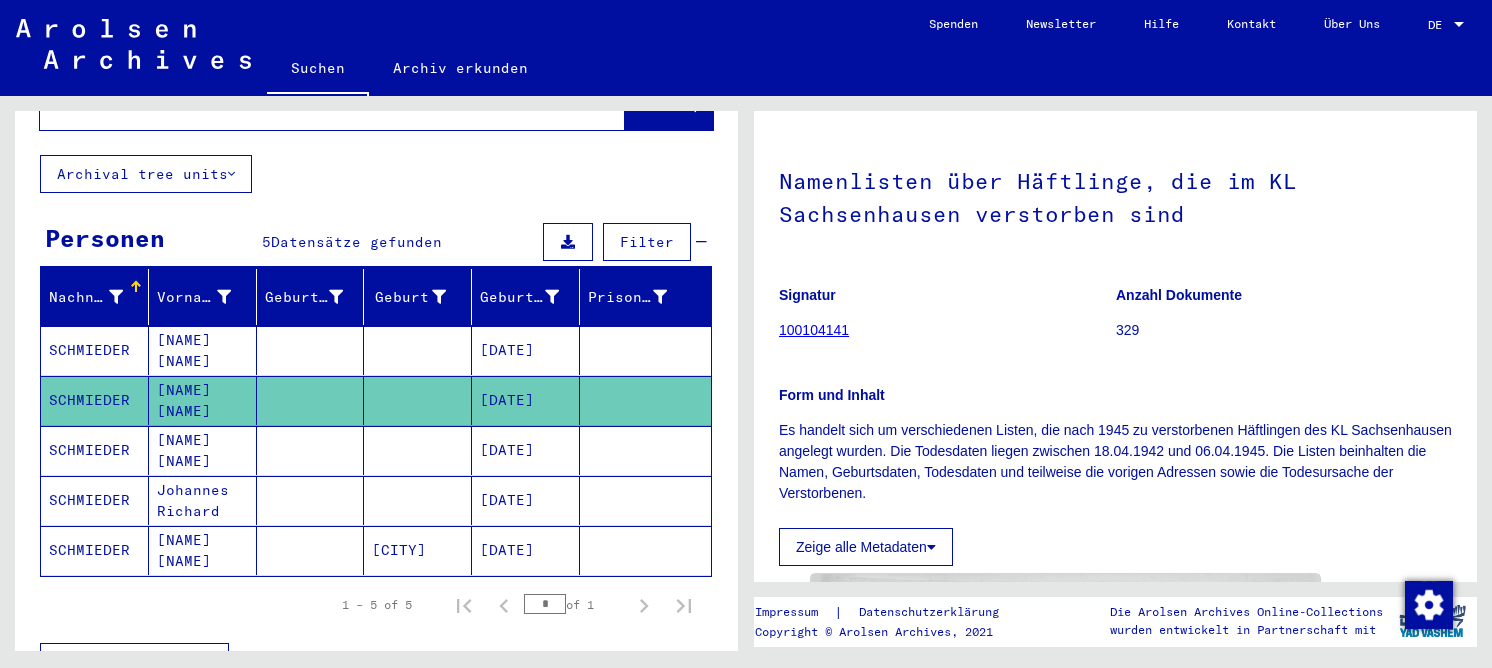 scroll, scrollTop: 0, scrollLeft: 0, axis: both 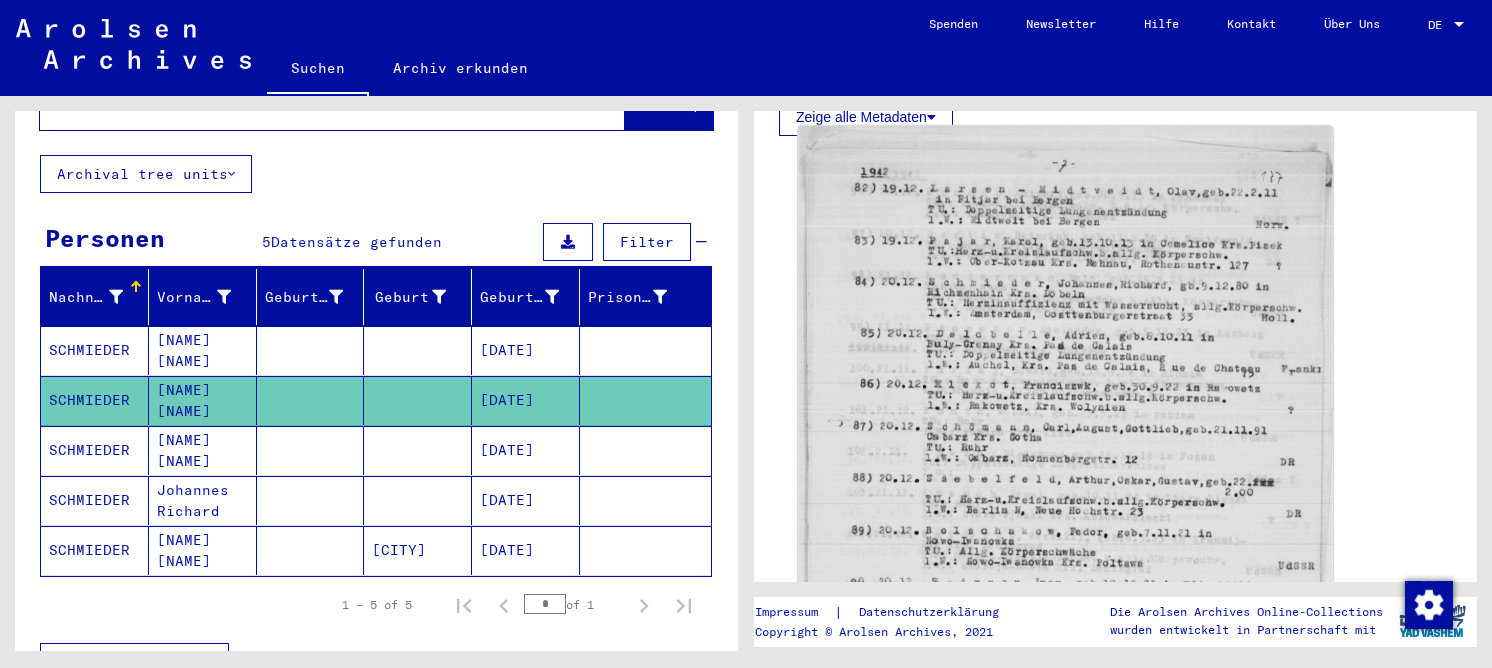 click 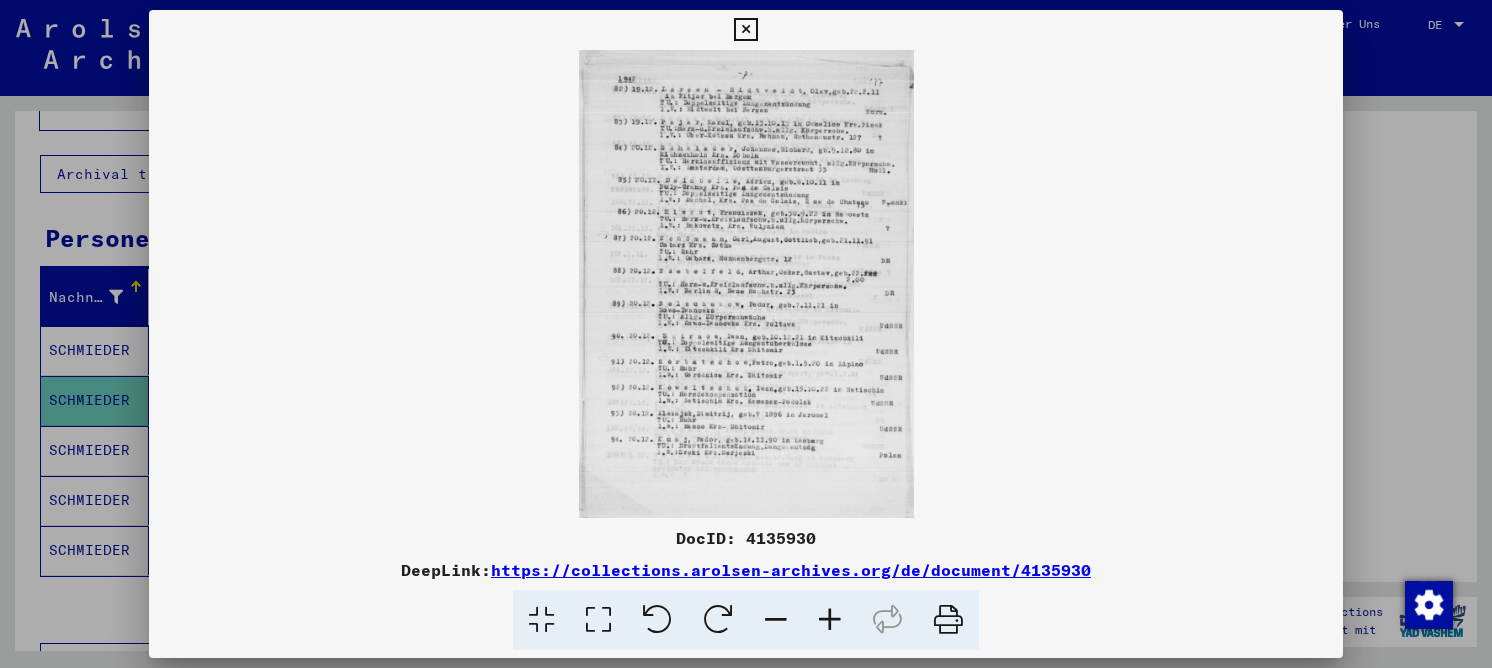 click at bounding box center [598, 620] 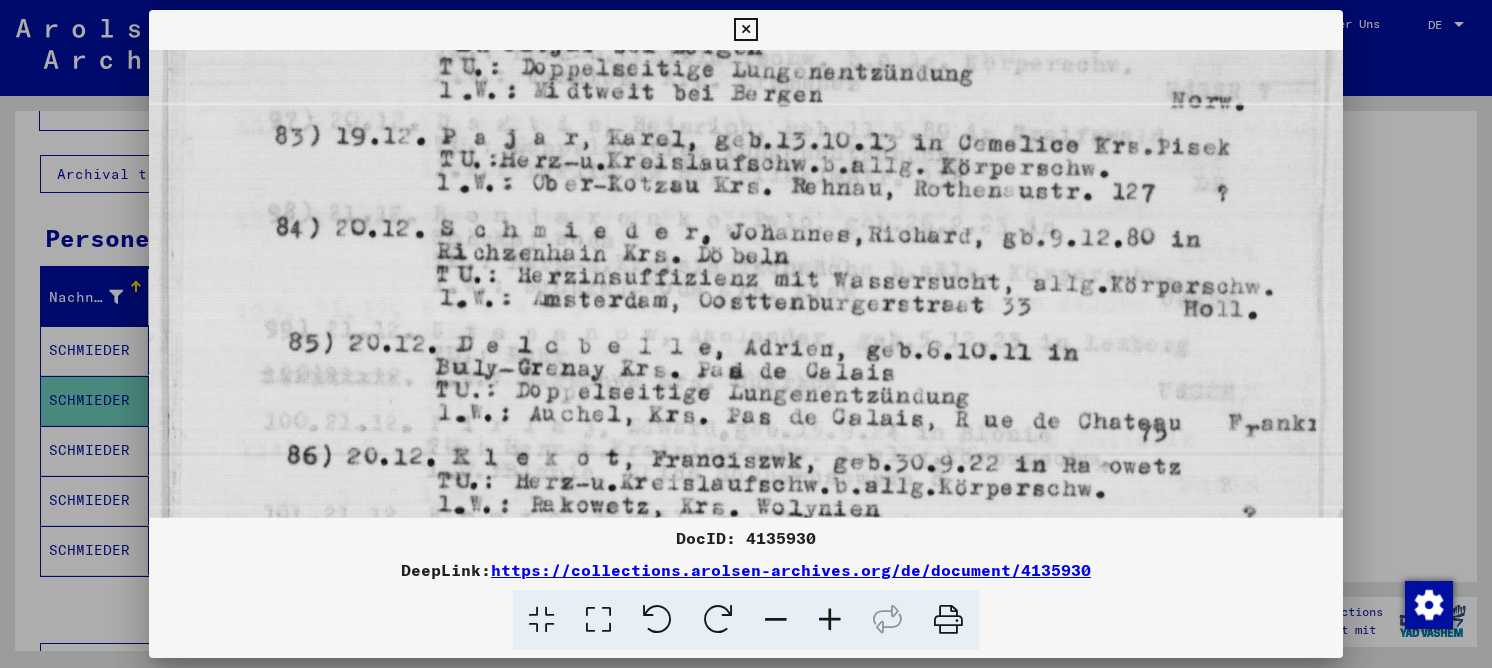 drag, startPoint x: 718, startPoint y: 393, endPoint x: 697, endPoint y: 223, distance: 171.29214 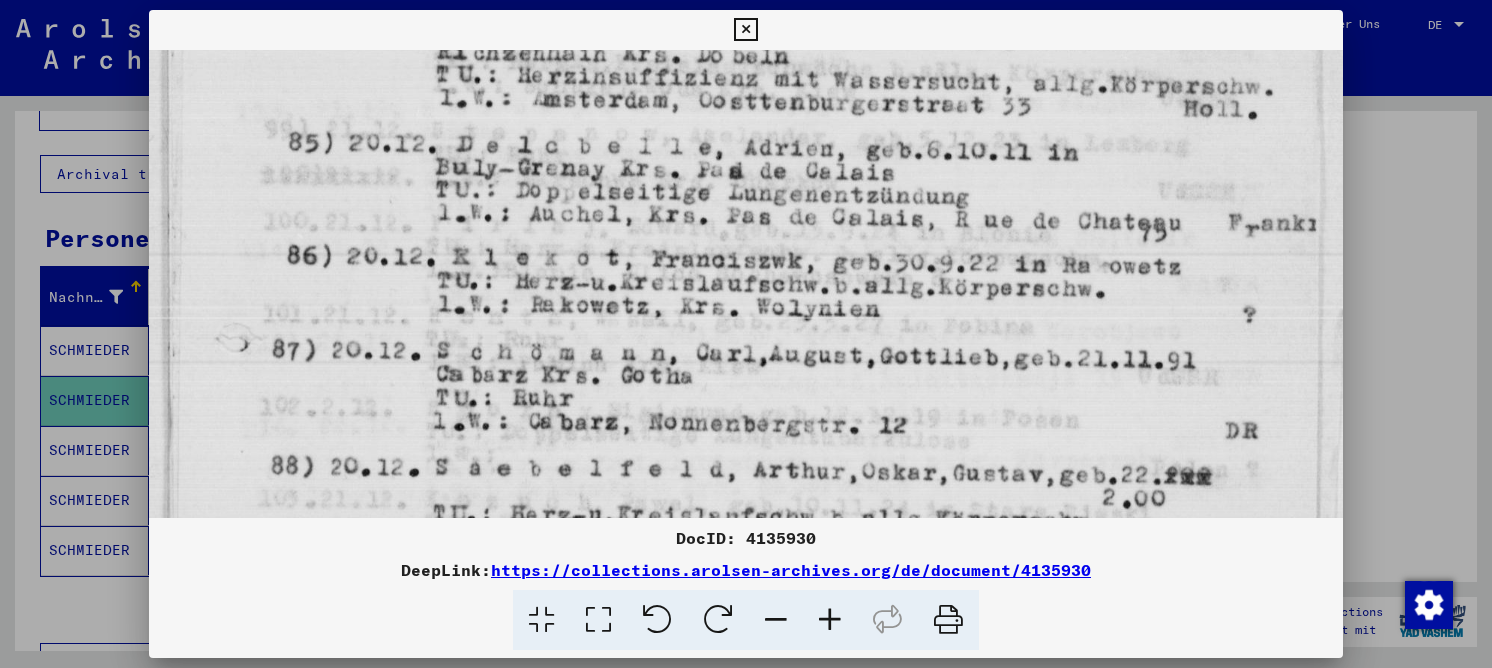 drag, startPoint x: 706, startPoint y: 388, endPoint x: 707, endPoint y: 188, distance: 200.0025 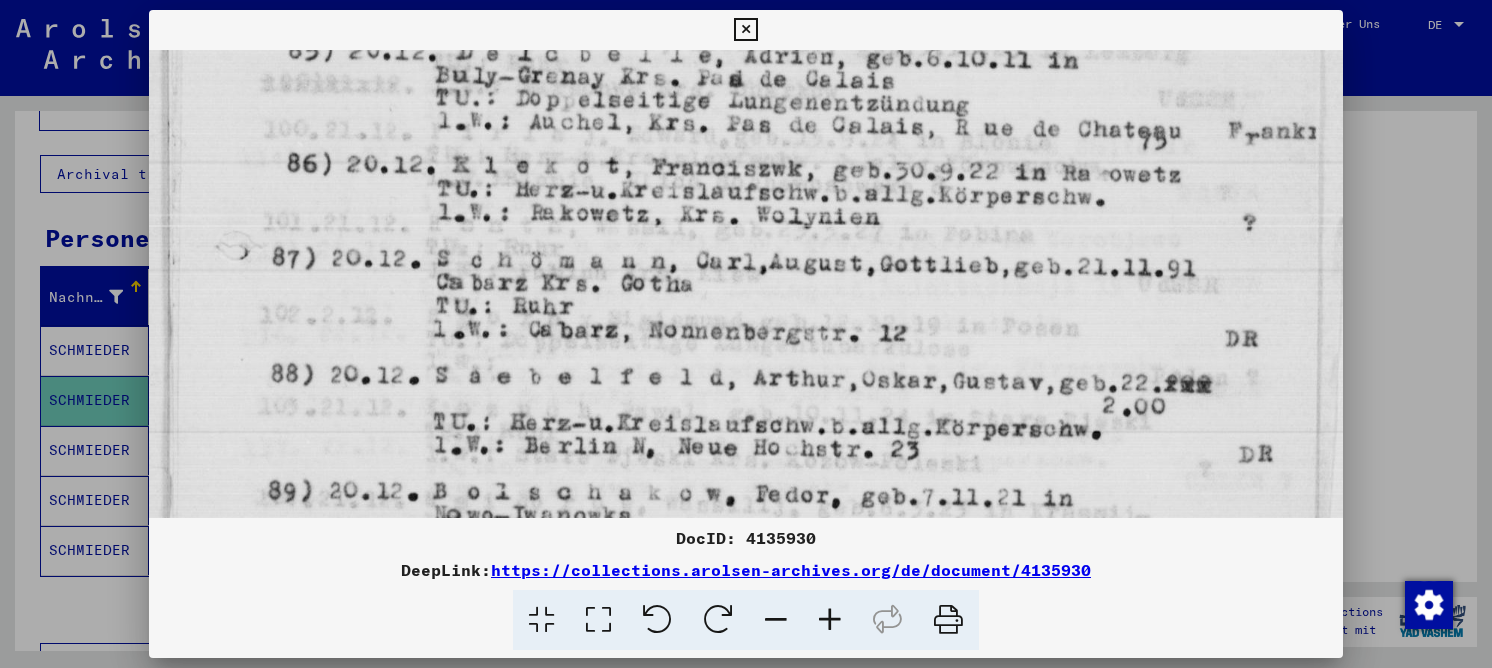 scroll, scrollTop: 499, scrollLeft: 0, axis: vertical 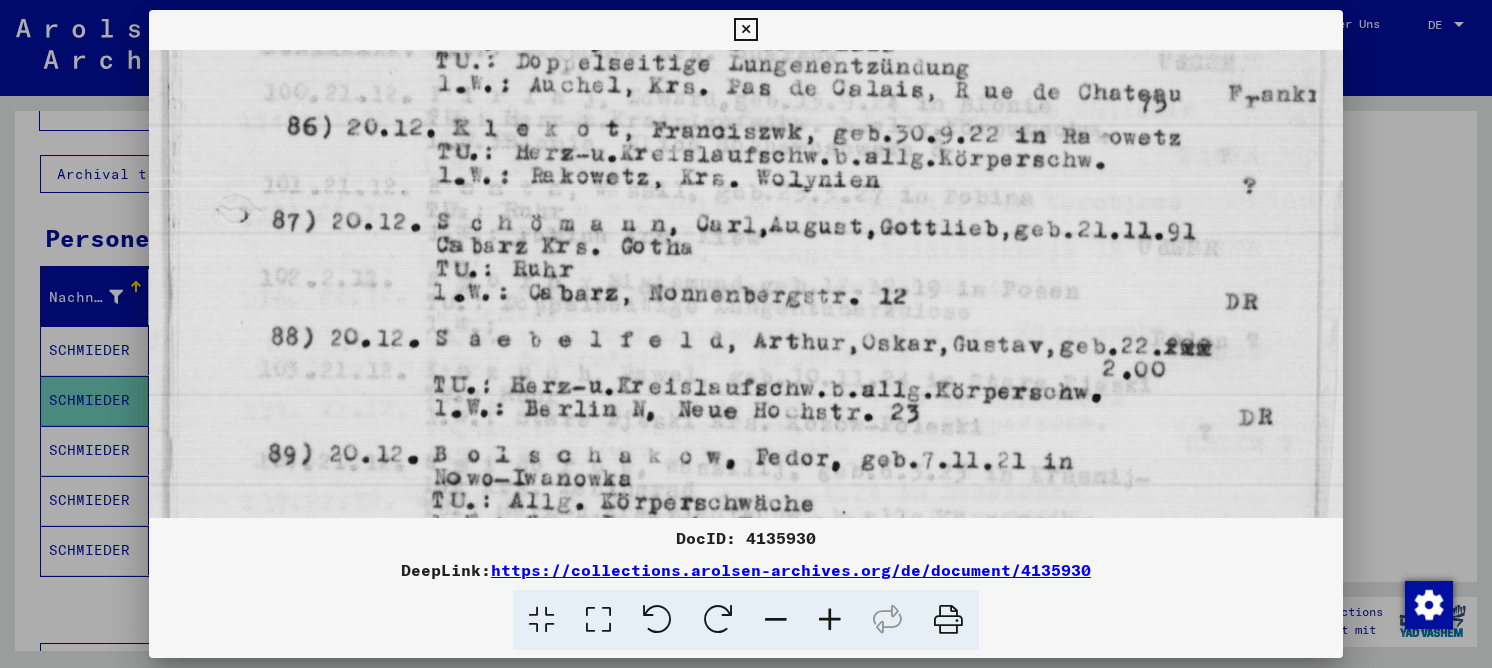 drag, startPoint x: 712, startPoint y: 362, endPoint x: 716, endPoint y: 233, distance: 129.062 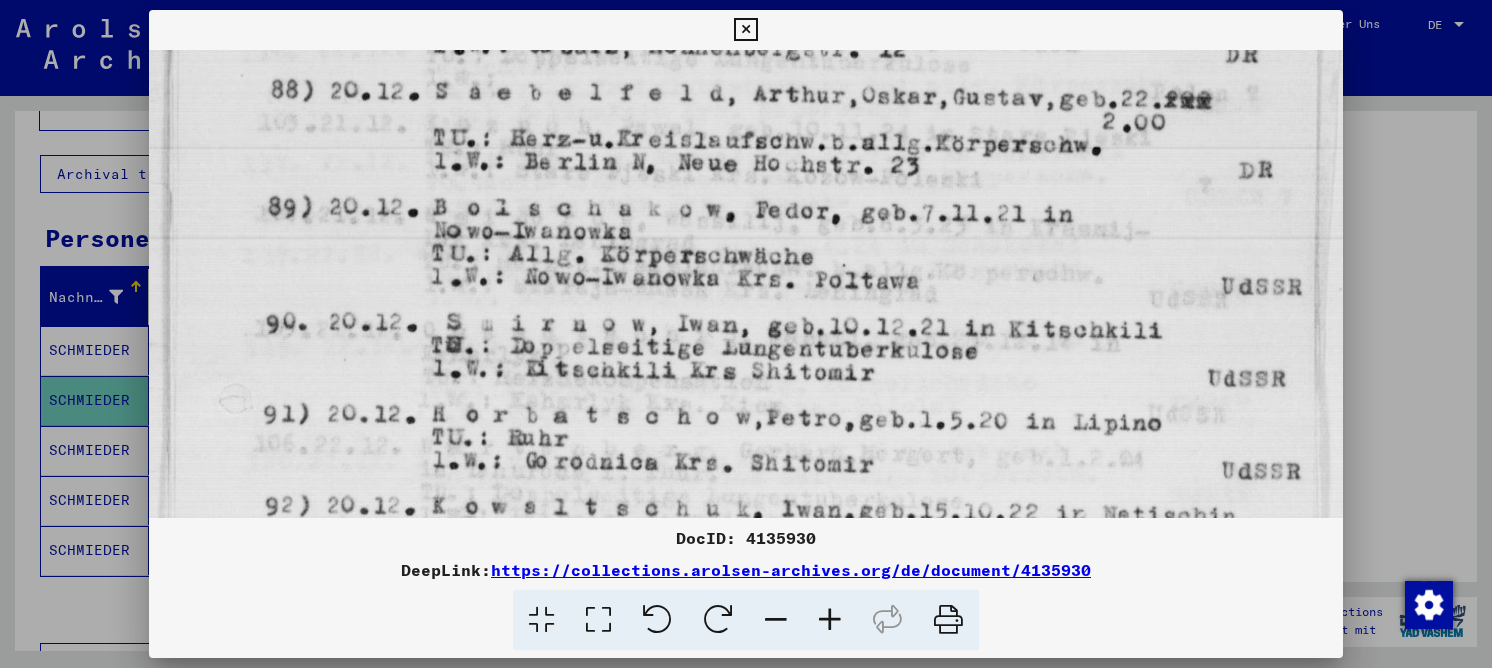 scroll, scrollTop: 769, scrollLeft: 0, axis: vertical 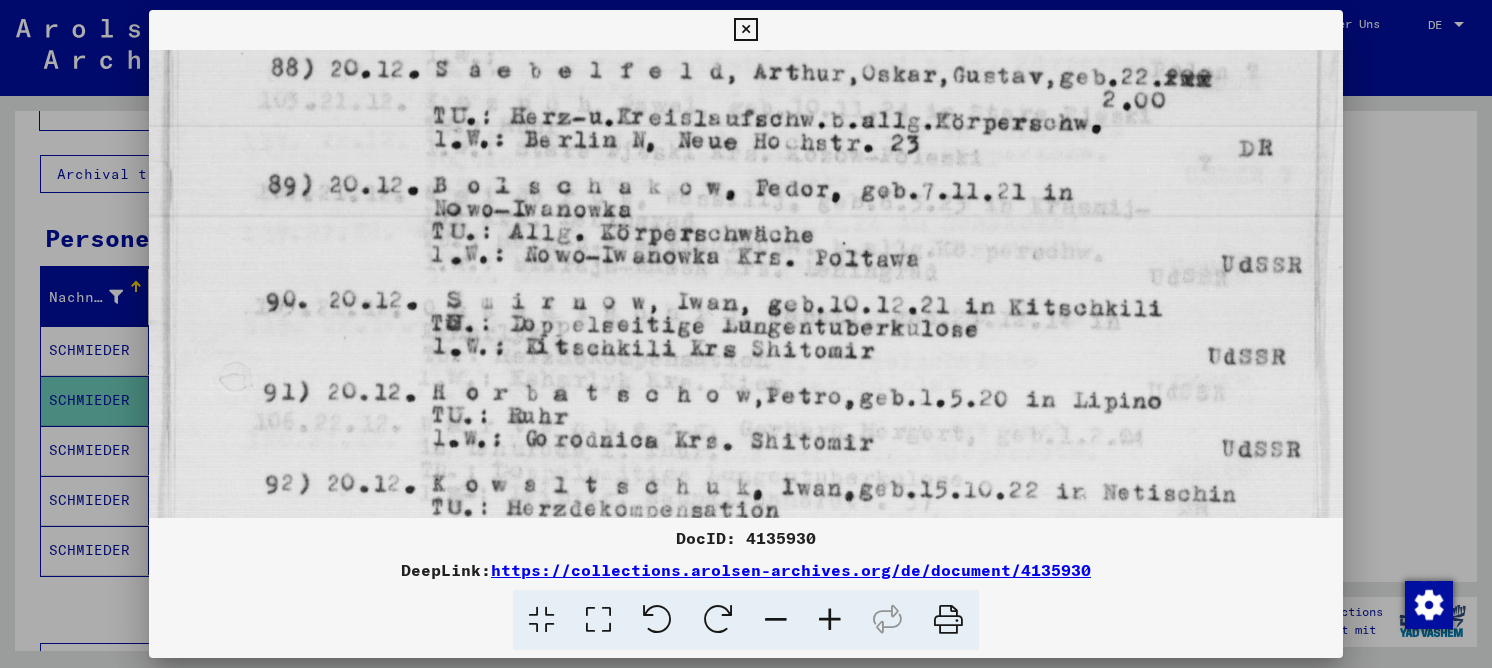 drag, startPoint x: 700, startPoint y: 213, endPoint x: 767, endPoint y: 44, distance: 181.79659 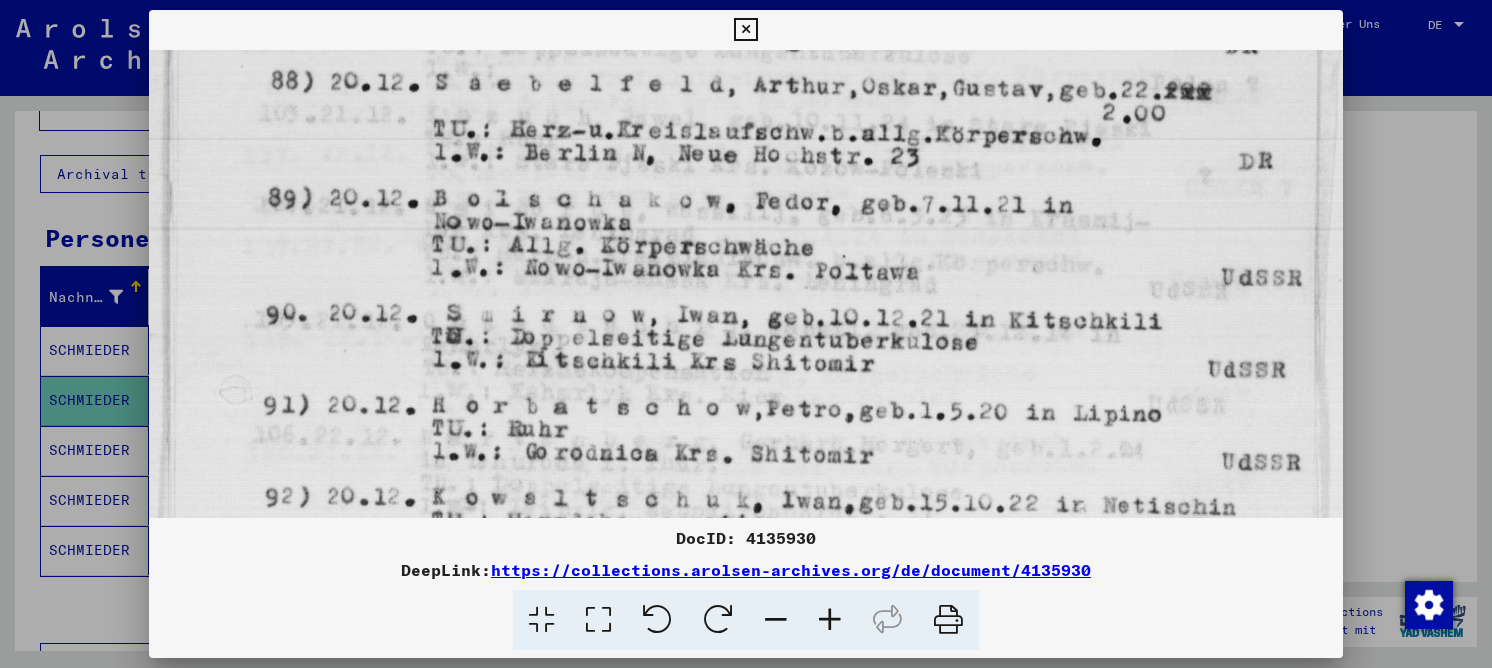 drag, startPoint x: 736, startPoint y: 351, endPoint x: 760, endPoint y: 402, distance: 56.364883 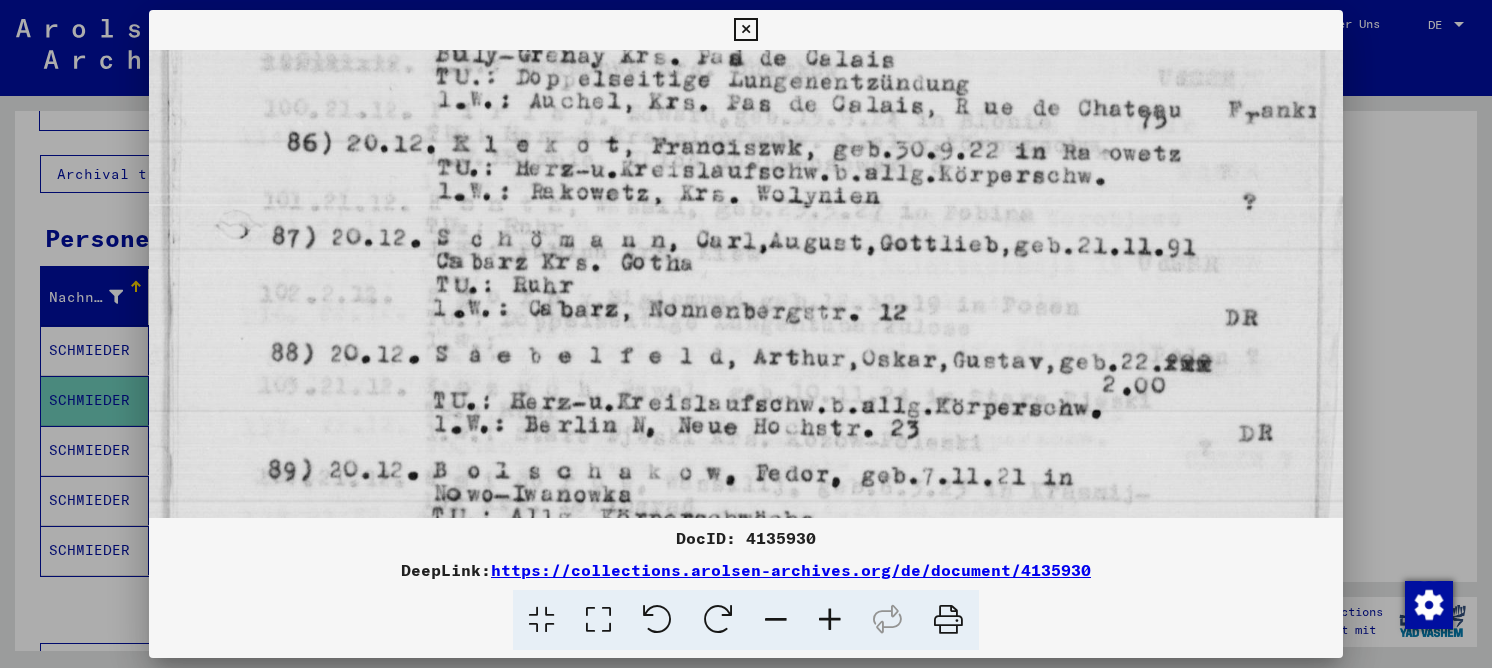 drag, startPoint x: 680, startPoint y: 147, endPoint x: 668, endPoint y: 415, distance: 268.26852 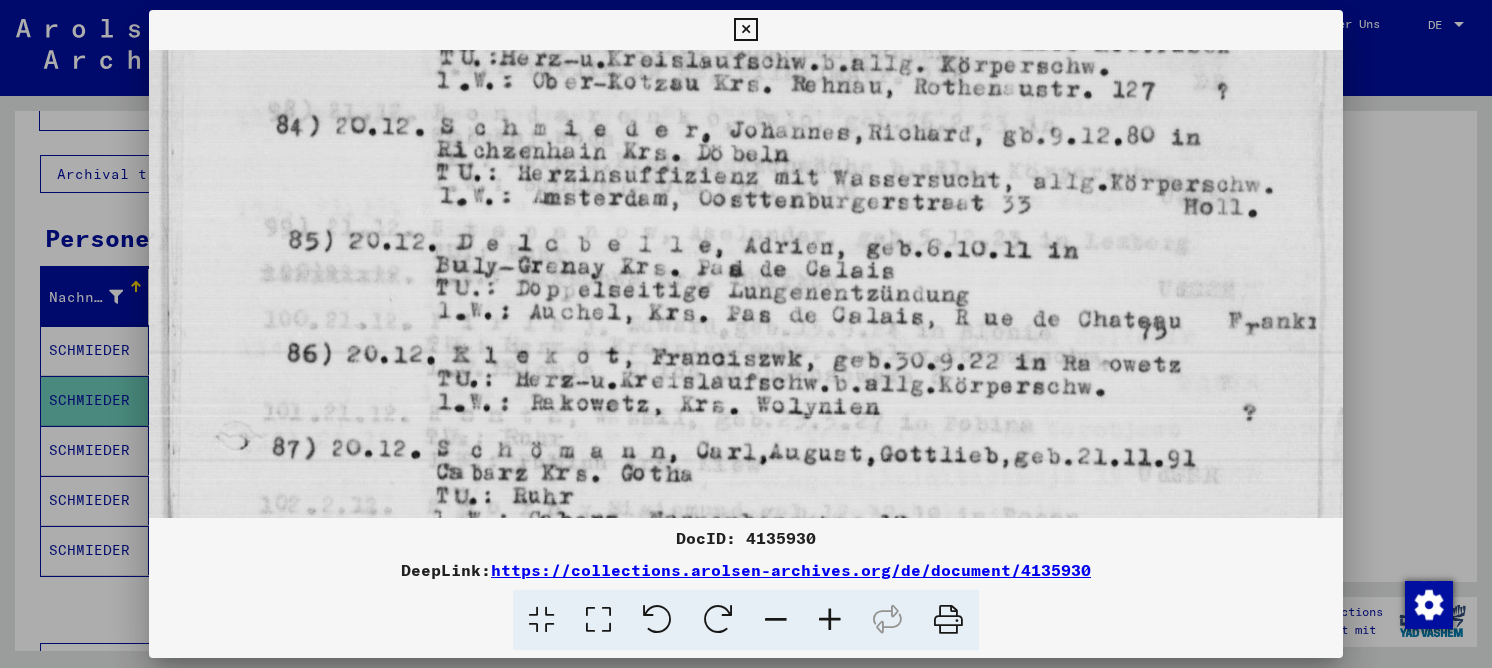 drag, startPoint x: 646, startPoint y: 285, endPoint x: 626, endPoint y: 391, distance: 107.87029 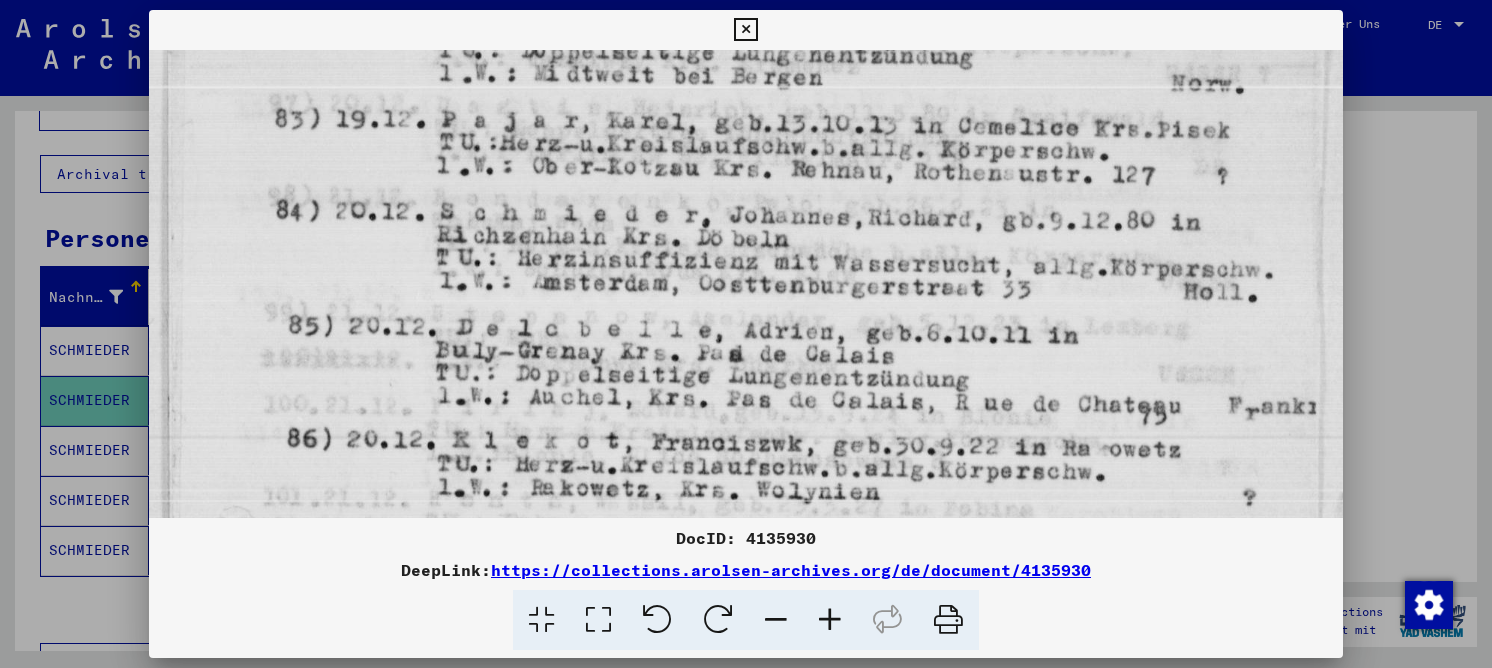 drag, startPoint x: 583, startPoint y: 193, endPoint x: 552, endPoint y: 275, distance: 87.66413 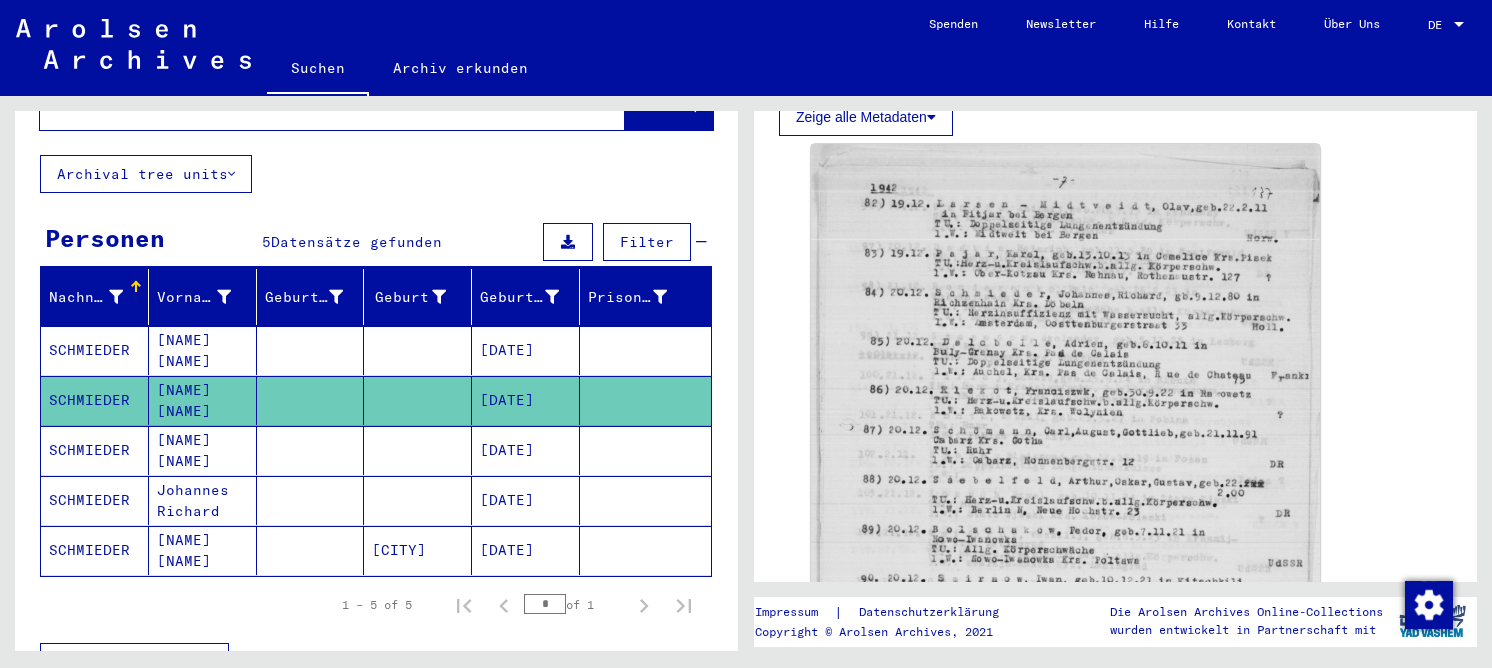 click at bounding box center (418, 400) 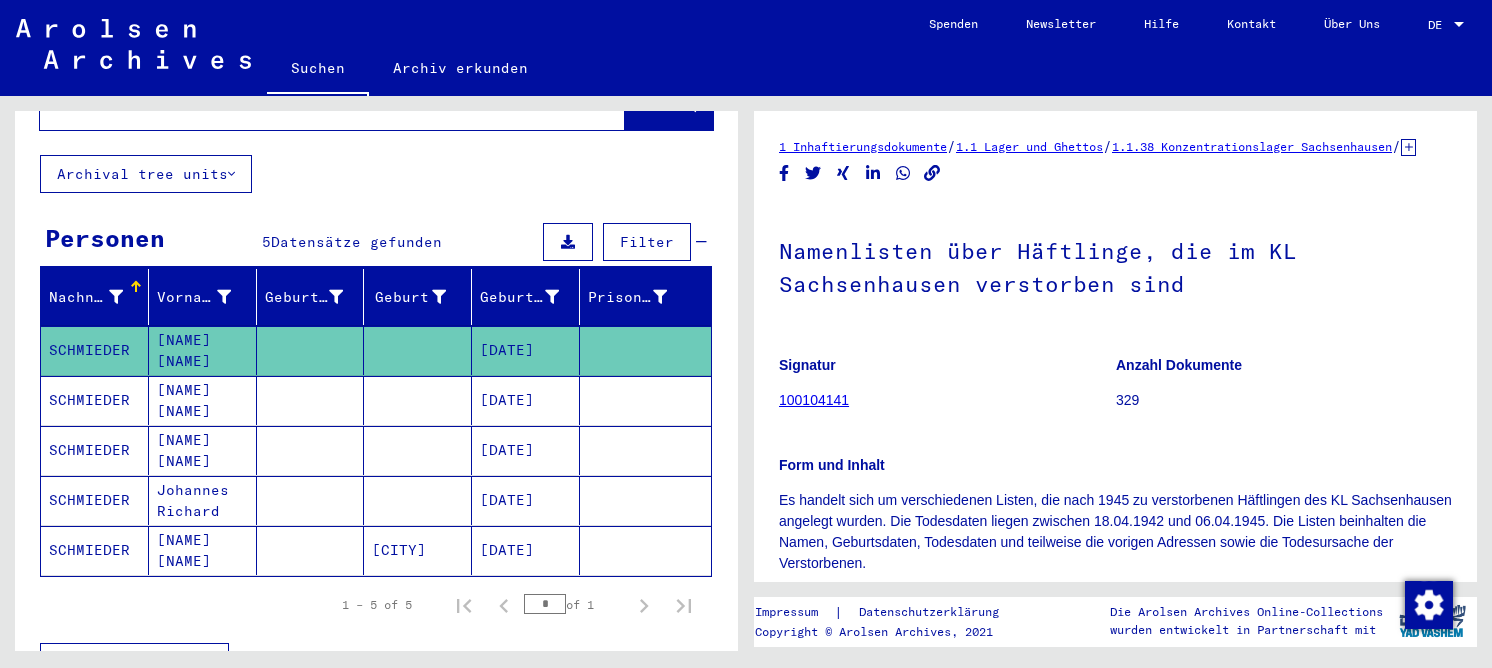 scroll, scrollTop: 0, scrollLeft: 0, axis: both 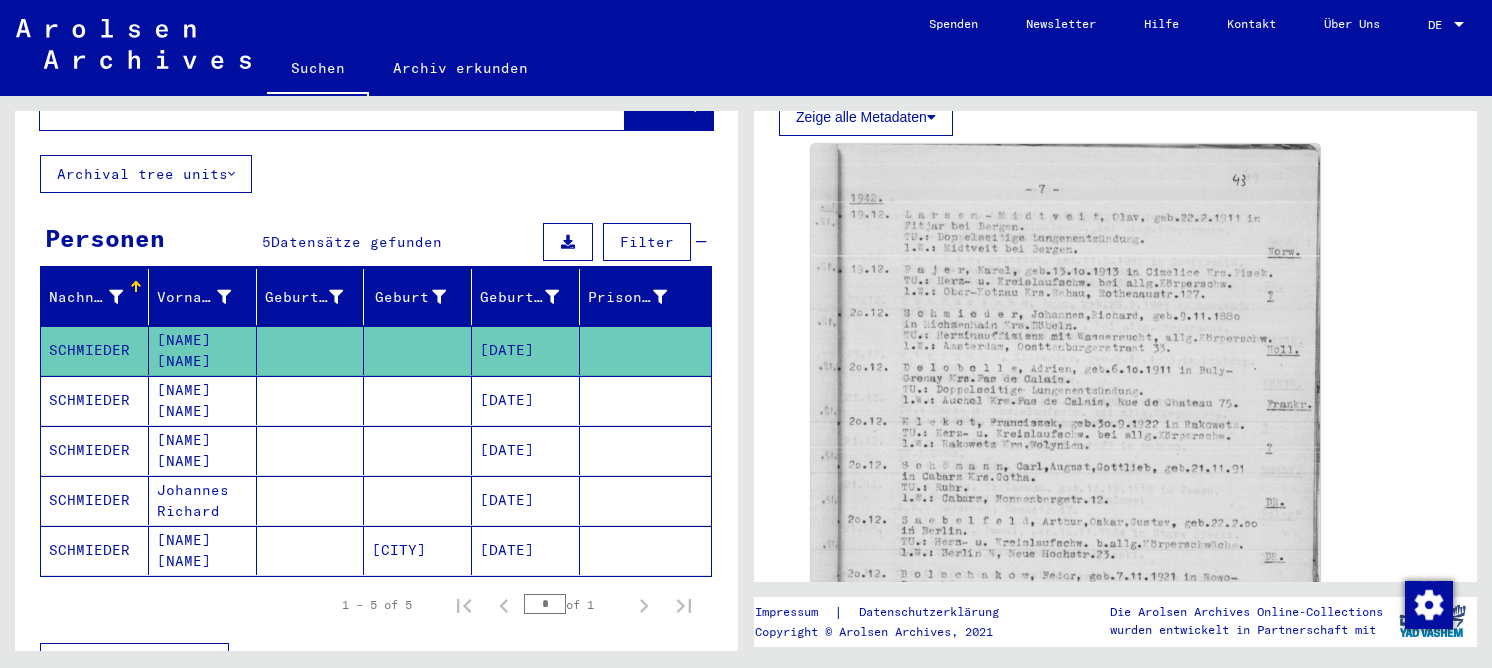 click at bounding box center [418, 500] 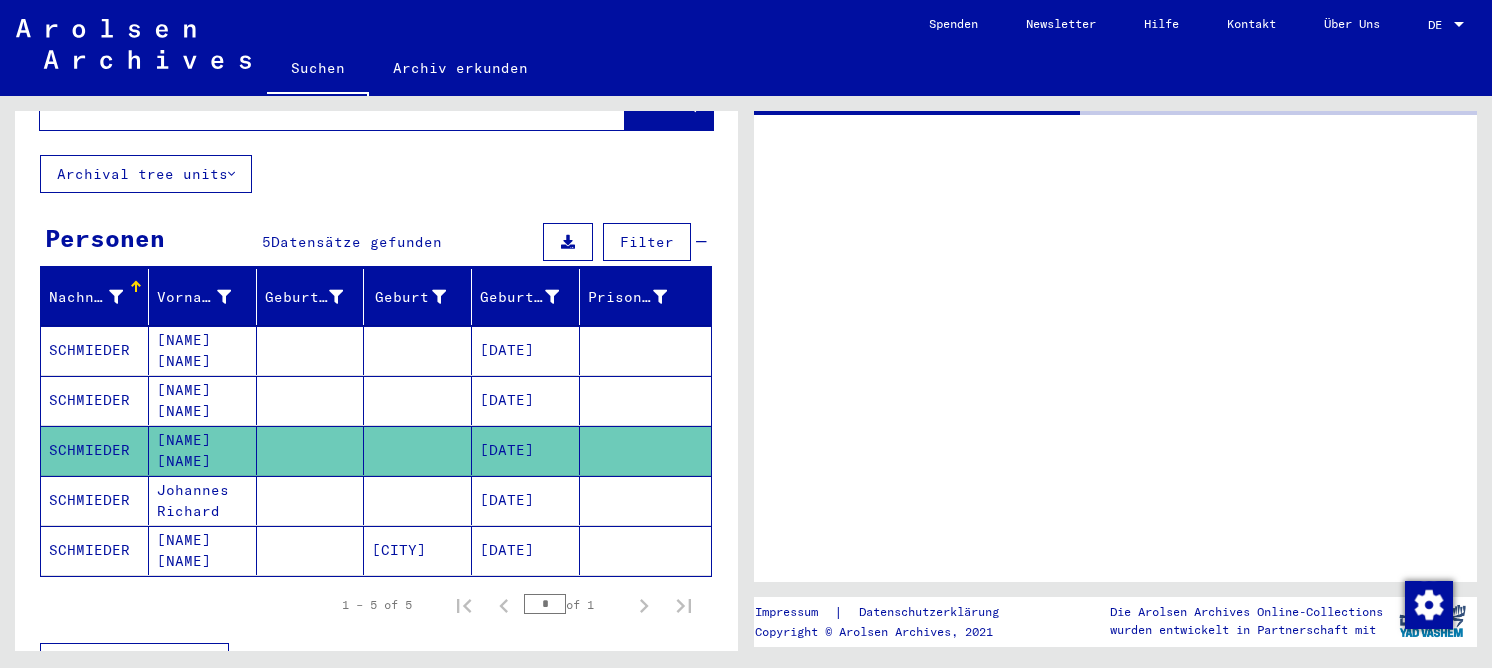 scroll, scrollTop: 0, scrollLeft: 0, axis: both 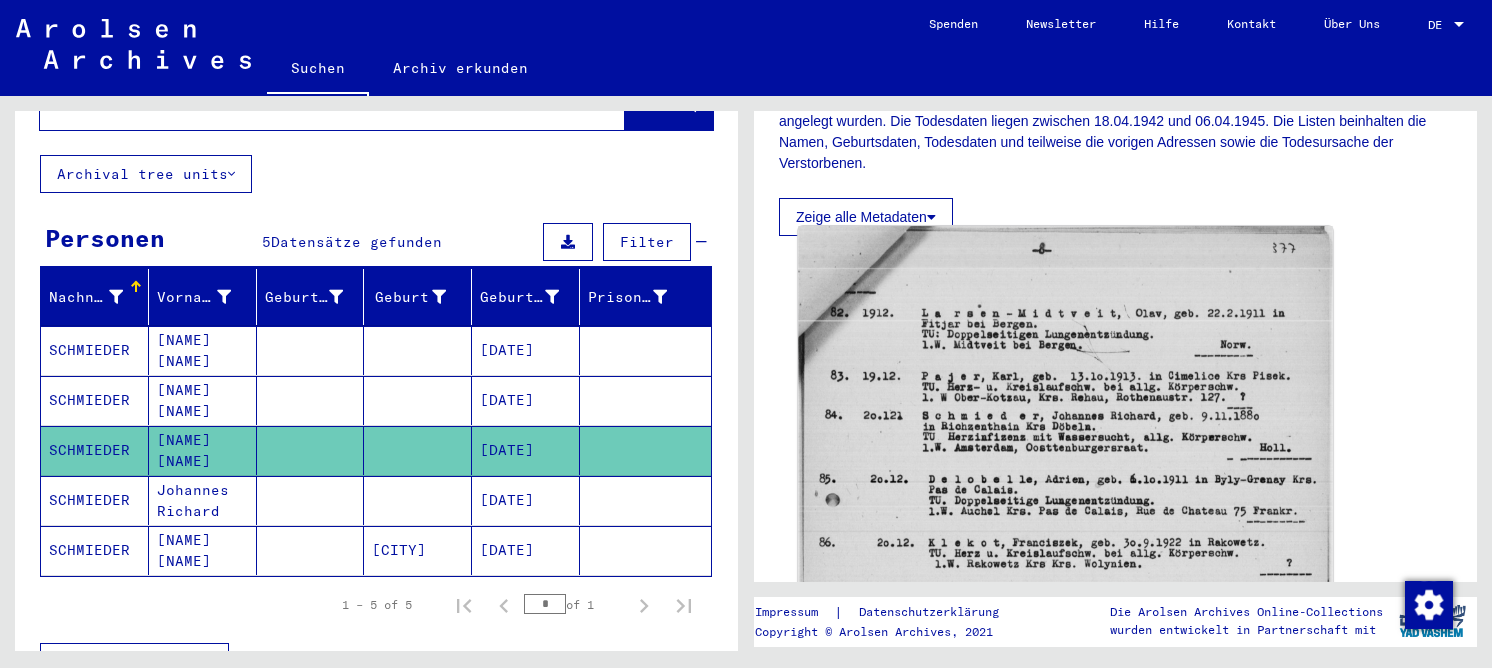 click 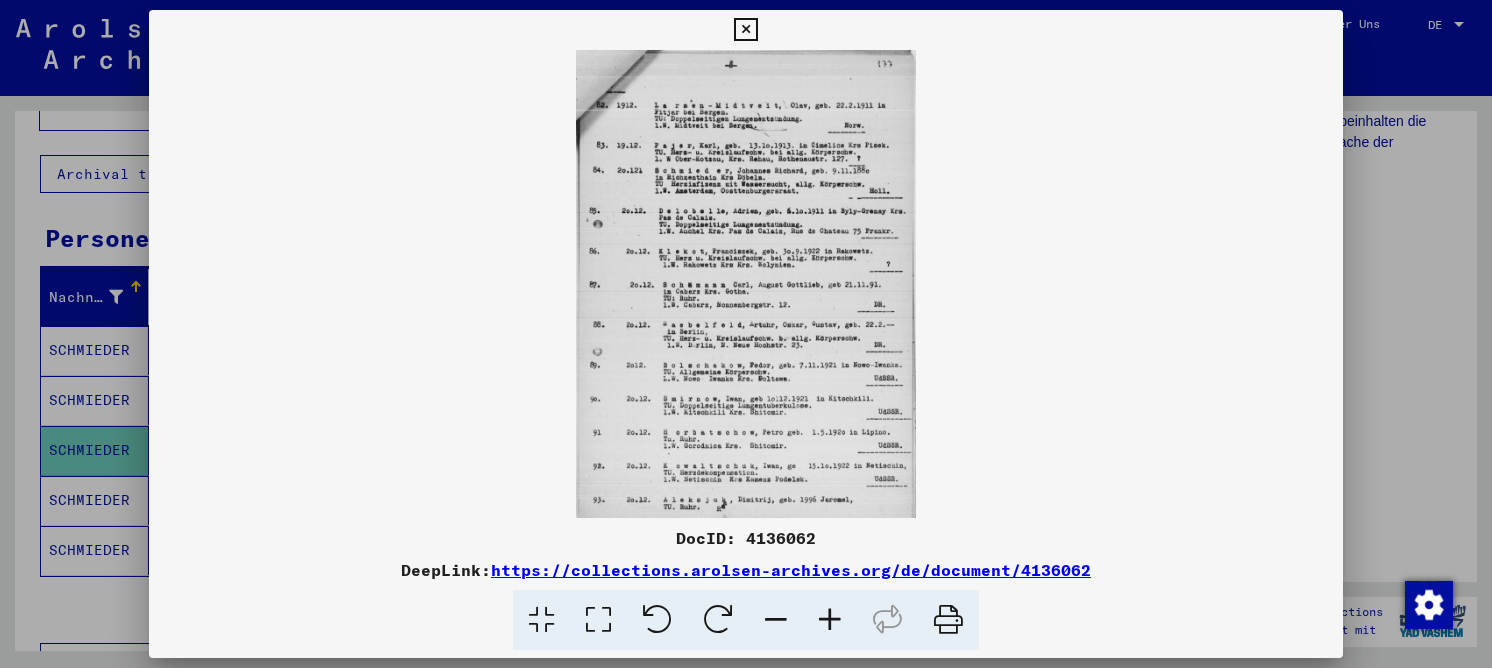 click at bounding box center [598, 620] 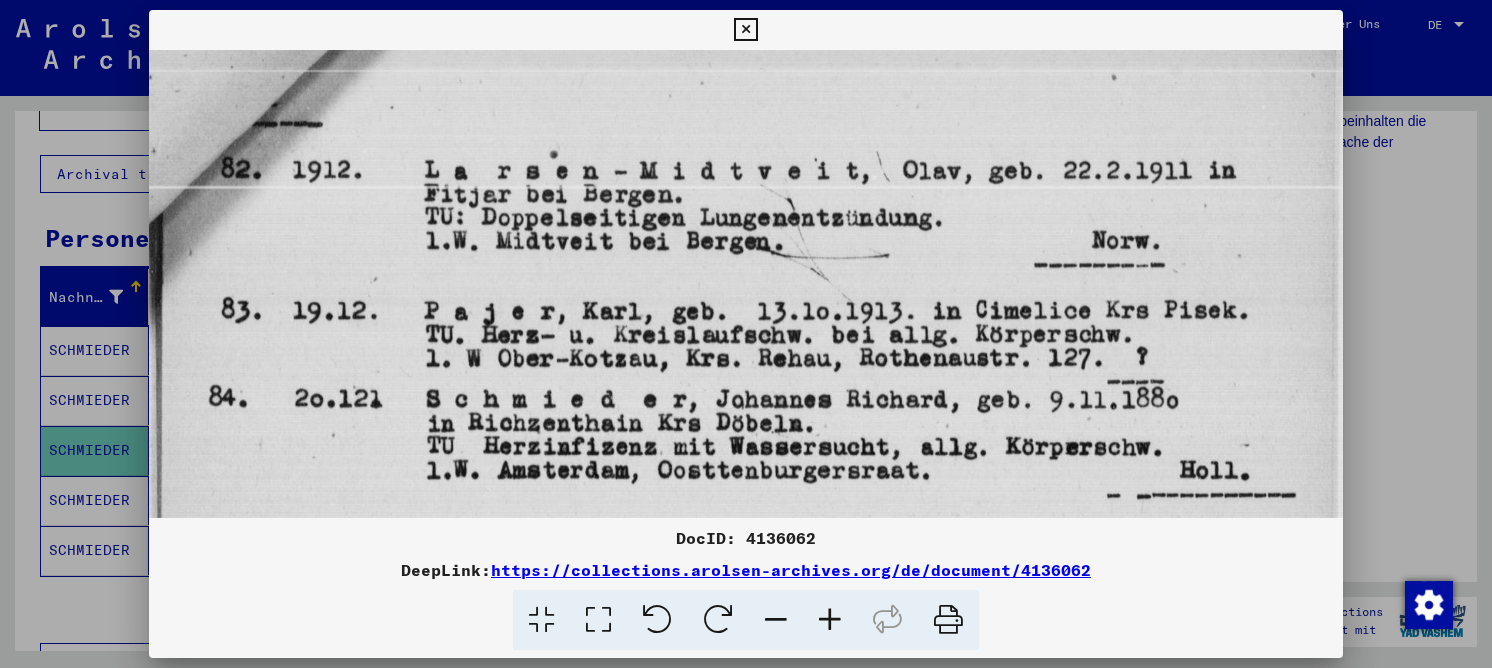 scroll, scrollTop: 224, scrollLeft: 0, axis: vertical 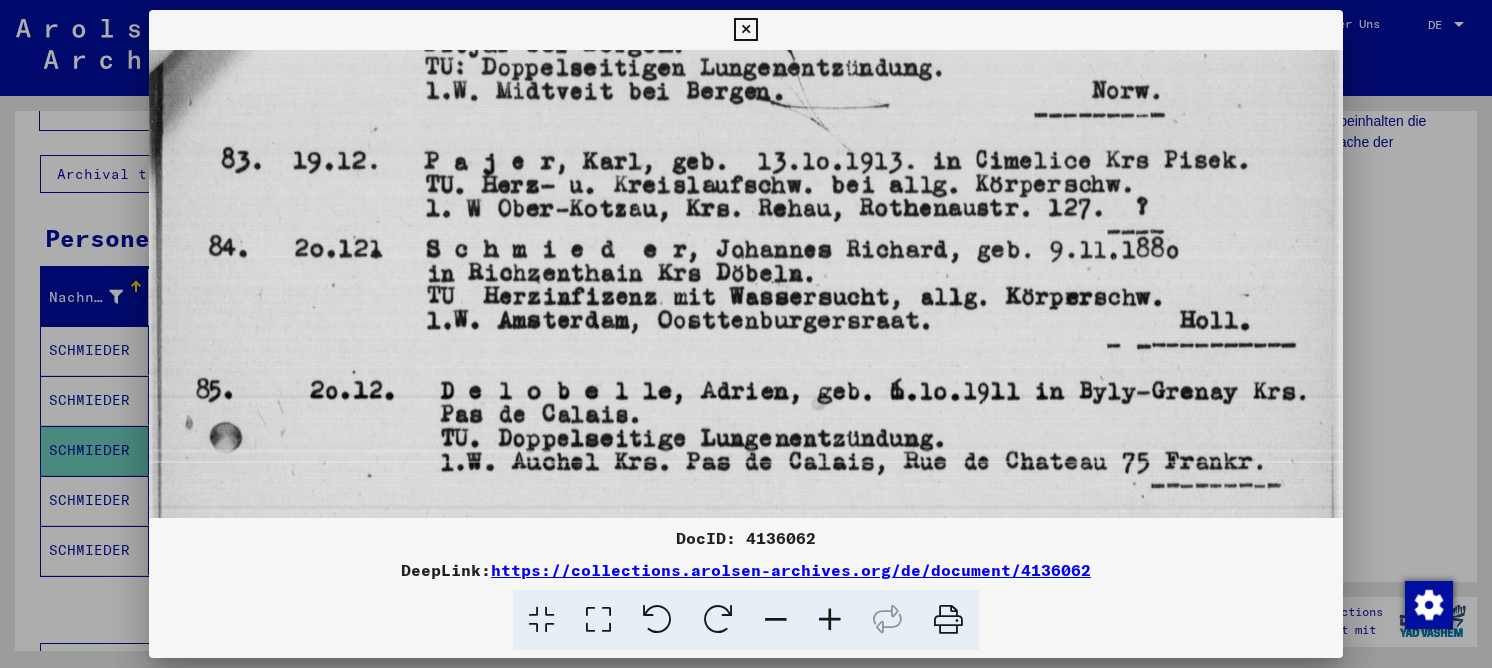 drag, startPoint x: 738, startPoint y: 314, endPoint x: 768, endPoint y: 119, distance: 197.29419 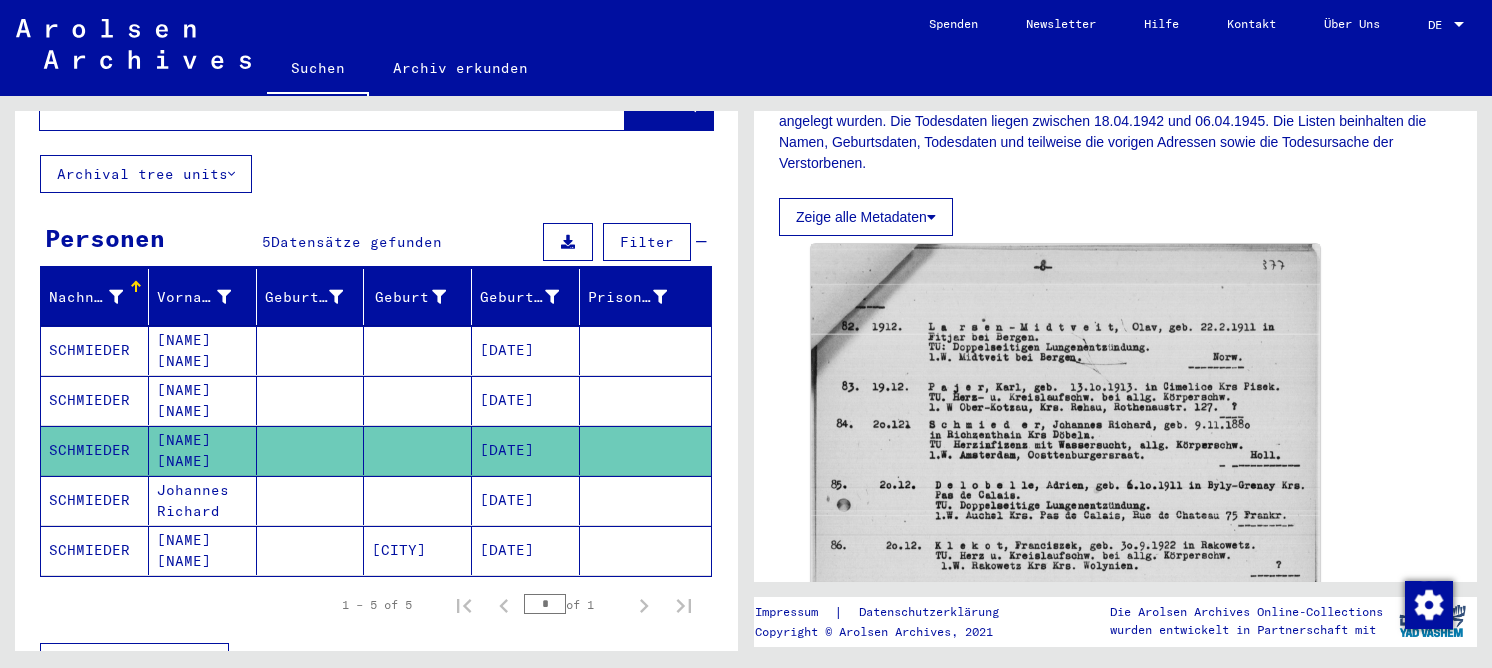 click on "[DATE]" at bounding box center (526, 550) 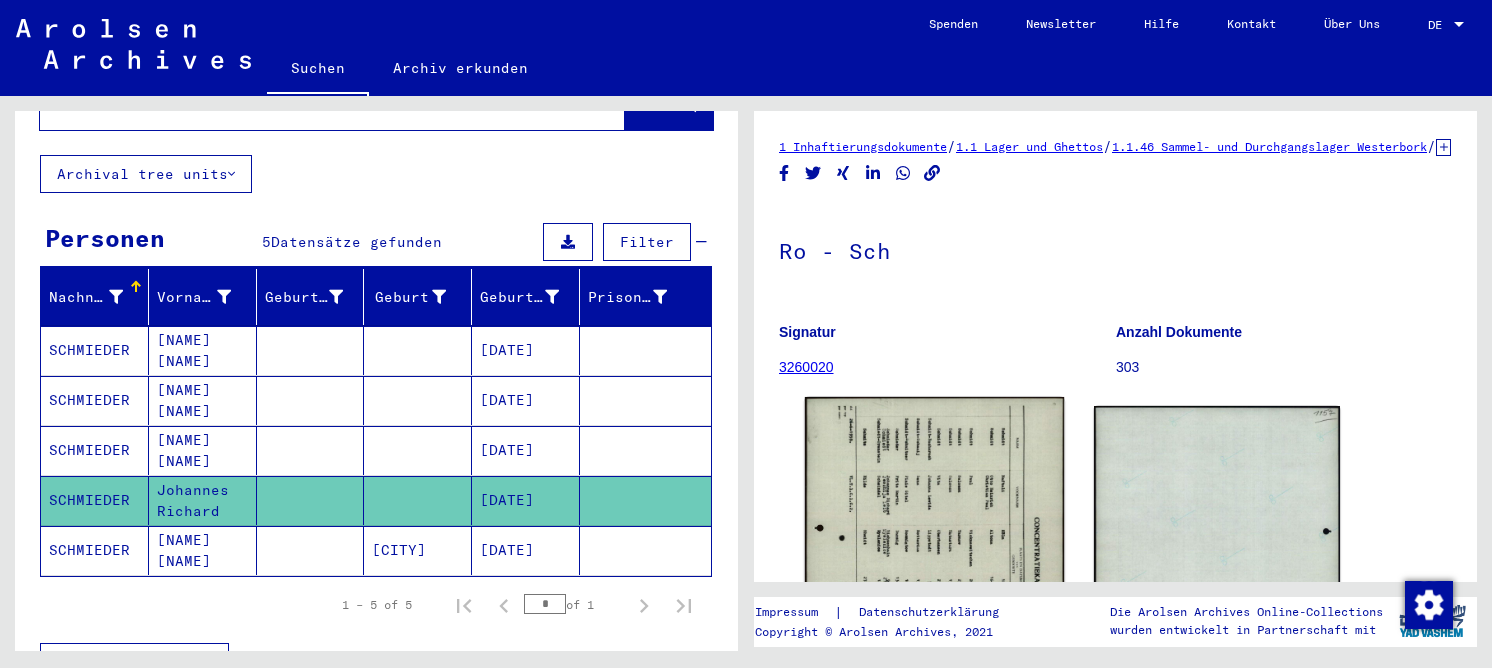 scroll, scrollTop: 0, scrollLeft: 0, axis: both 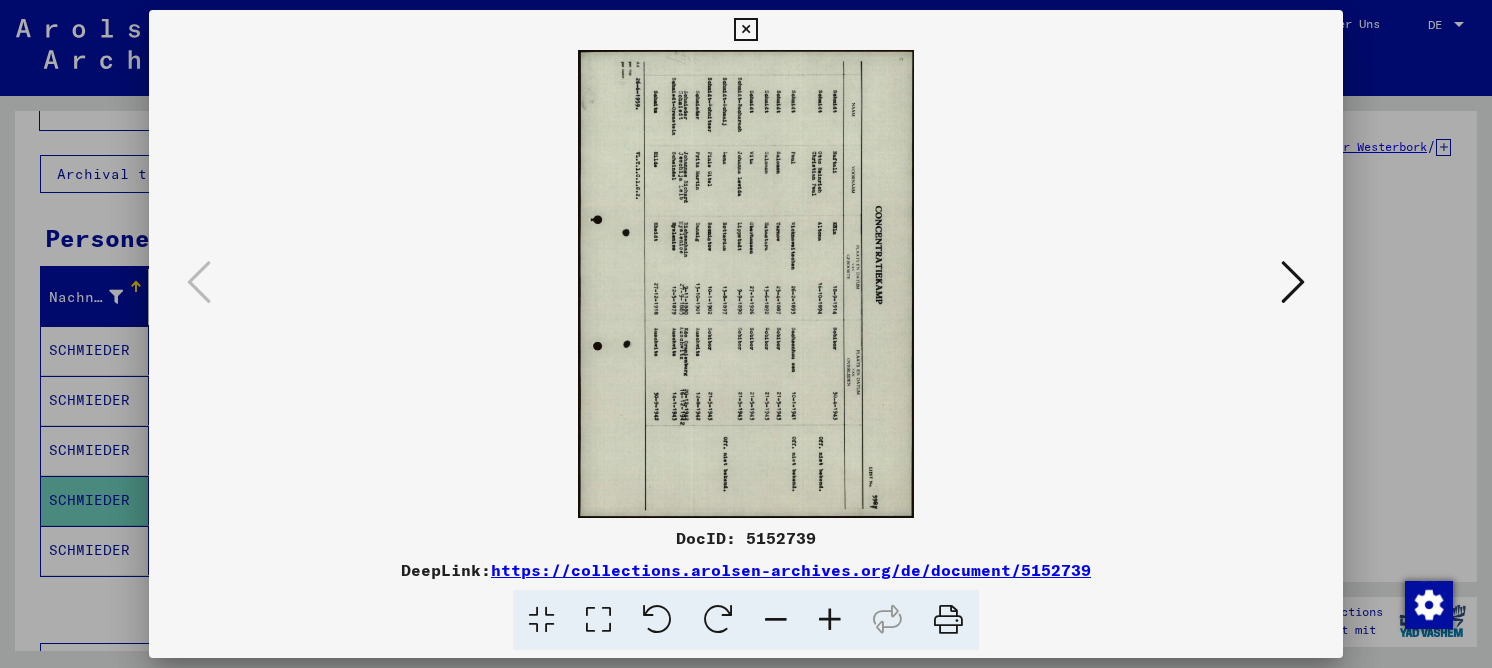 drag, startPoint x: 653, startPoint y: 614, endPoint x: 616, endPoint y: 620, distance: 37.48333 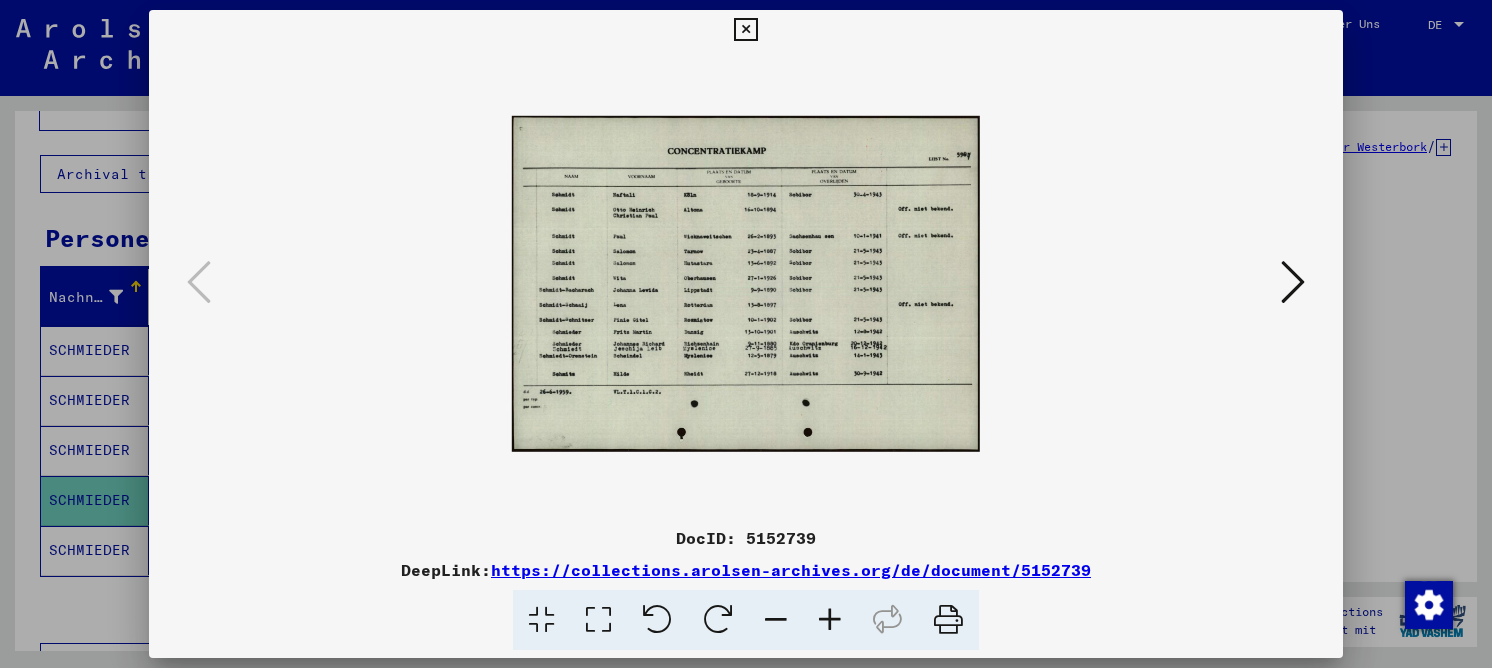 click at bounding box center [598, 620] 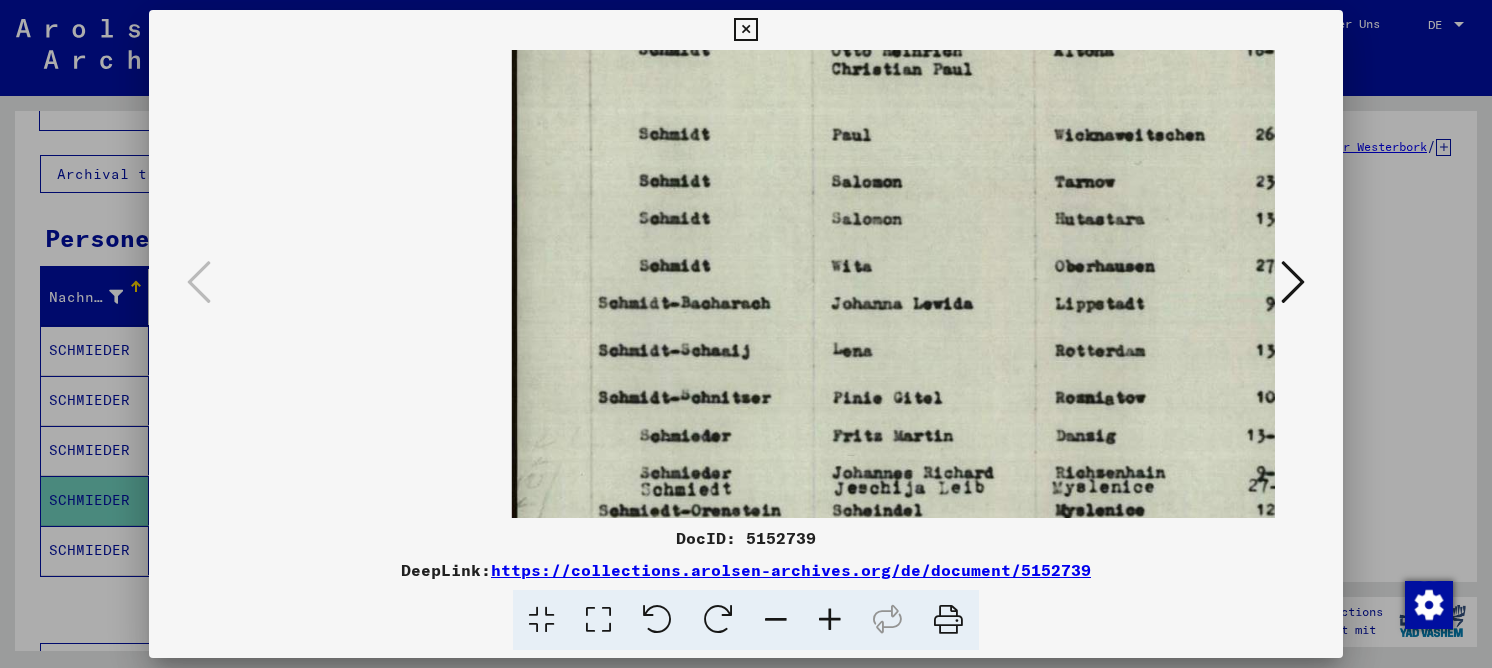 drag, startPoint x: 850, startPoint y: 295, endPoint x: 853, endPoint y: 419, distance: 124.036285 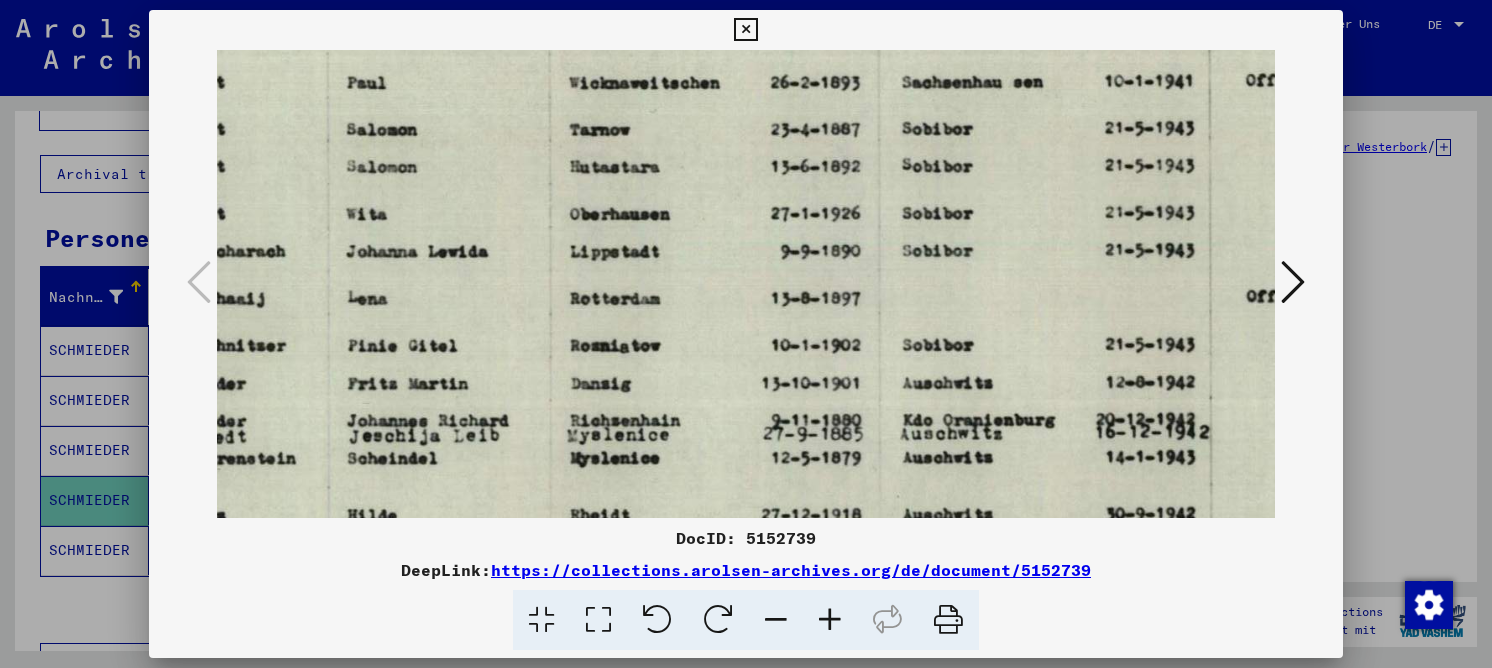scroll, scrollTop: 52, scrollLeft: 487, axis: both 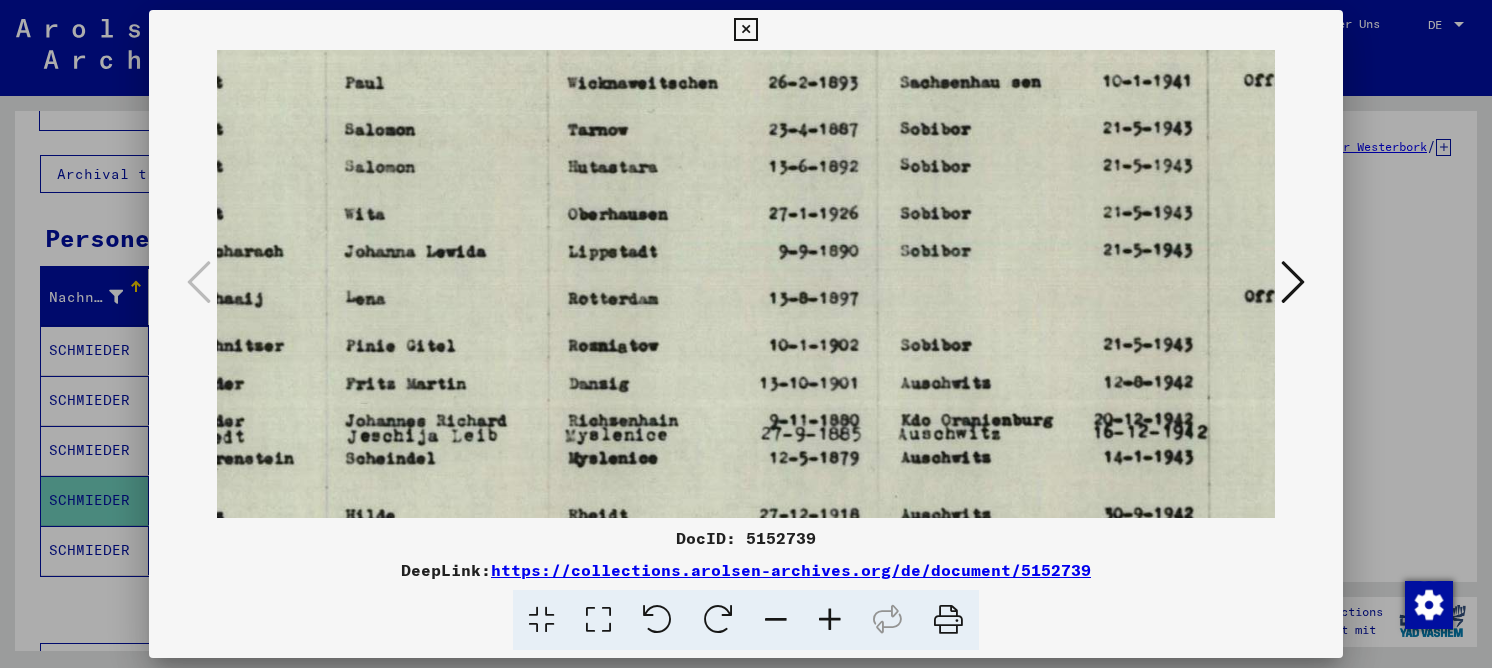 drag, startPoint x: 1006, startPoint y: 371, endPoint x: 586, endPoint y: 336, distance: 421.4558 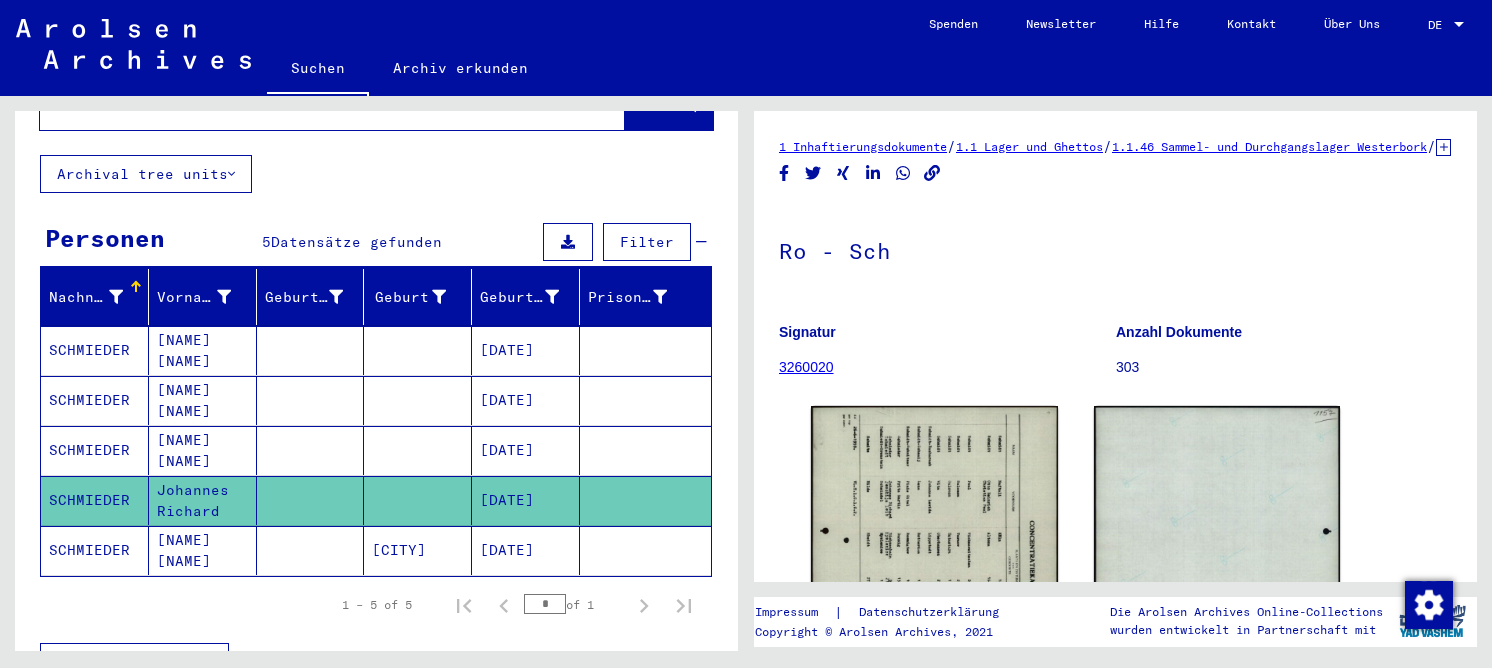click on "[CITY]" 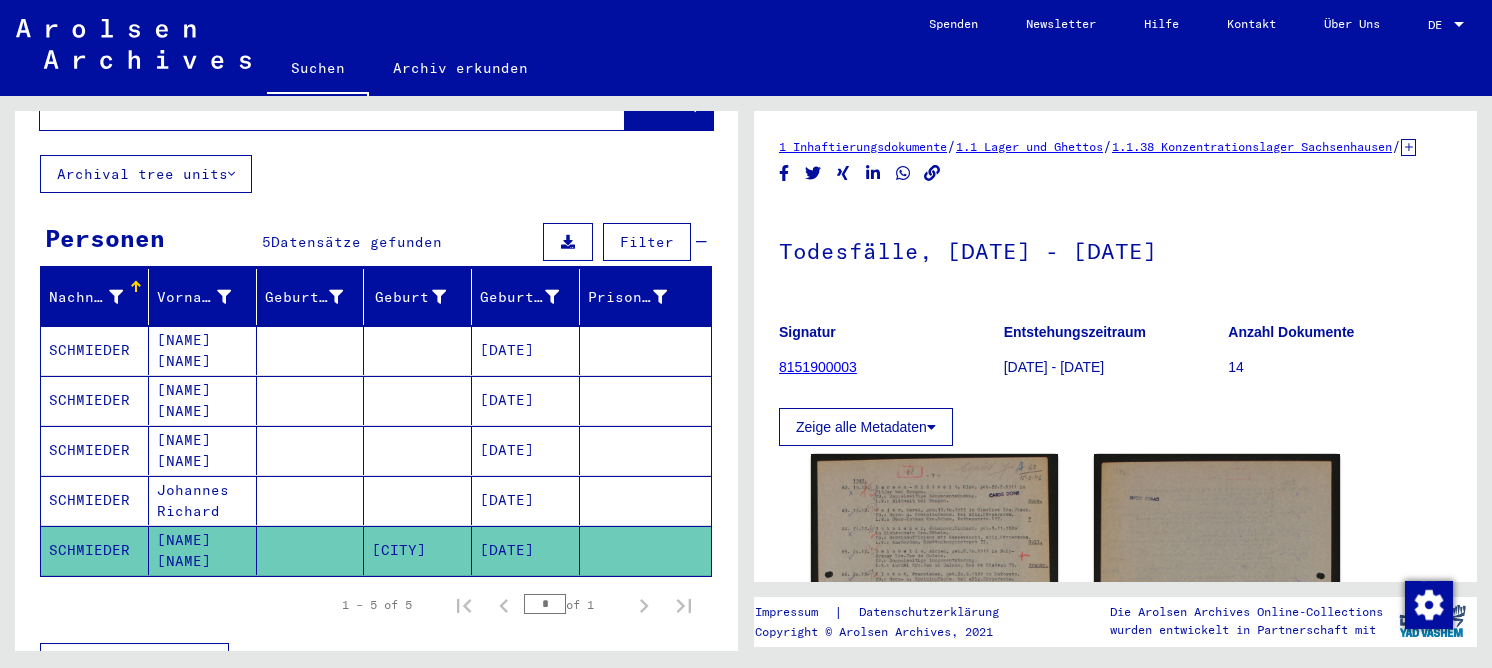 scroll, scrollTop: 0, scrollLeft: 0, axis: both 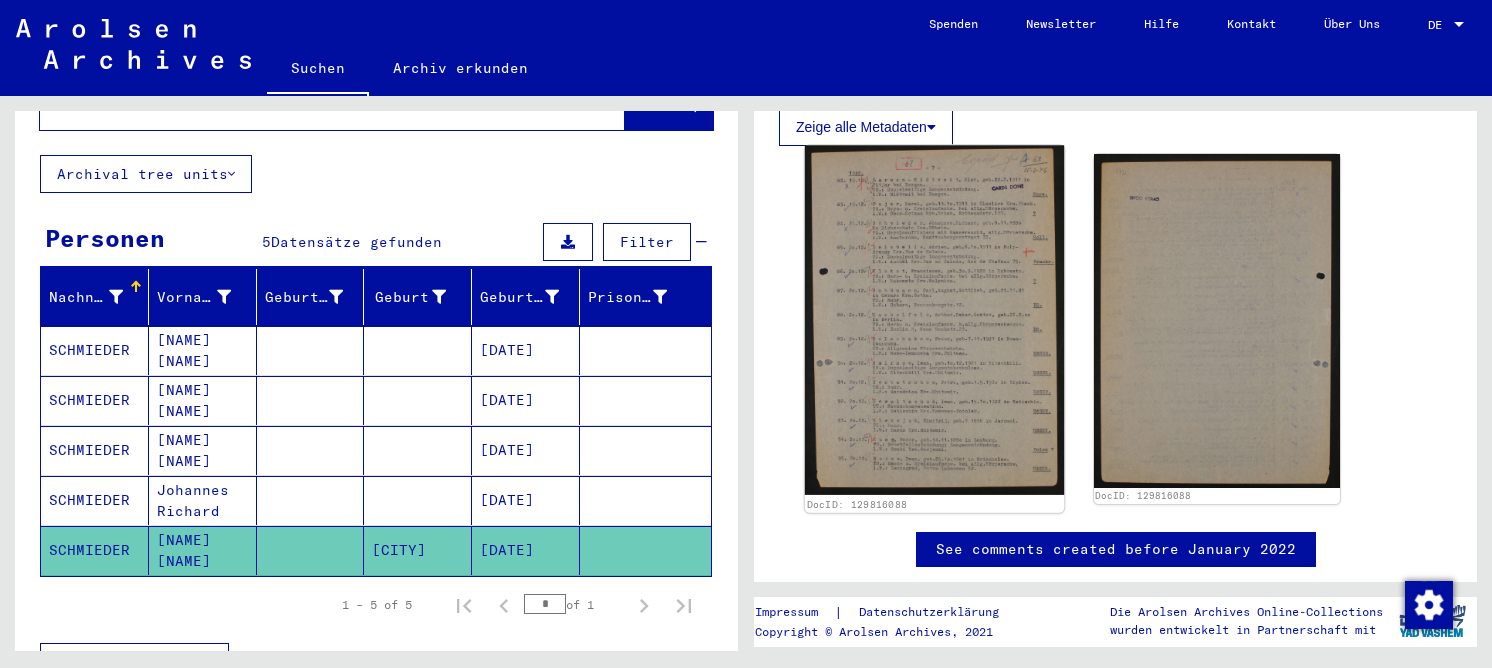 click 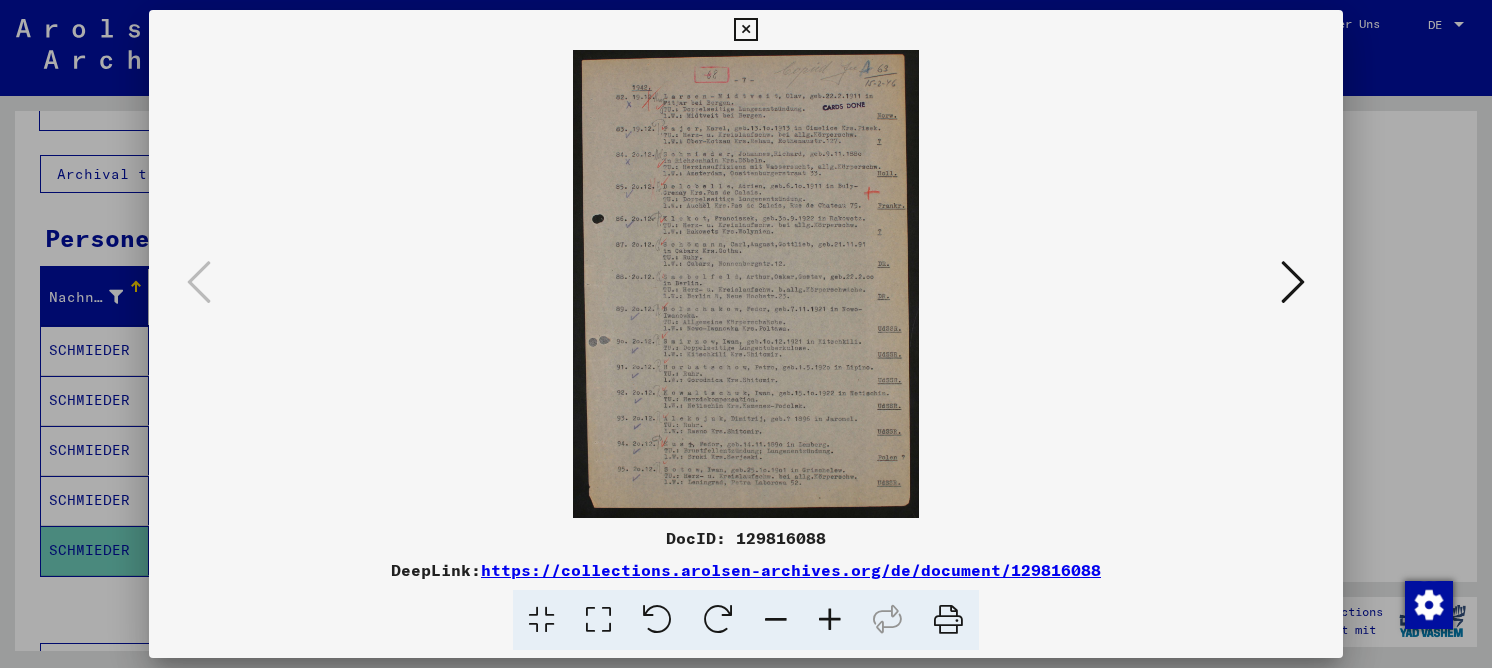 drag, startPoint x: 617, startPoint y: 614, endPoint x: 679, endPoint y: 470, distance: 156.7801 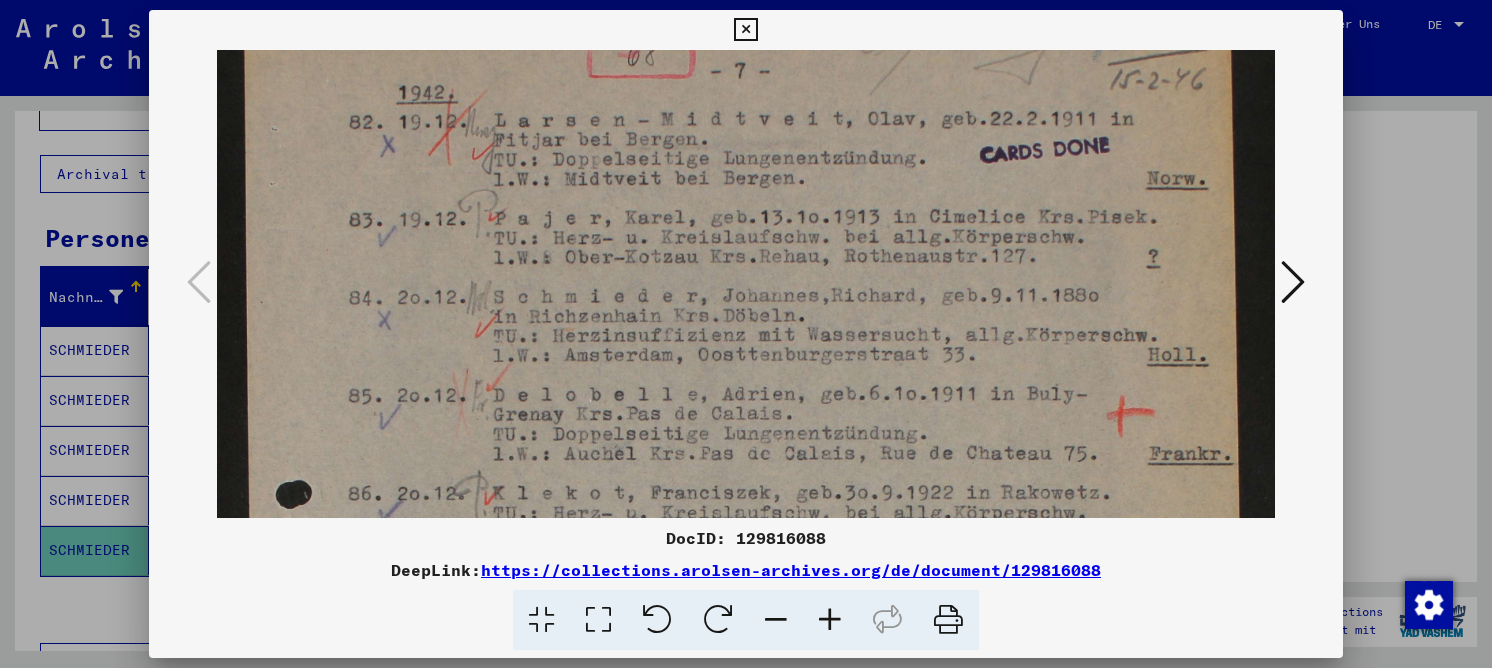 drag, startPoint x: 701, startPoint y: 367, endPoint x: 703, endPoint y: 297, distance: 70.028564 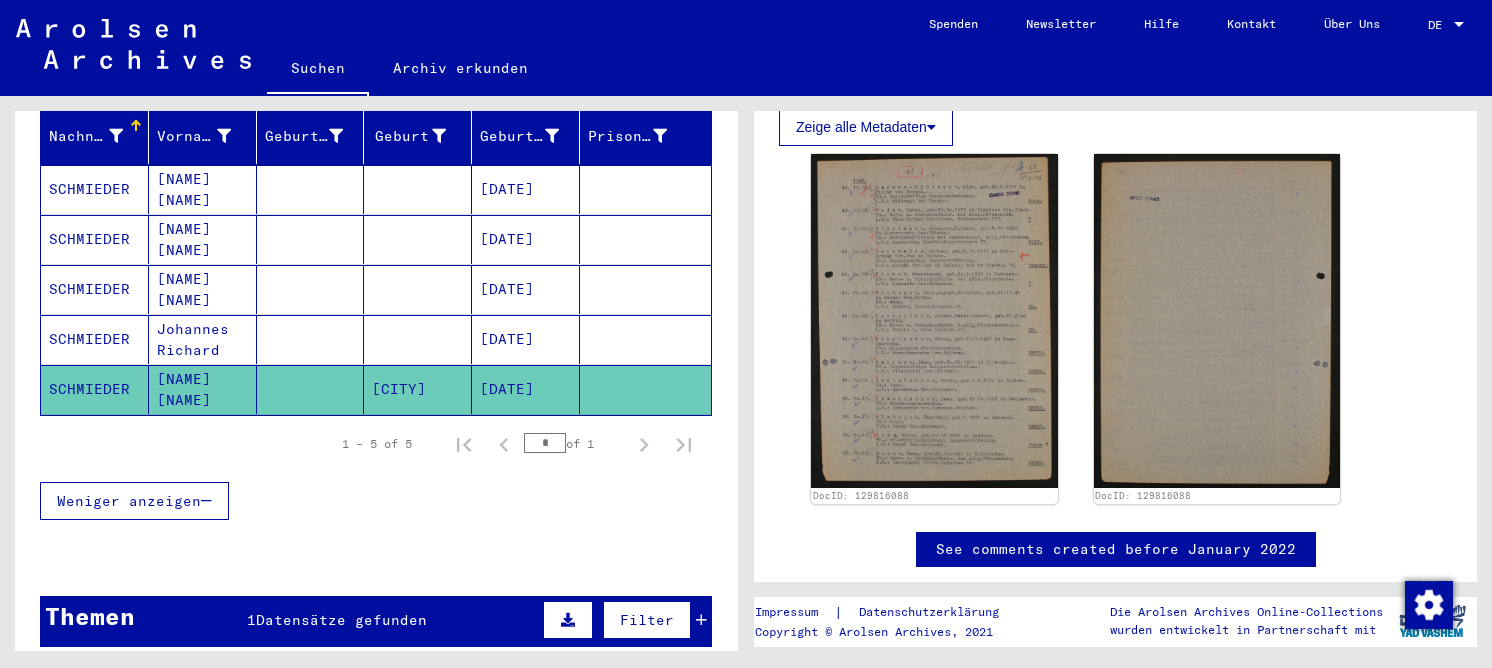 scroll, scrollTop: 0, scrollLeft: 0, axis: both 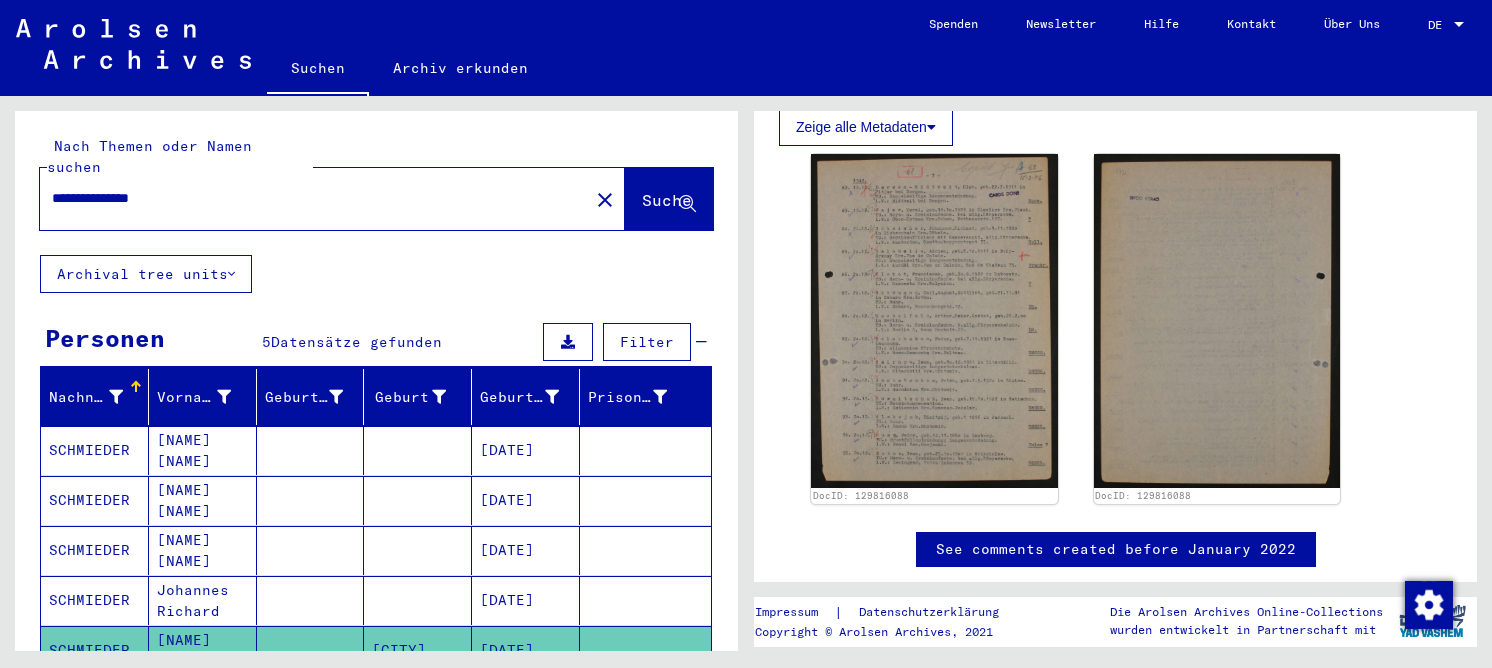 click on "**********" 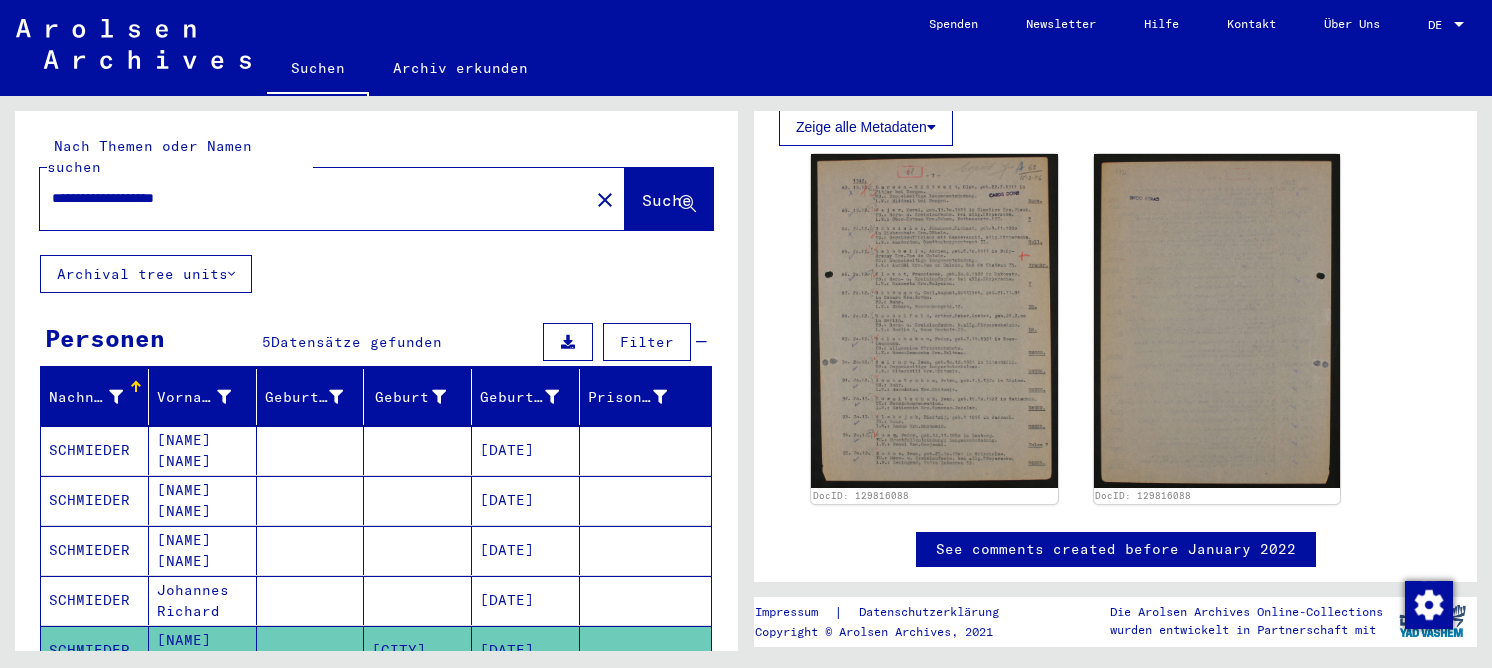 scroll, scrollTop: 0, scrollLeft: 0, axis: both 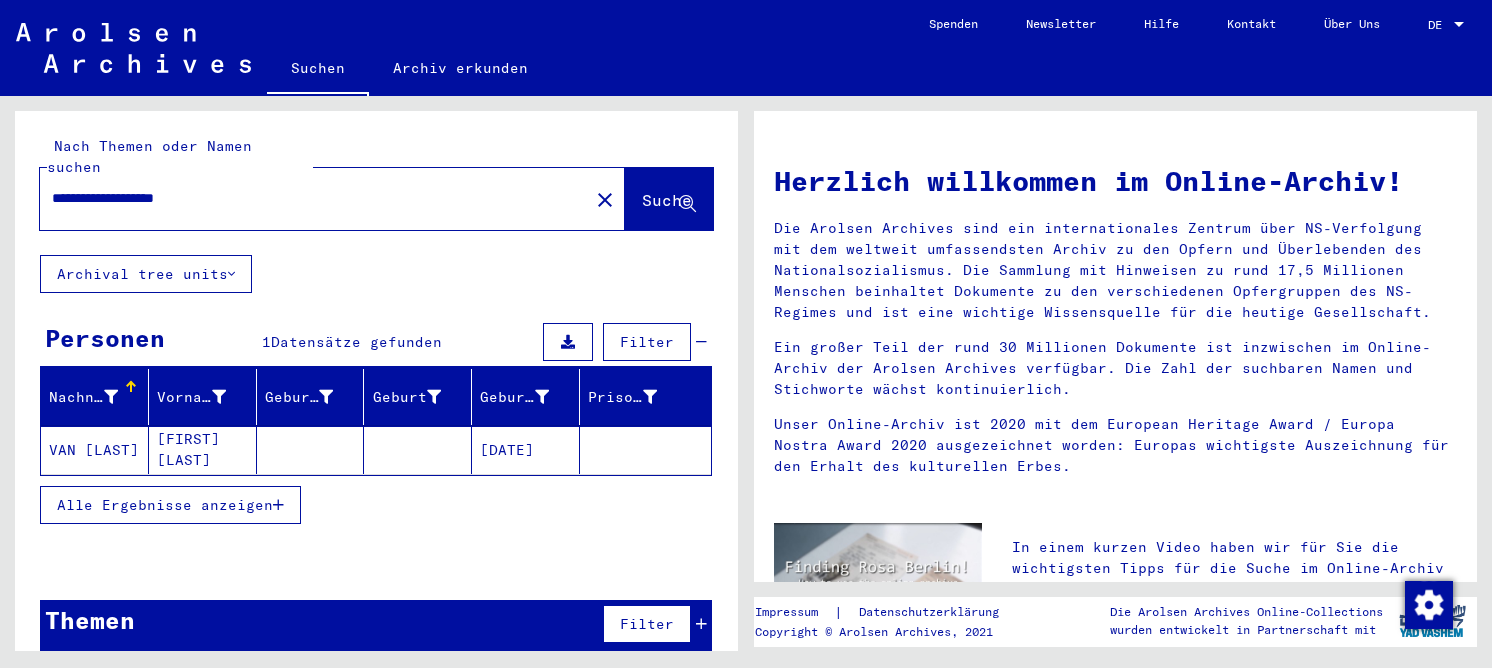 click on "**********" at bounding box center [308, 198] 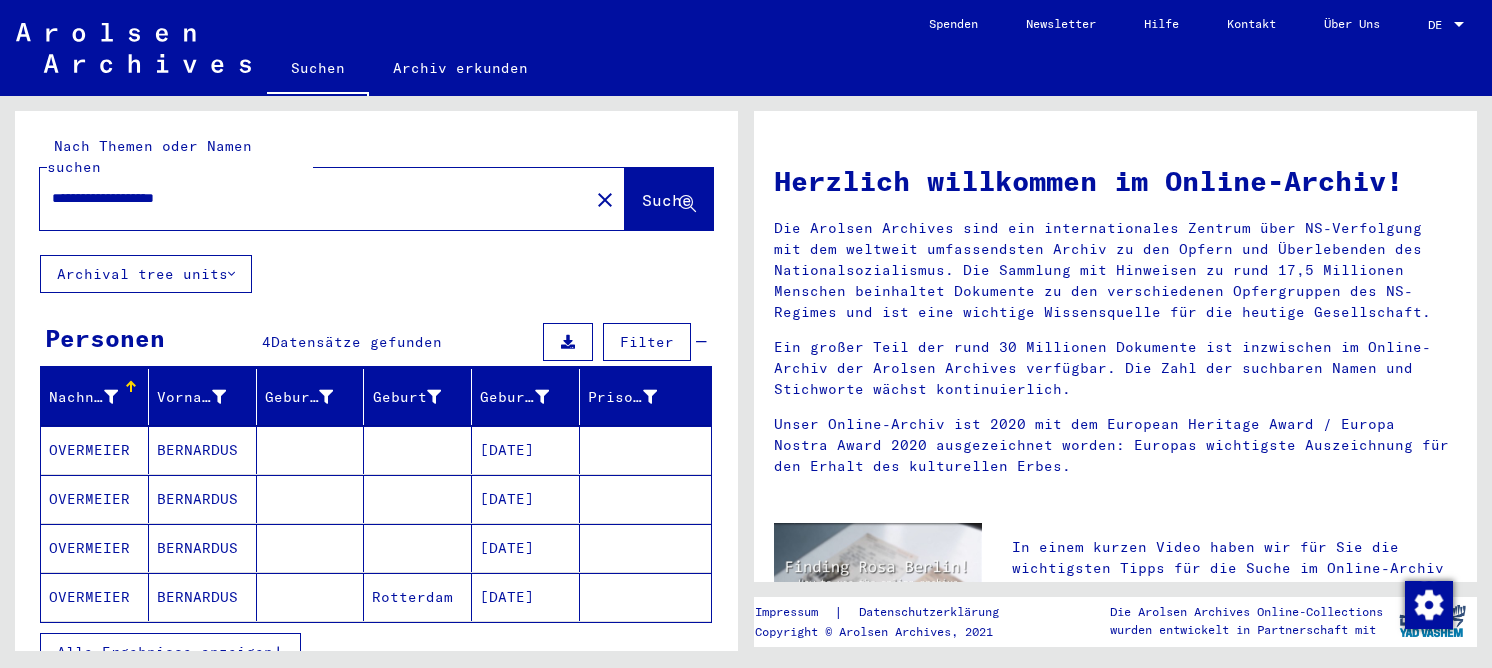 click on "BERNARDUS" at bounding box center (203, 499) 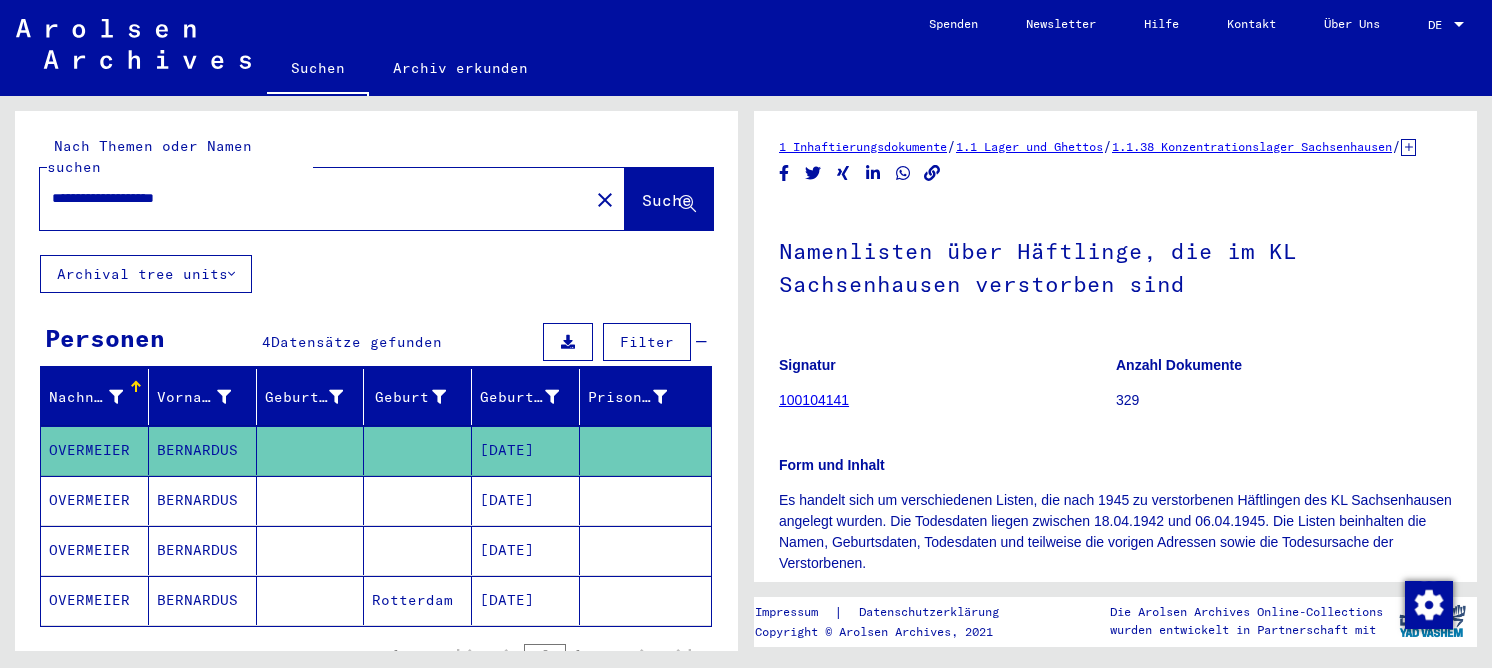 scroll, scrollTop: 0, scrollLeft: 0, axis: both 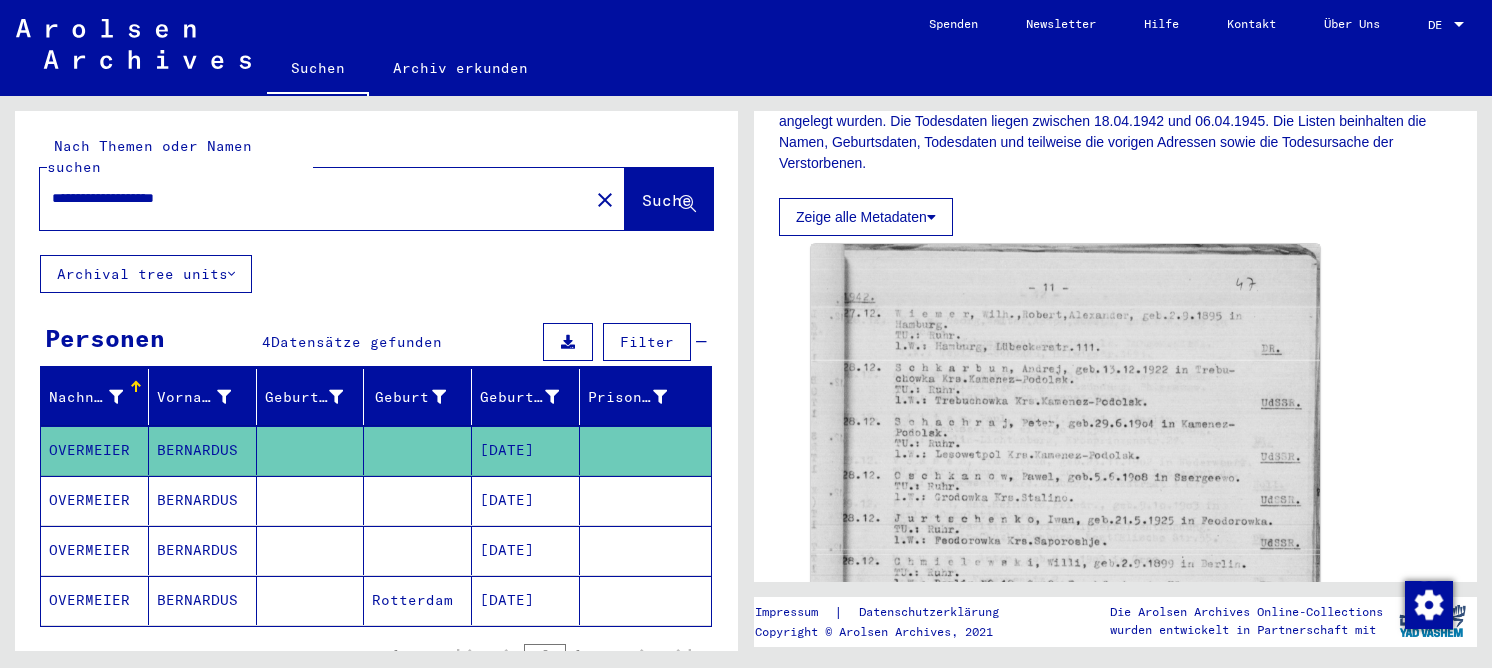 click on "OVERMEIER" at bounding box center [95, 550] 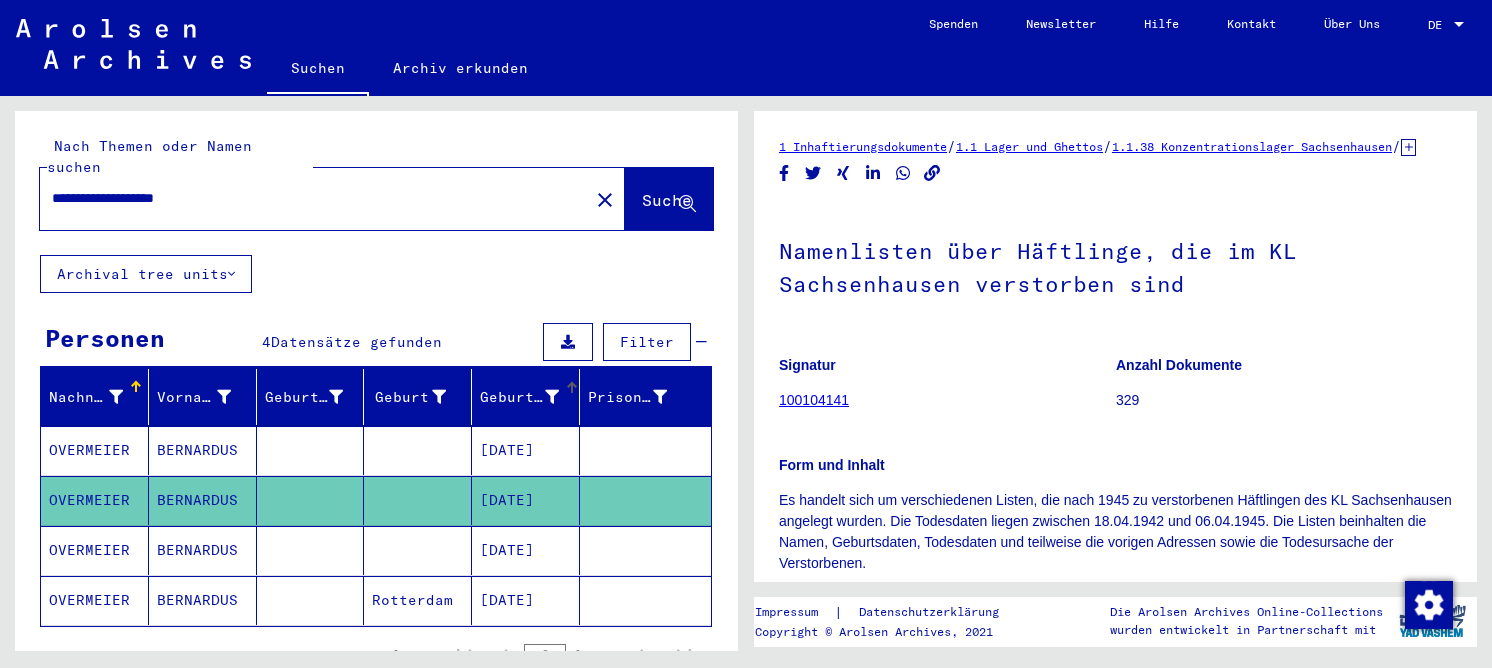 scroll, scrollTop: 0, scrollLeft: 0, axis: both 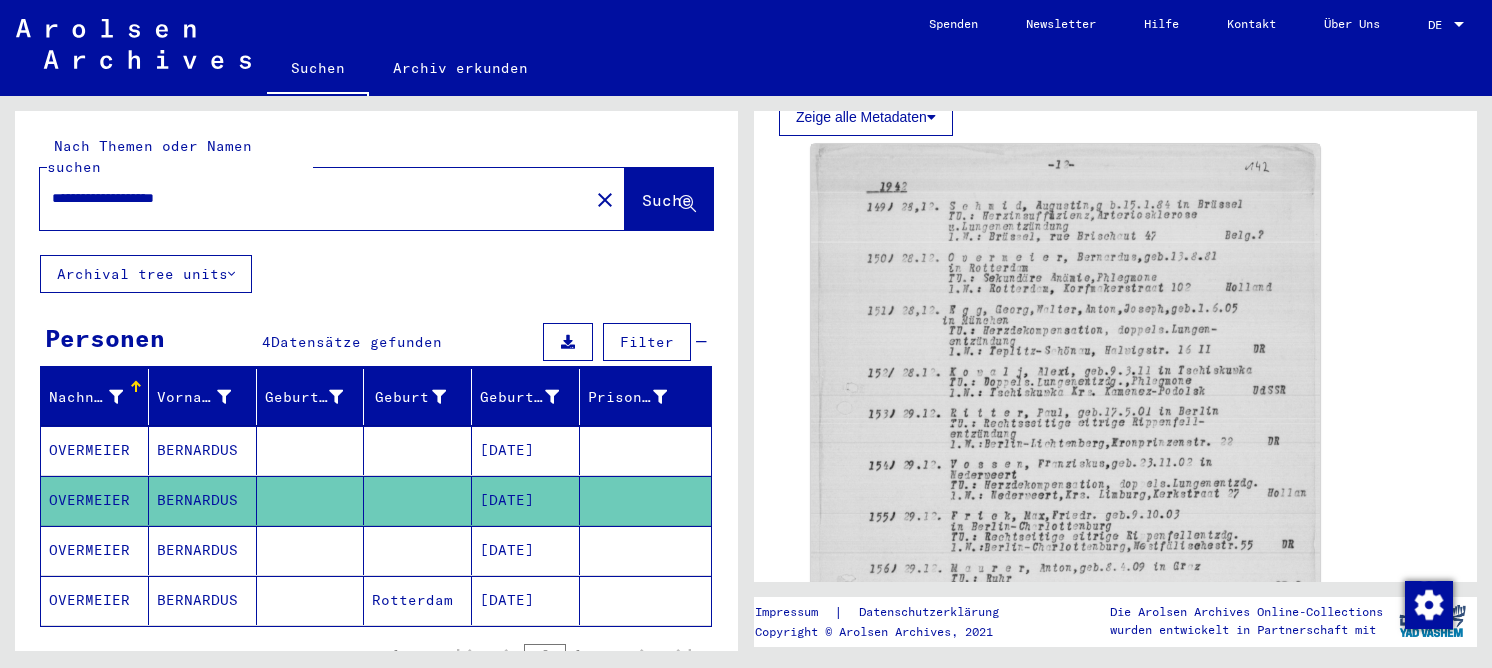 click at bounding box center [311, 600] 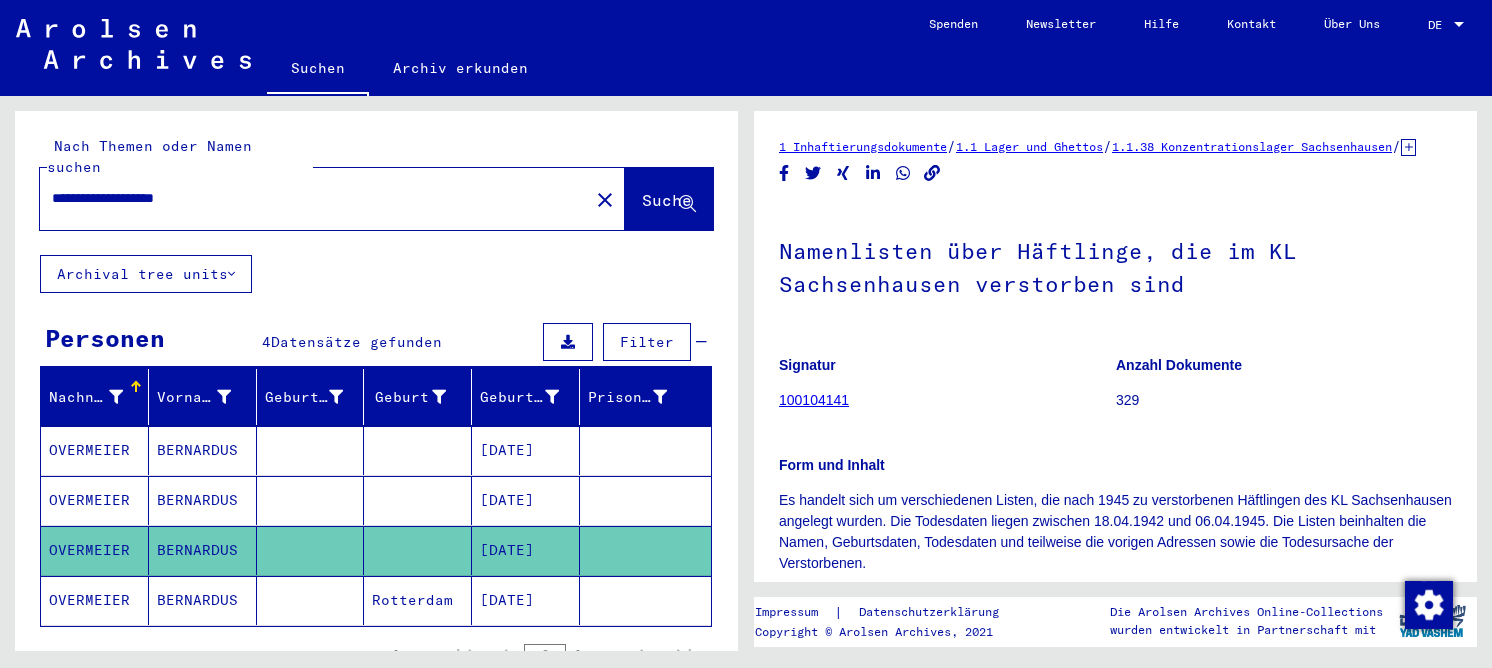 scroll, scrollTop: 0, scrollLeft: 0, axis: both 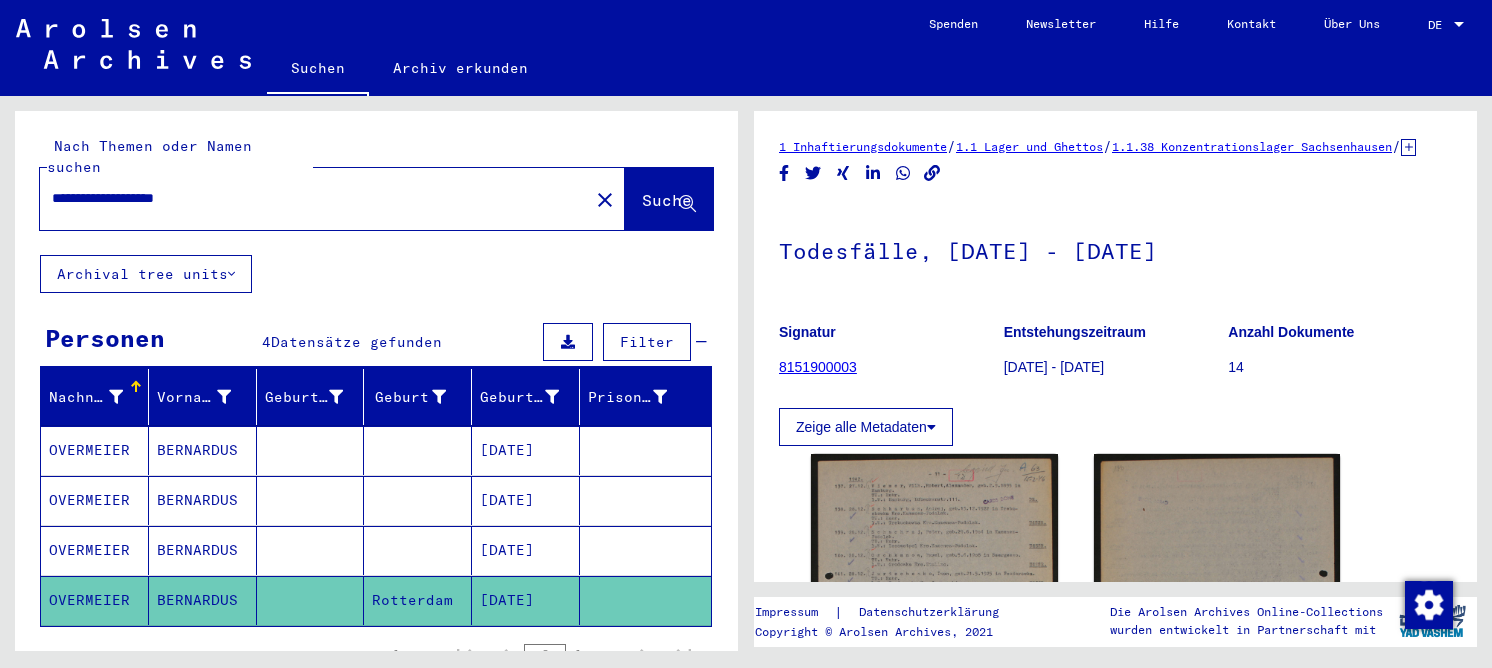 click at bounding box center [418, 500] 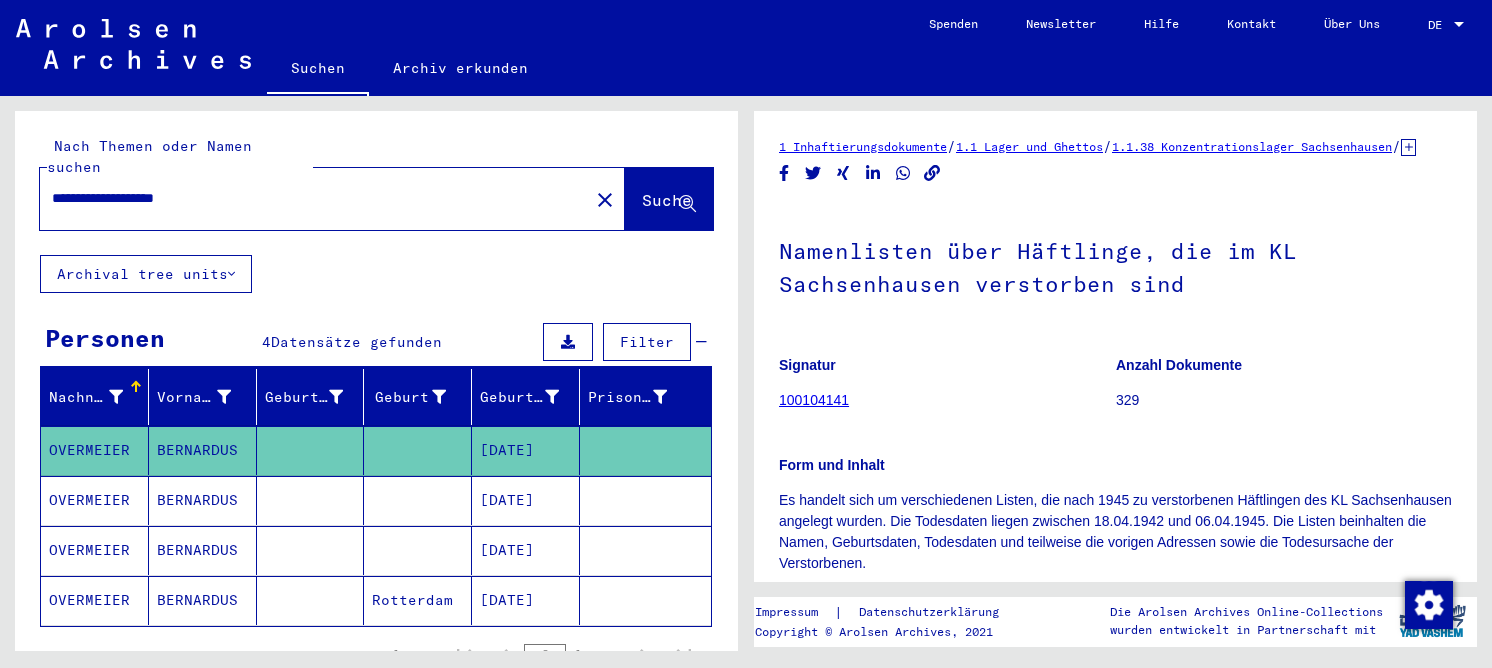 scroll, scrollTop: 0, scrollLeft: 0, axis: both 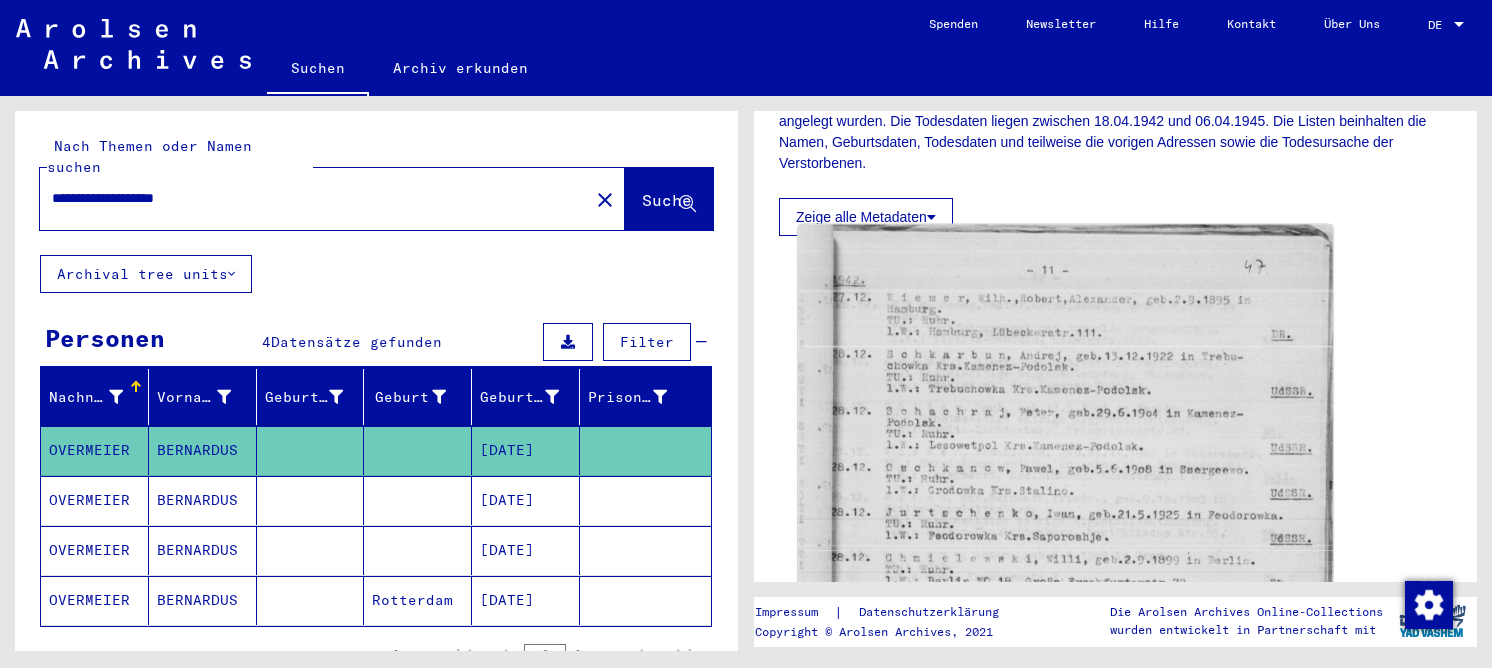 click 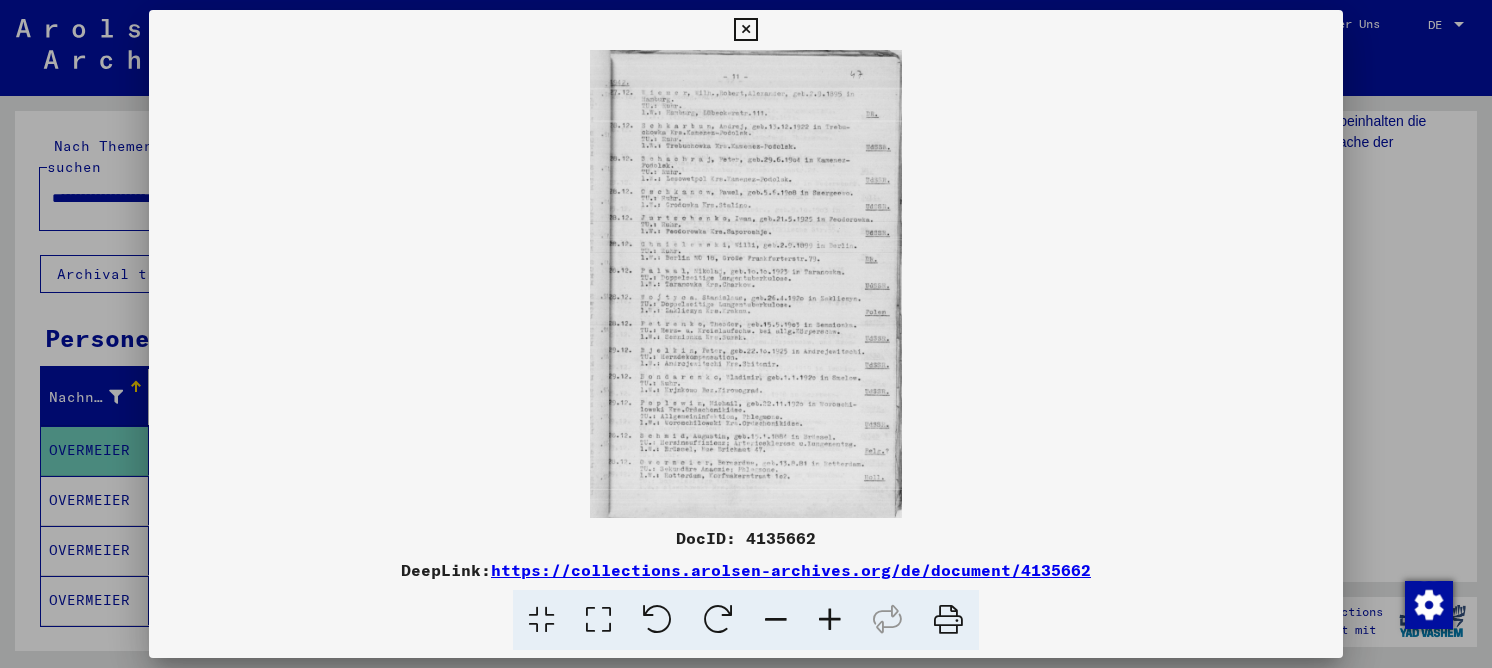 click at bounding box center [598, 620] 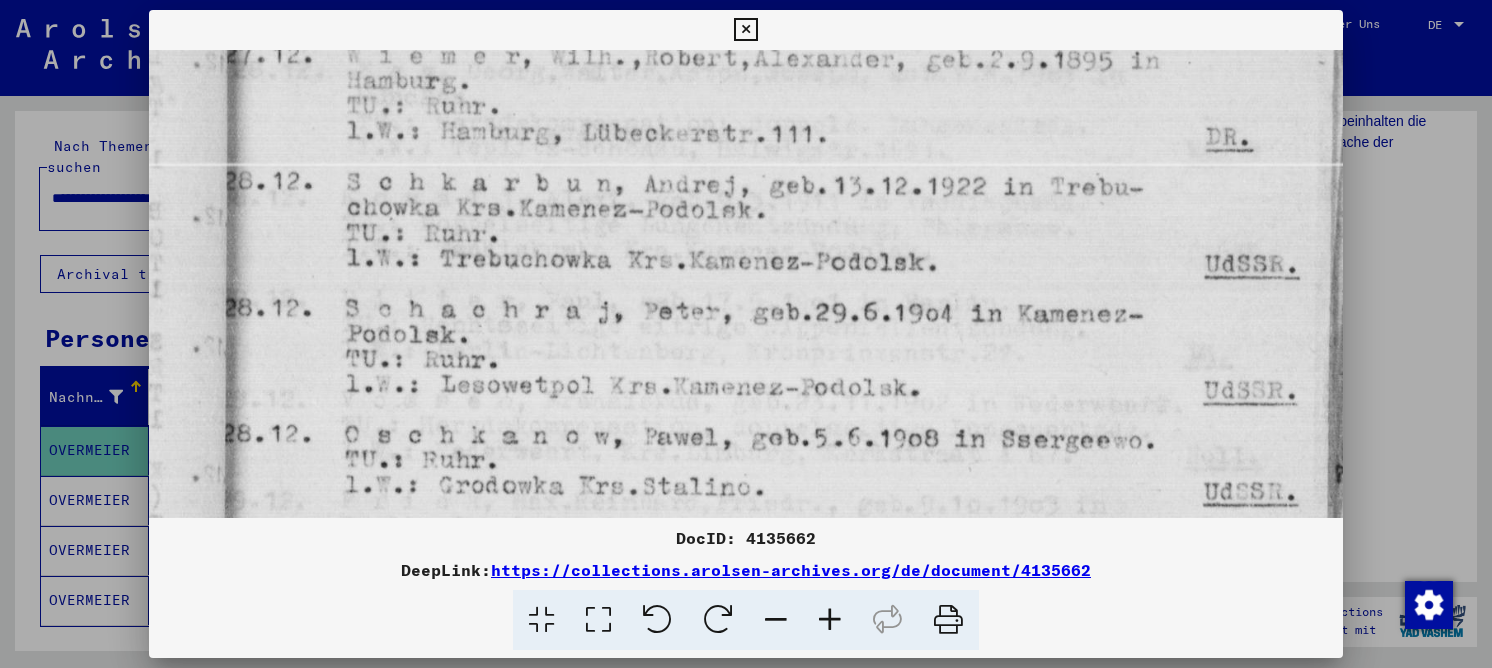 drag, startPoint x: 507, startPoint y: 325, endPoint x: 508, endPoint y: 178, distance: 147.0034 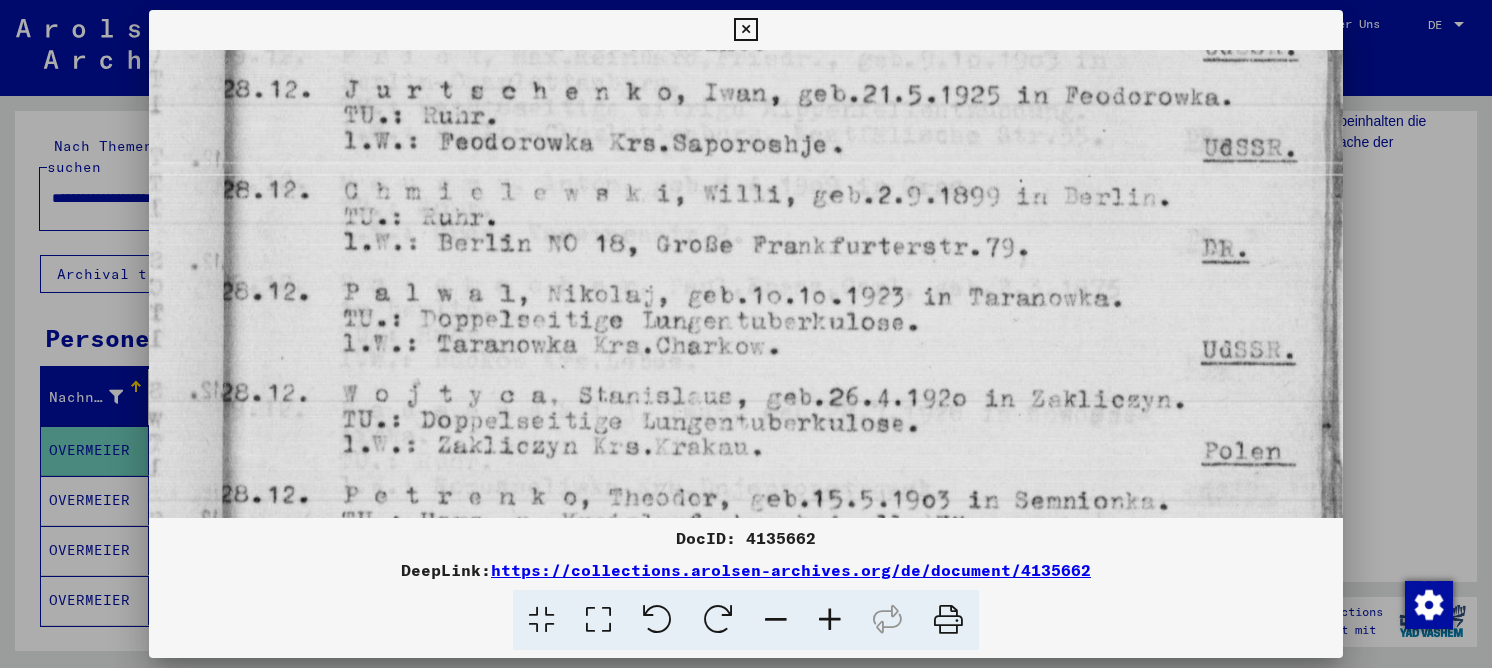 drag, startPoint x: 520, startPoint y: 207, endPoint x: 443, endPoint y: 96, distance: 135.09256 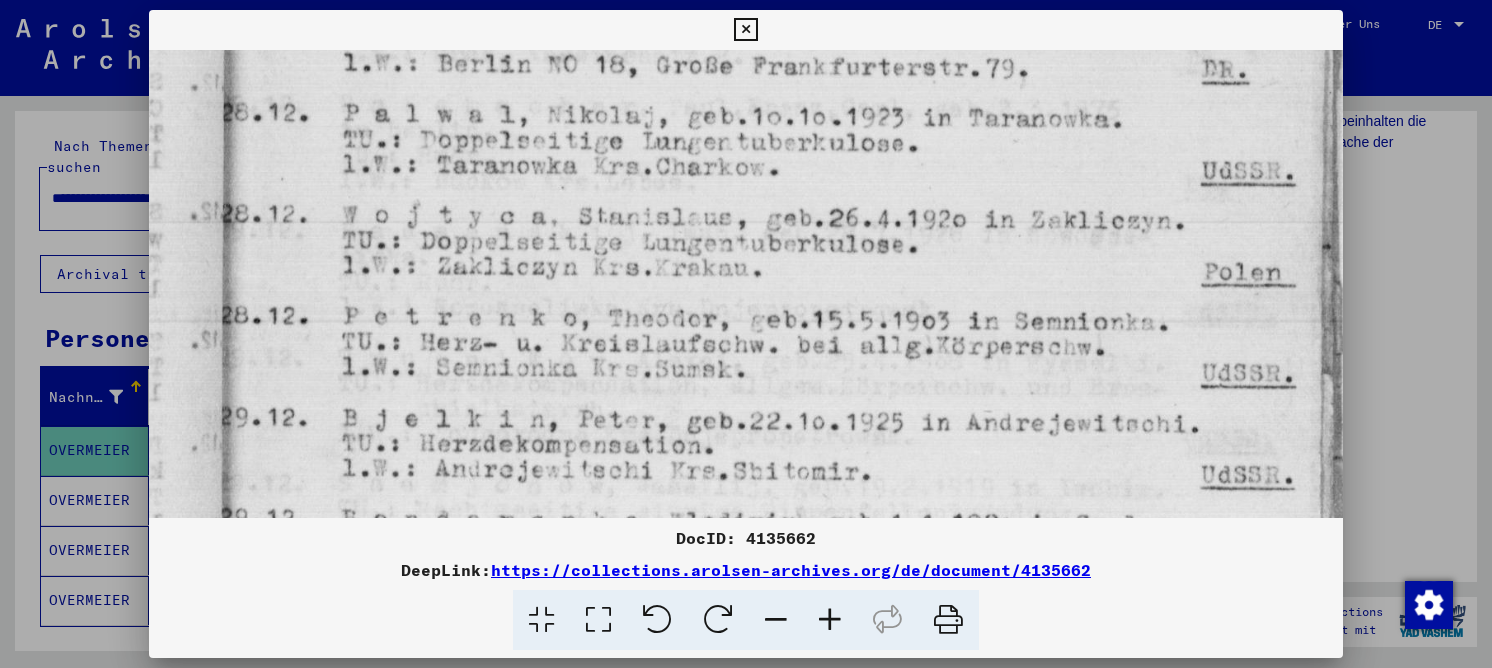 drag, startPoint x: 516, startPoint y: 356, endPoint x: 520, endPoint y: 203, distance: 153.05228 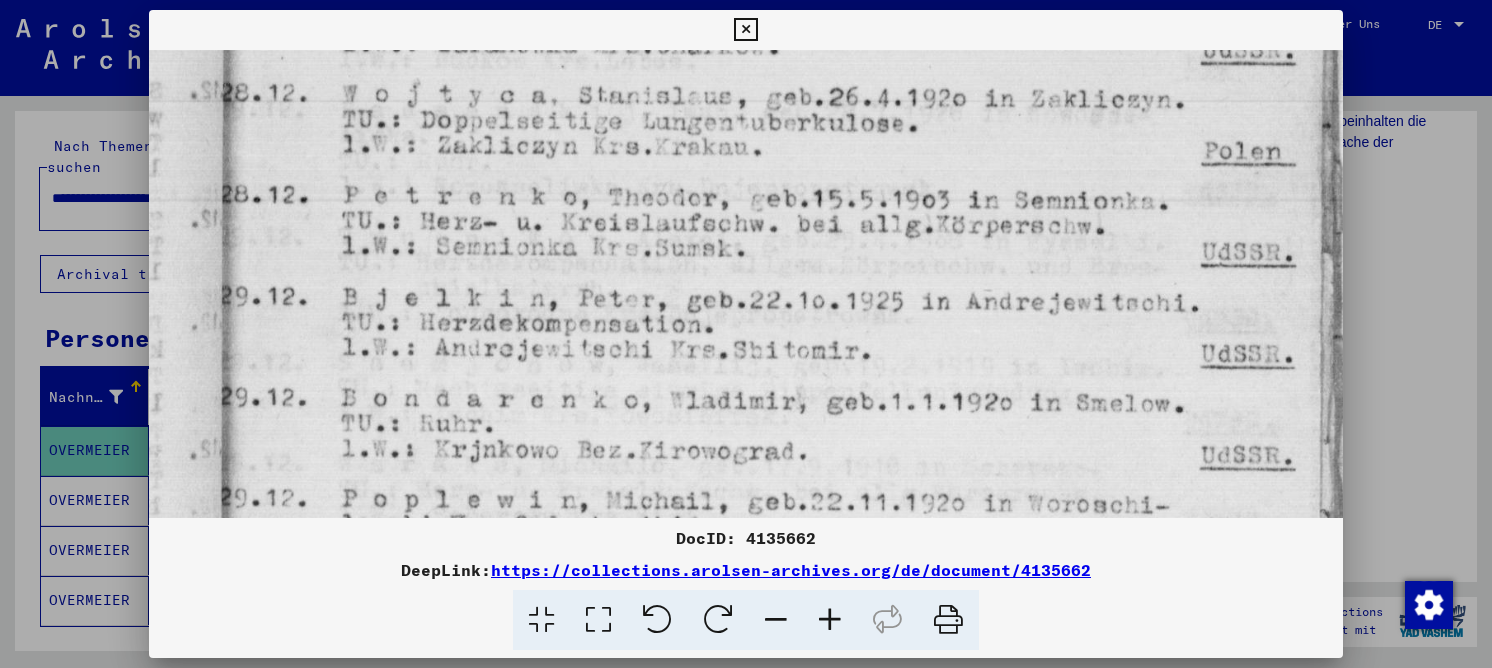 drag, startPoint x: 533, startPoint y: 356, endPoint x: 562, endPoint y: 90, distance: 267.57617 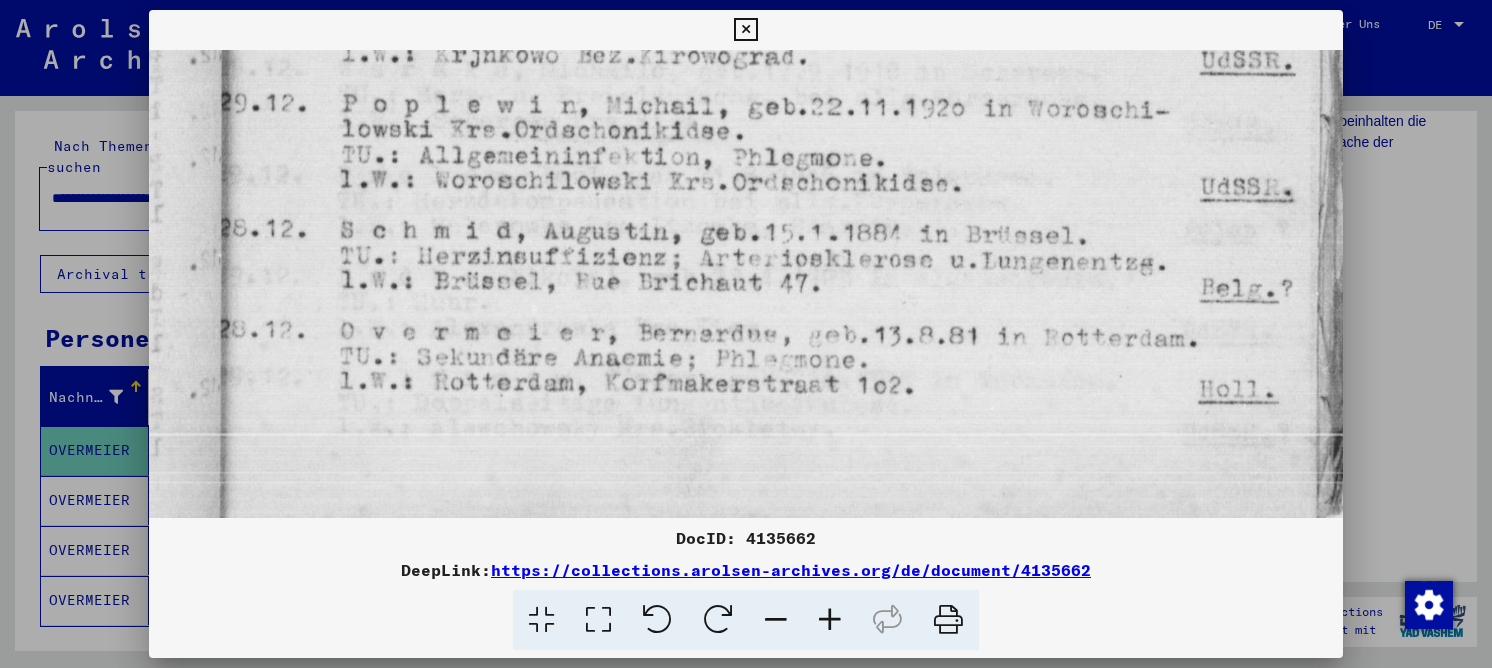 scroll, scrollTop: 1293, scrollLeft: 0, axis: vertical 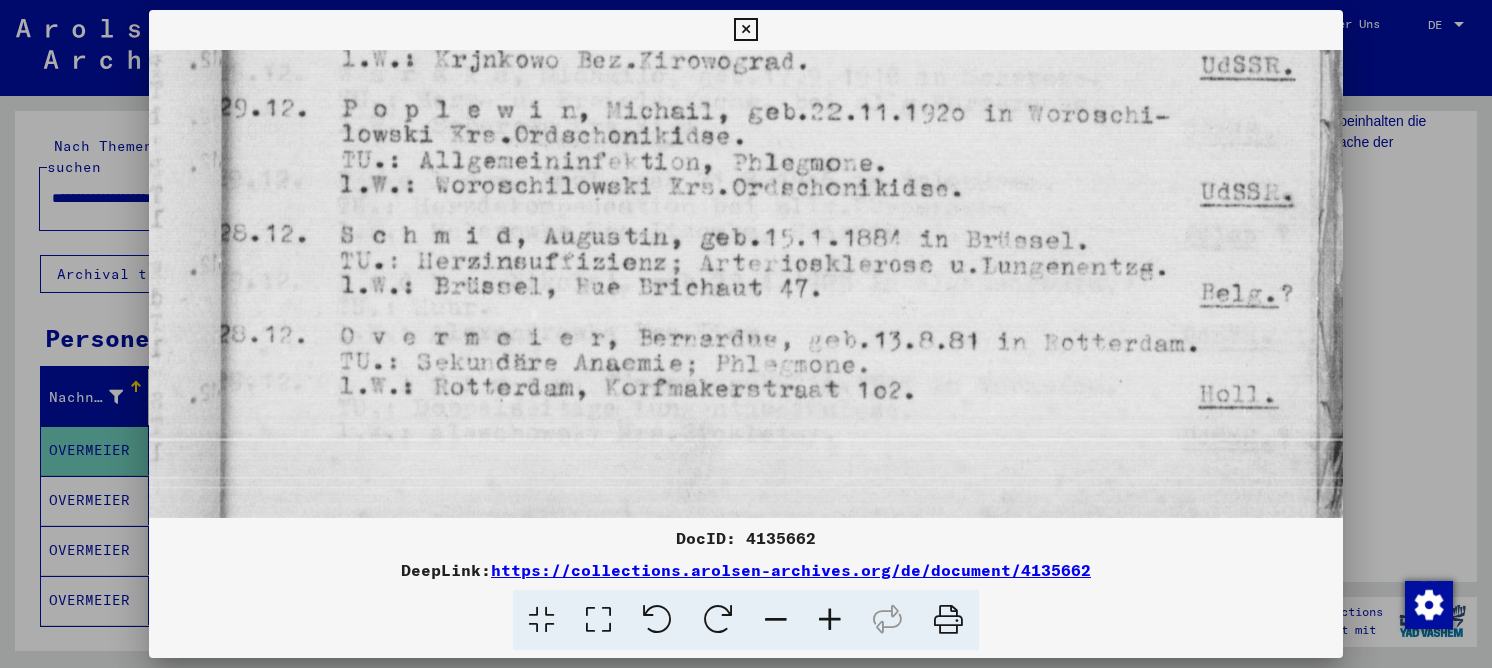 drag, startPoint x: 568, startPoint y: 372, endPoint x: 582, endPoint y: 109, distance: 263.37234 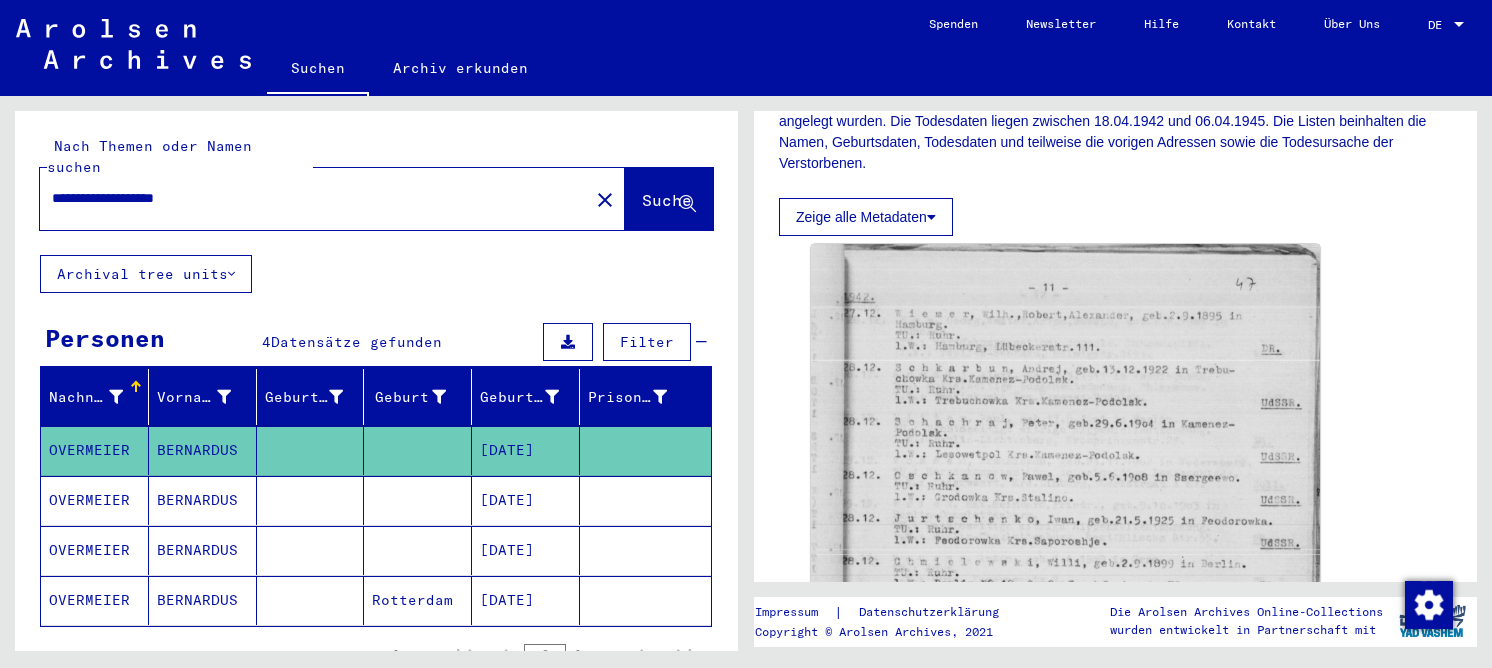 drag, startPoint x: 231, startPoint y: 181, endPoint x: -9, endPoint y: 175, distance: 240.07498 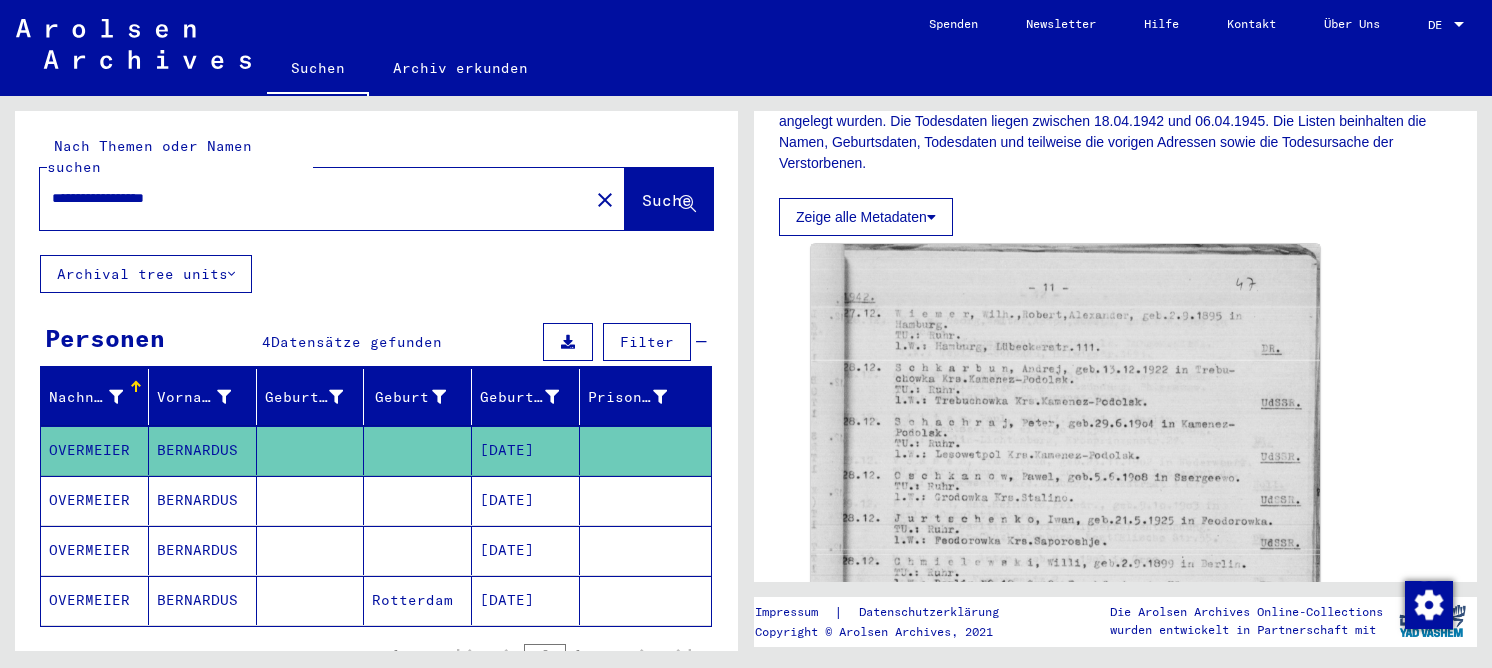 scroll, scrollTop: 0, scrollLeft: 0, axis: both 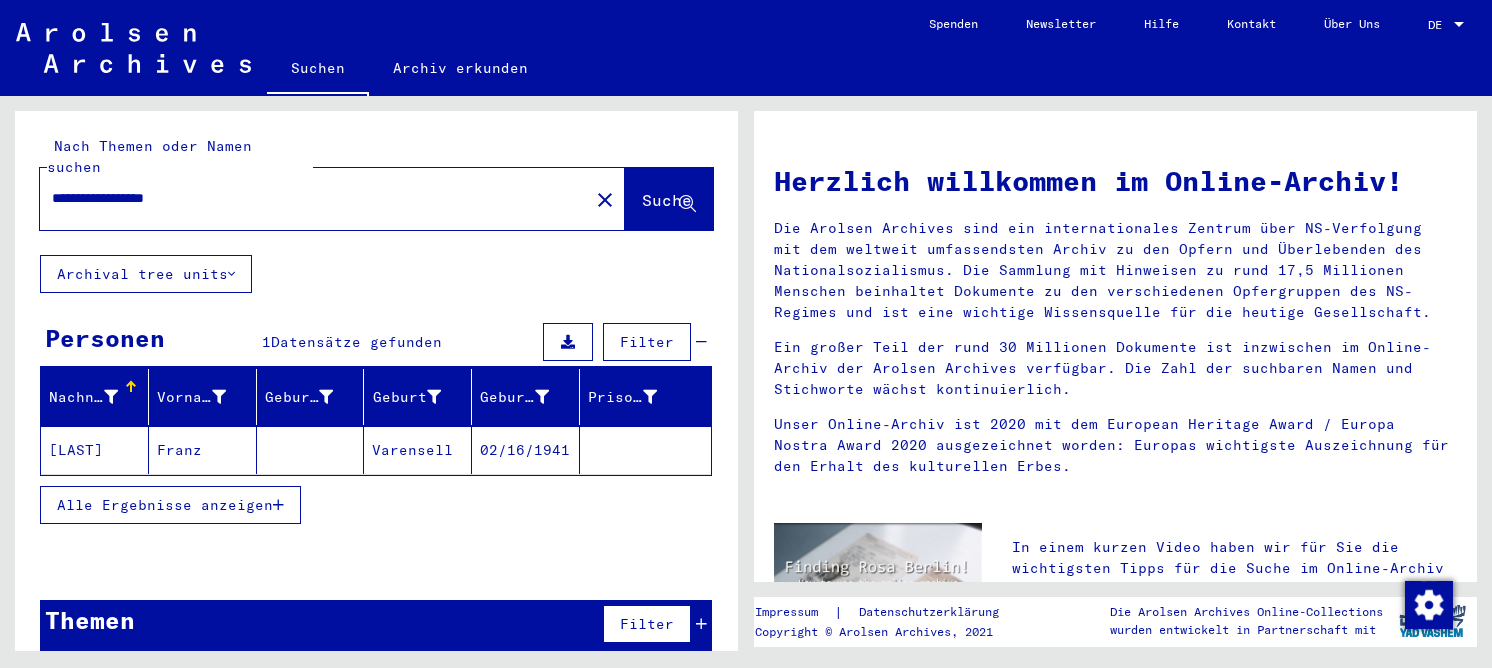 click on "[LAST]" 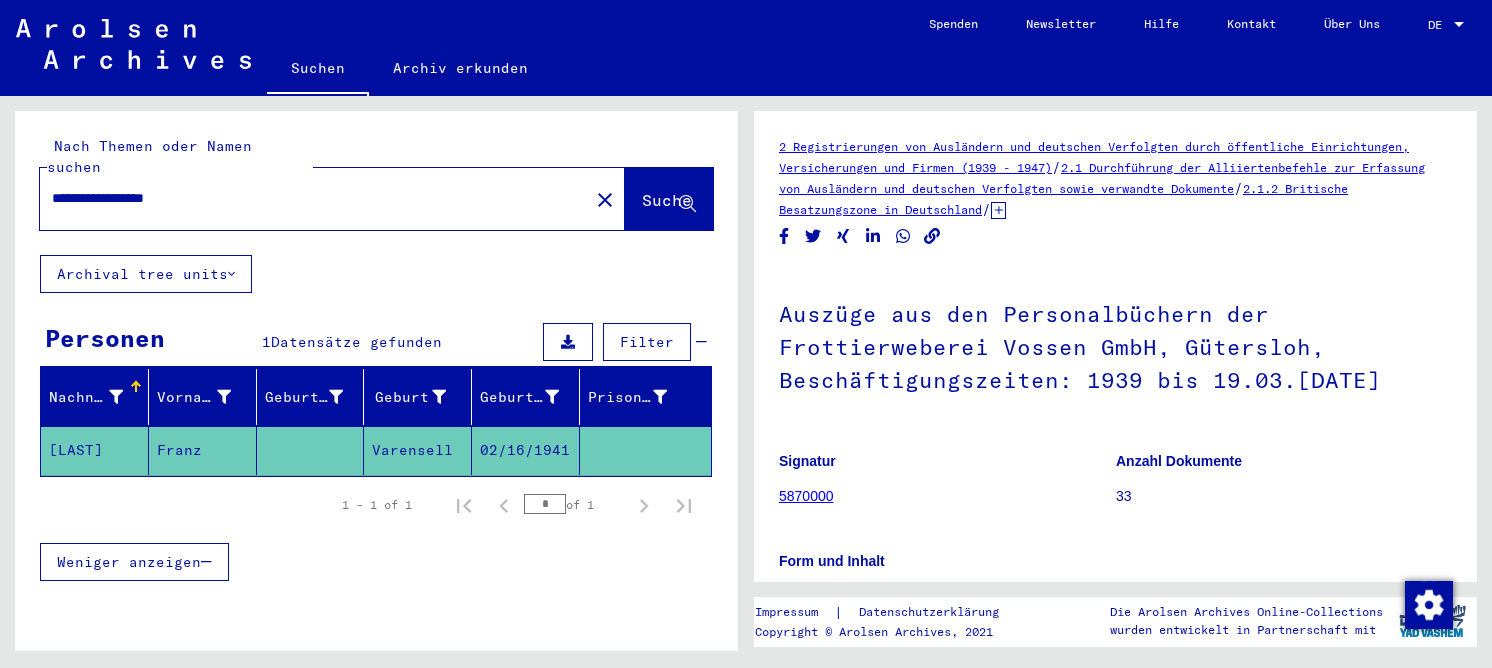 scroll, scrollTop: 0, scrollLeft: 0, axis: both 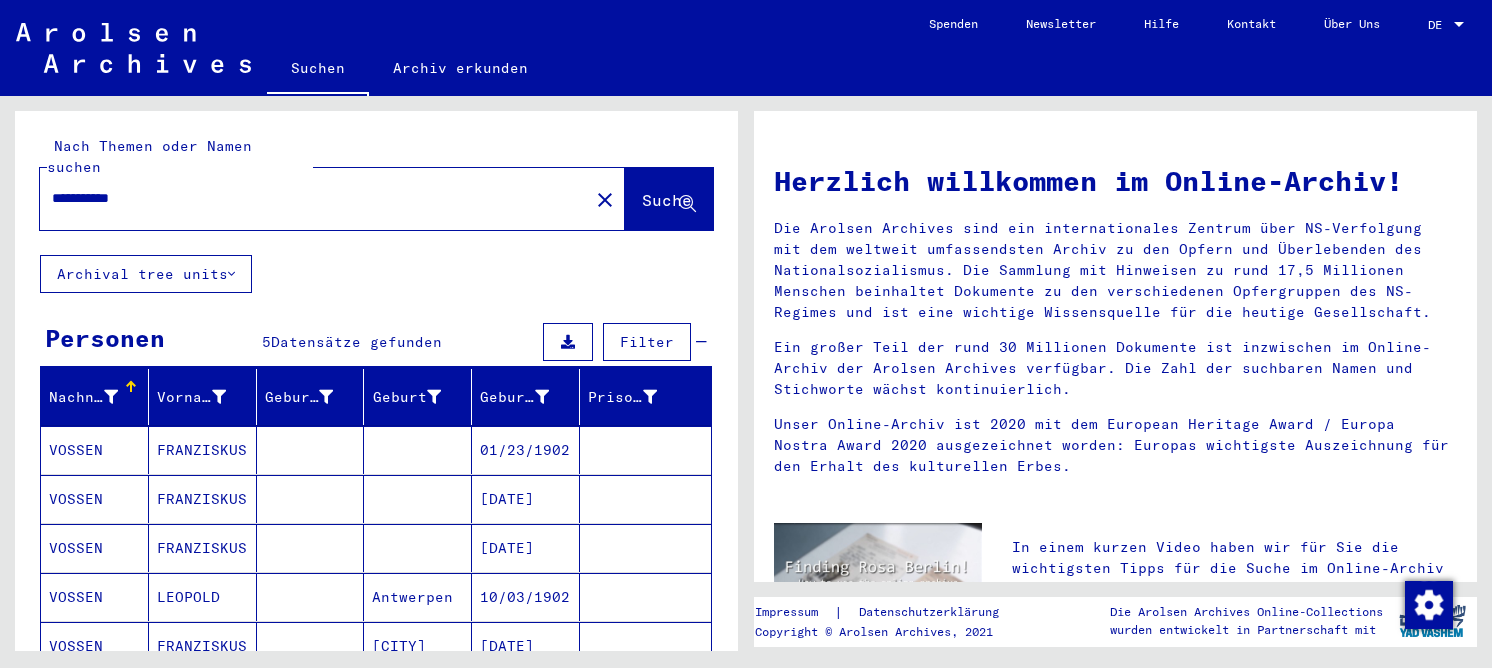 click on "FRANZISKUS" at bounding box center (203, 499) 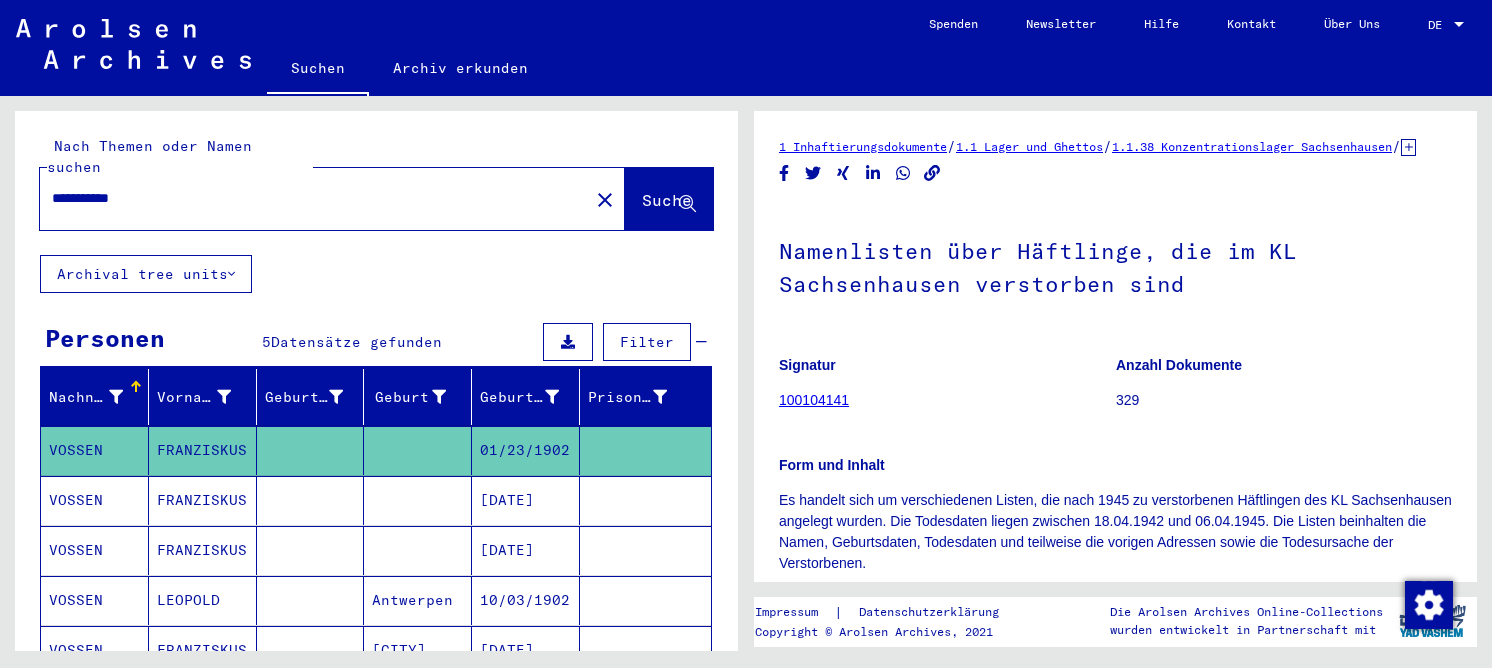 scroll, scrollTop: 0, scrollLeft: 0, axis: both 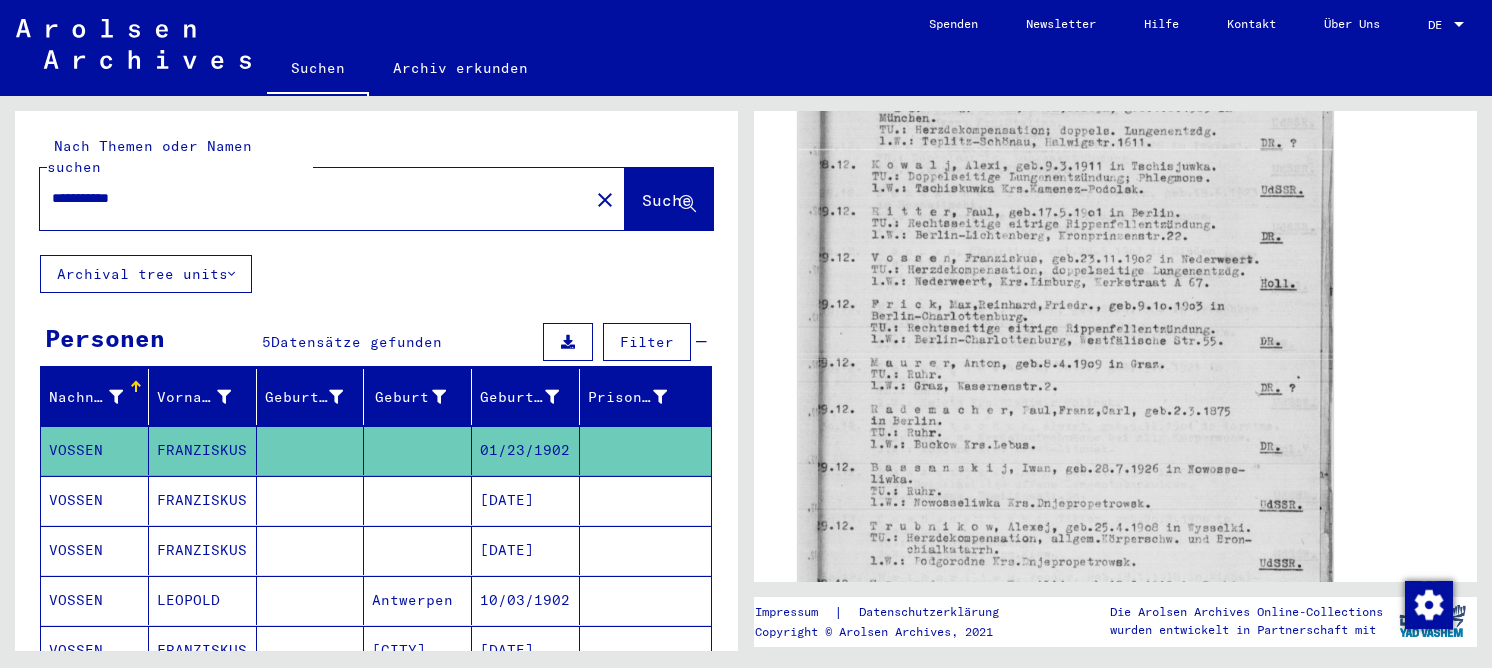 click 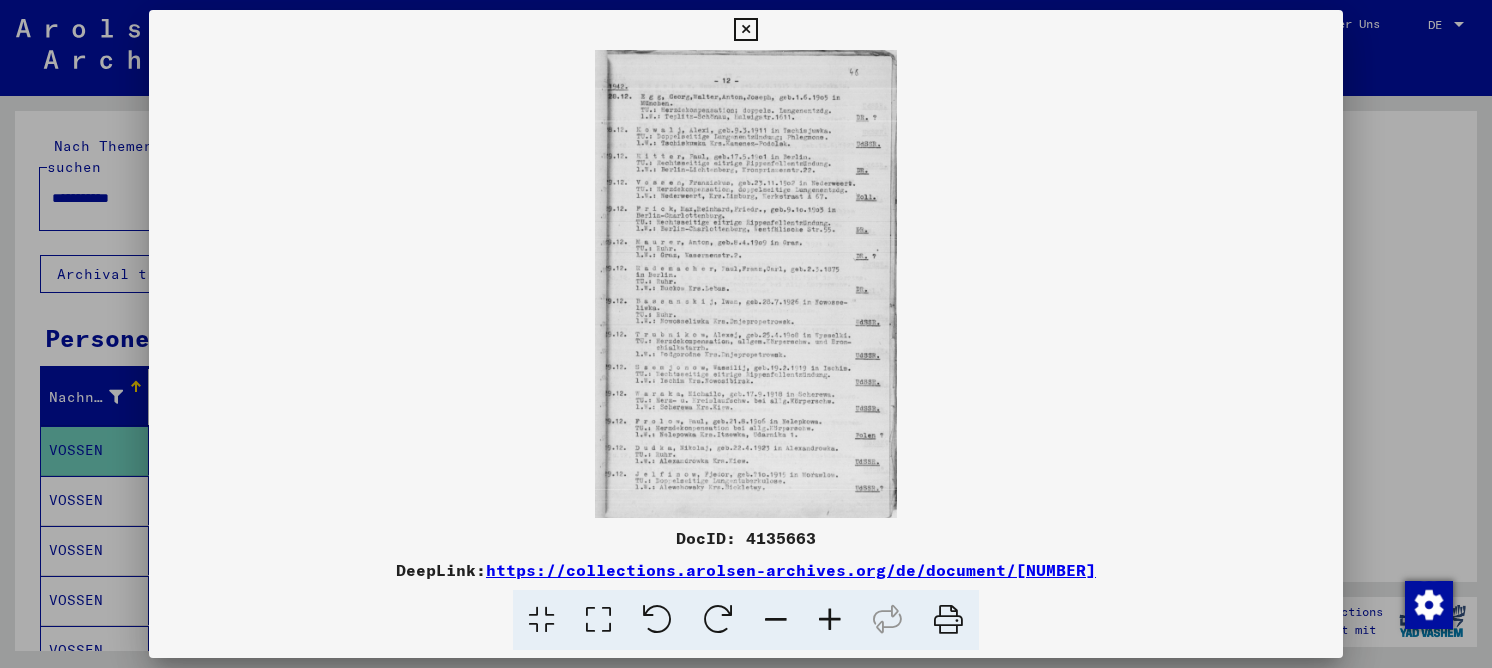 click at bounding box center [598, 620] 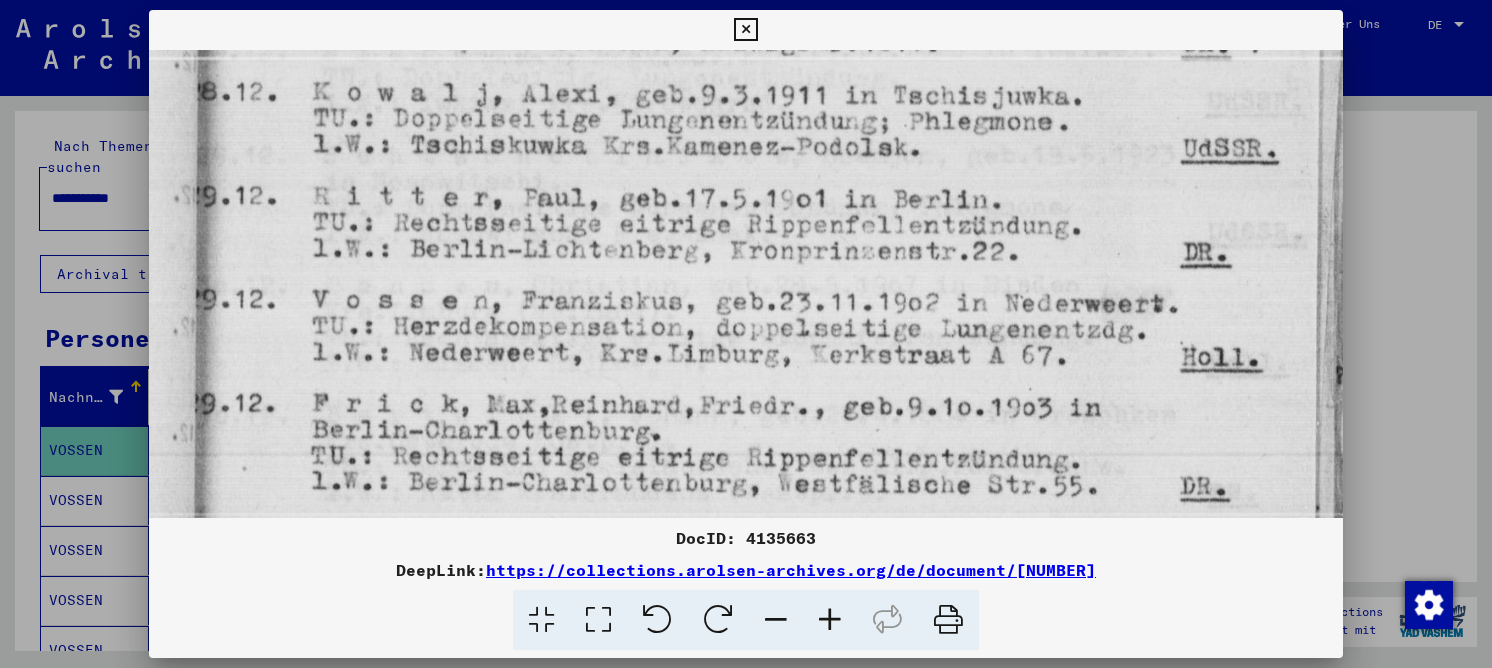 drag, startPoint x: 741, startPoint y: 304, endPoint x: 779, endPoint y: 119, distance: 188.86238 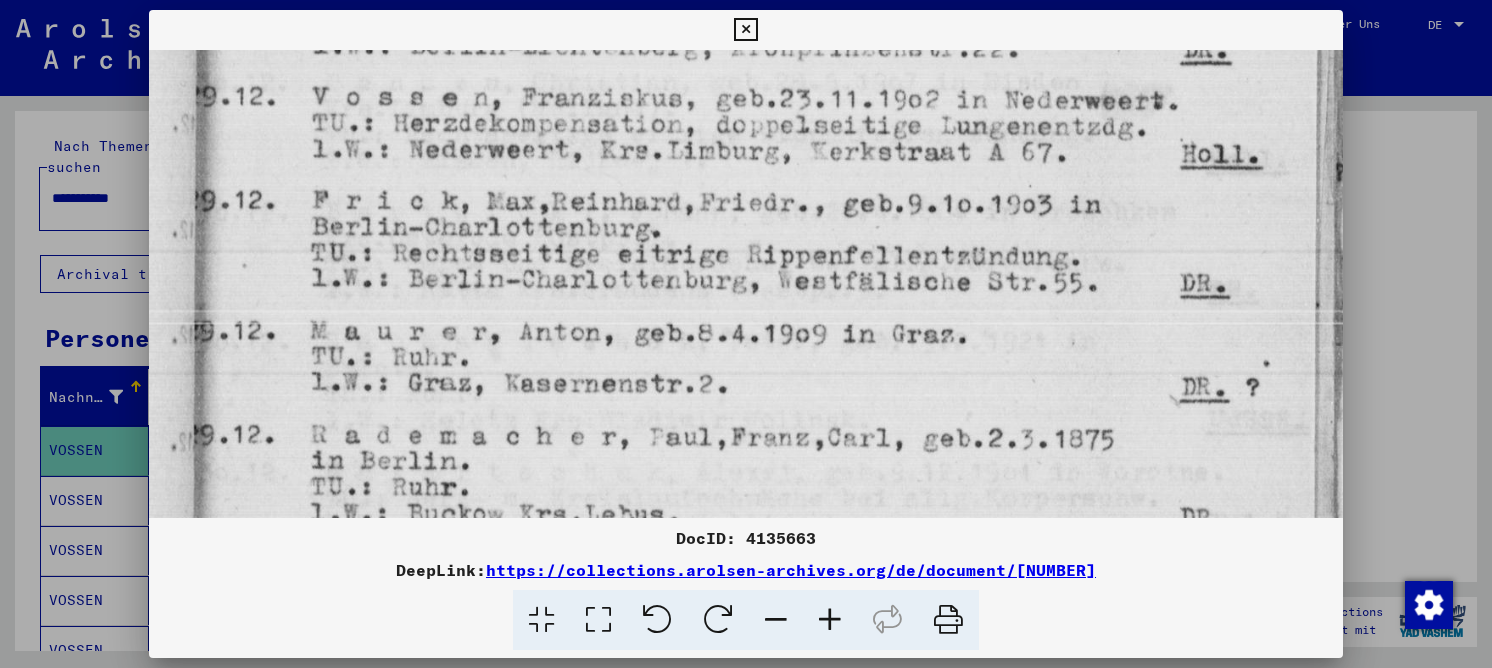 click at bounding box center [746, 497] 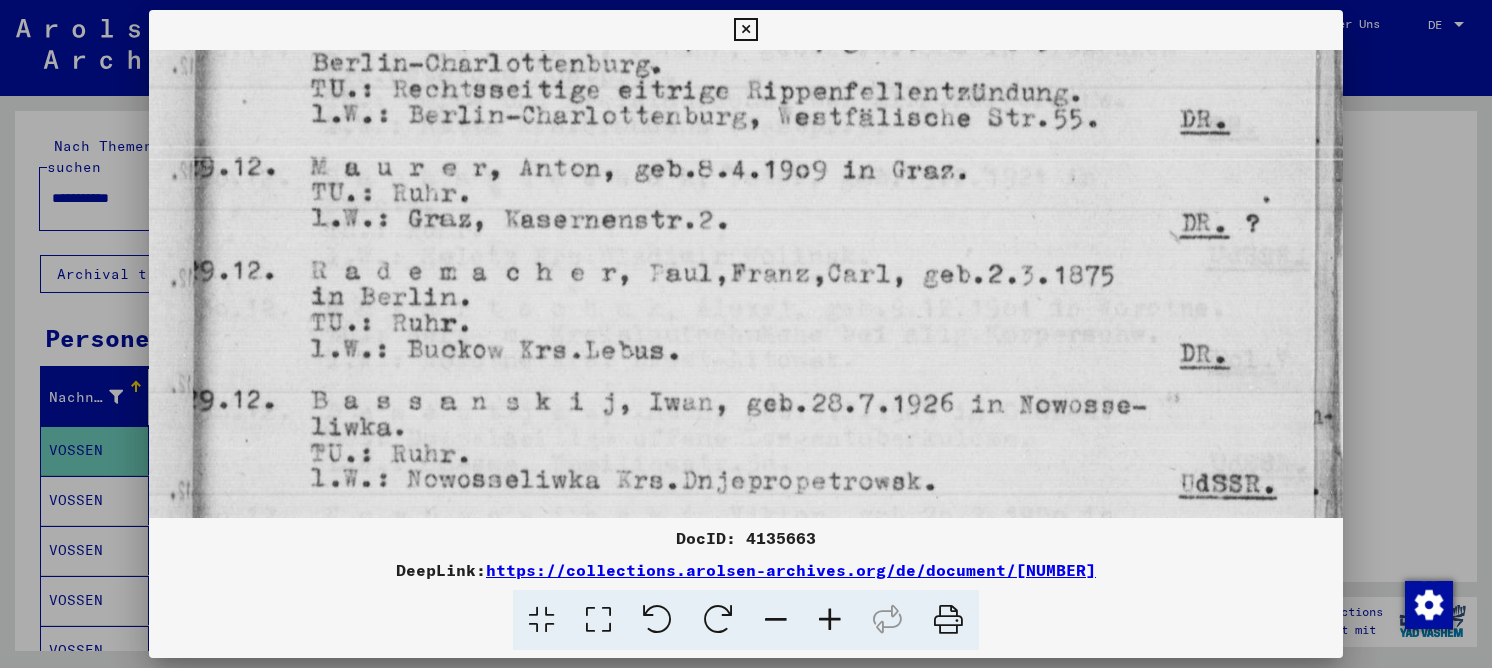 drag, startPoint x: 798, startPoint y: 205, endPoint x: 810, endPoint y: 156, distance: 50.447994 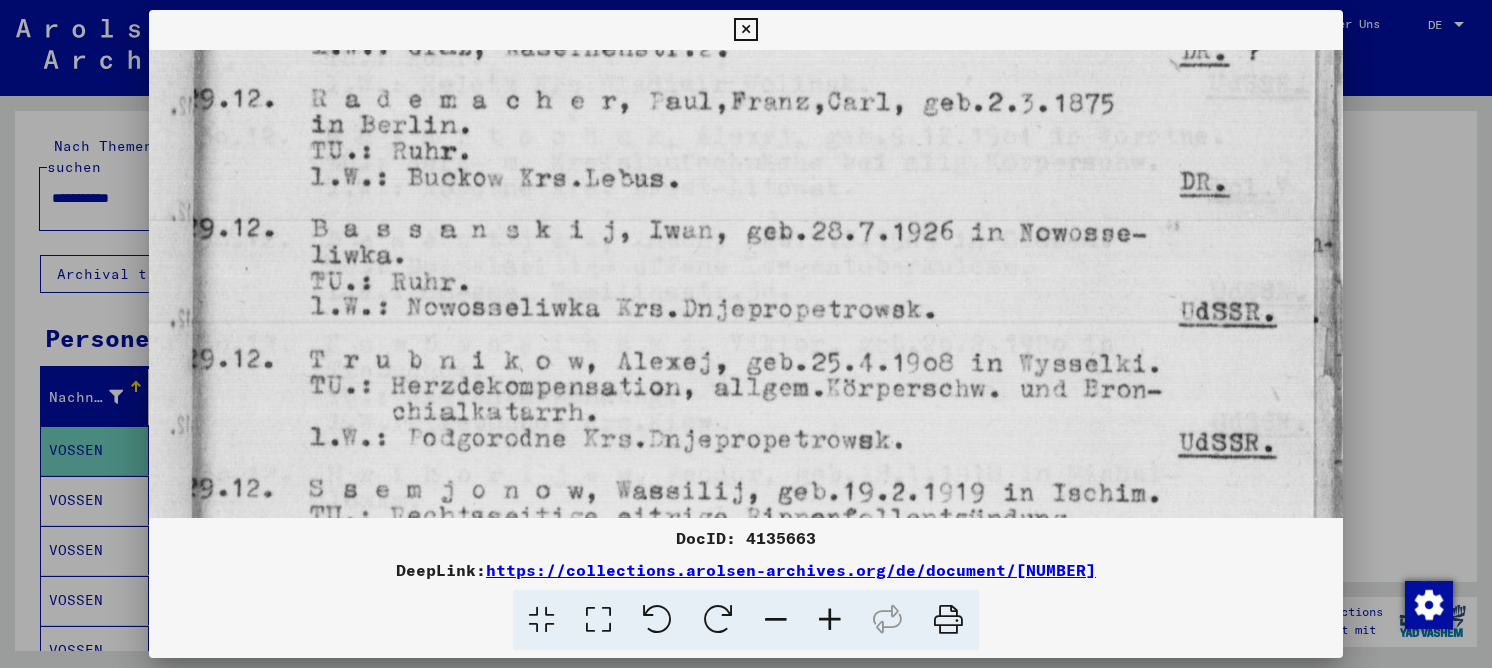 drag, startPoint x: 733, startPoint y: 289, endPoint x: 738, endPoint y: 173, distance: 116.10771 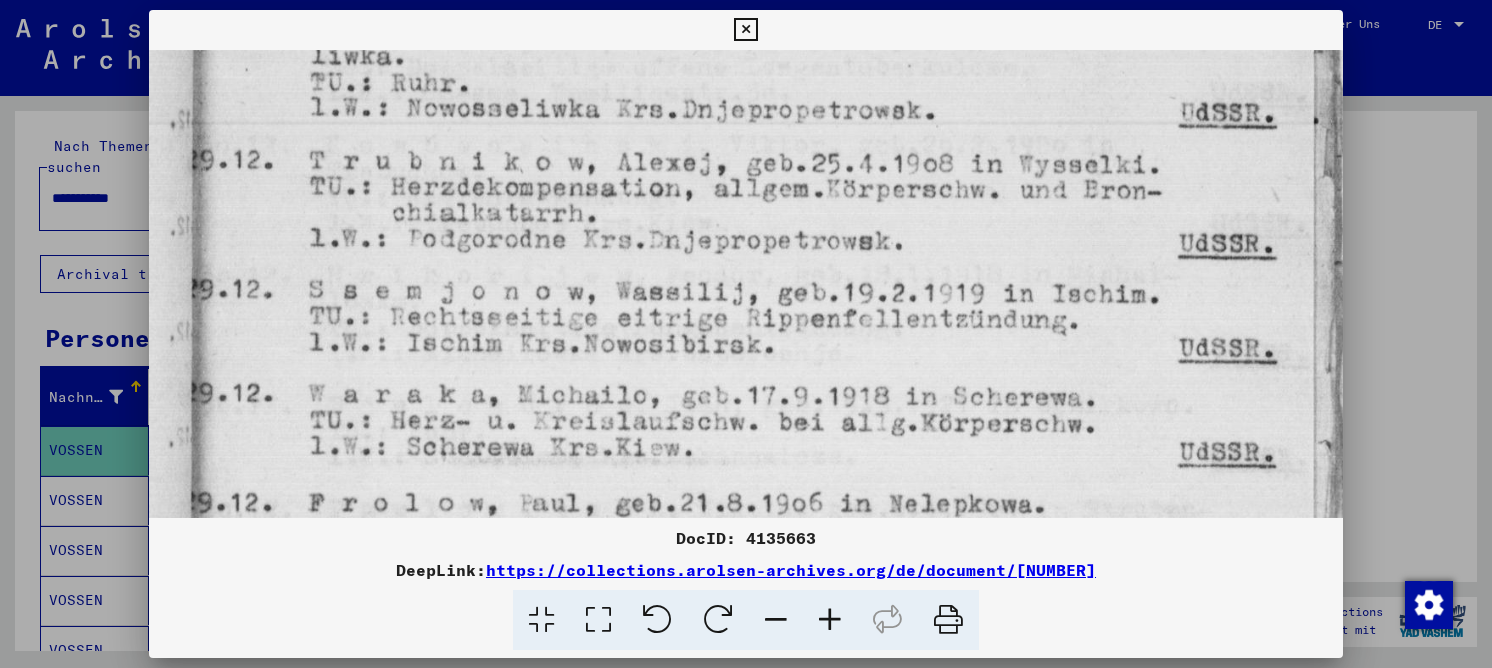 drag, startPoint x: 690, startPoint y: 227, endPoint x: 715, endPoint y: 126, distance: 104.048065 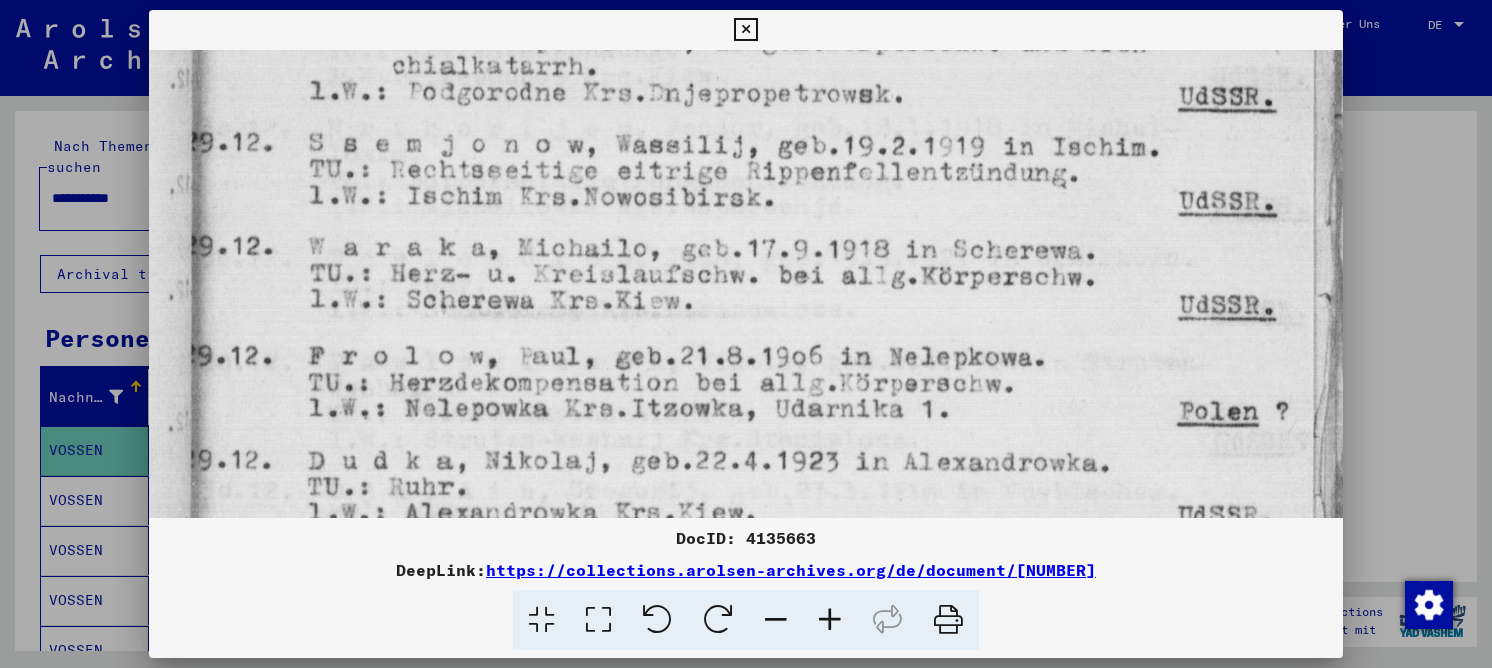 drag, startPoint x: 667, startPoint y: 164, endPoint x: 680, endPoint y: 146, distance: 22.203604 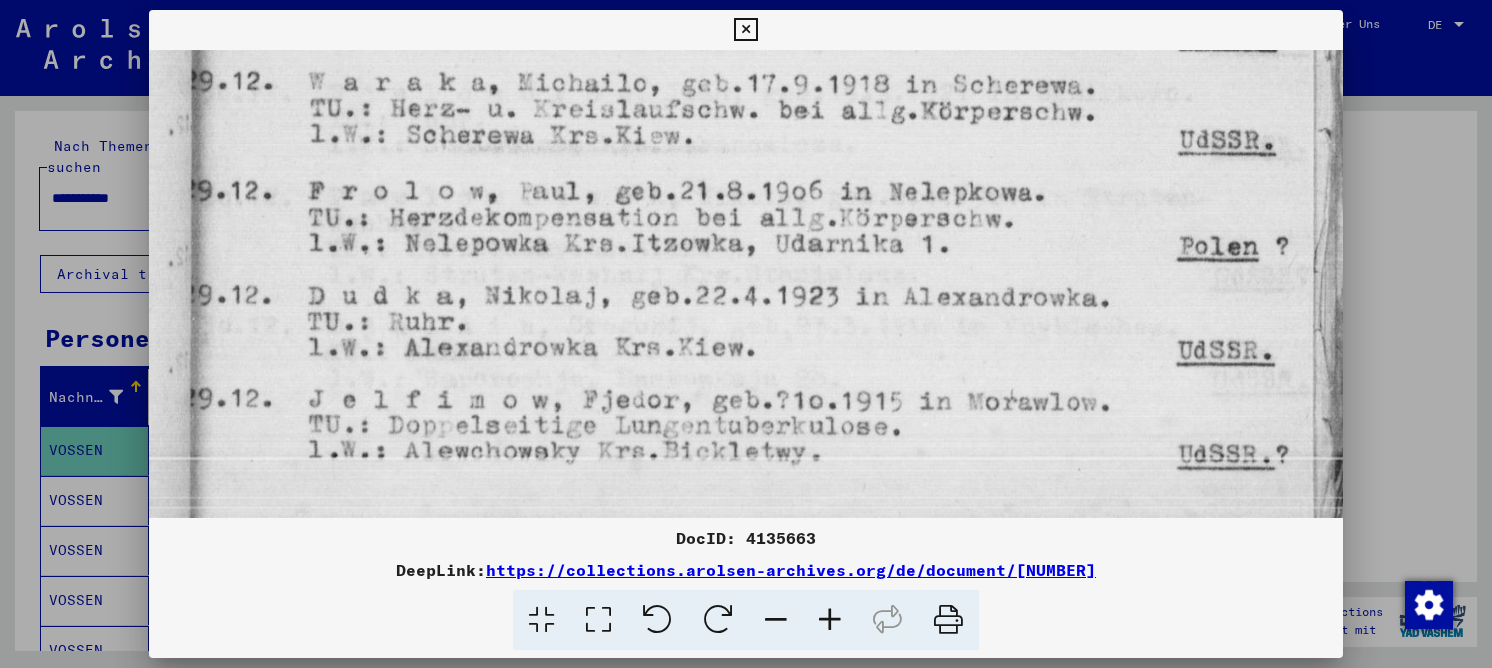 drag, startPoint x: 654, startPoint y: 142, endPoint x: 685, endPoint y: 61, distance: 86.72946 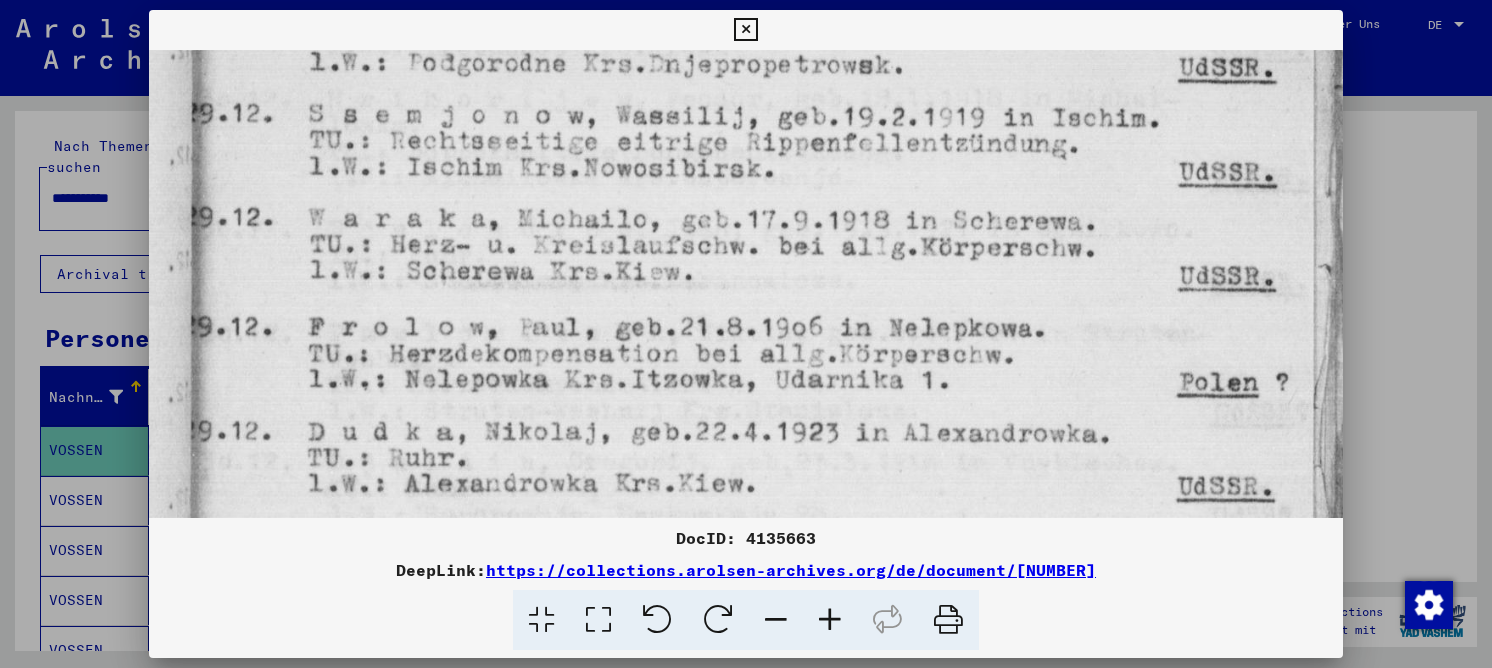 drag, startPoint x: 639, startPoint y: 130, endPoint x: 625, endPoint y: 256, distance: 126.77539 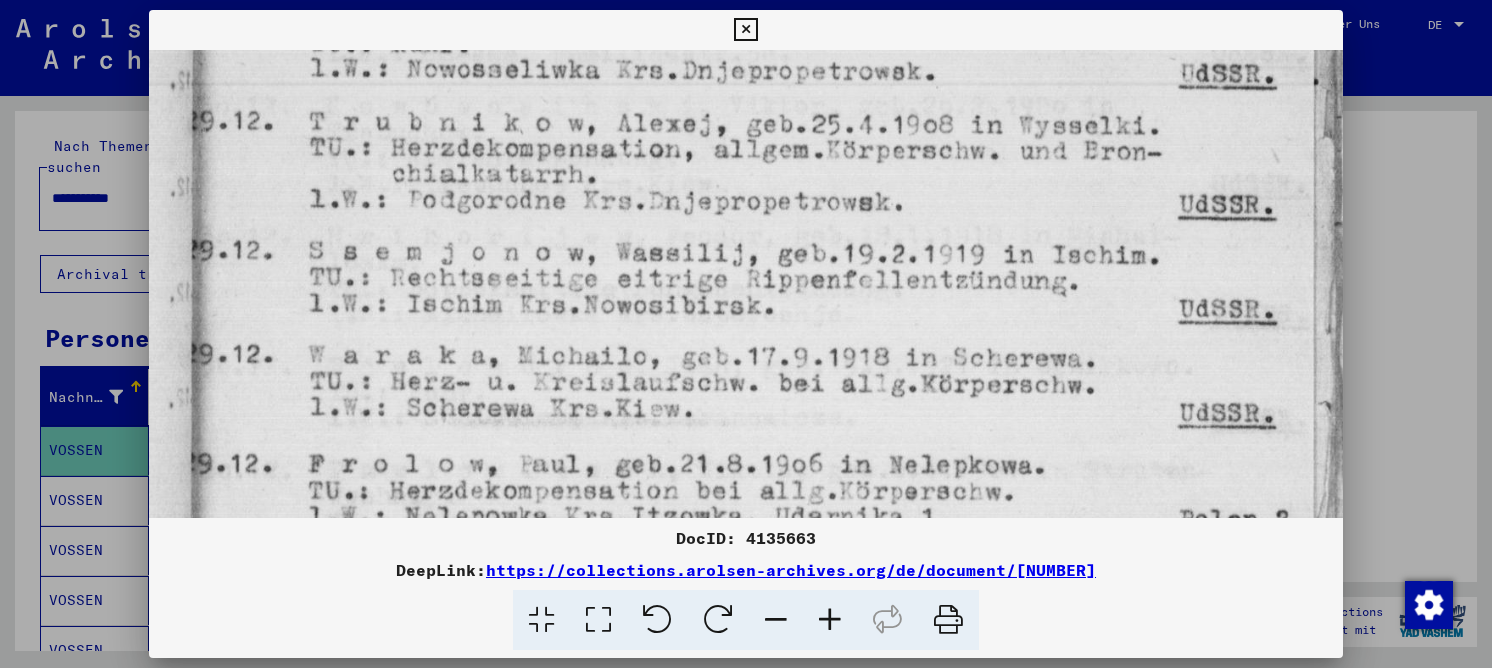 drag, startPoint x: 613, startPoint y: 126, endPoint x: 613, endPoint y: 247, distance: 121 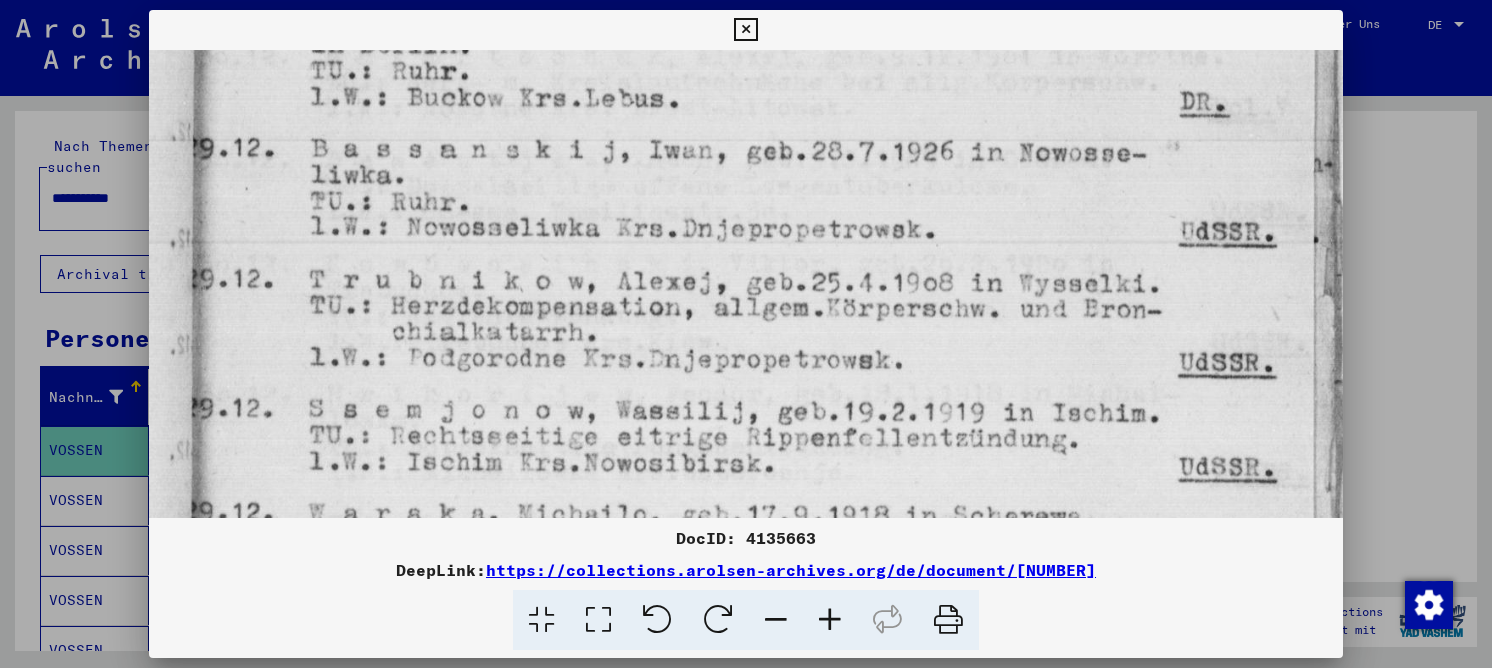 drag, startPoint x: 481, startPoint y: 165, endPoint x: 492, endPoint y: 293, distance: 128.47179 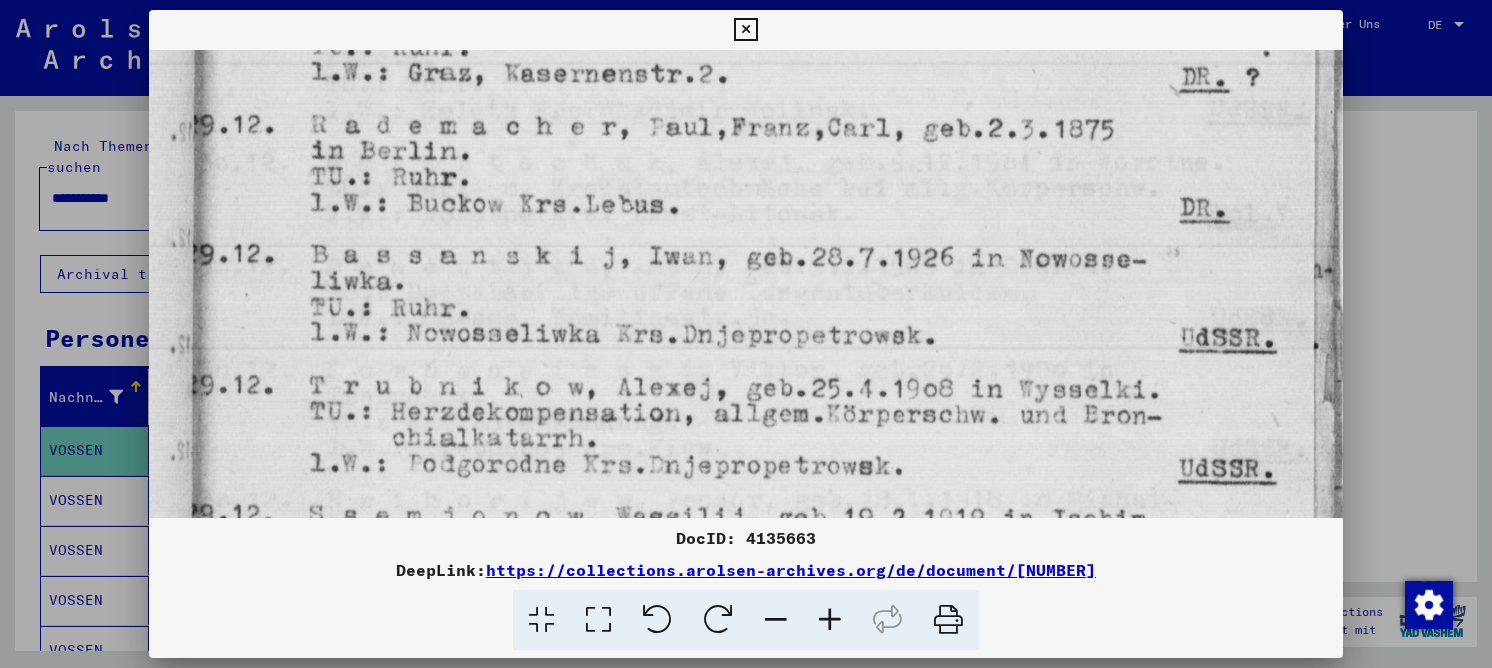 drag, startPoint x: 484, startPoint y: 243, endPoint x: 482, endPoint y: 386, distance: 143.01399 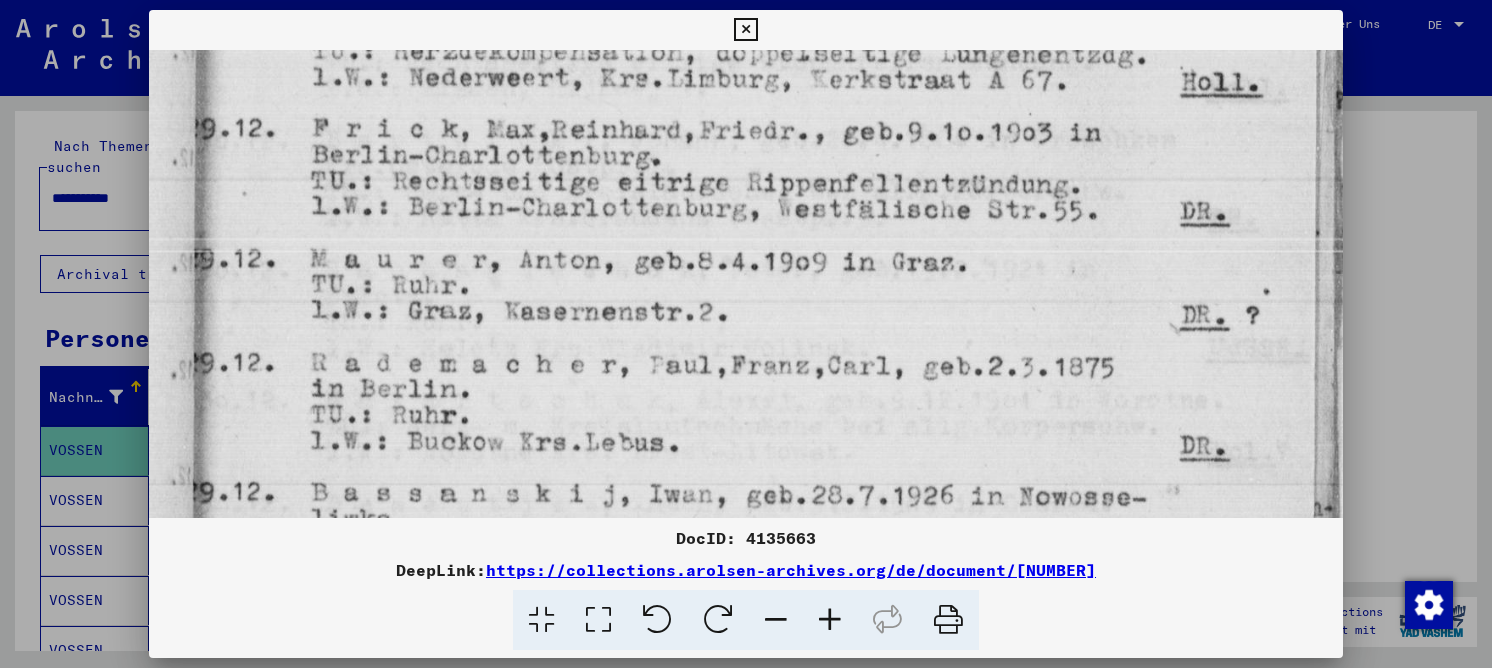 drag, startPoint x: 508, startPoint y: 229, endPoint x: 505, endPoint y: 400, distance: 171.0263 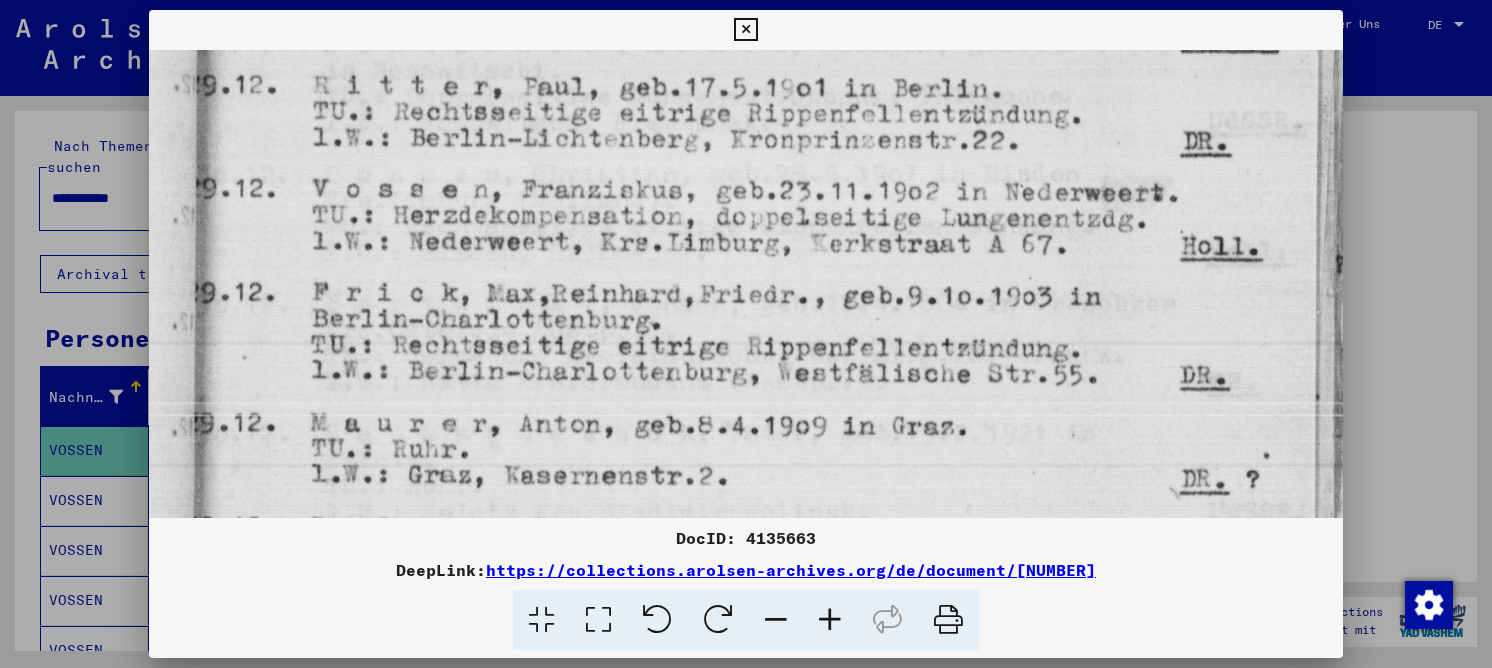 scroll, scrollTop: 372, scrollLeft: 0, axis: vertical 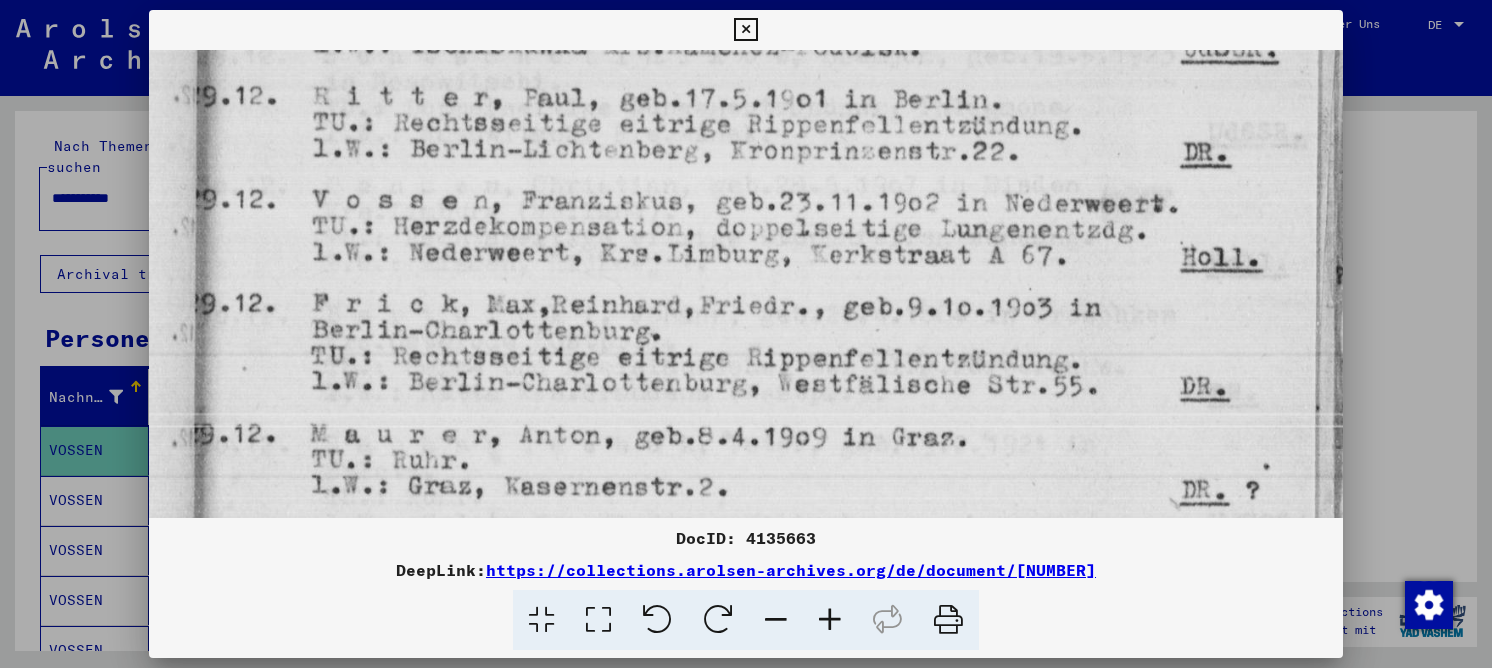drag, startPoint x: 496, startPoint y: 222, endPoint x: 504, endPoint y: 397, distance: 175.18275 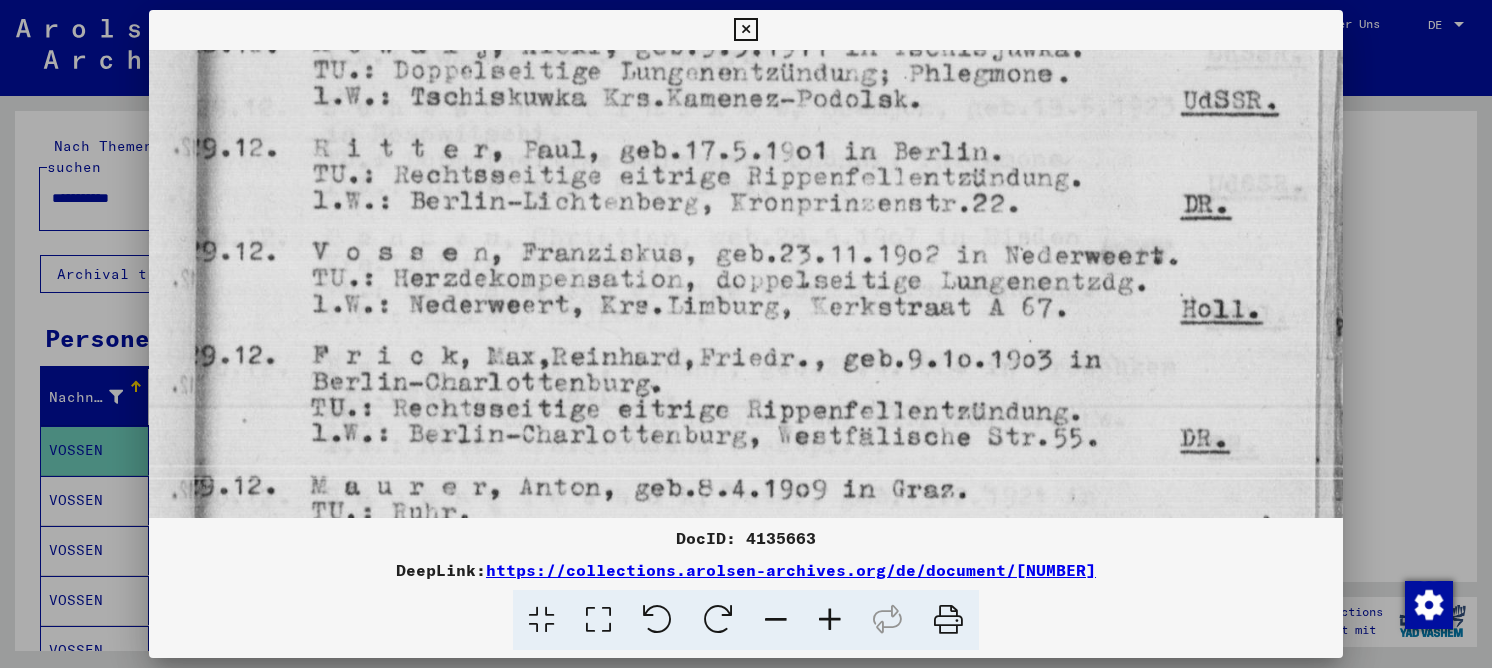 scroll, scrollTop: 295, scrollLeft: 0, axis: vertical 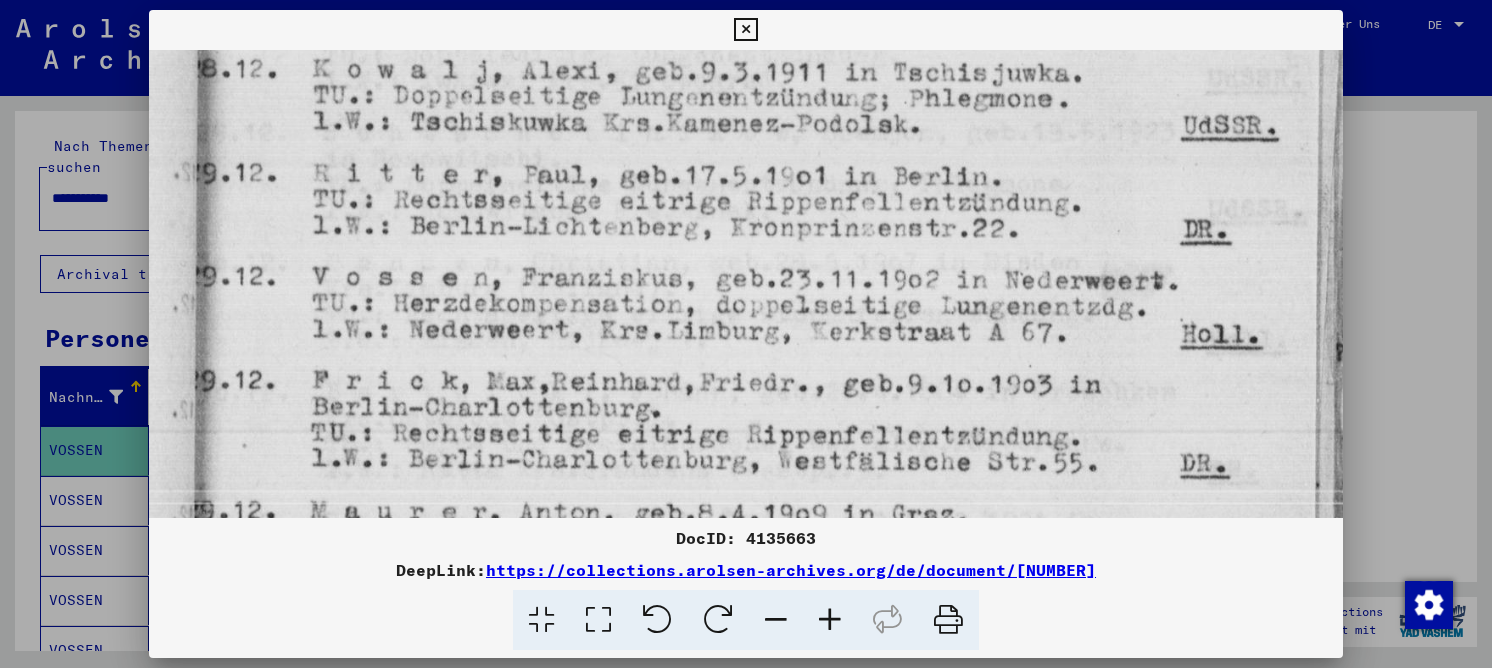 drag, startPoint x: 522, startPoint y: 205, endPoint x: 509, endPoint y: 282, distance: 78.08969 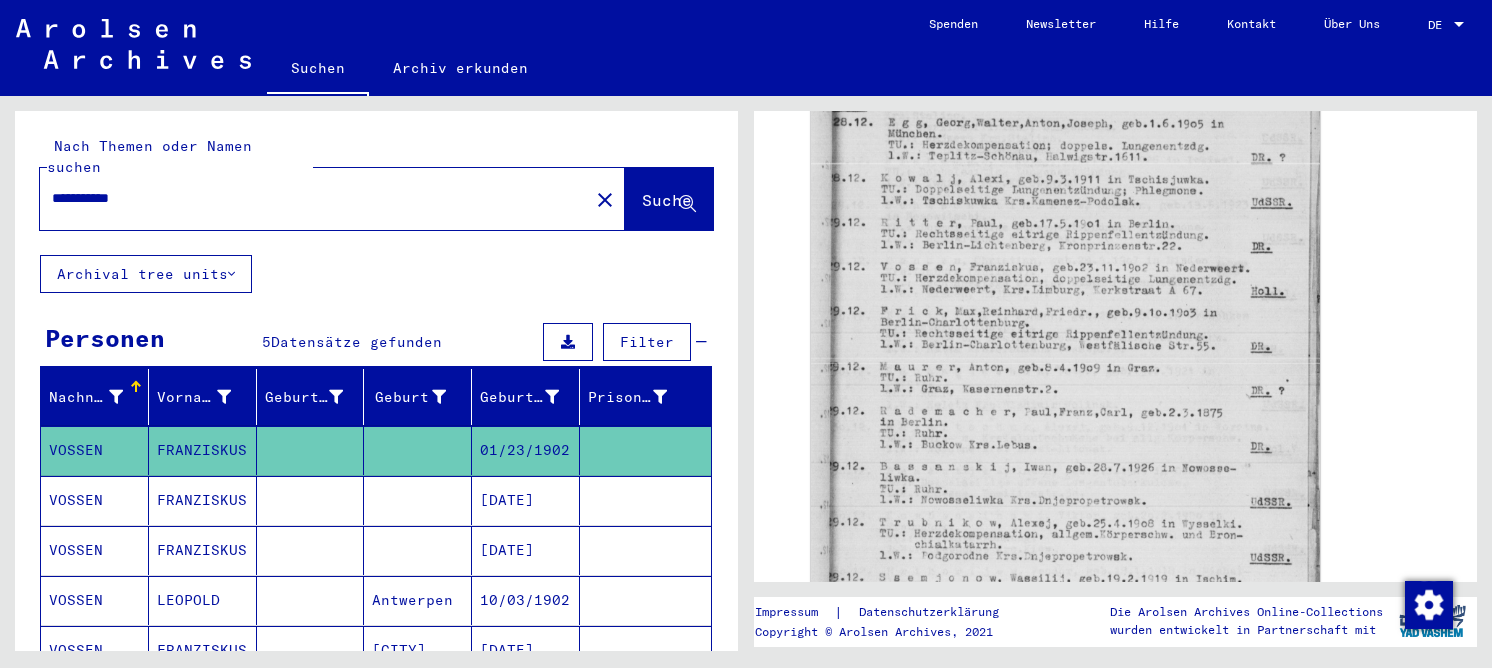 click at bounding box center (311, 550) 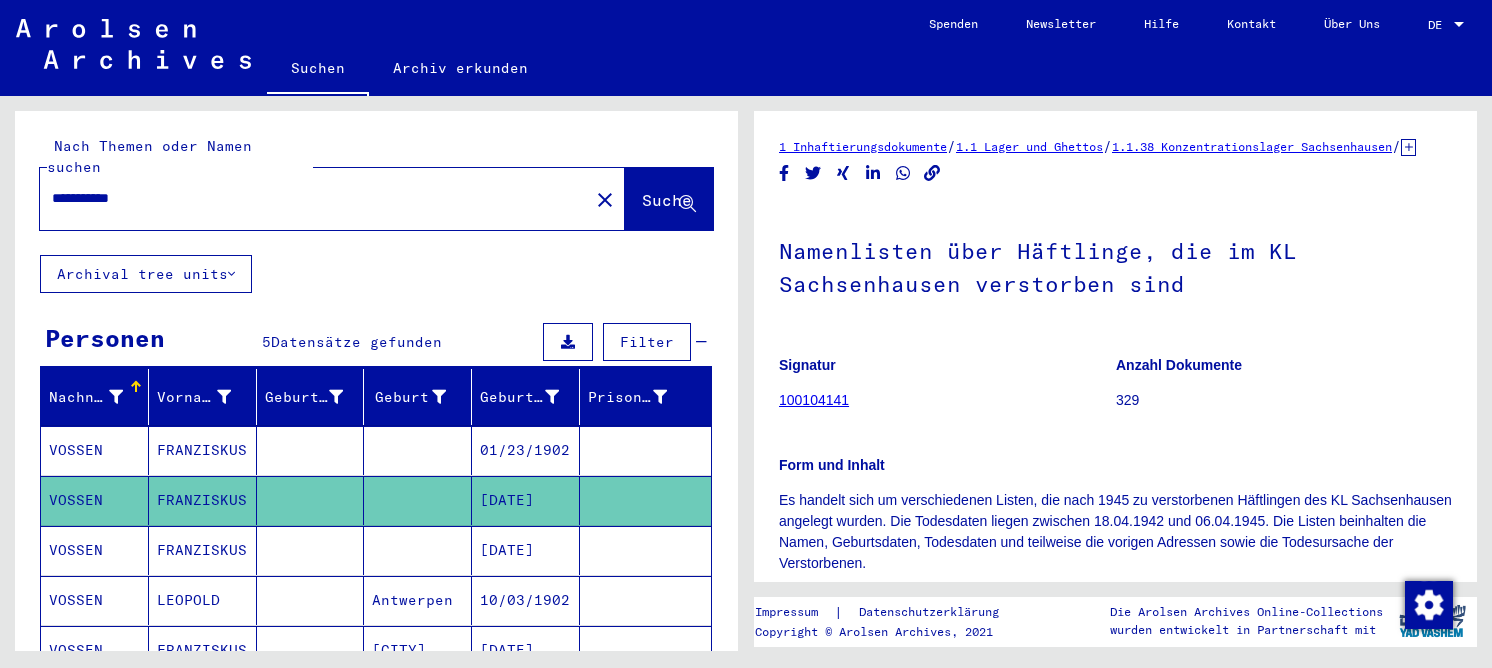 scroll, scrollTop: 0, scrollLeft: 0, axis: both 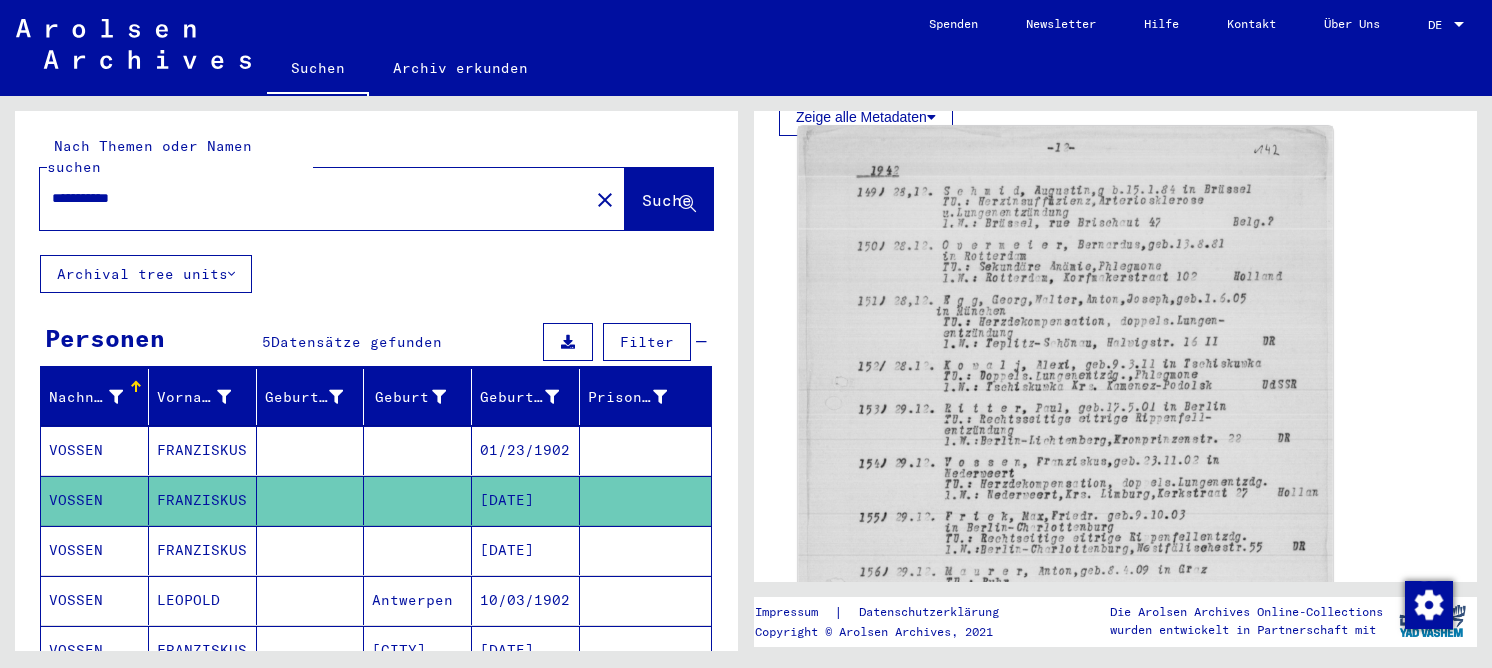 click 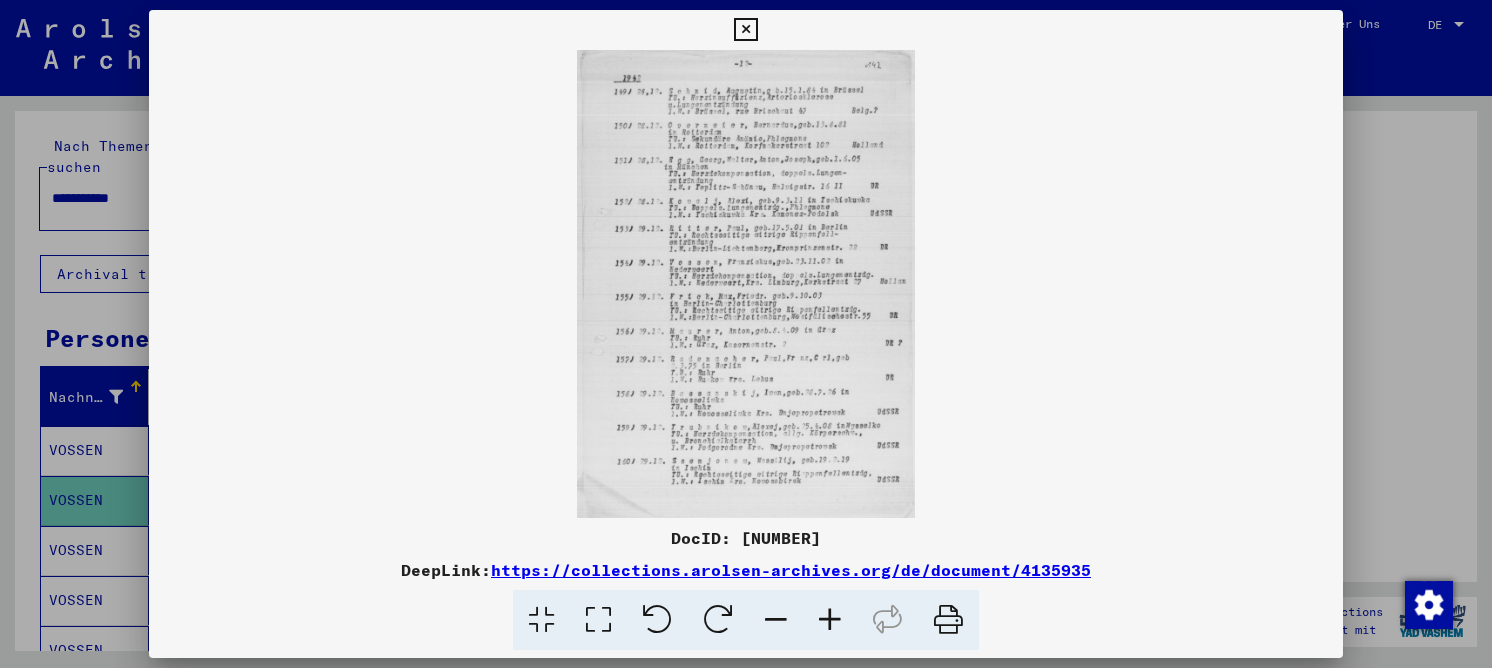 click at bounding box center [598, 620] 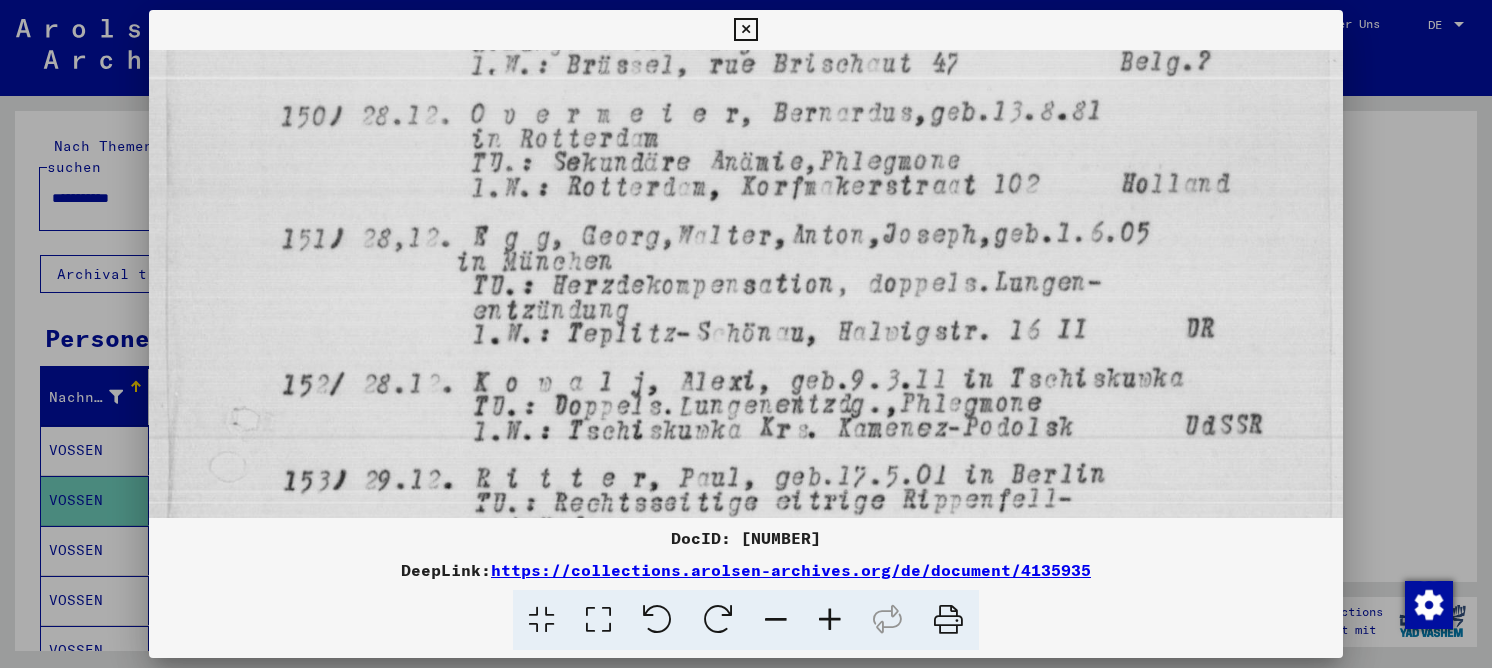 scroll, scrollTop: 237, scrollLeft: 0, axis: vertical 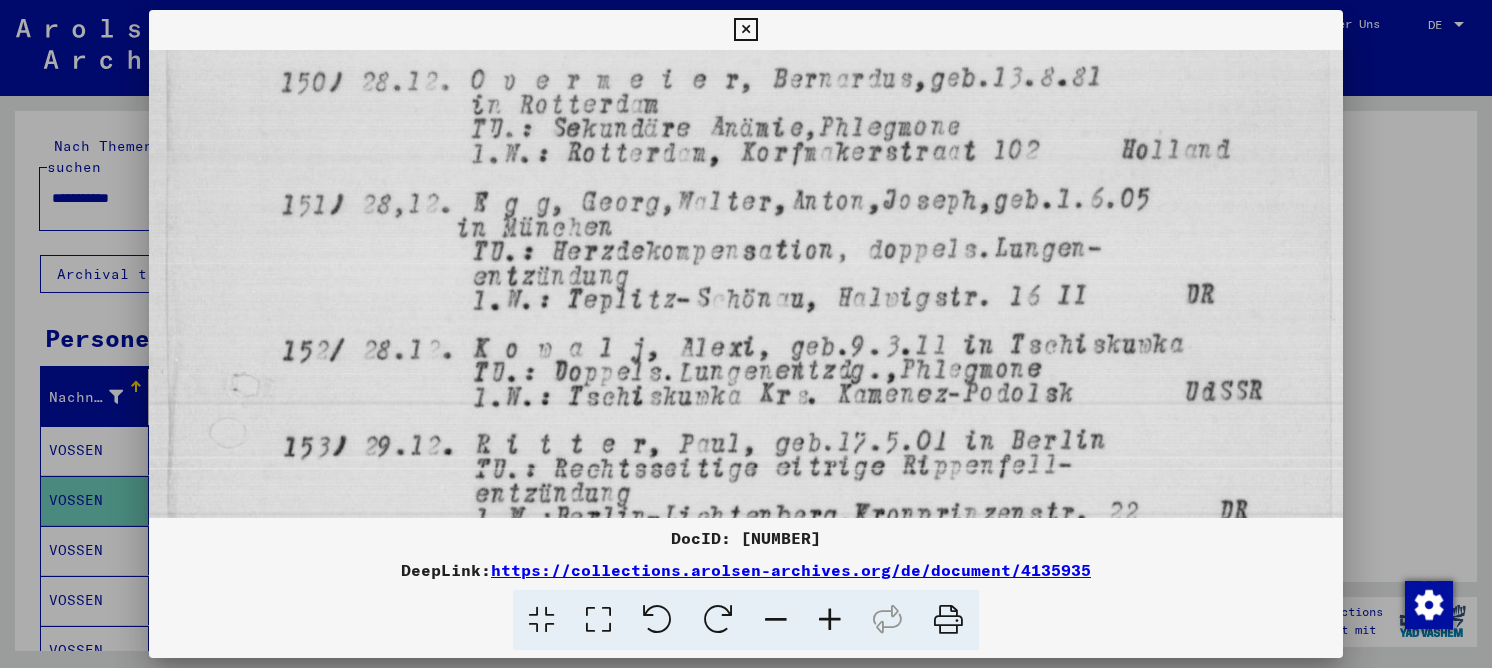 drag, startPoint x: 695, startPoint y: 399, endPoint x: 742, endPoint y: 162, distance: 241.6154 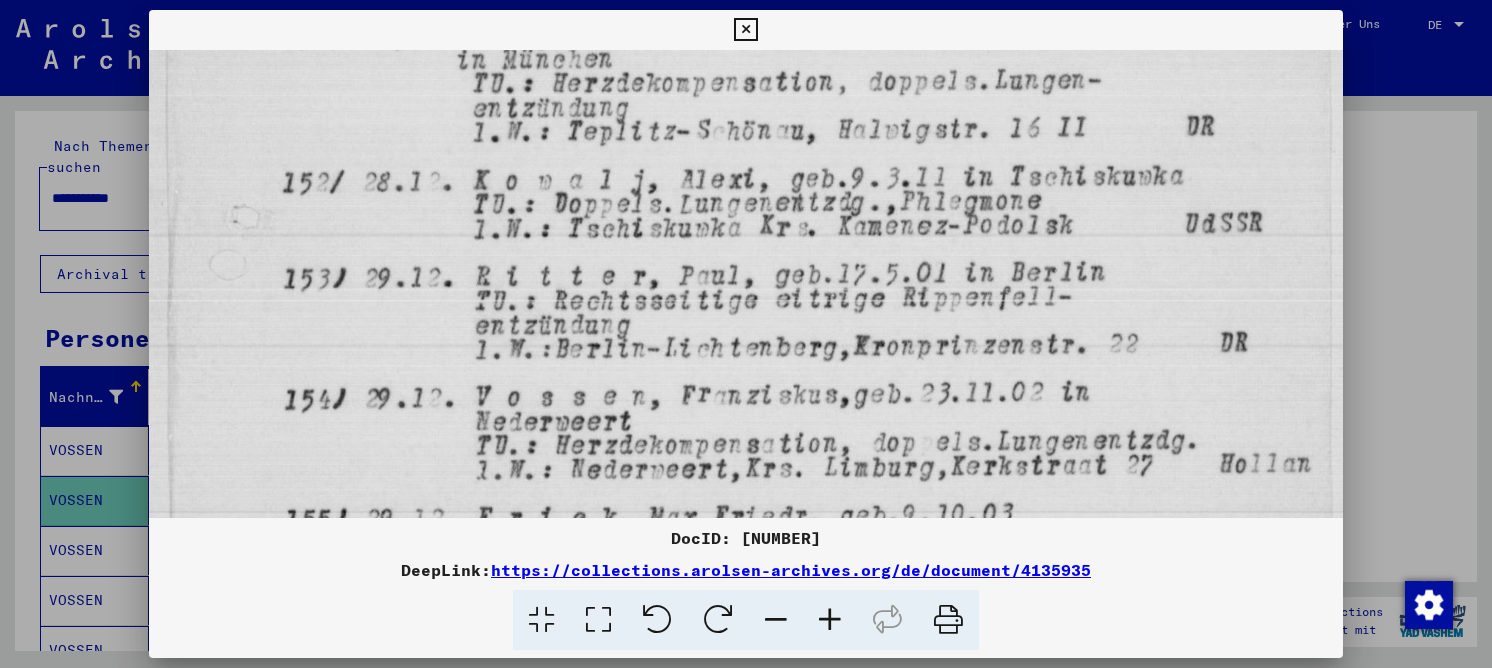 drag, startPoint x: 741, startPoint y: 257, endPoint x: 763, endPoint y: 90, distance: 168.44287 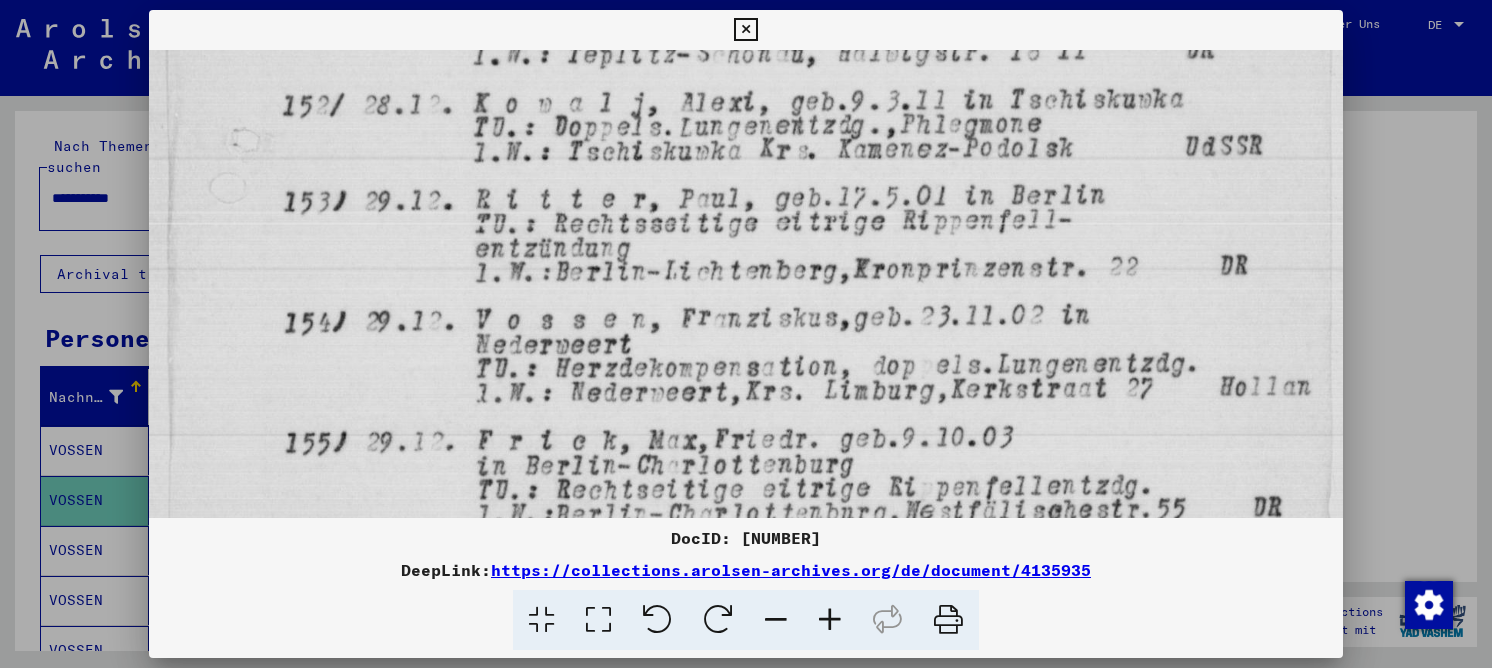 scroll, scrollTop: 518, scrollLeft: 0, axis: vertical 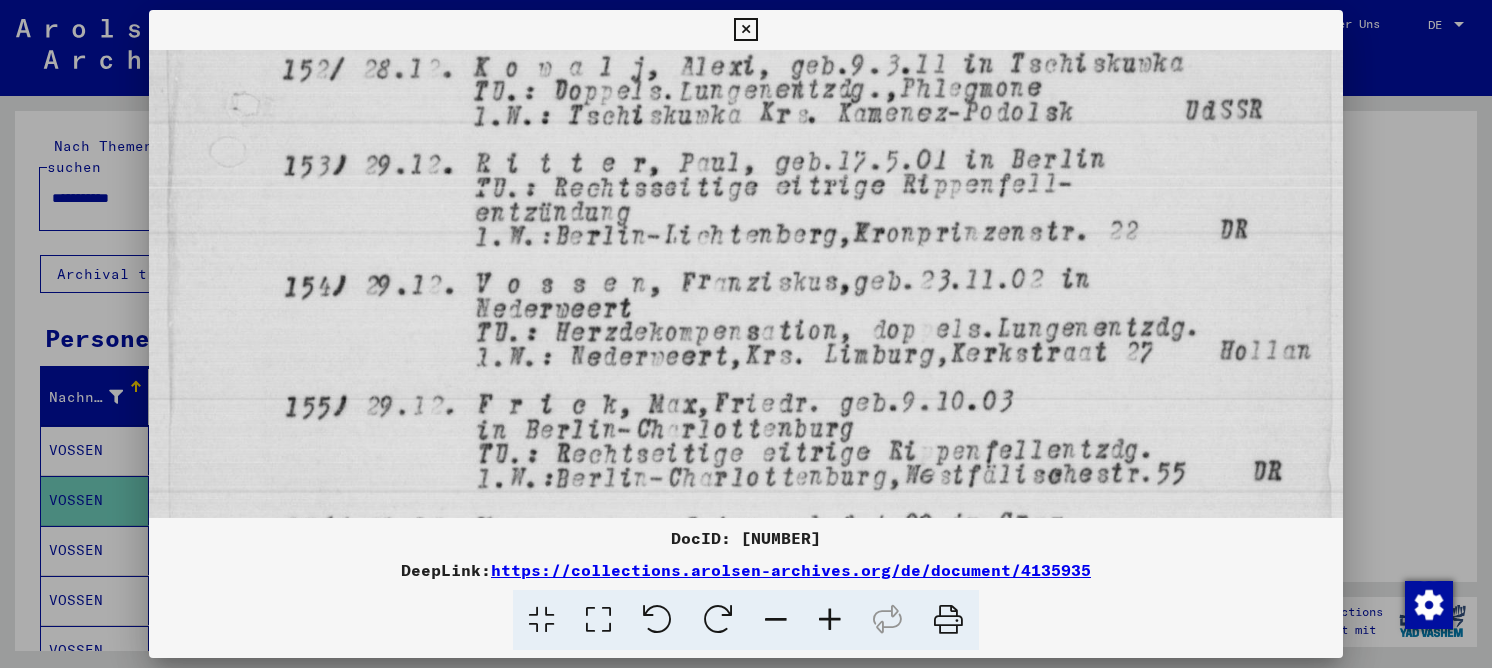drag, startPoint x: 713, startPoint y: 289, endPoint x: 750, endPoint y: 183, distance: 112.27199 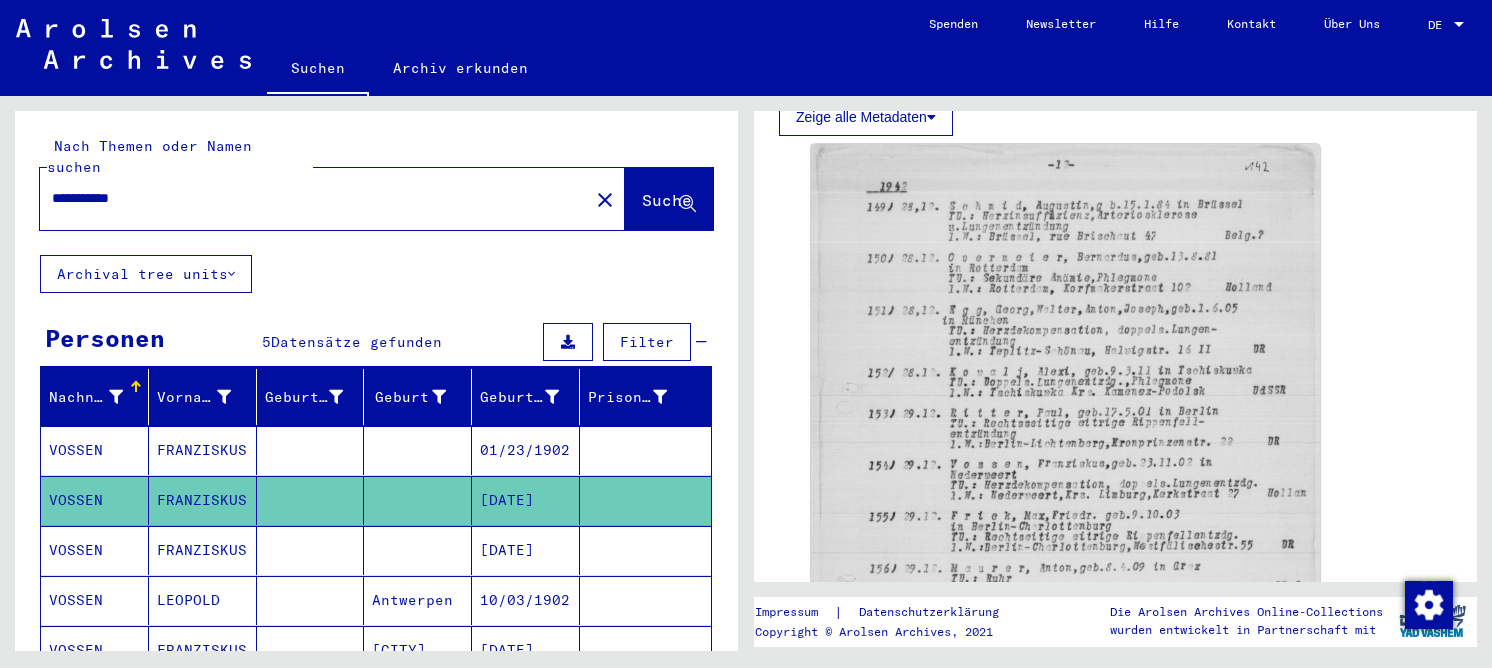 click at bounding box center (418, 600) 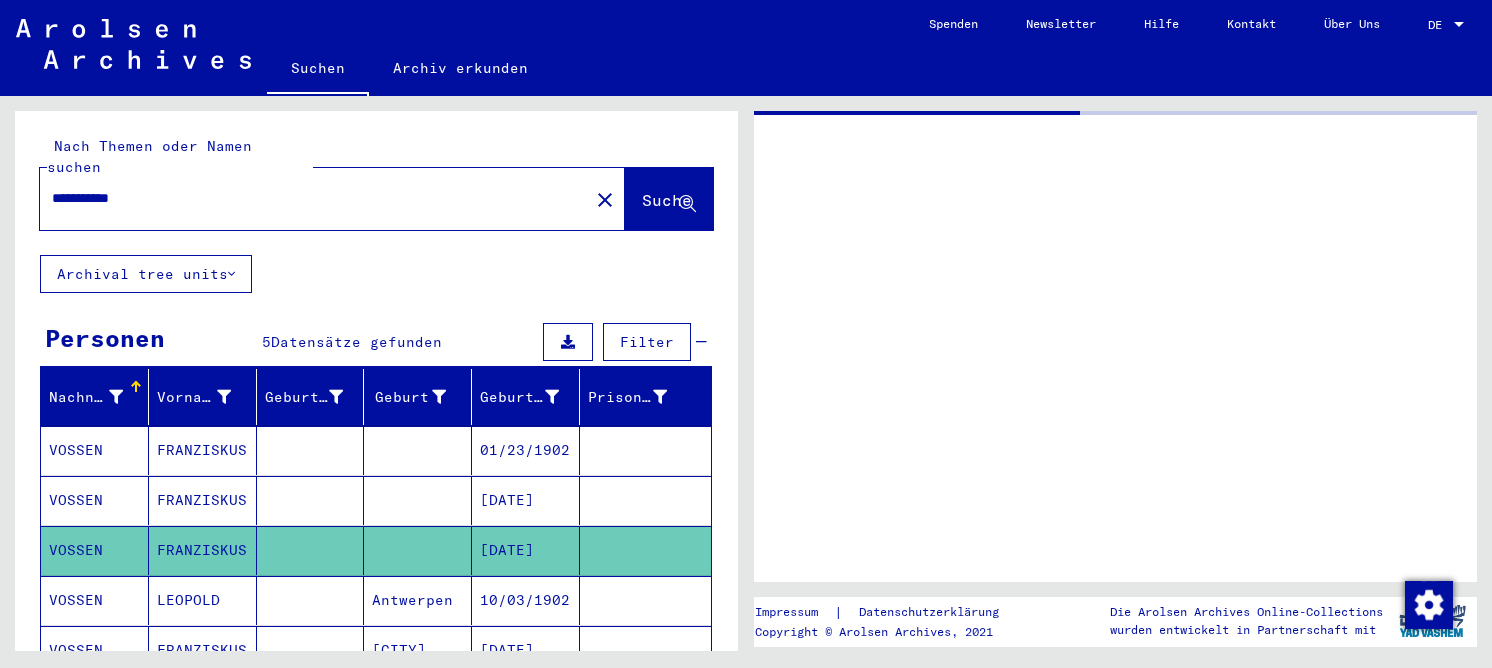 scroll, scrollTop: 0, scrollLeft: 0, axis: both 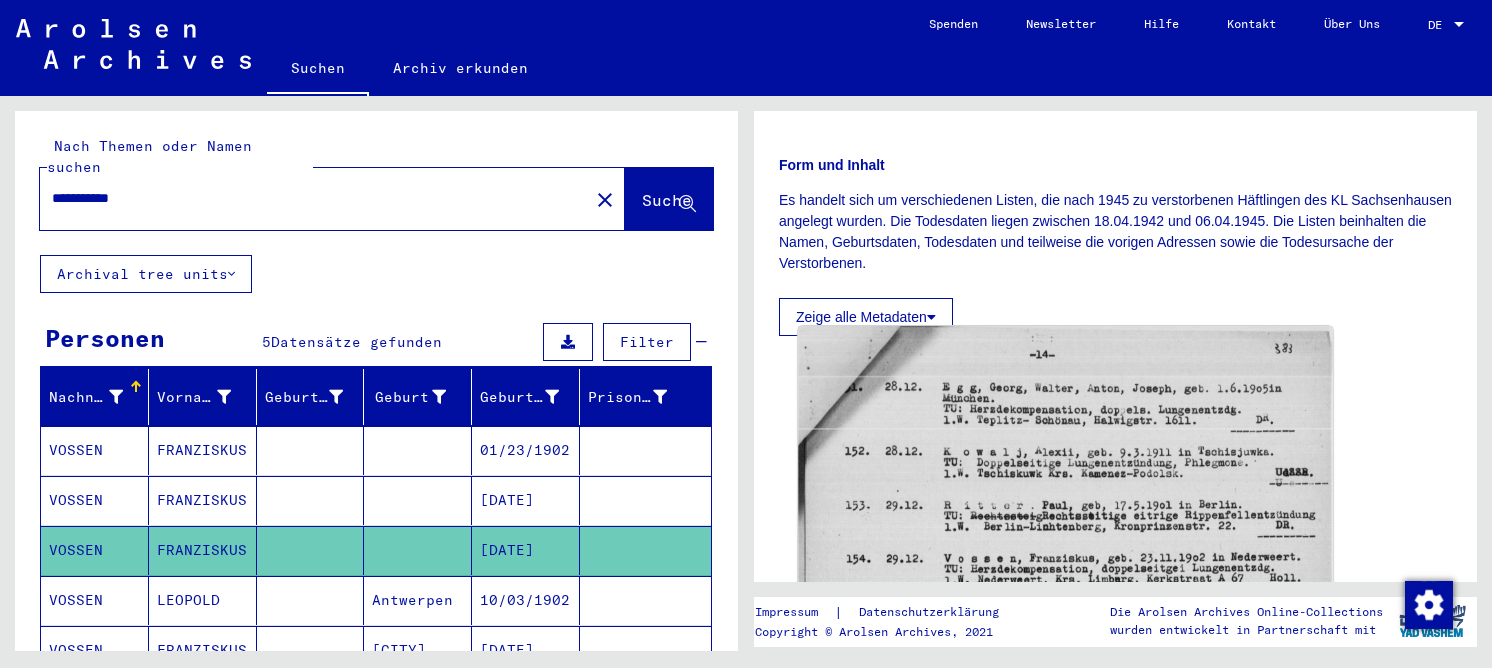 click 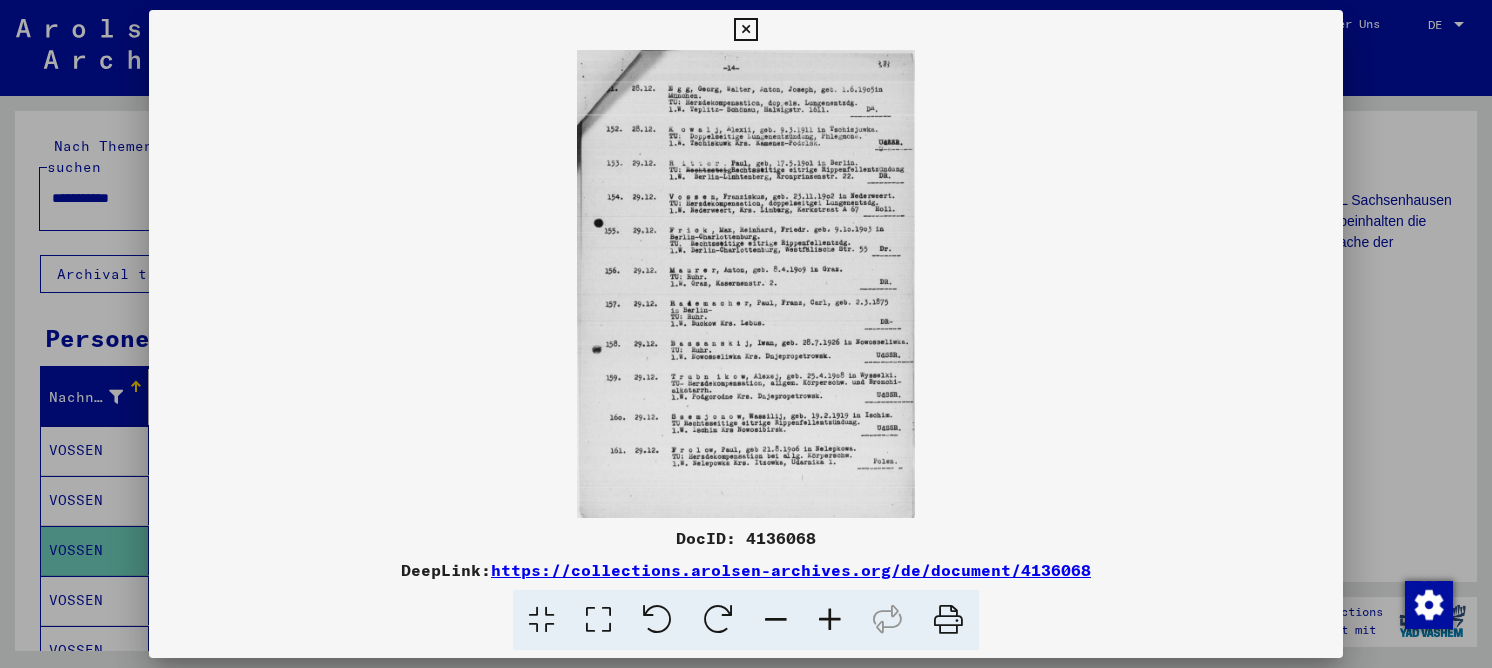 click at bounding box center [598, 620] 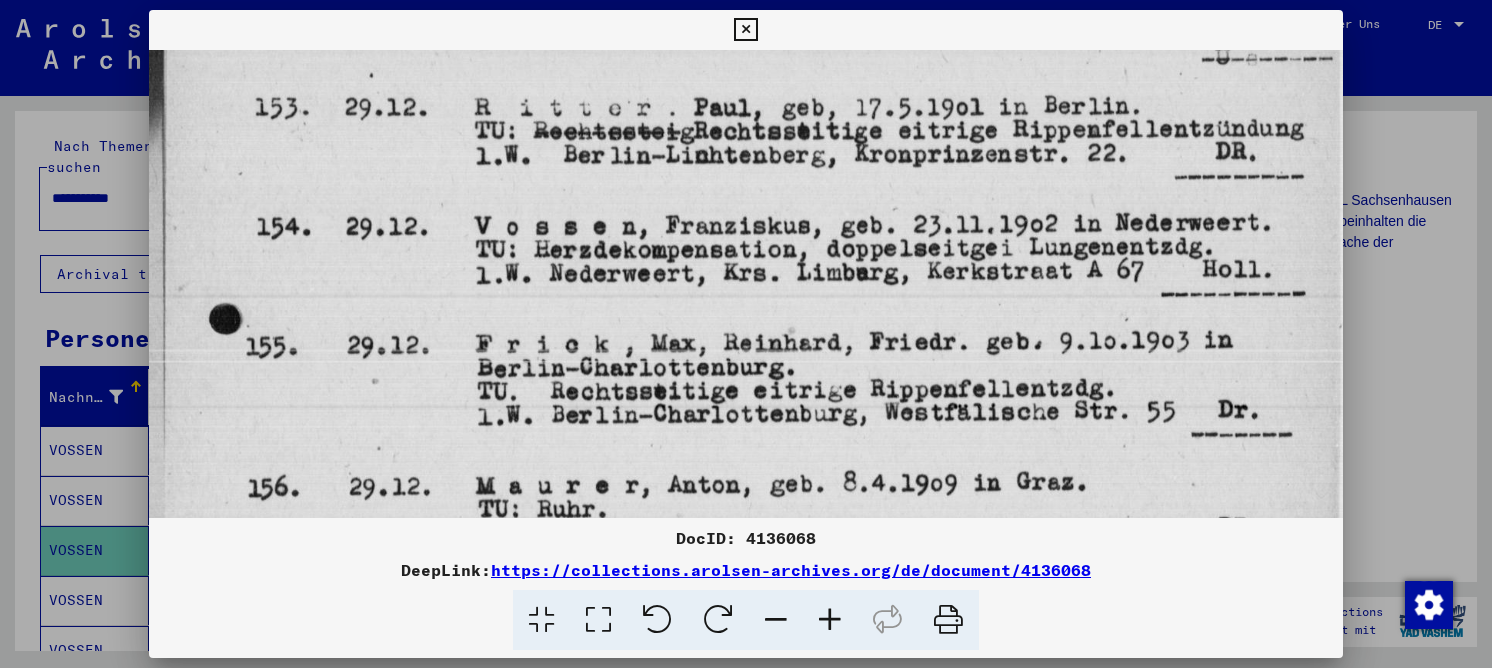 drag, startPoint x: 670, startPoint y: 419, endPoint x: 712, endPoint y: 79, distance: 342.5843 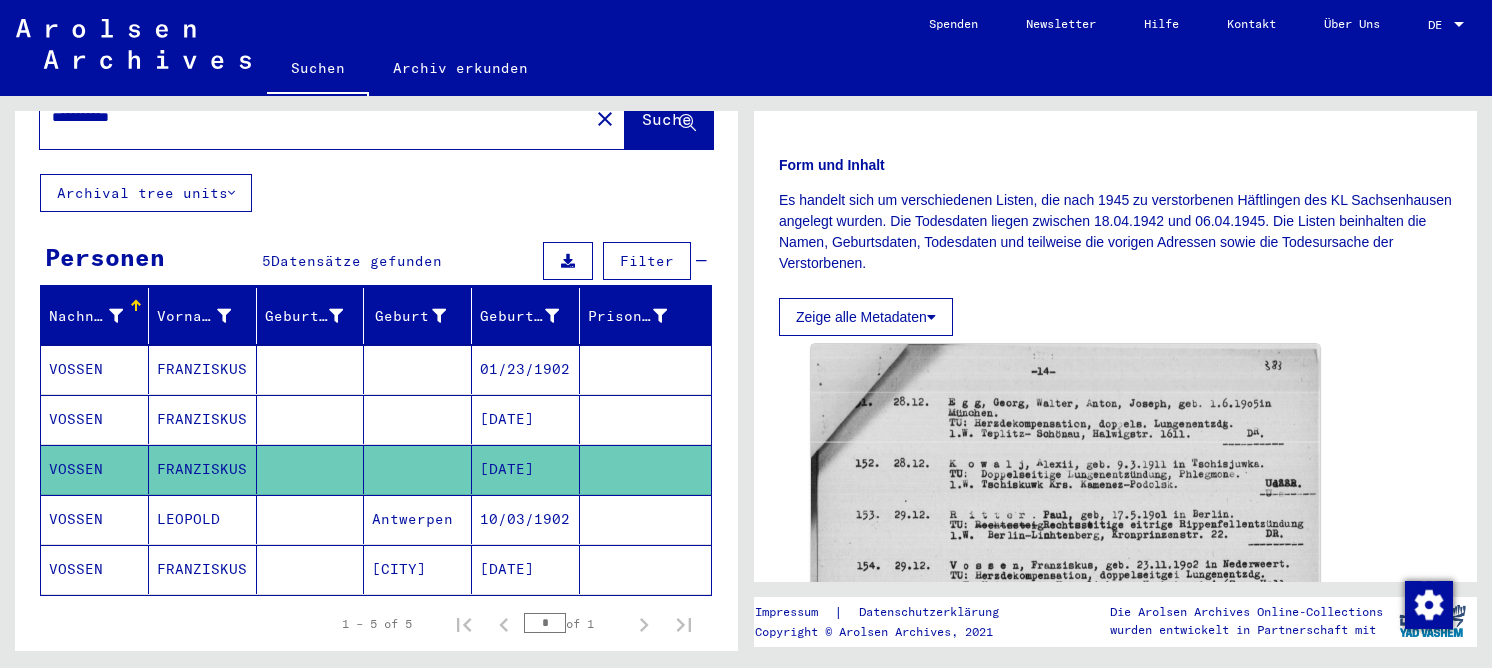 scroll, scrollTop: 258, scrollLeft: 0, axis: vertical 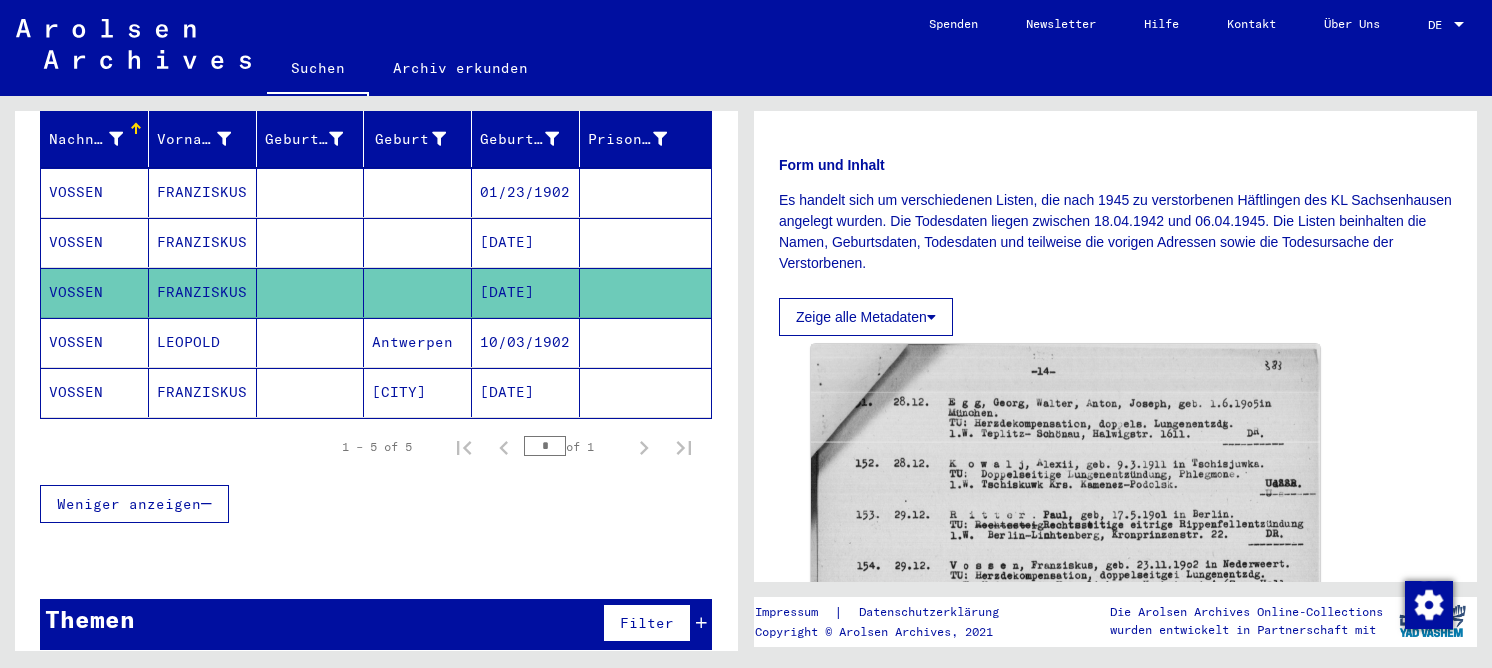click 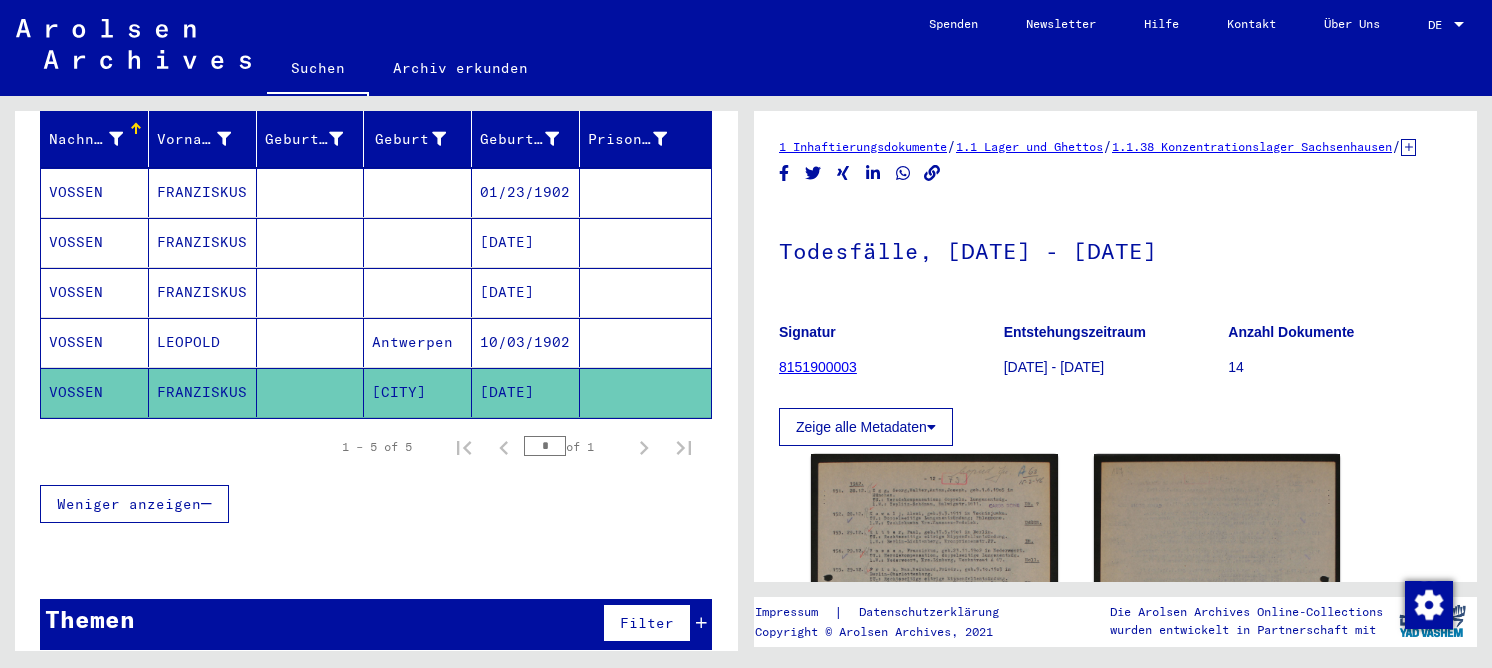 scroll, scrollTop: 0, scrollLeft: 0, axis: both 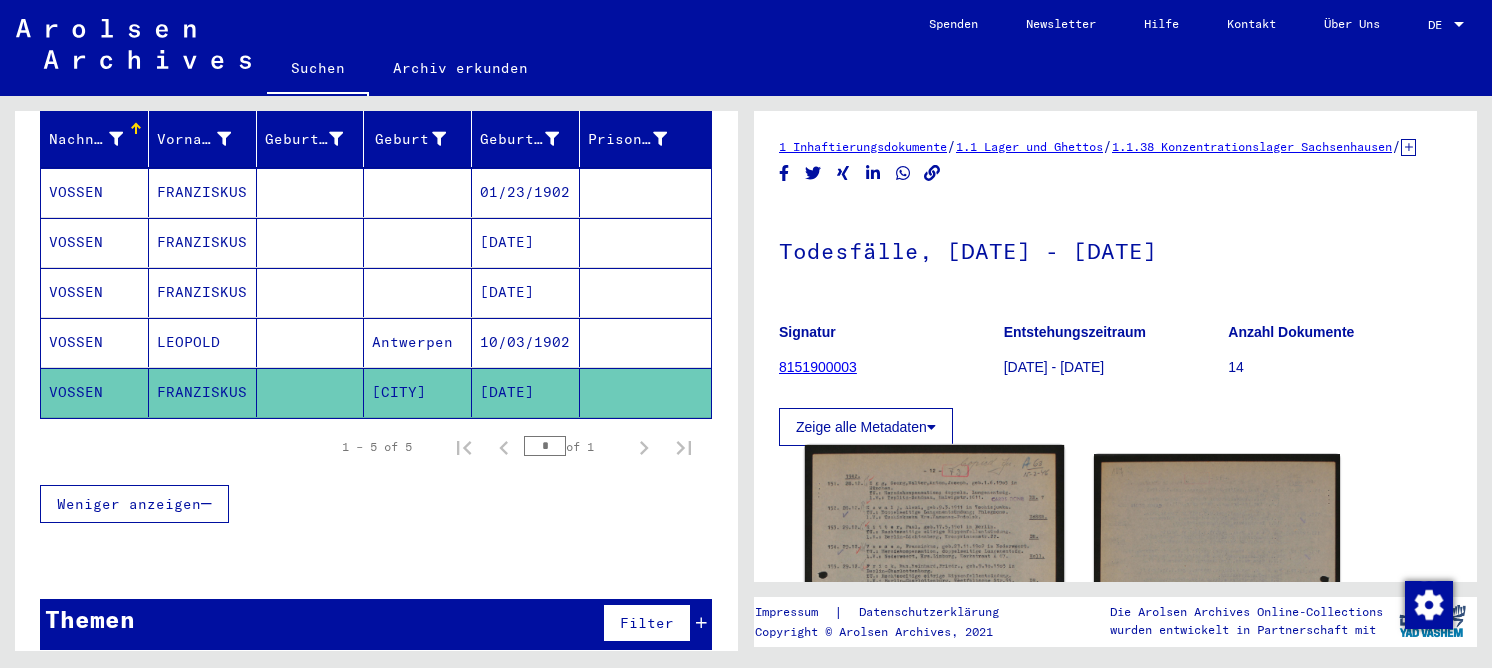 click 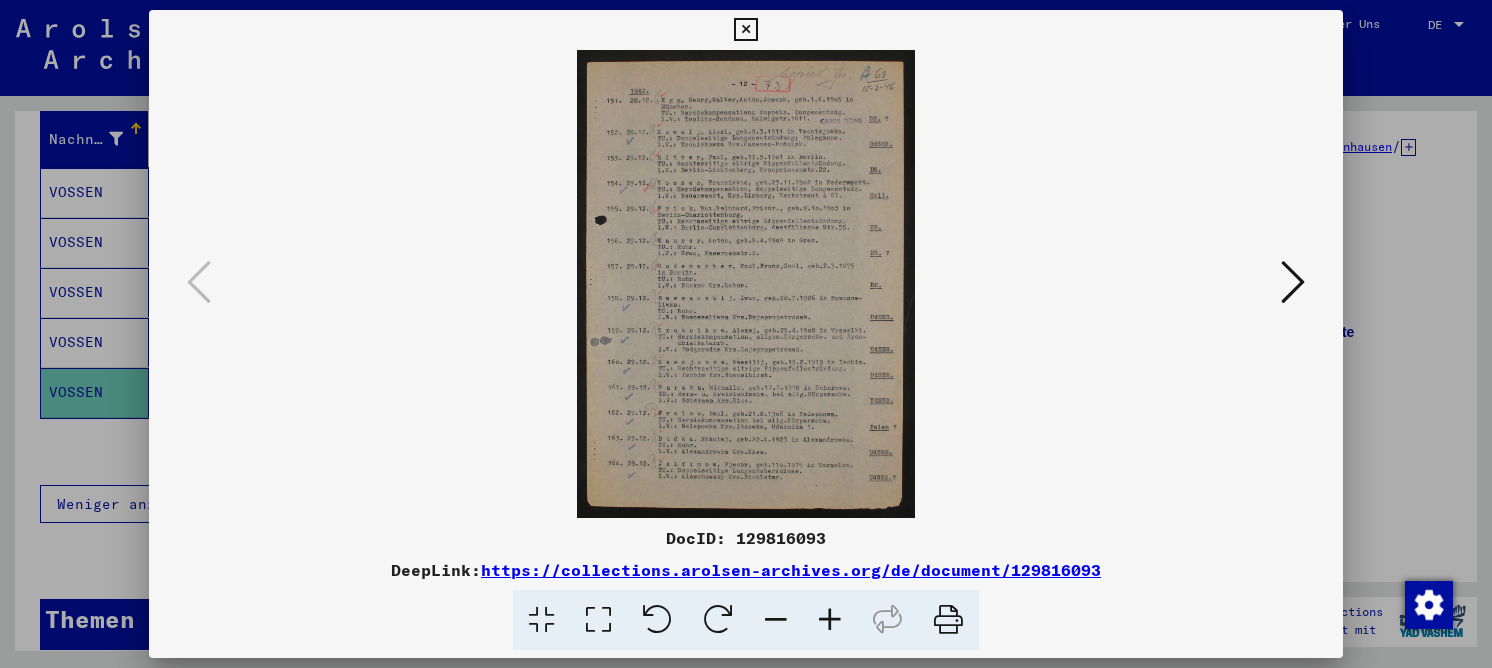 click at bounding box center (598, 620) 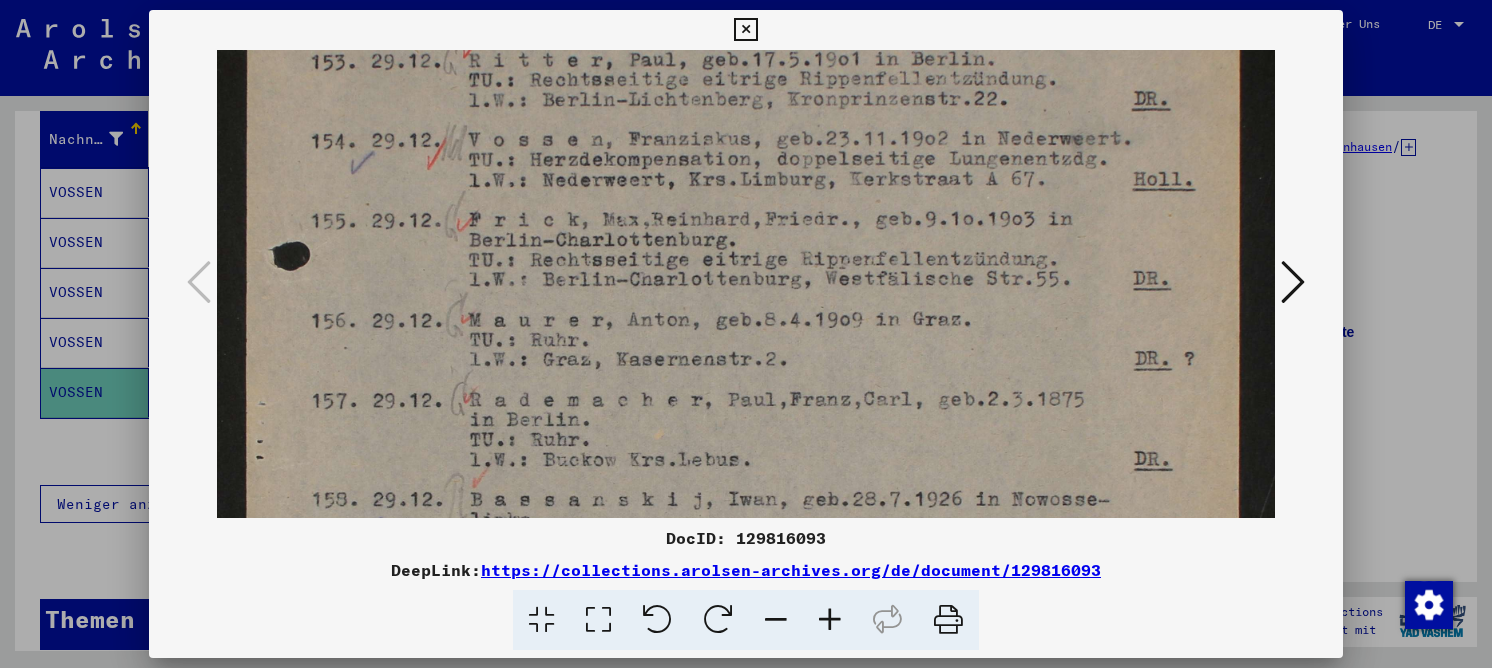 drag, startPoint x: 672, startPoint y: 453, endPoint x: 709, endPoint y: 140, distance: 315.17932 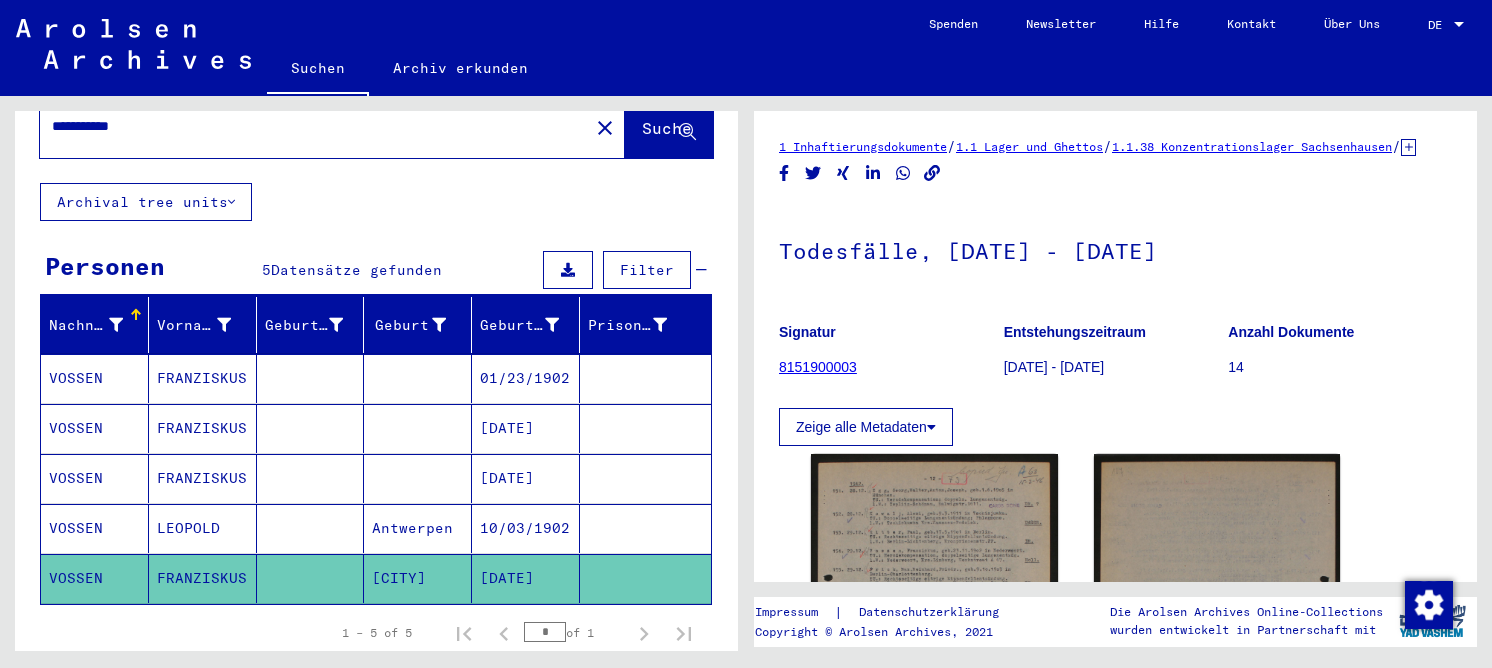 scroll, scrollTop: 0, scrollLeft: 0, axis: both 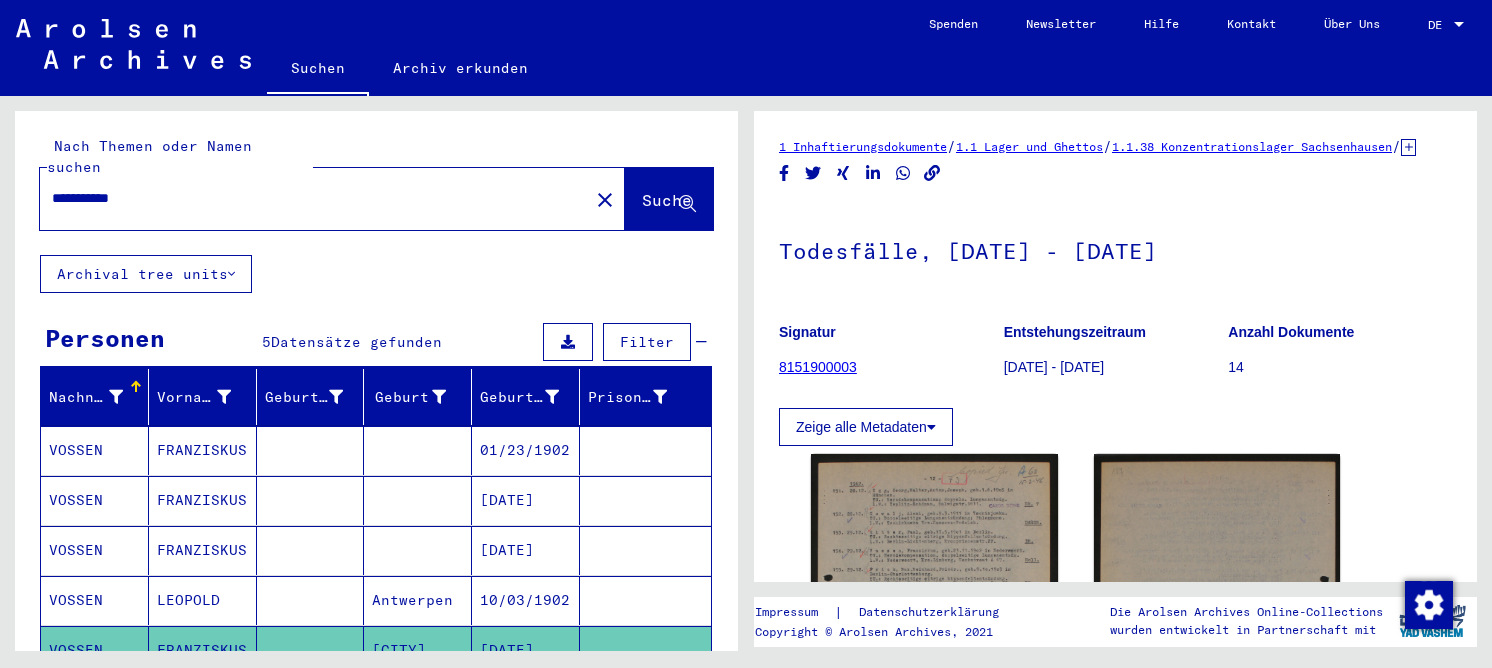 drag, startPoint x: 103, startPoint y: 167, endPoint x: 35, endPoint y: 157, distance: 68.73136 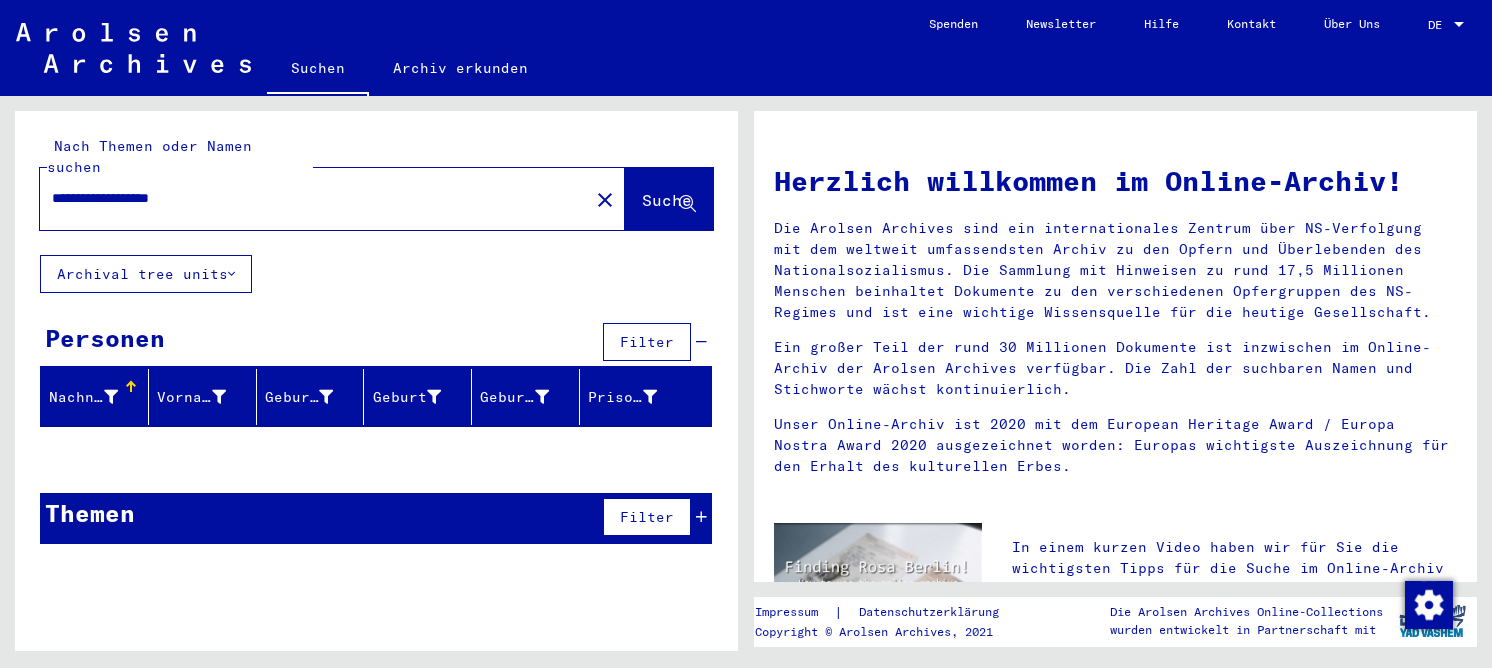 click on "**********" at bounding box center [308, 198] 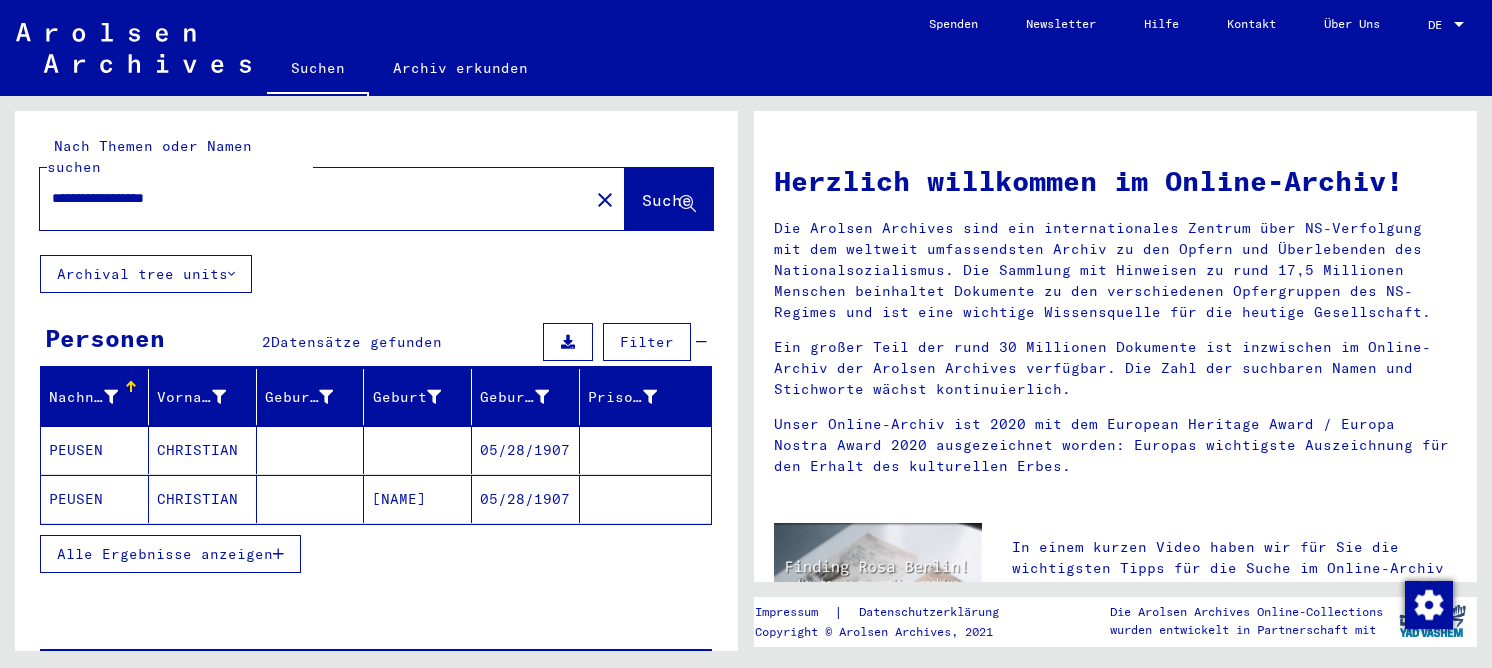 click on "PEUSEN" at bounding box center (95, 499) 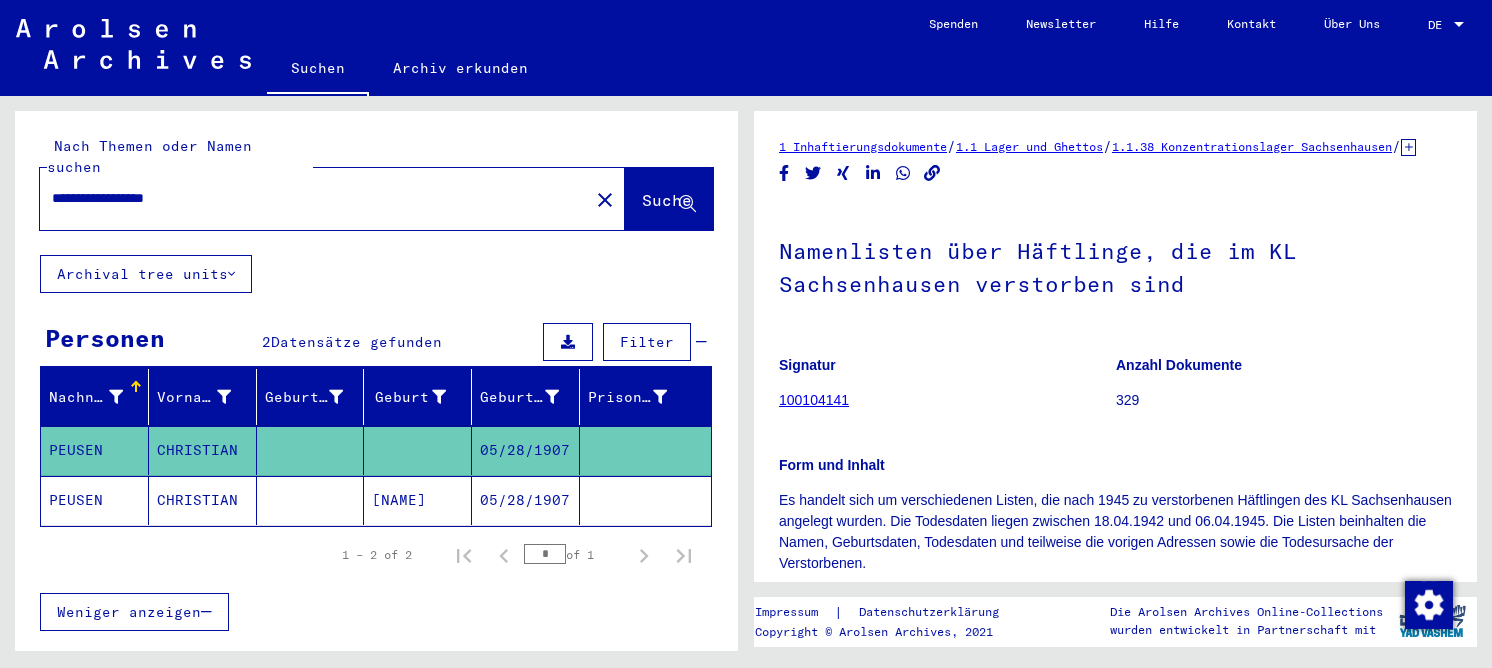 scroll, scrollTop: 0, scrollLeft: 0, axis: both 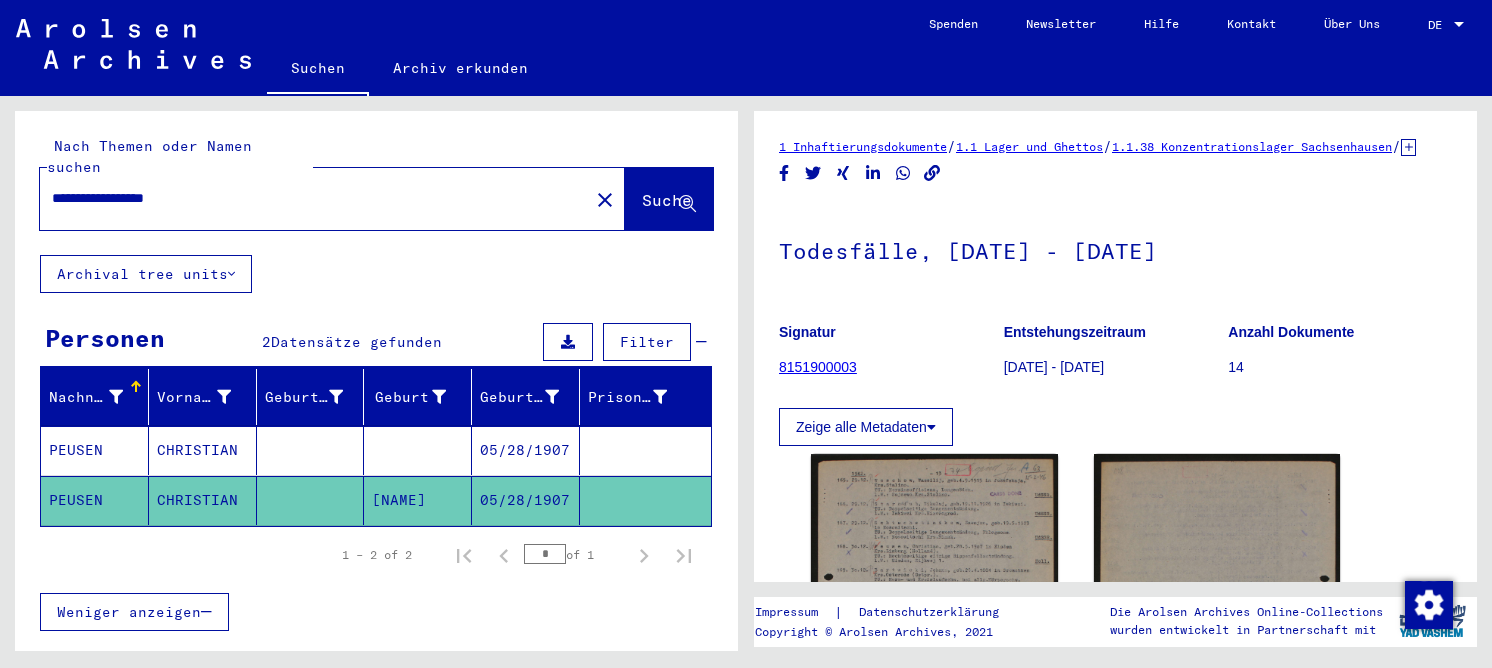 click on "05/28/1907" at bounding box center (526, 500) 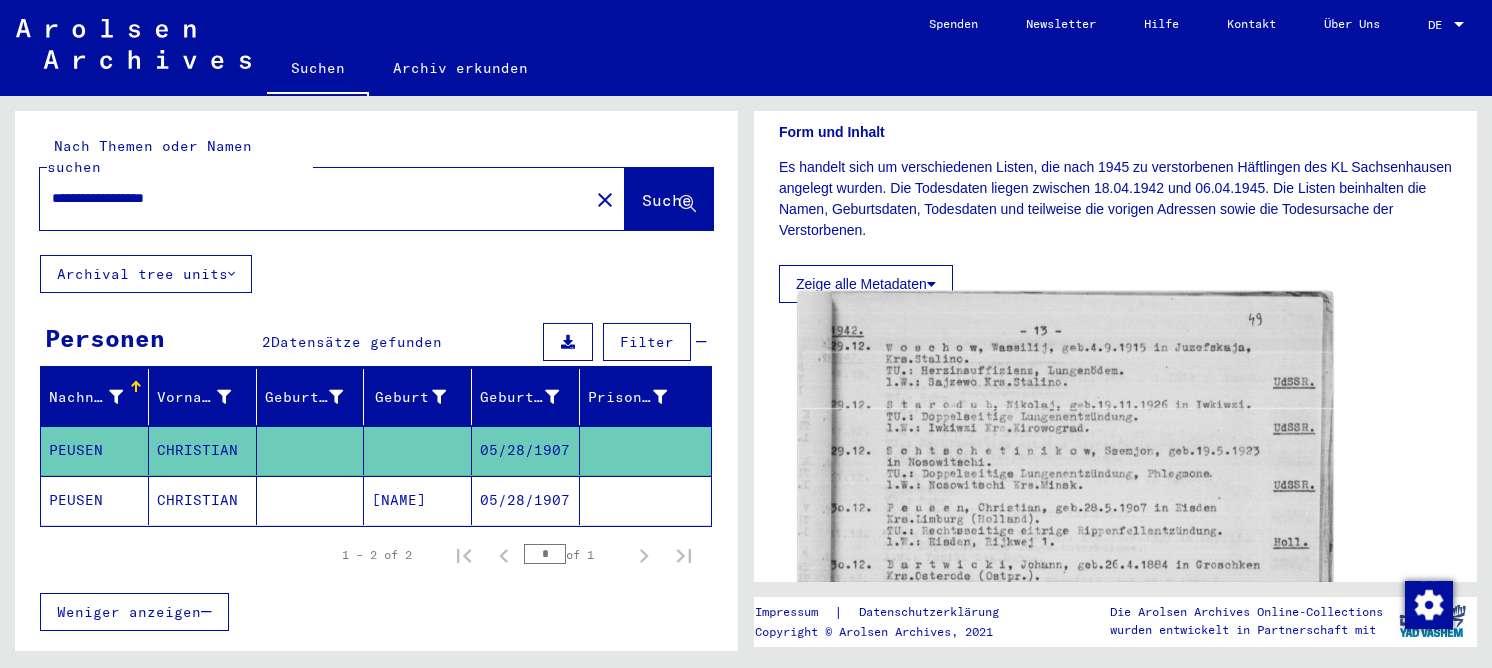 scroll, scrollTop: 400, scrollLeft: 0, axis: vertical 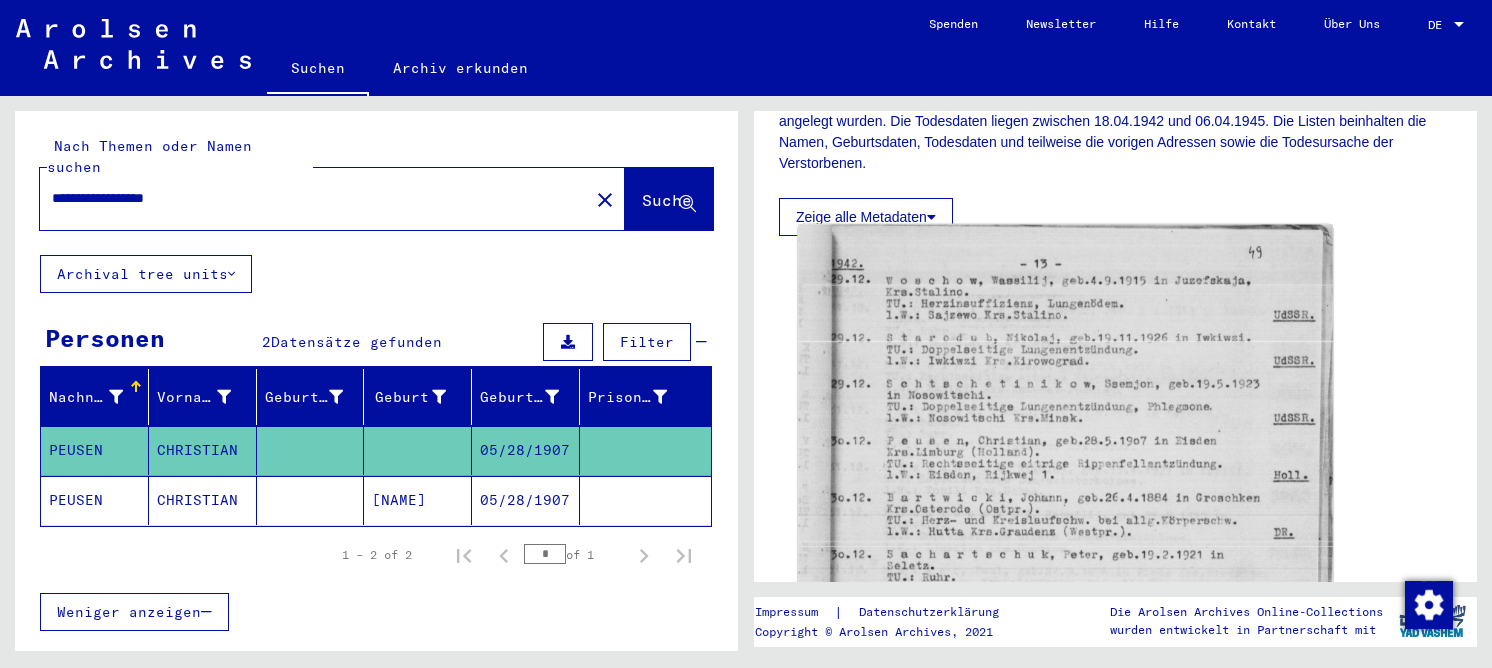 click 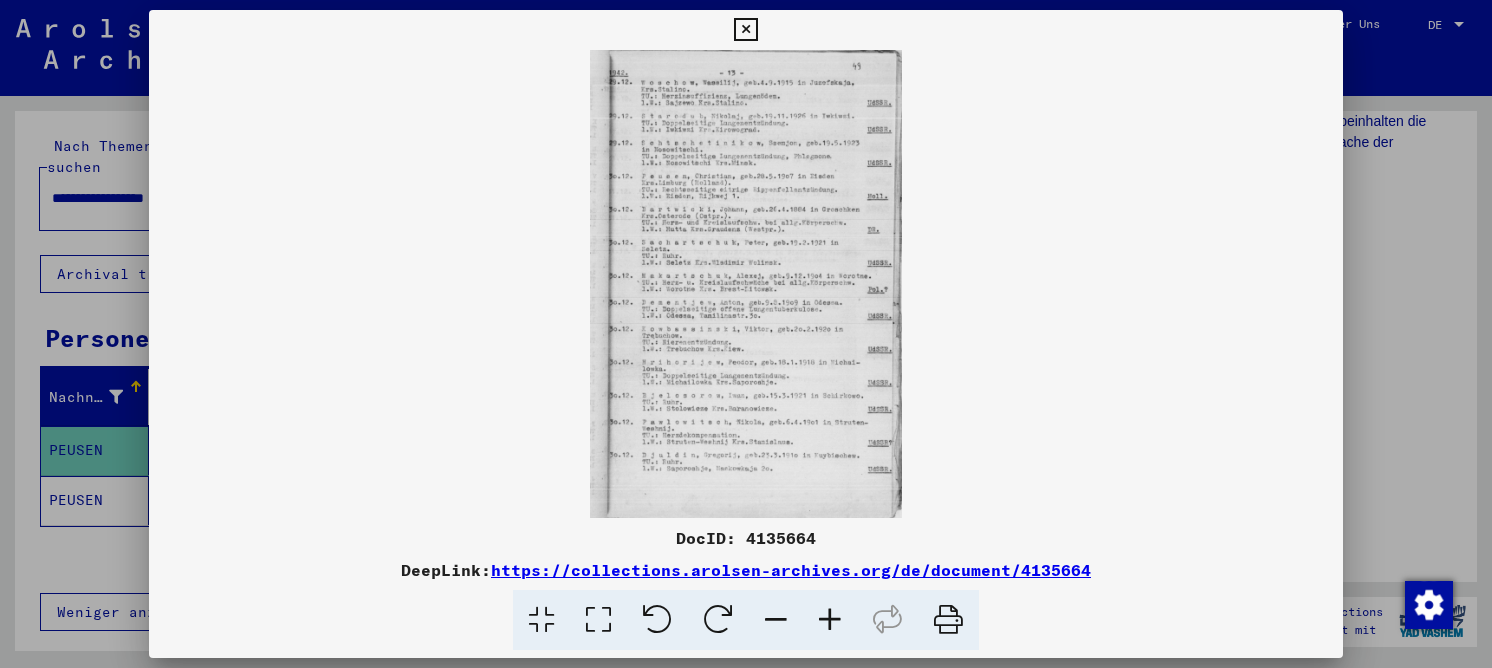 click at bounding box center [598, 620] 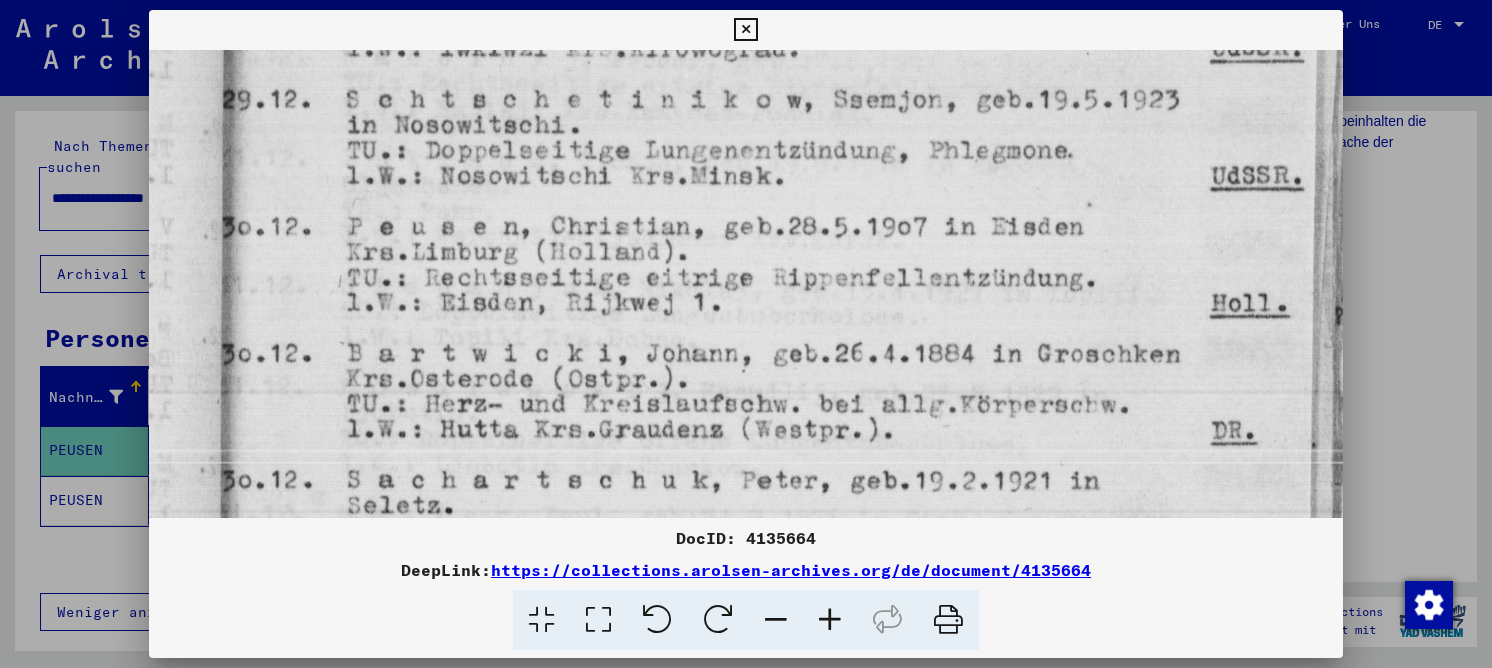drag, startPoint x: 656, startPoint y: 383, endPoint x: 663, endPoint y: 75, distance: 308.07953 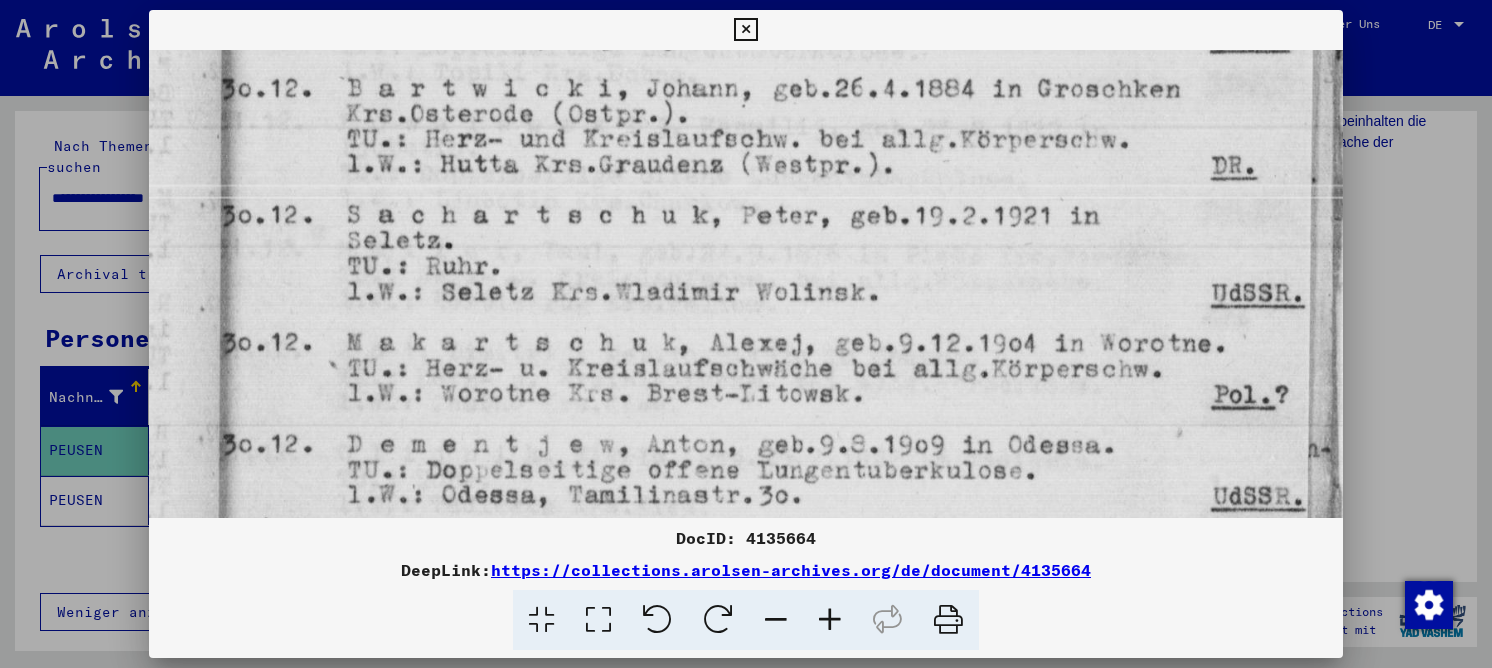 drag, startPoint x: 631, startPoint y: 310, endPoint x: 679, endPoint y: 73, distance: 241.8119 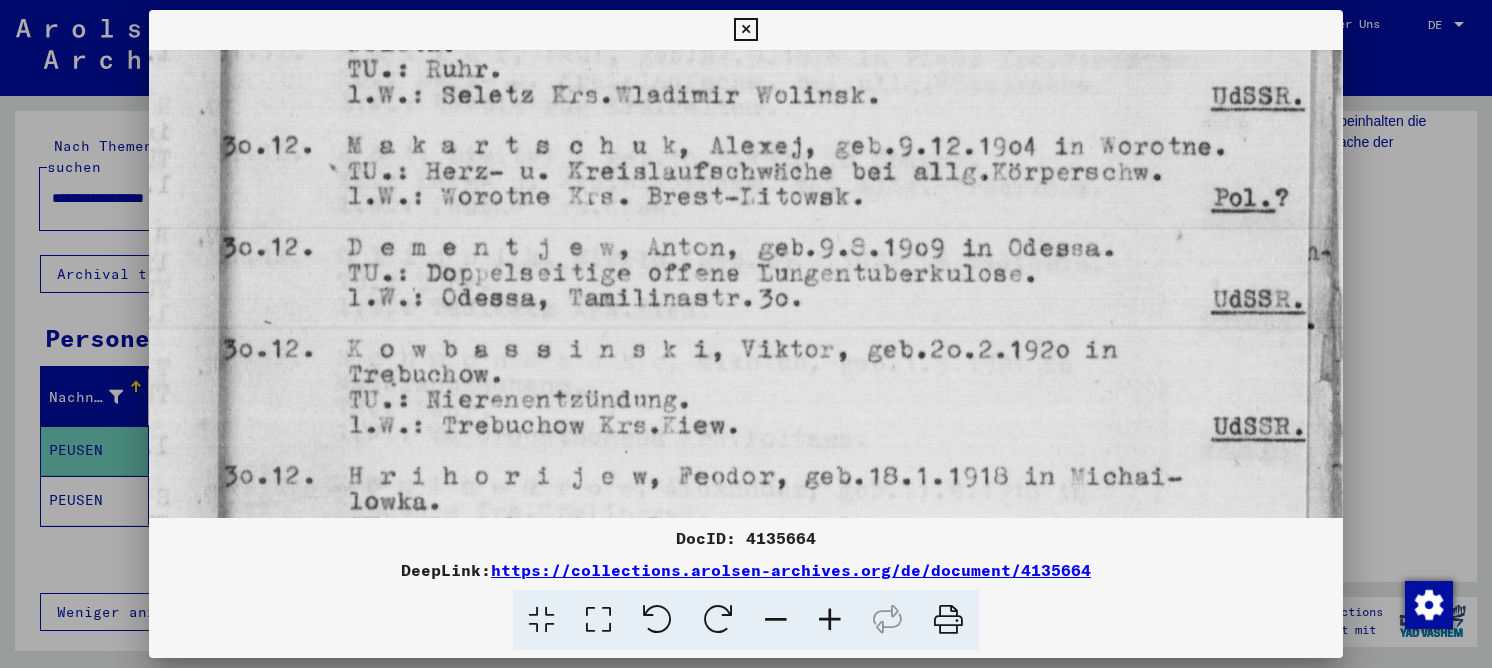 drag, startPoint x: 631, startPoint y: 314, endPoint x: 667, endPoint y: 166, distance: 152.31546 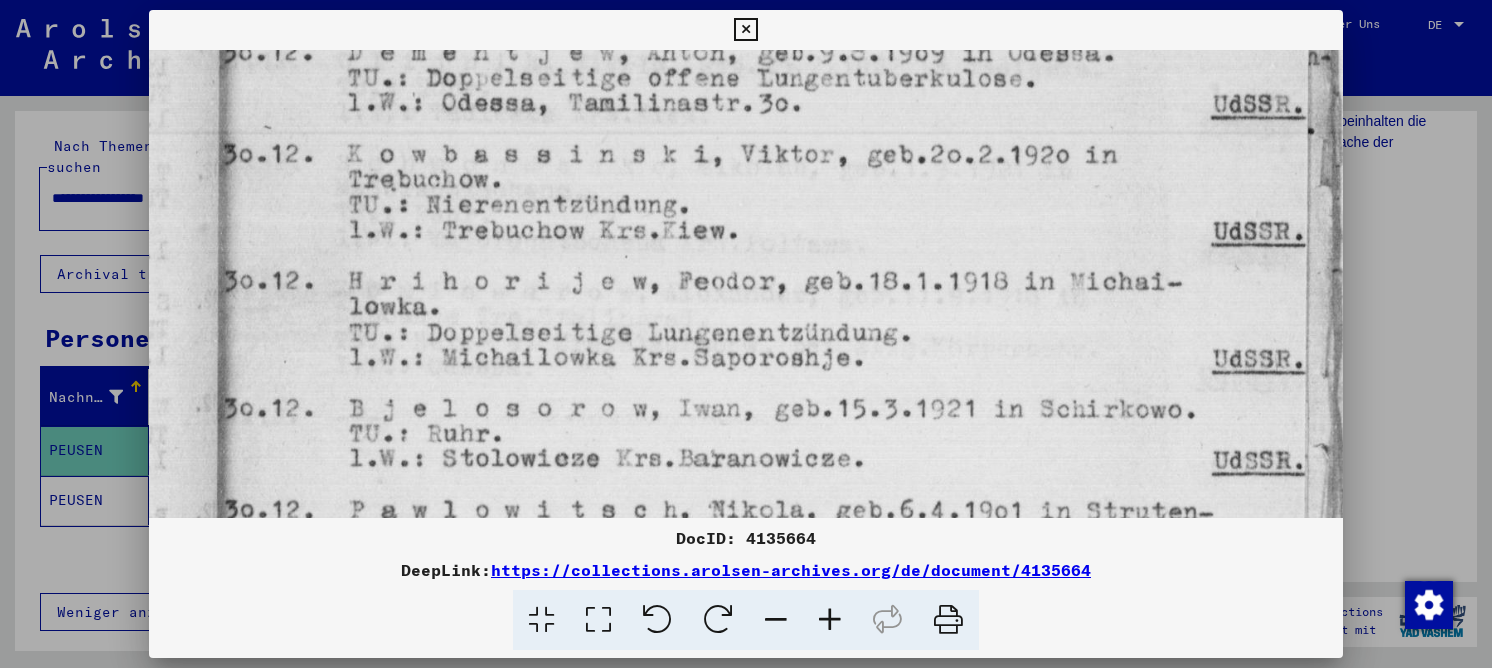 drag, startPoint x: 630, startPoint y: 234, endPoint x: 670, endPoint y: 123, distance: 117.98729 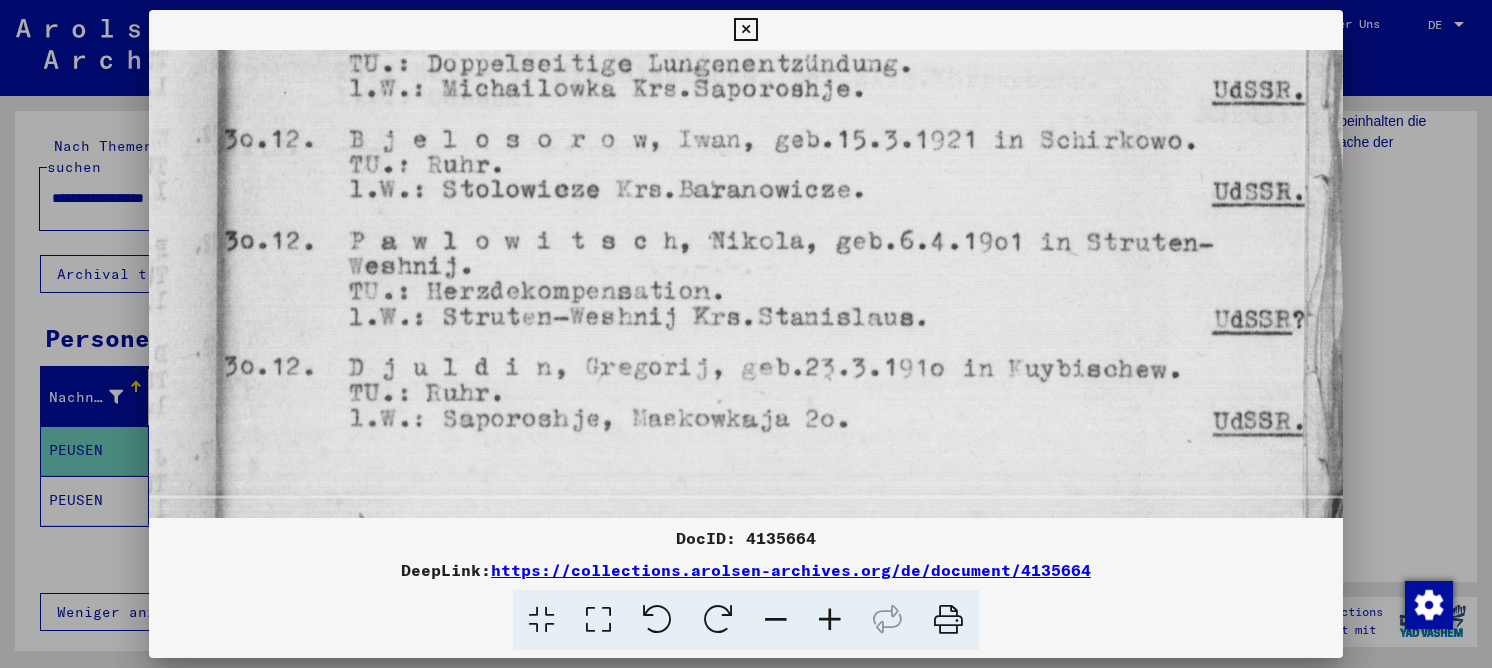 drag, startPoint x: 627, startPoint y: 275, endPoint x: 681, endPoint y: 71, distance: 211.02606 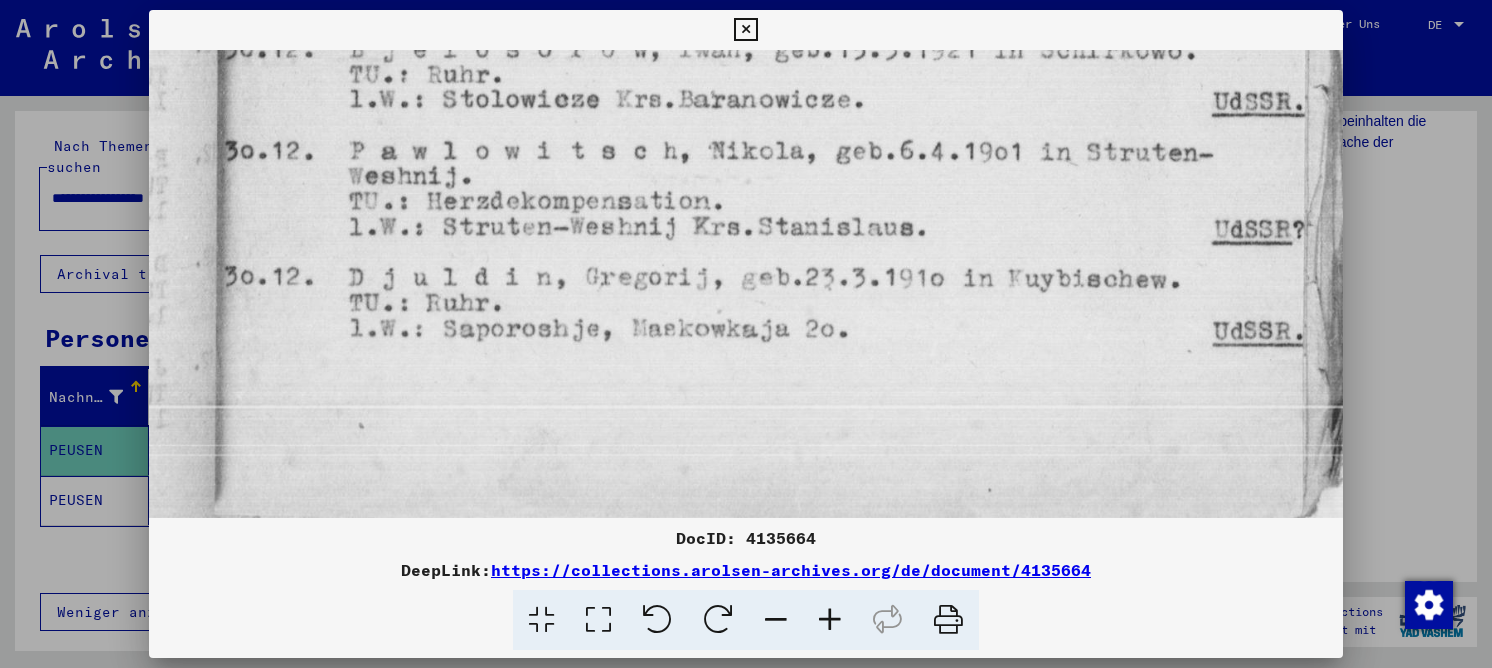 drag, startPoint x: 677, startPoint y: 206, endPoint x: 712, endPoint y: 146, distance: 69.46222 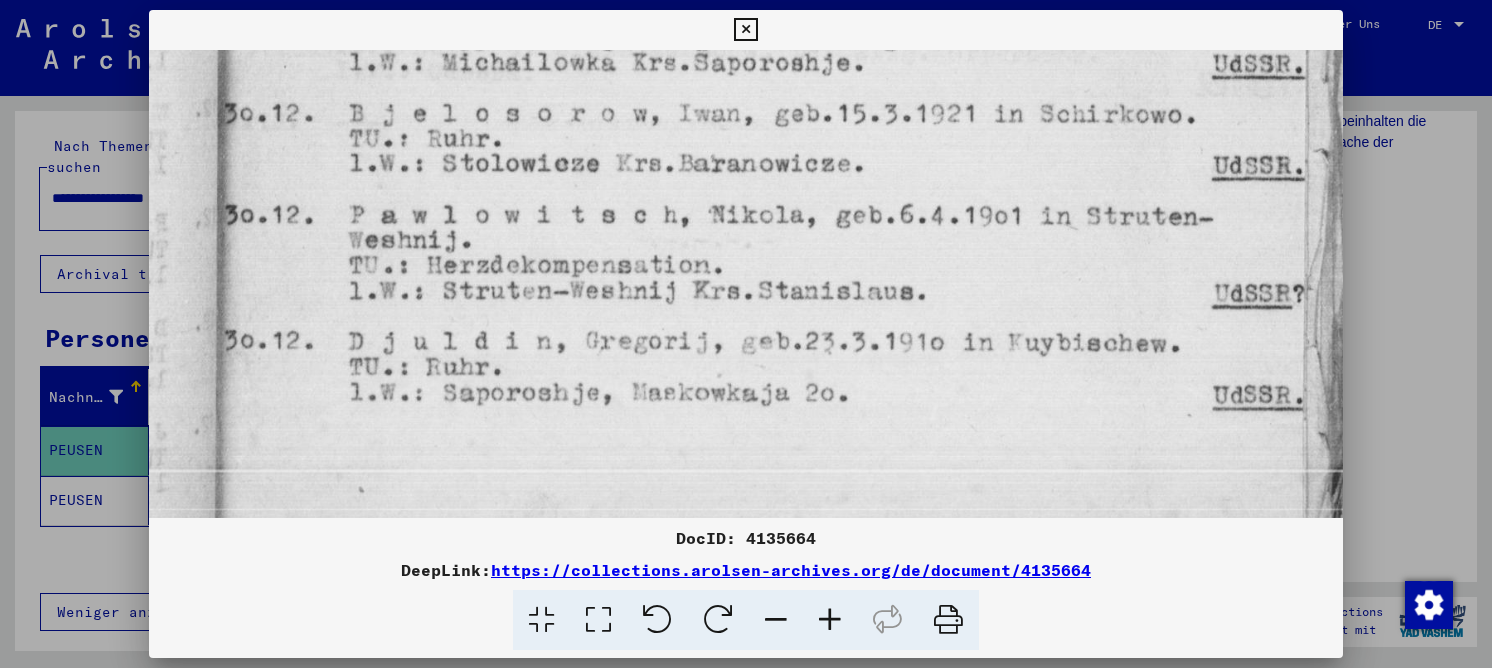 drag, startPoint x: 703, startPoint y: 217, endPoint x: 701, endPoint y: 301, distance: 84.0238 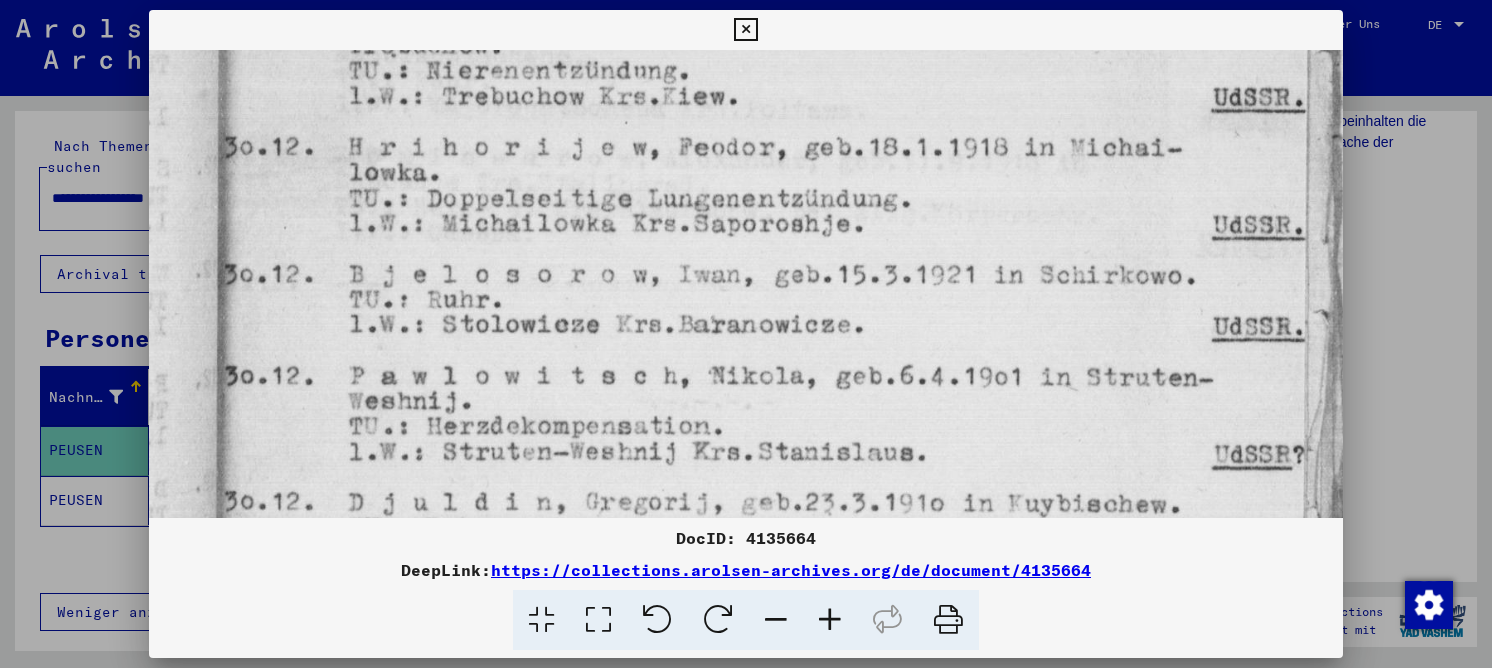 drag, startPoint x: 689, startPoint y: 198, endPoint x: 689, endPoint y: 340, distance: 142 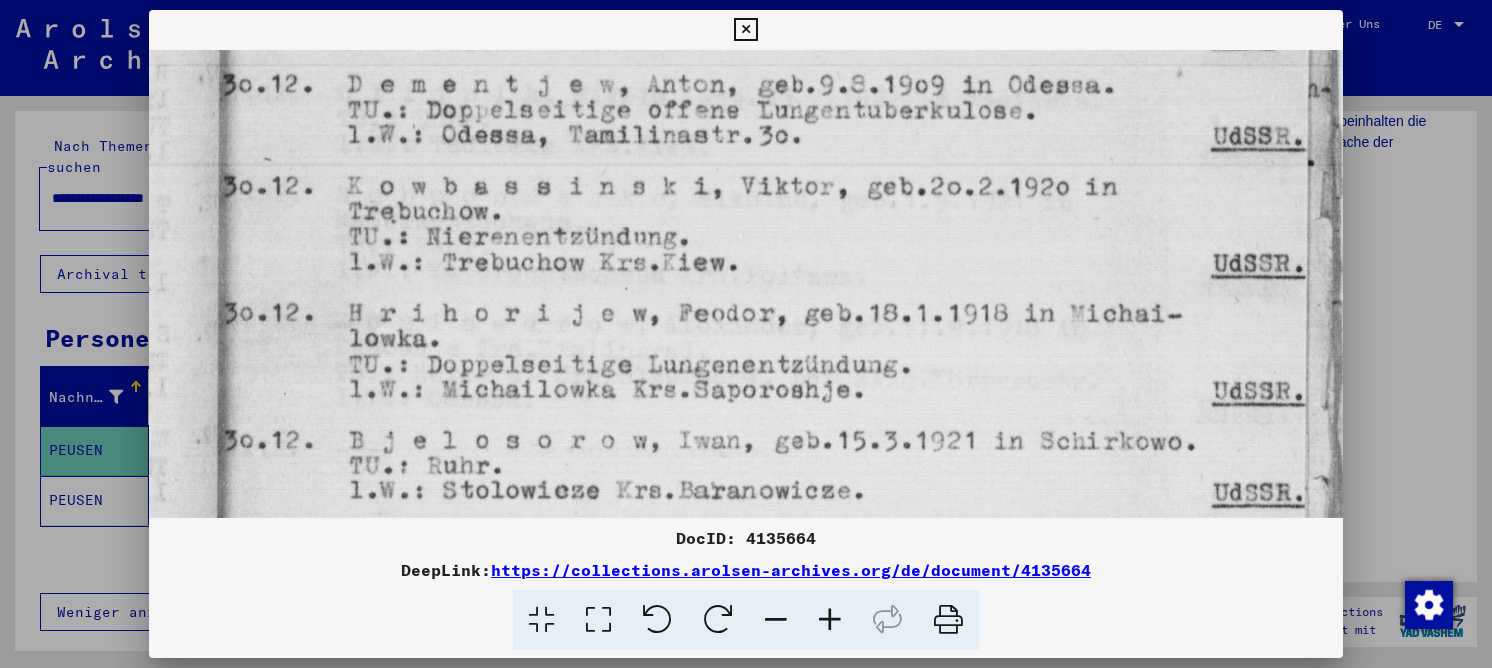 drag, startPoint x: 679, startPoint y: 359, endPoint x: 680, endPoint y: 404, distance: 45.01111 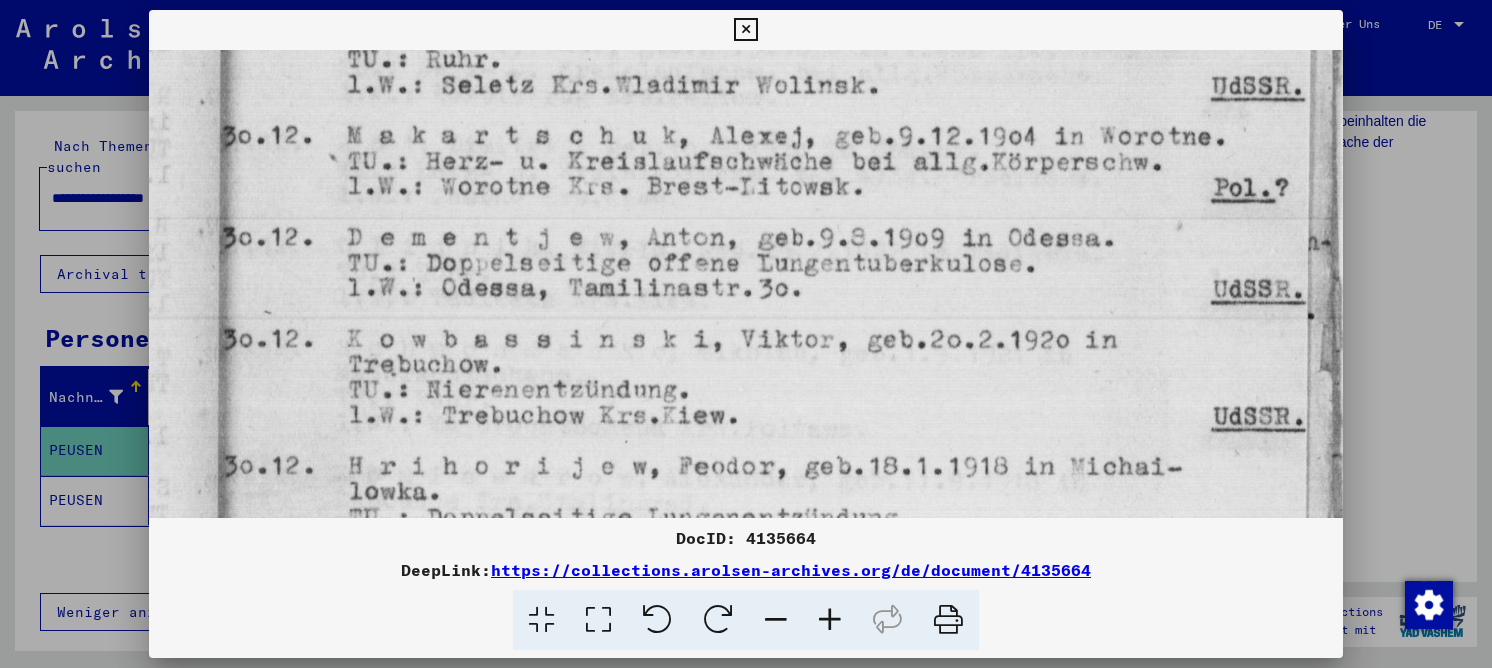 scroll, scrollTop: 635, scrollLeft: 0, axis: vertical 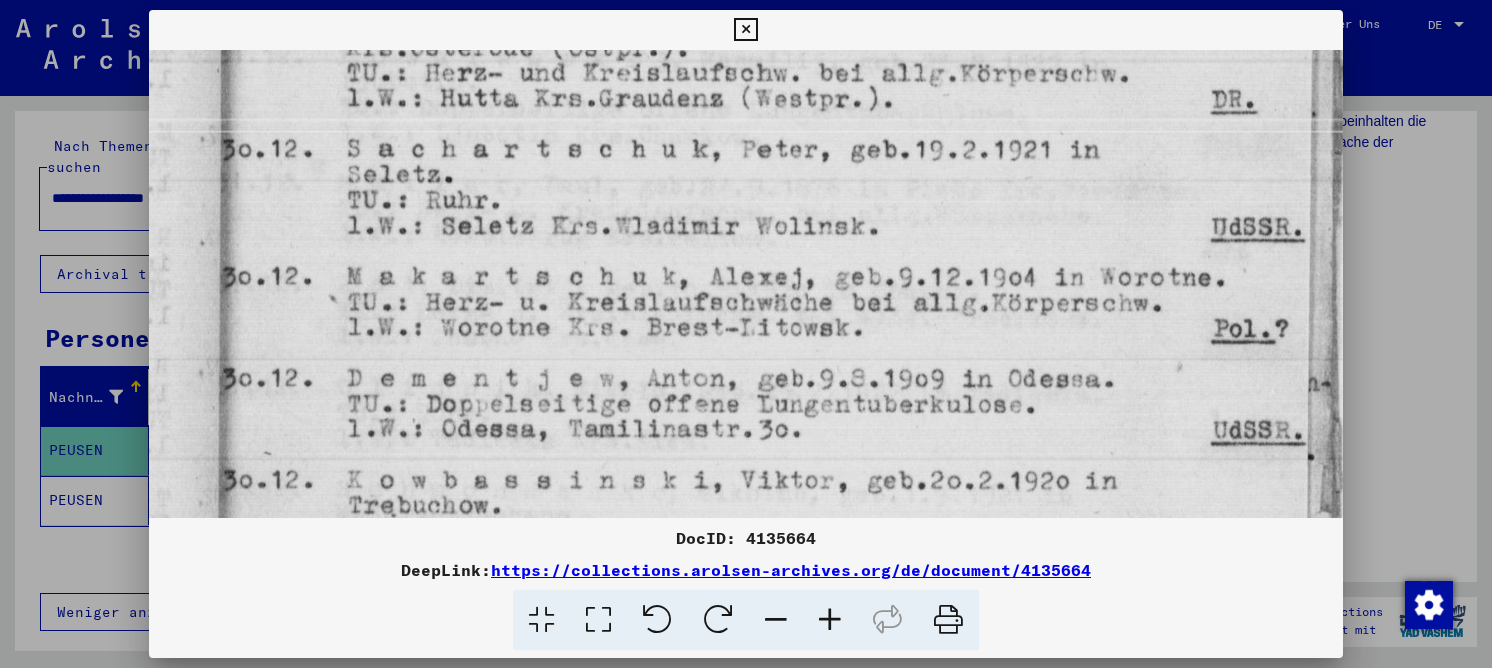 drag, startPoint x: 454, startPoint y: 188, endPoint x: 456, endPoint y: 376, distance: 188.01064 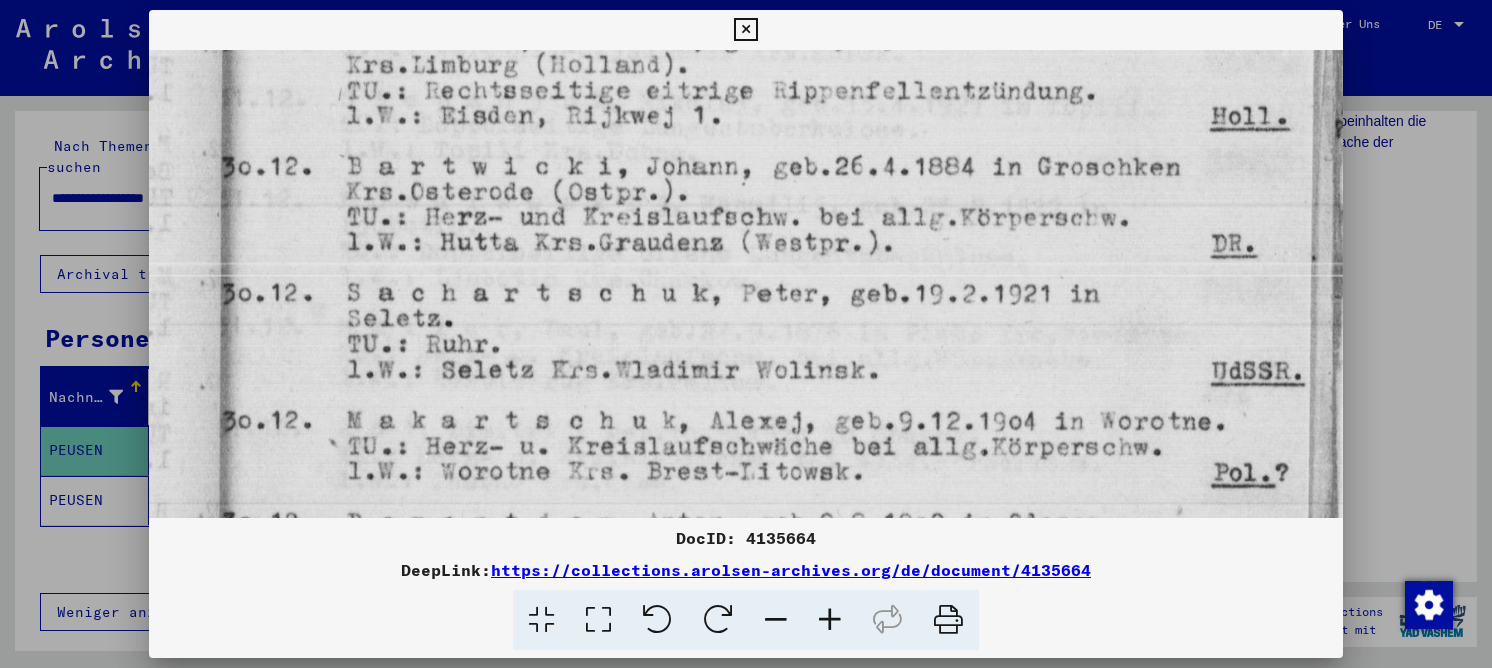 drag, startPoint x: 475, startPoint y: 191, endPoint x: 480, endPoint y: 297, distance: 106.11786 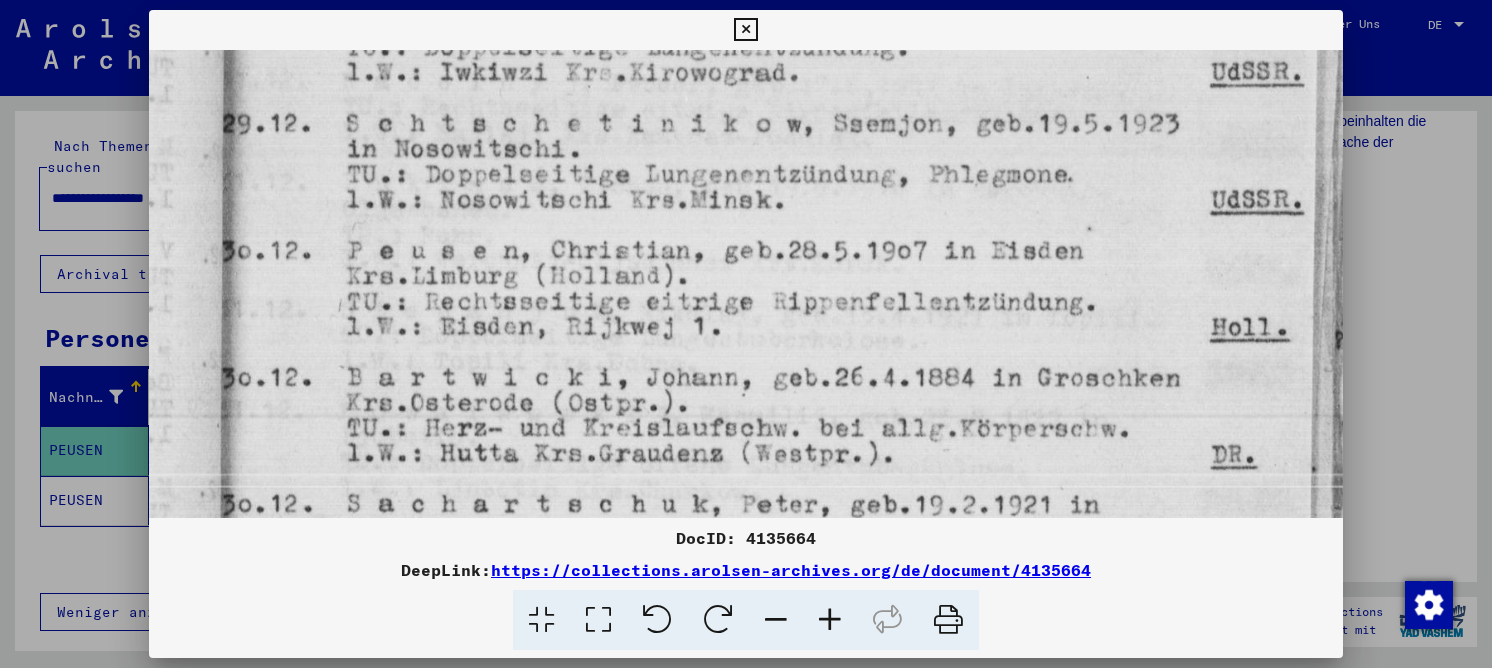 drag, startPoint x: 460, startPoint y: 156, endPoint x: 497, endPoint y: 322, distance: 170.07352 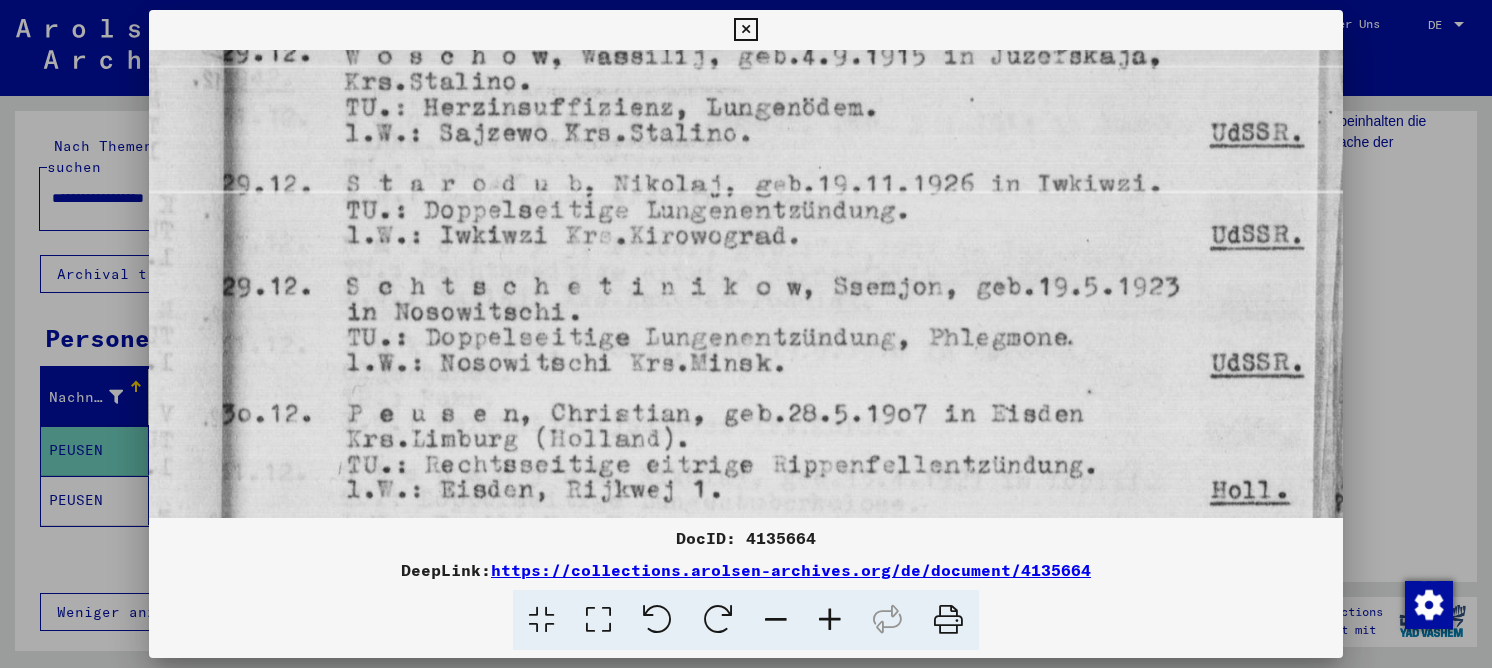 drag, startPoint x: 497, startPoint y: 226, endPoint x: 509, endPoint y: 314, distance: 88.814415 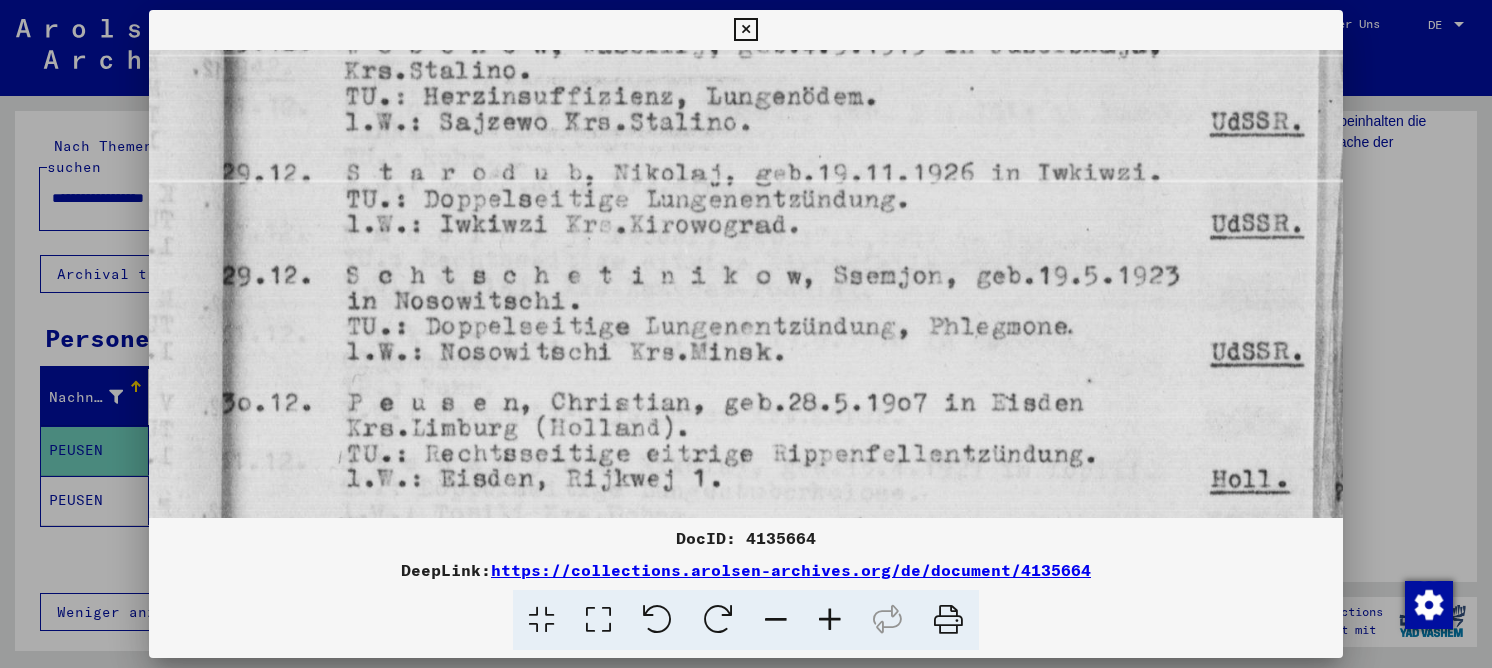 scroll, scrollTop: 0, scrollLeft: 0, axis: both 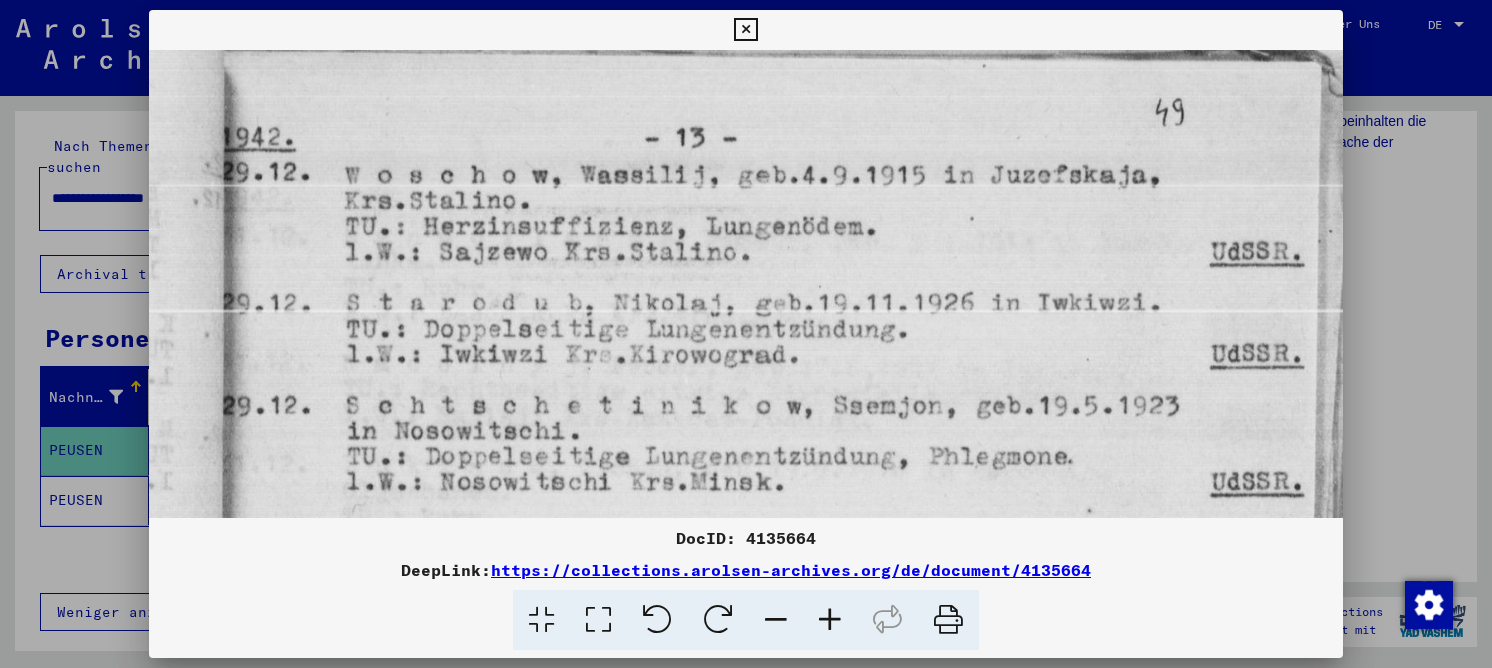 drag, startPoint x: 511, startPoint y: 187, endPoint x: 539, endPoint y: 353, distance: 168.34488 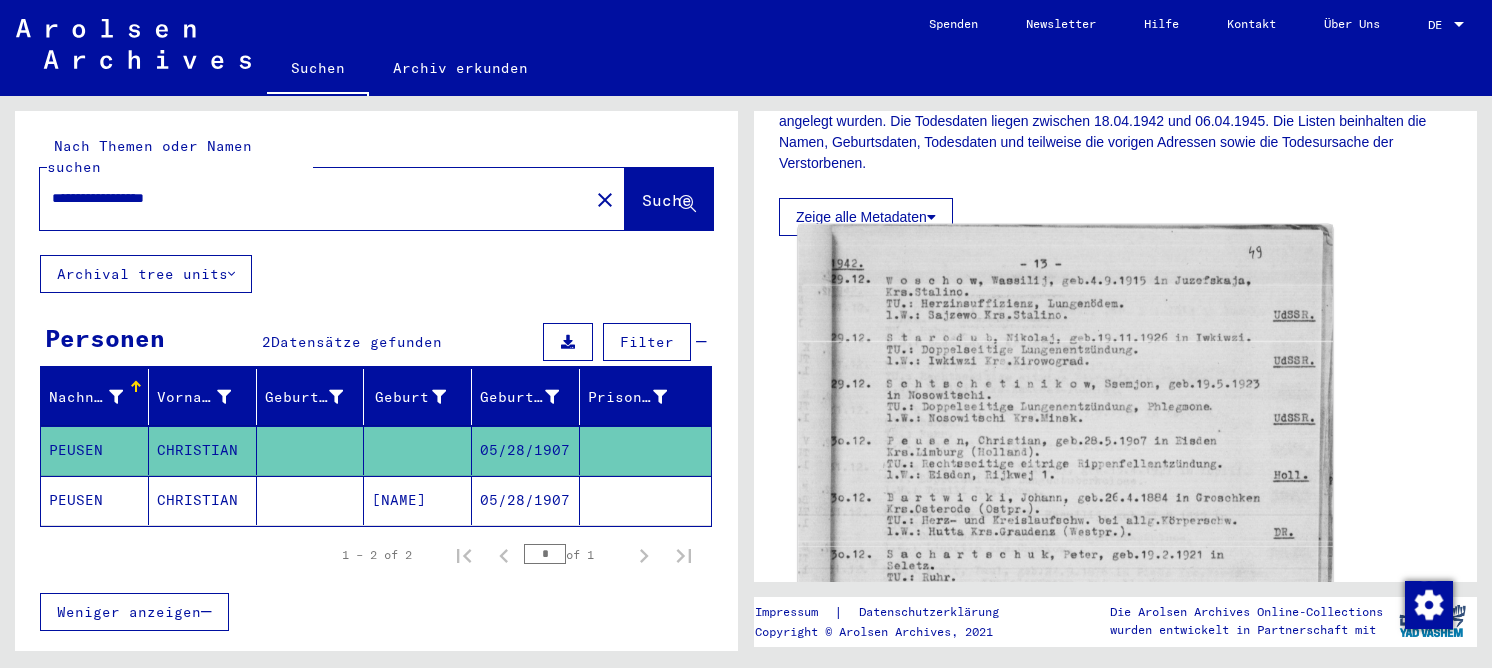 click 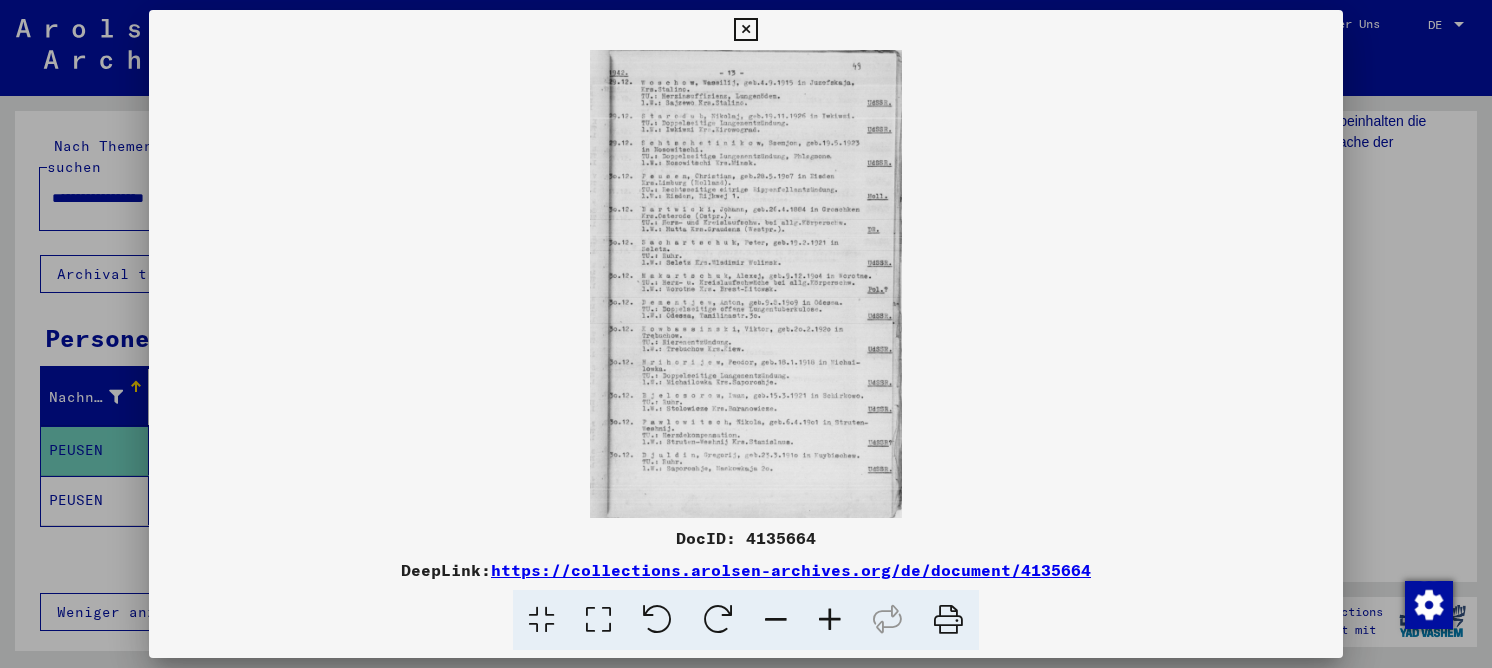 click at bounding box center [598, 620] 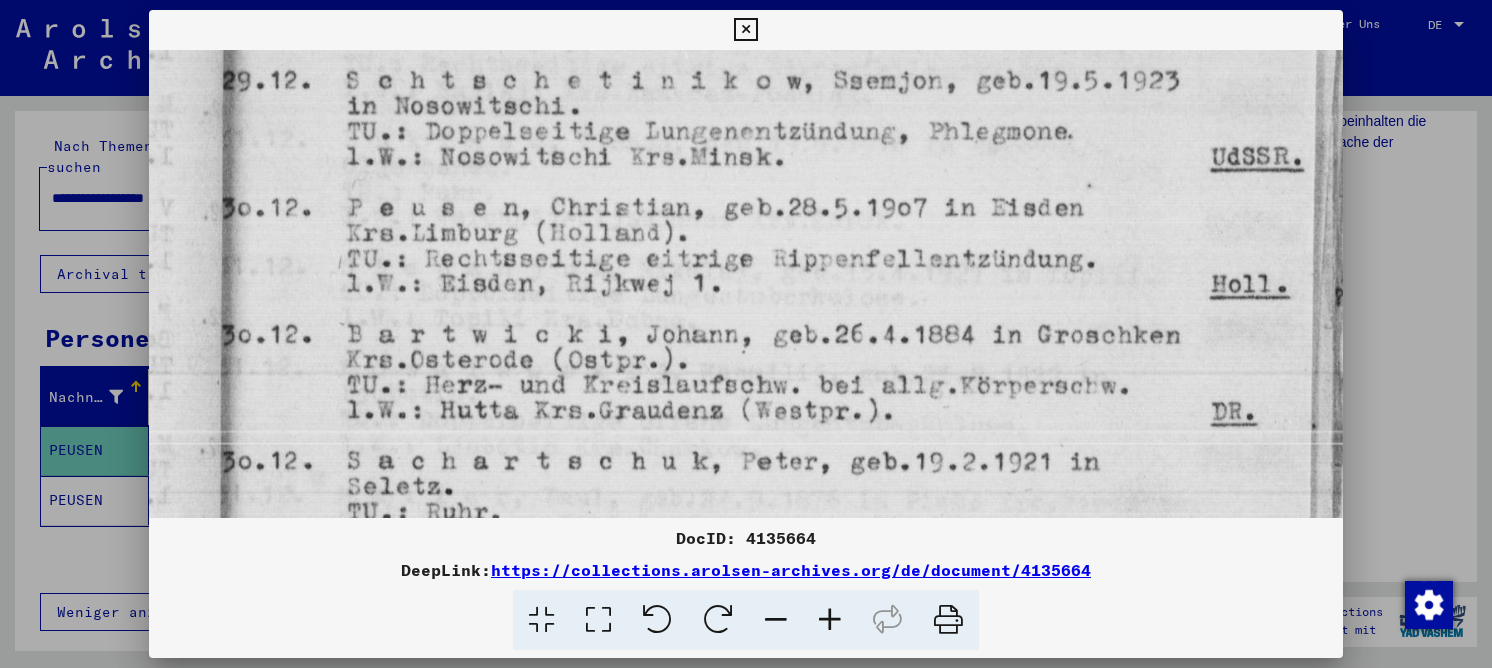 drag, startPoint x: 460, startPoint y: 328, endPoint x: 440, endPoint y: 4, distance: 324.6167 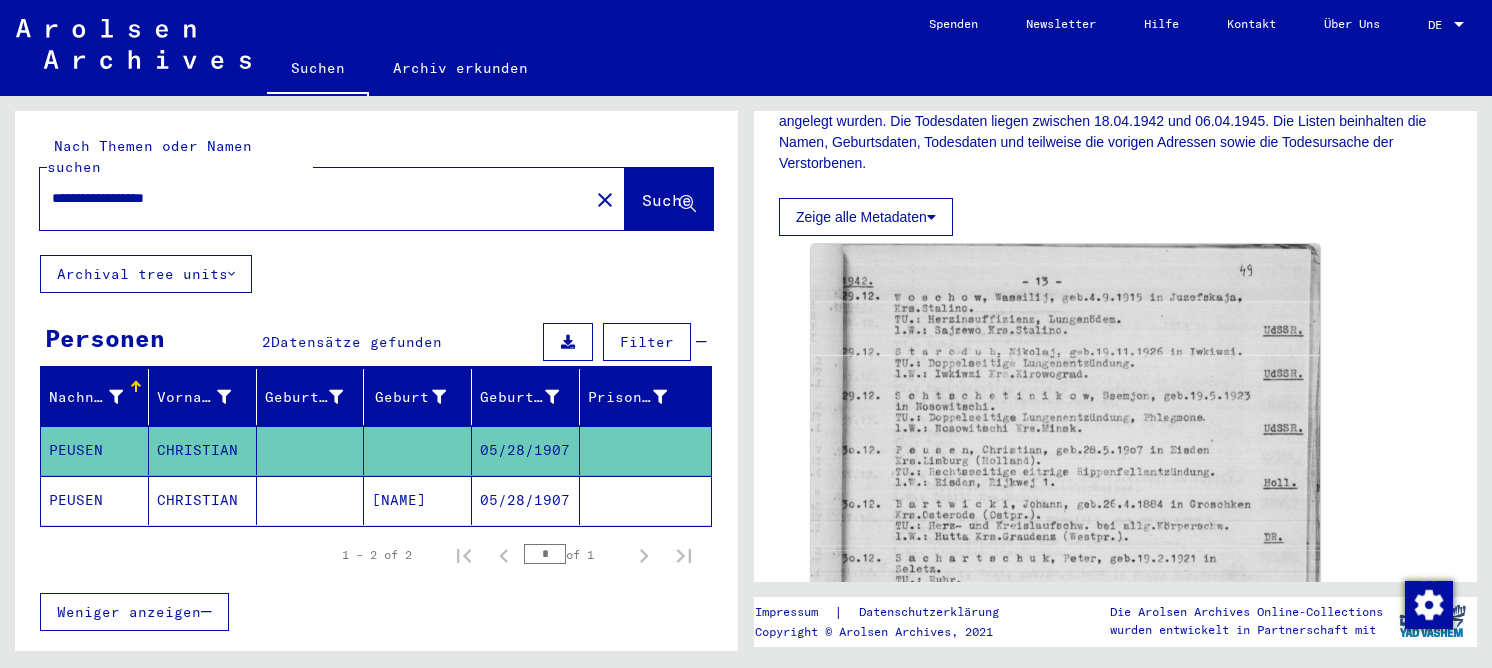 drag, startPoint x: 221, startPoint y: 178, endPoint x: 29, endPoint y: 172, distance: 192.09373 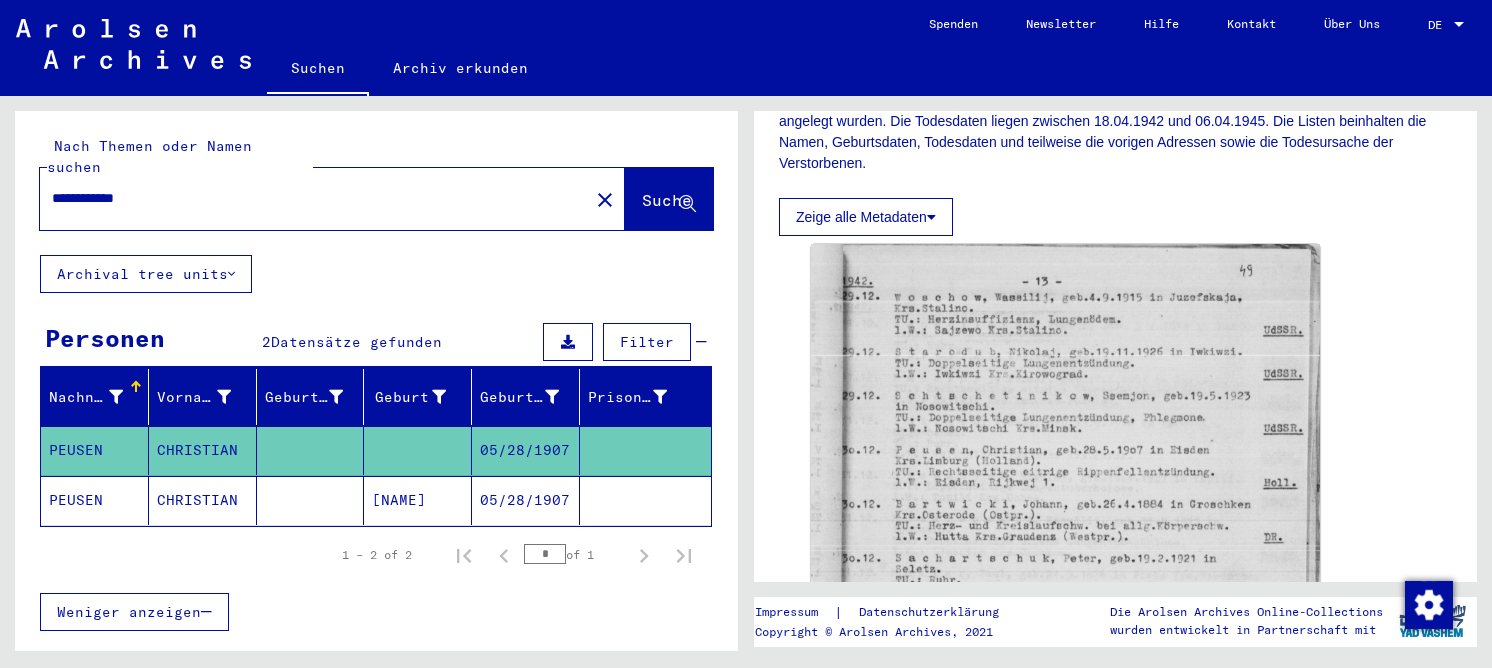 scroll, scrollTop: 0, scrollLeft: 0, axis: both 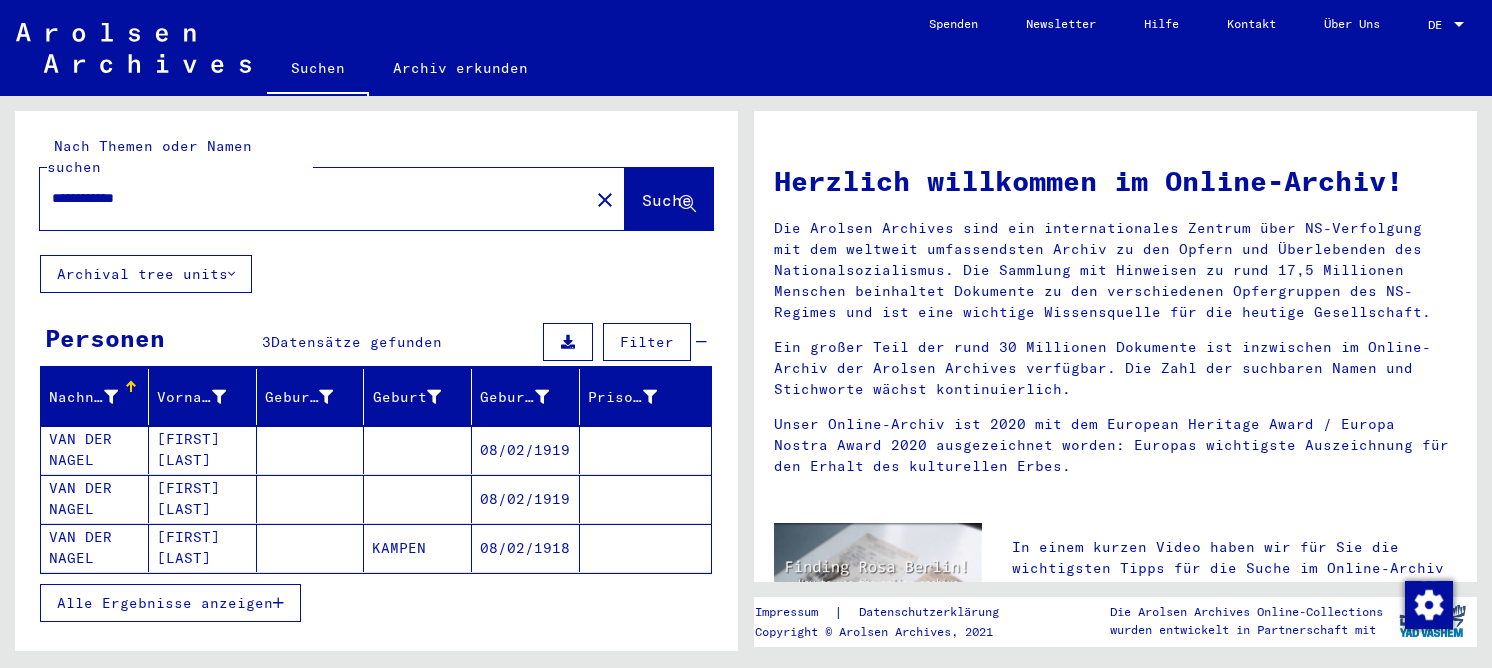 click on "[FIRST] [LAST]" at bounding box center [203, 499] 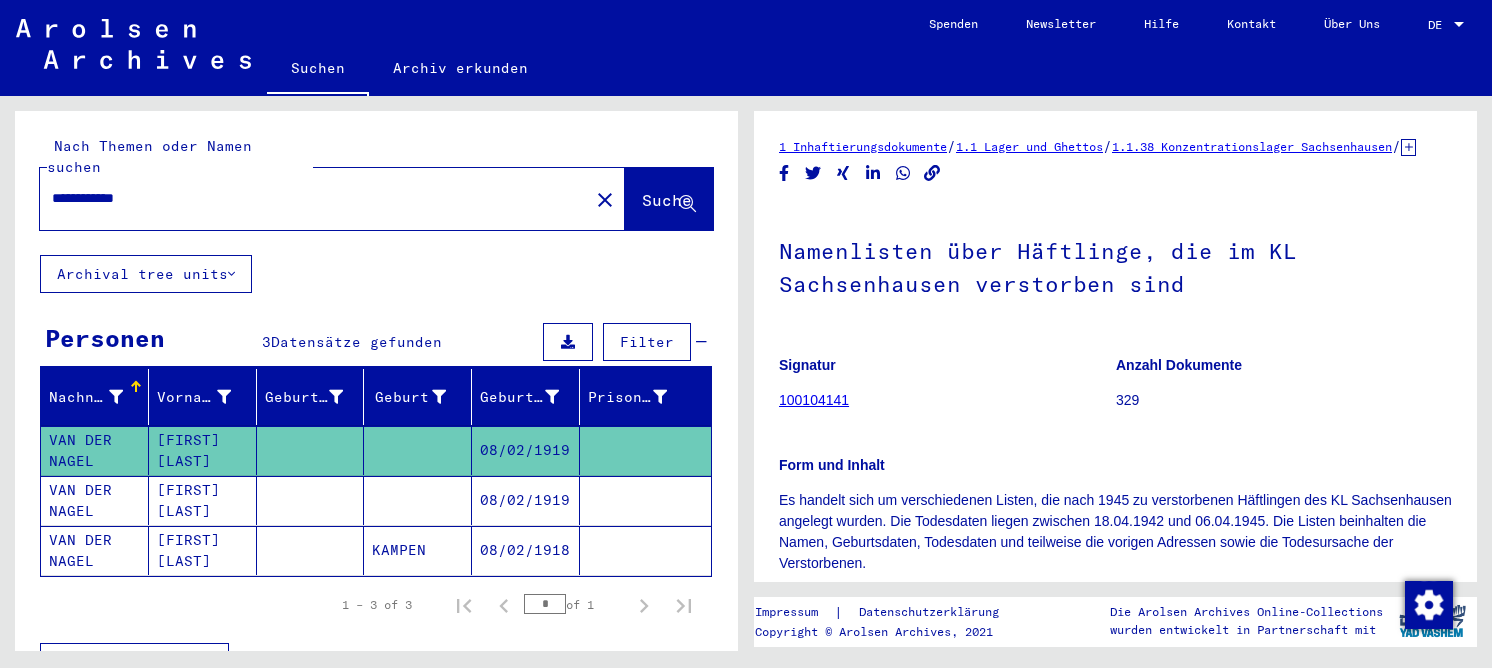 click on "VAN DER NAGEL" at bounding box center (95, 550) 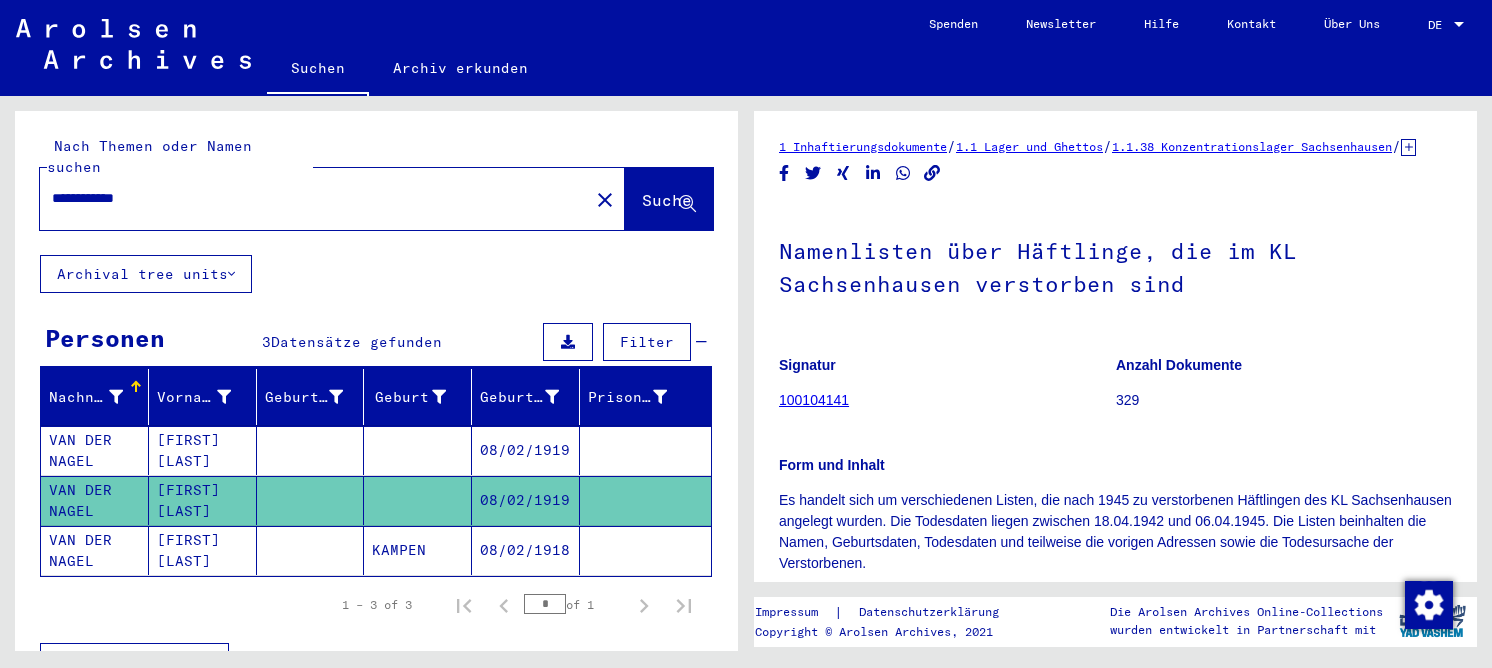 click on "KAMPEN" 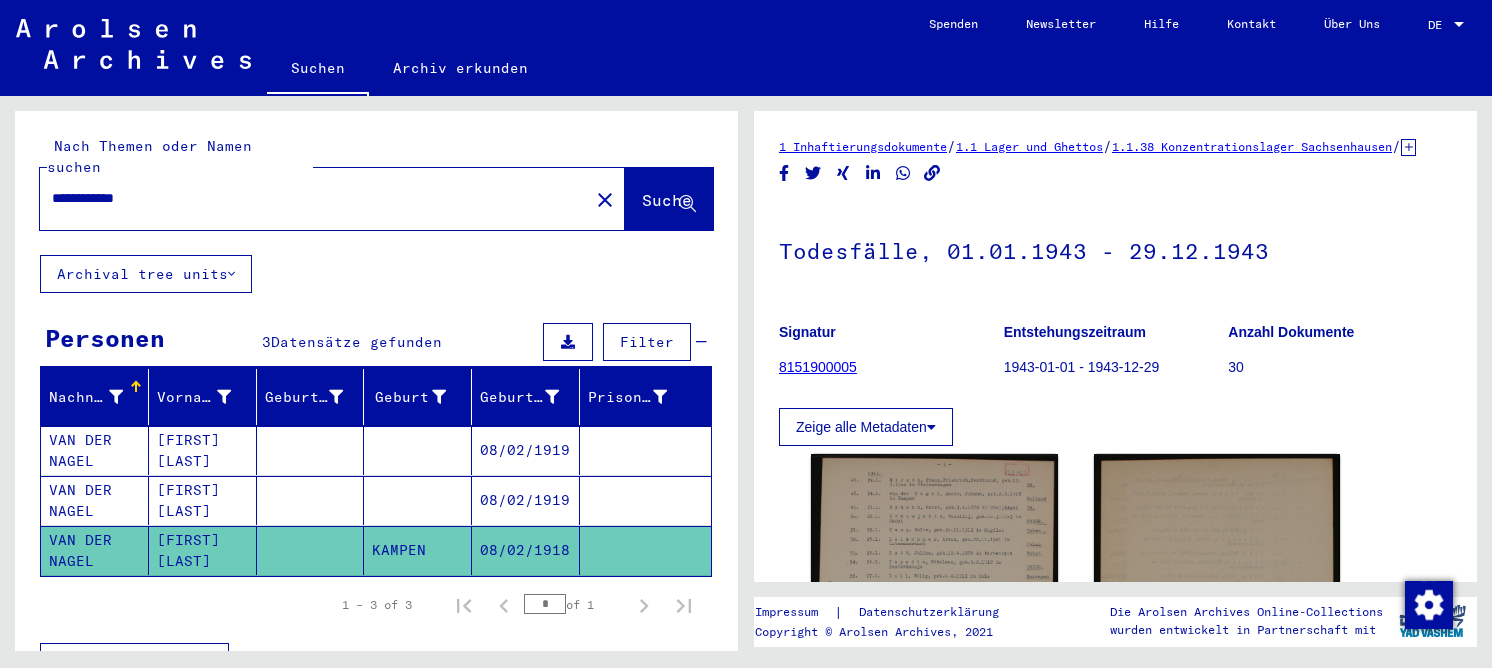 click on "08/02/1919" at bounding box center [526, 500] 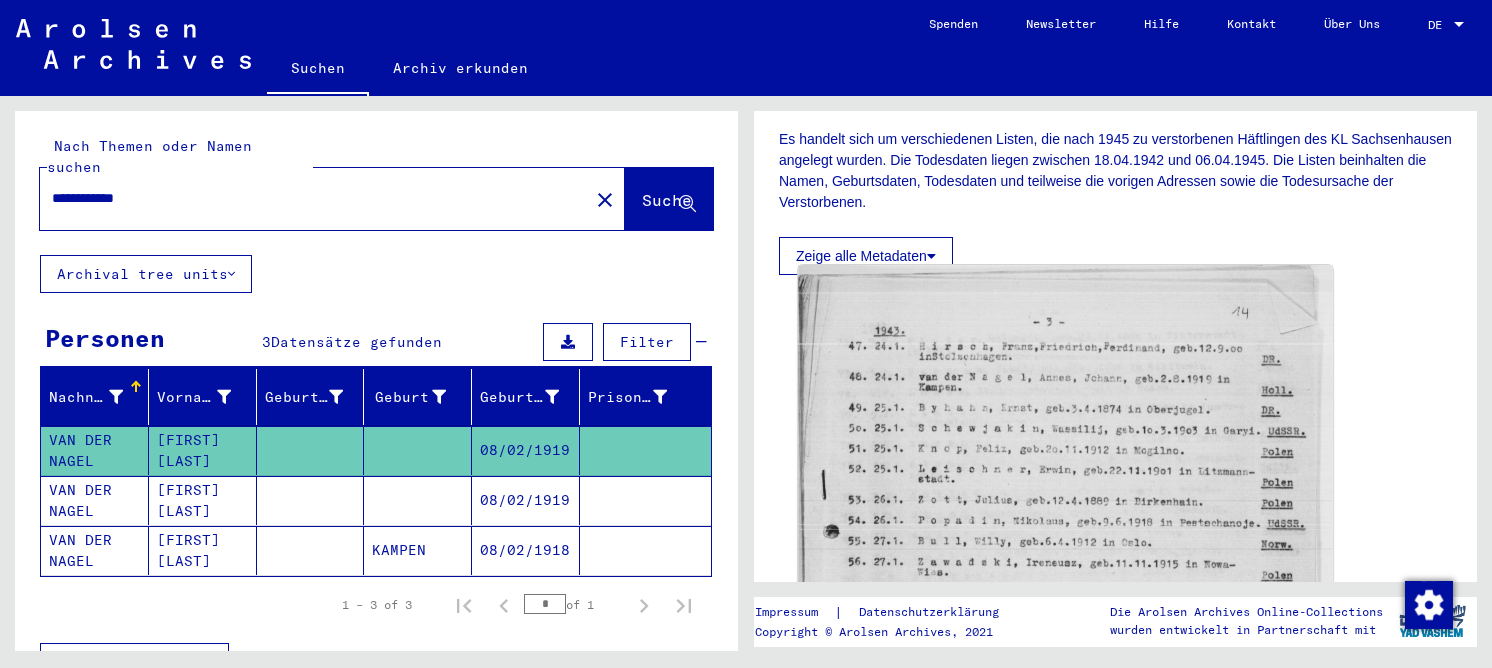 scroll, scrollTop: 500, scrollLeft: 0, axis: vertical 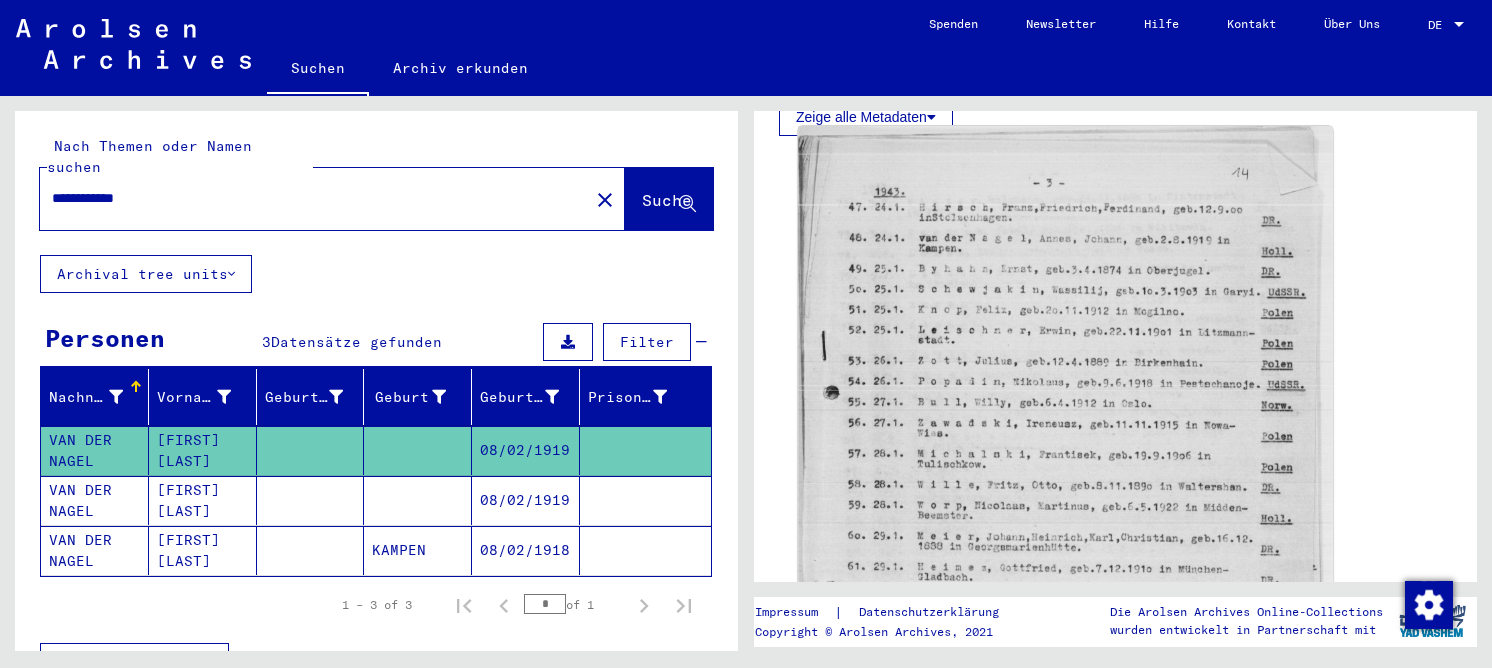 click 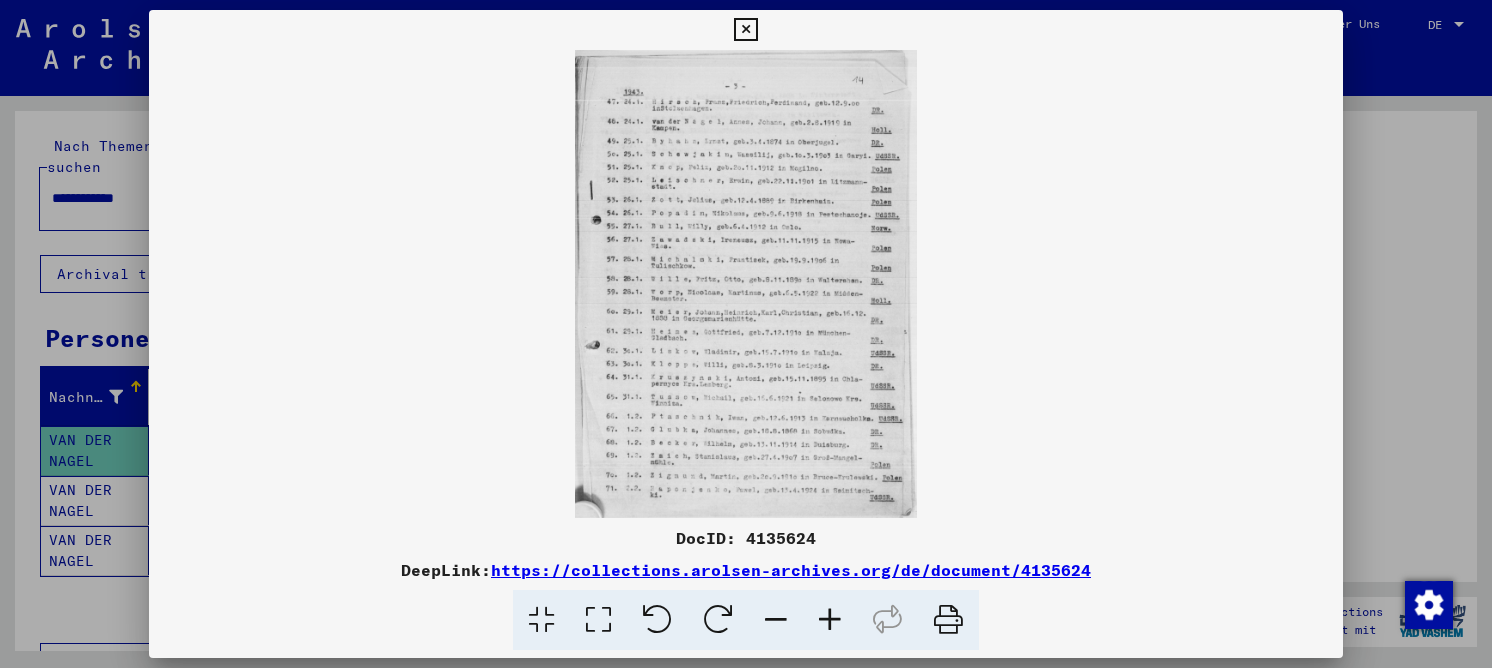 click at bounding box center [598, 620] 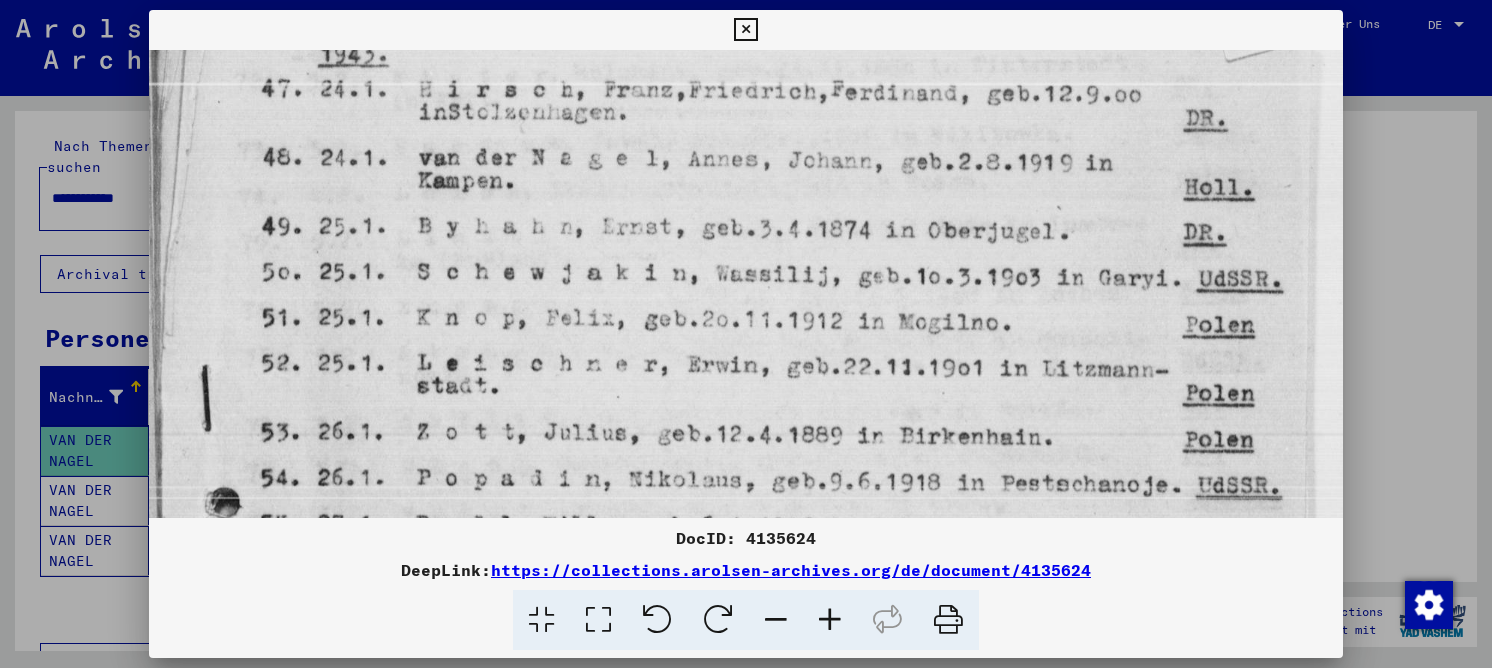 scroll, scrollTop: 114, scrollLeft: 0, axis: vertical 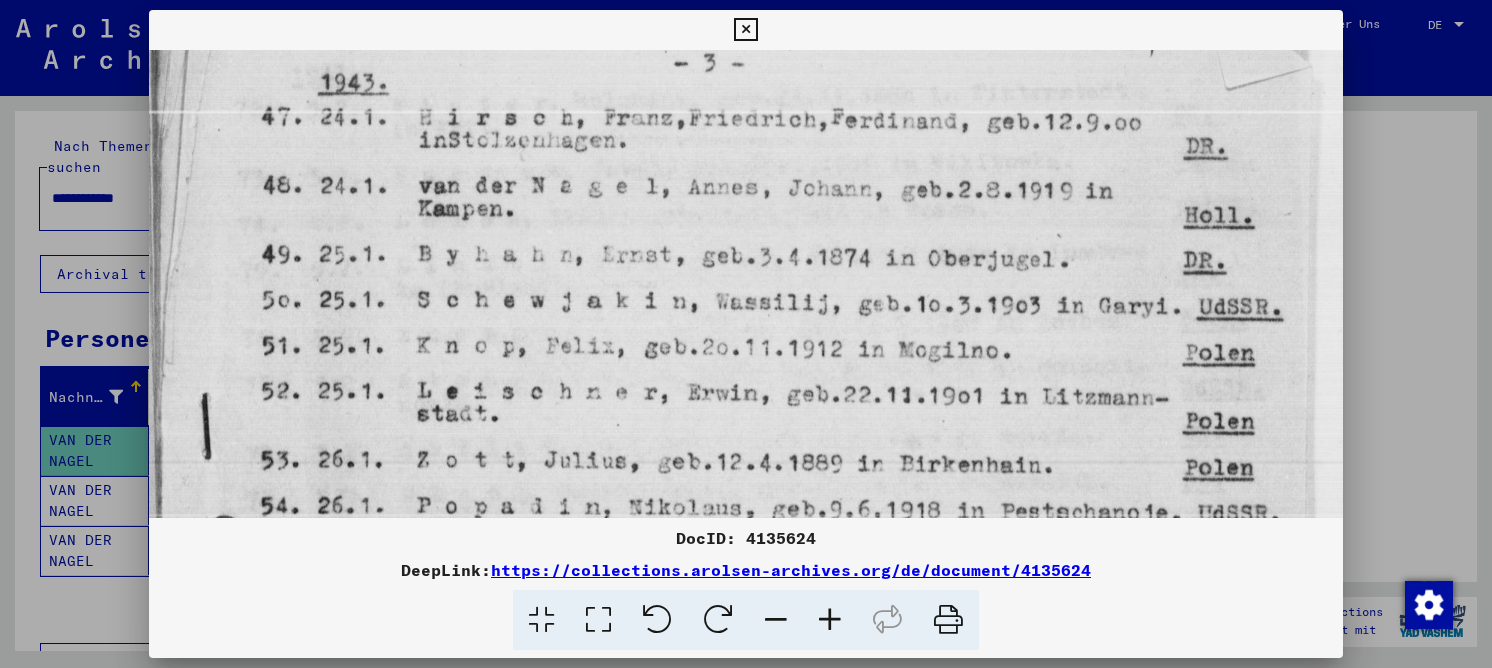 drag, startPoint x: 645, startPoint y: 199, endPoint x: 620, endPoint y: 265, distance: 70.5762 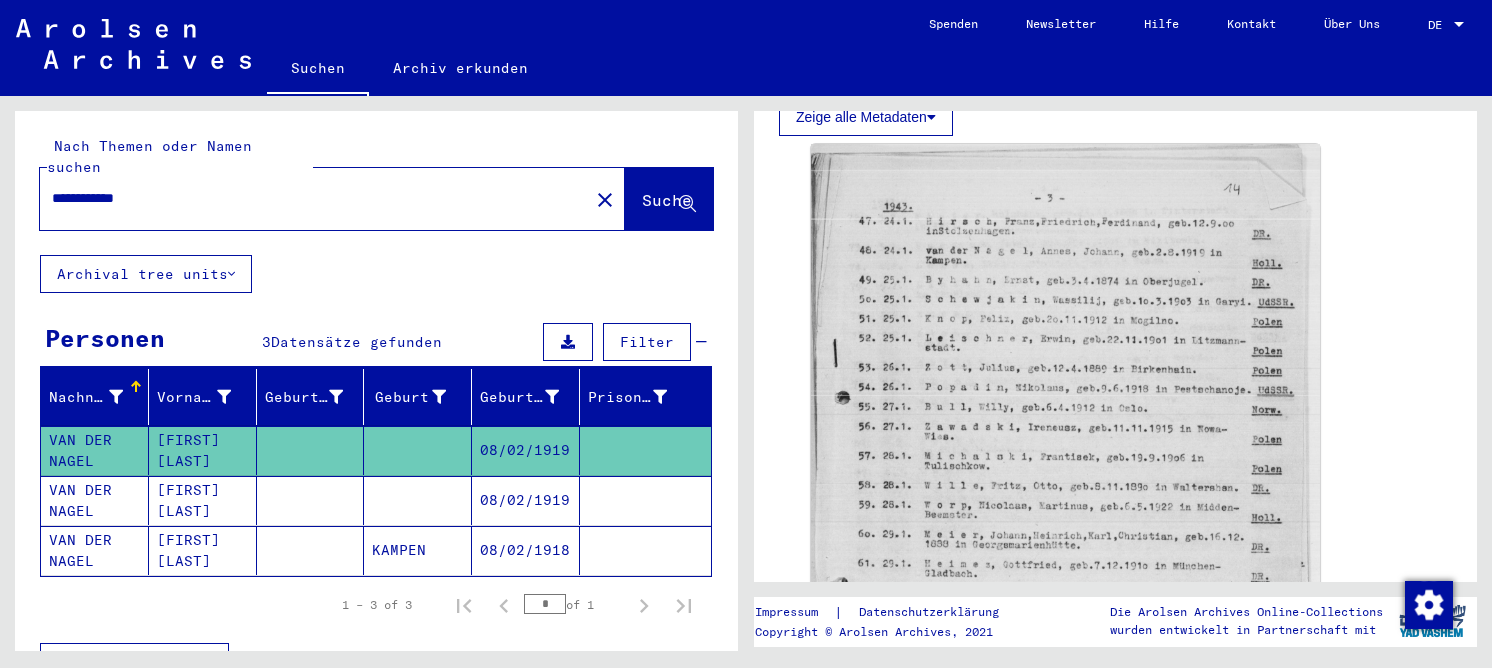 click on "[FIRST] [LAST]" at bounding box center [203, 550] 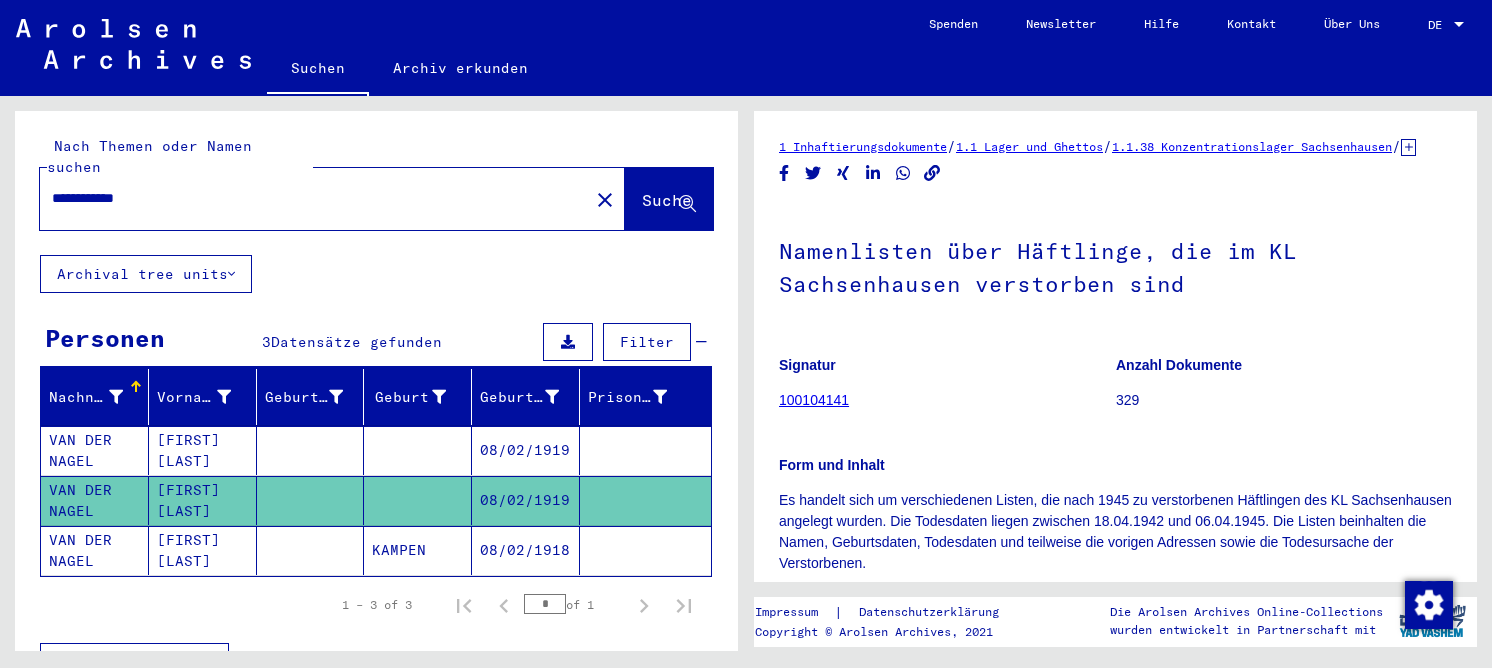 scroll, scrollTop: 500, scrollLeft: 0, axis: vertical 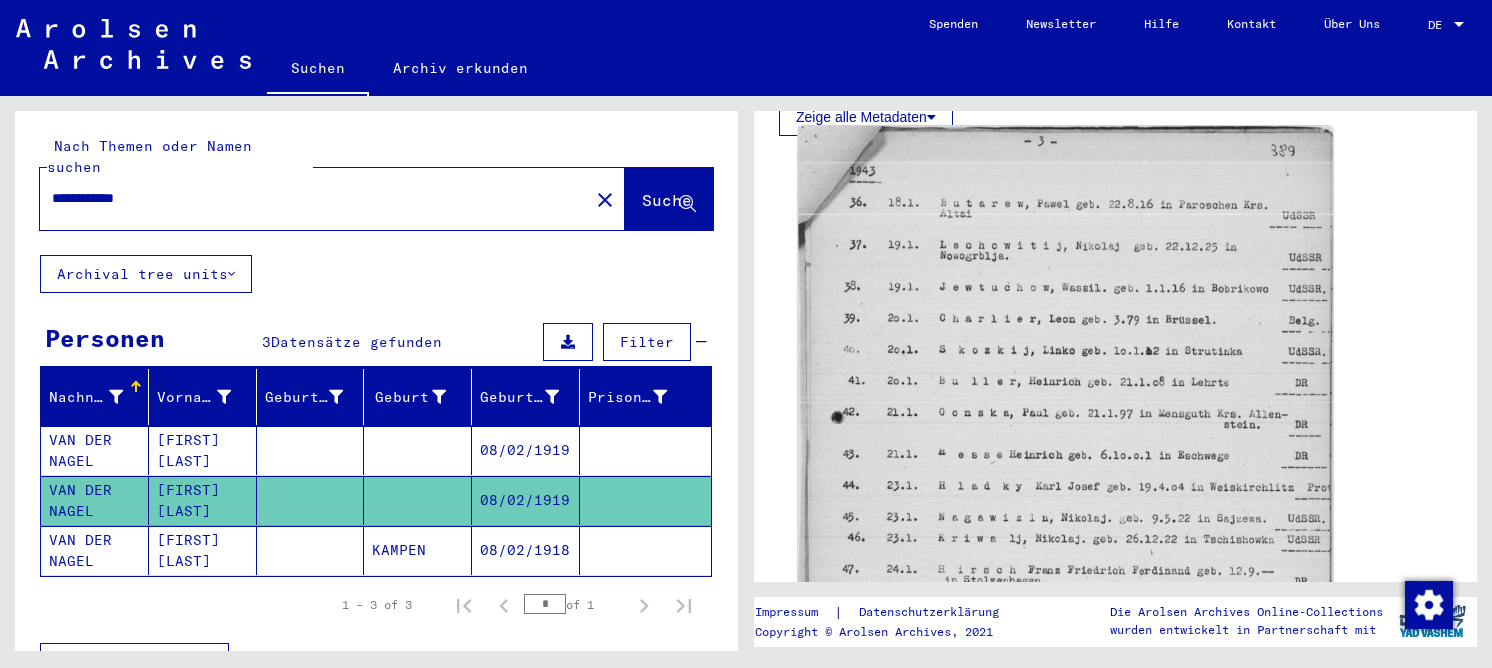 click 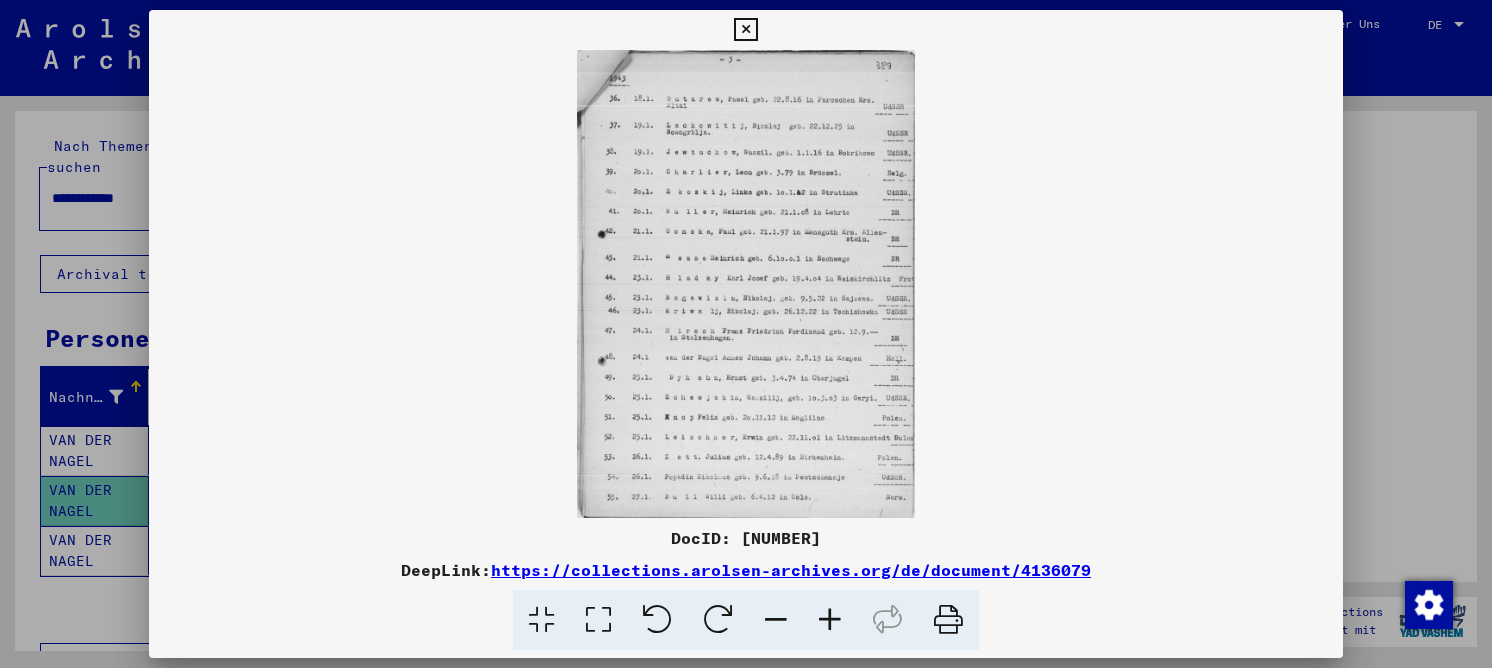 click at bounding box center (598, 620) 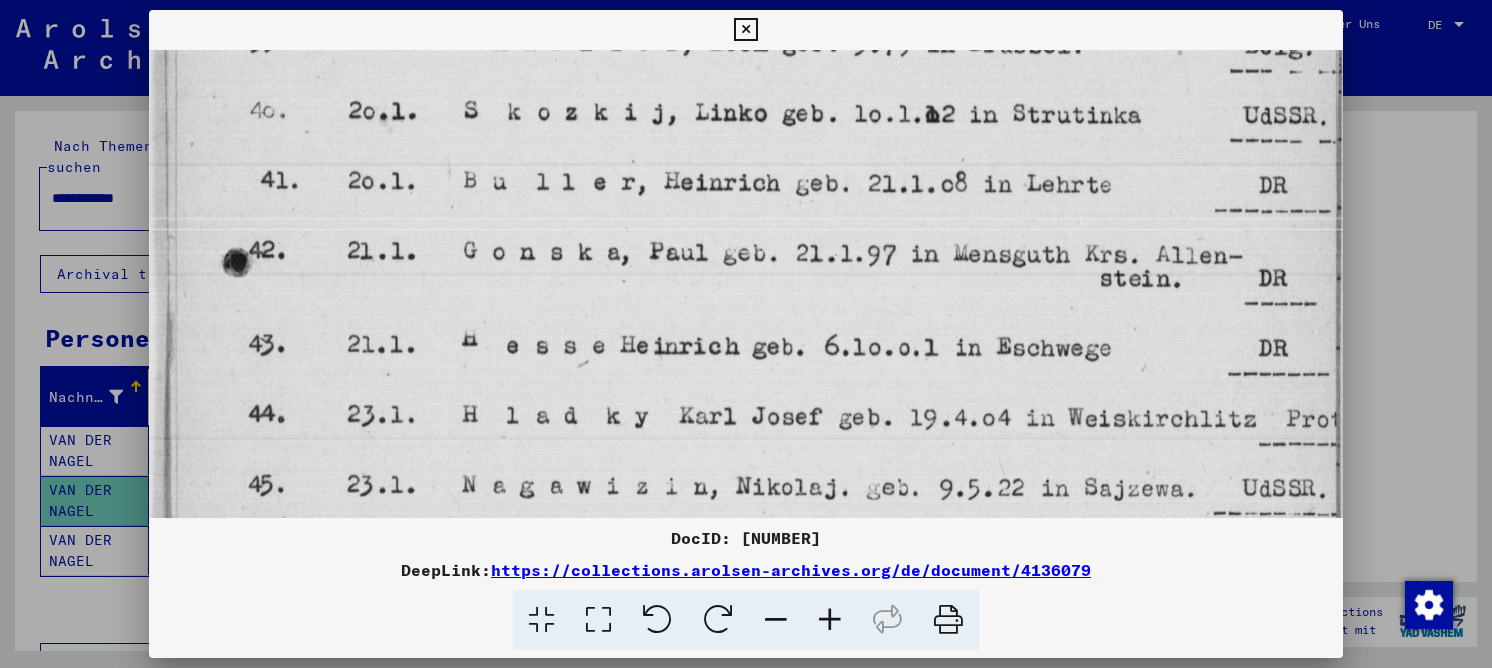 drag, startPoint x: 846, startPoint y: 394, endPoint x: 837, endPoint y: 0, distance: 394.10278 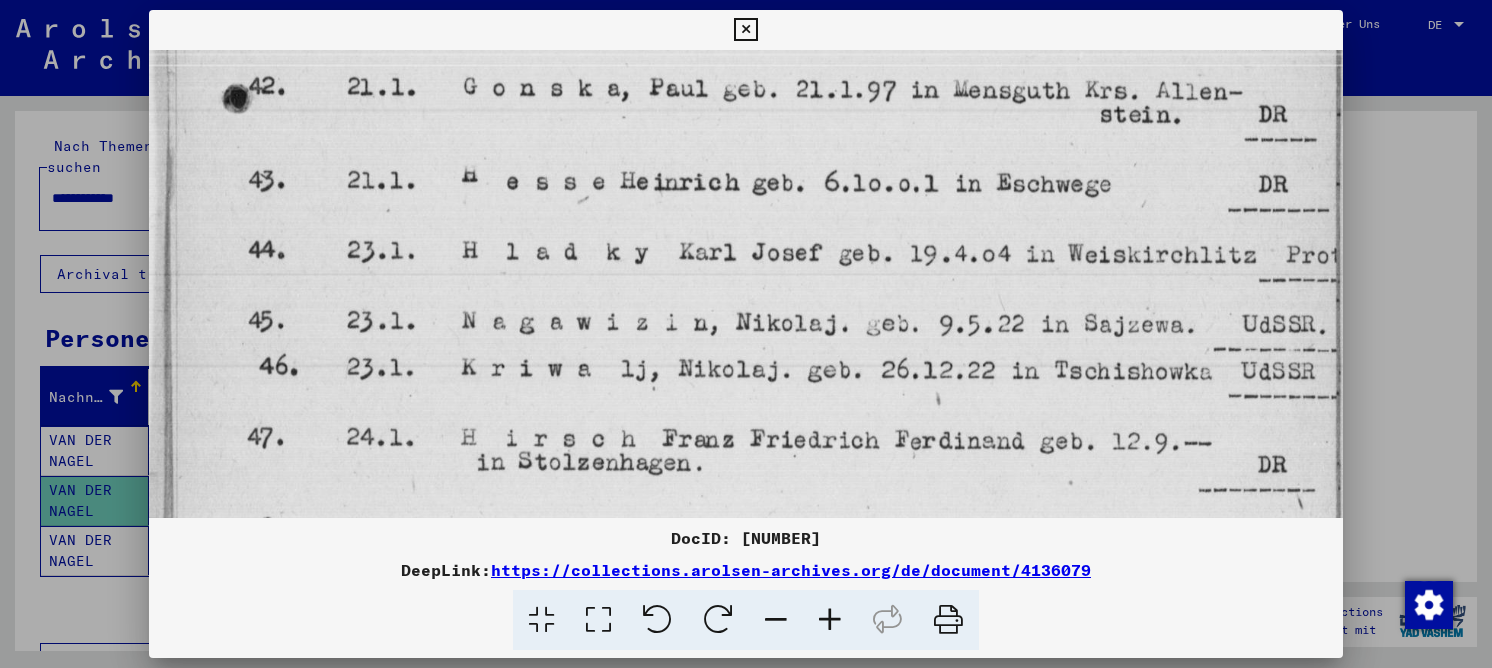 scroll, scrollTop: 619, scrollLeft: 0, axis: vertical 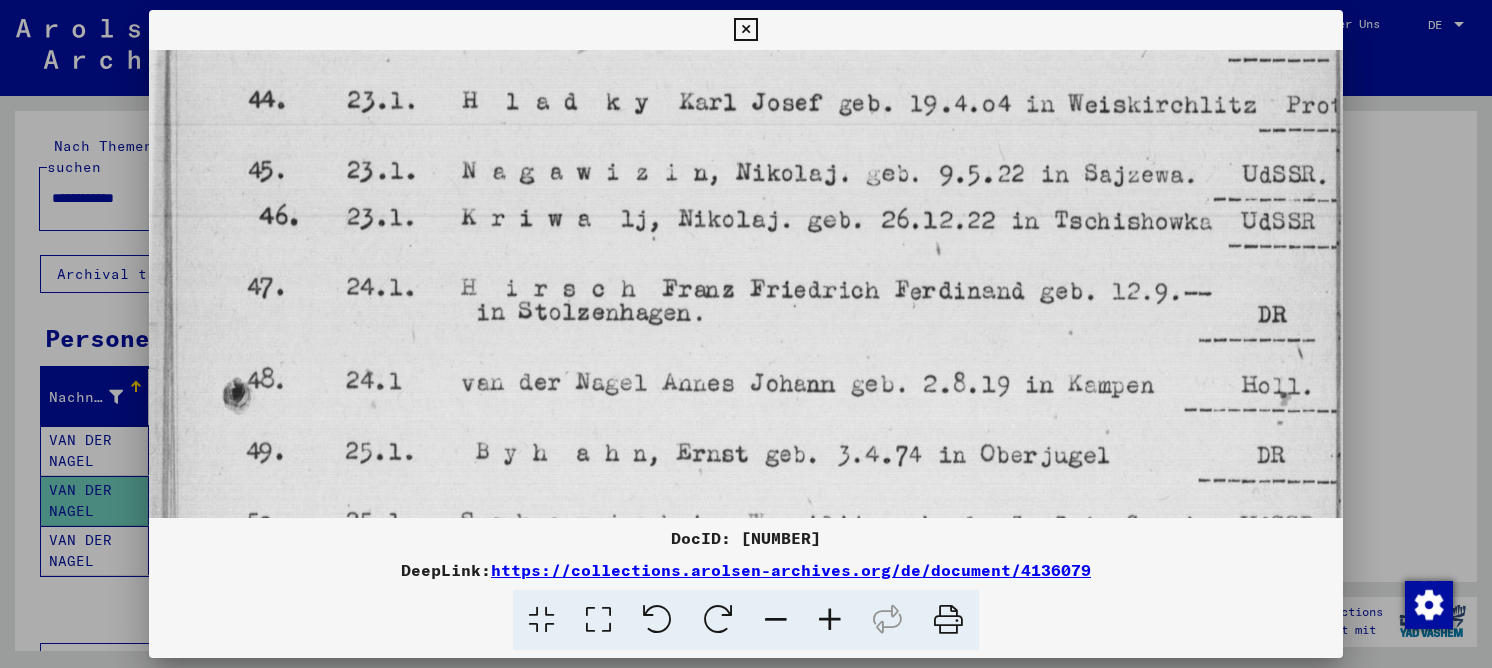 drag, startPoint x: 824, startPoint y: 378, endPoint x: 810, endPoint y: 220, distance: 158.61903 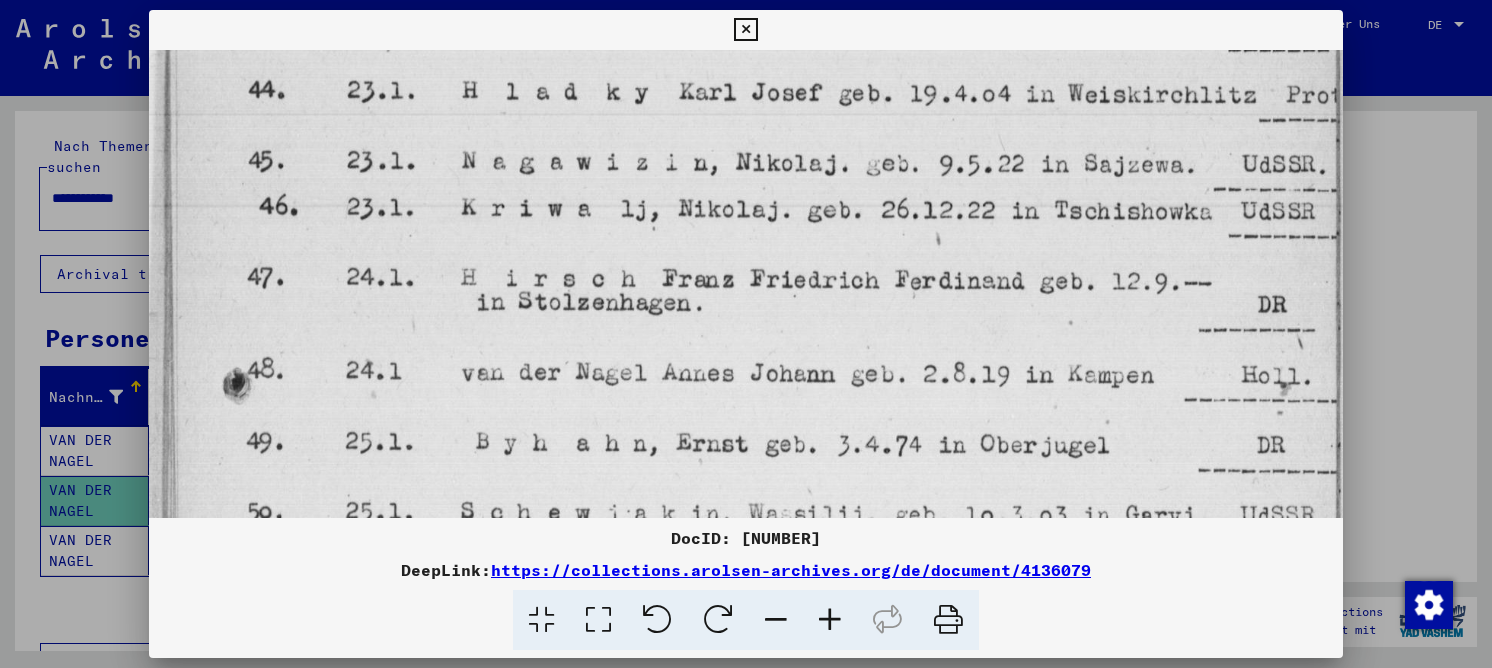 scroll, scrollTop: 782, scrollLeft: 0, axis: vertical 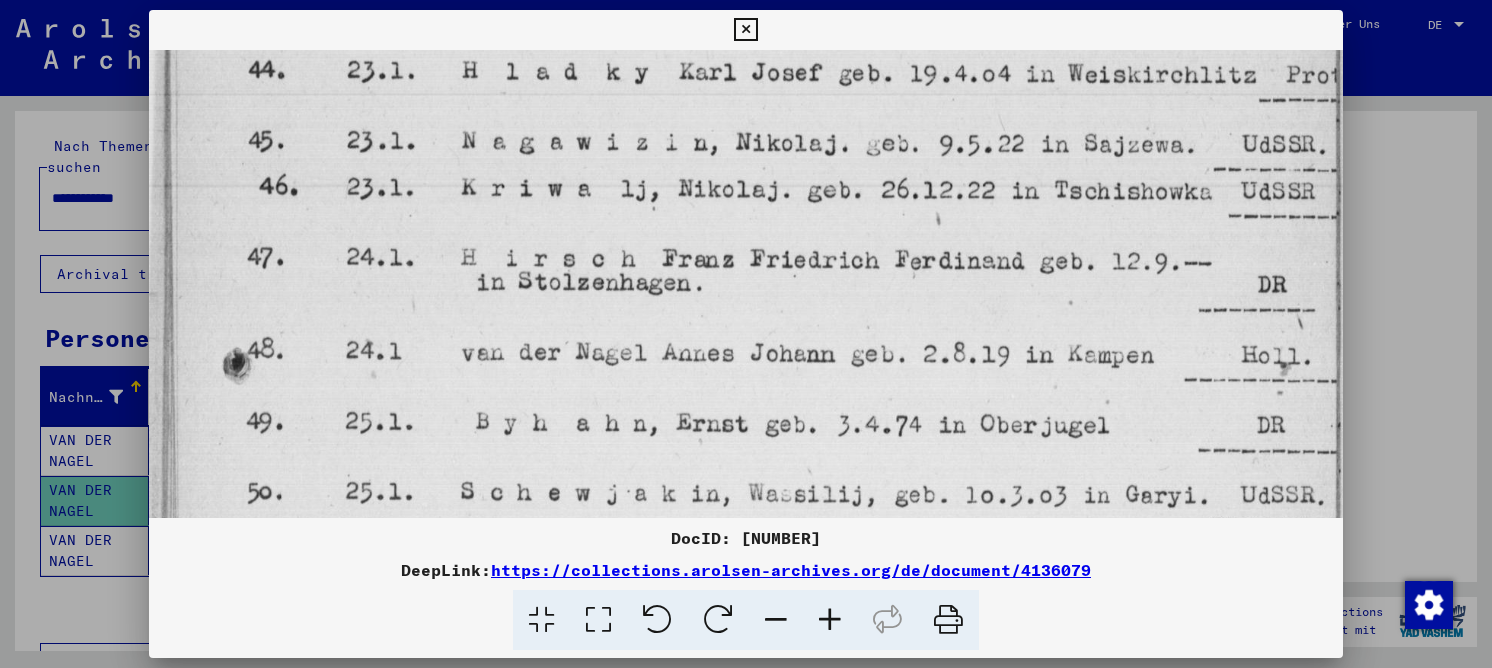 drag, startPoint x: 777, startPoint y: 264, endPoint x: 777, endPoint y: 228, distance: 36 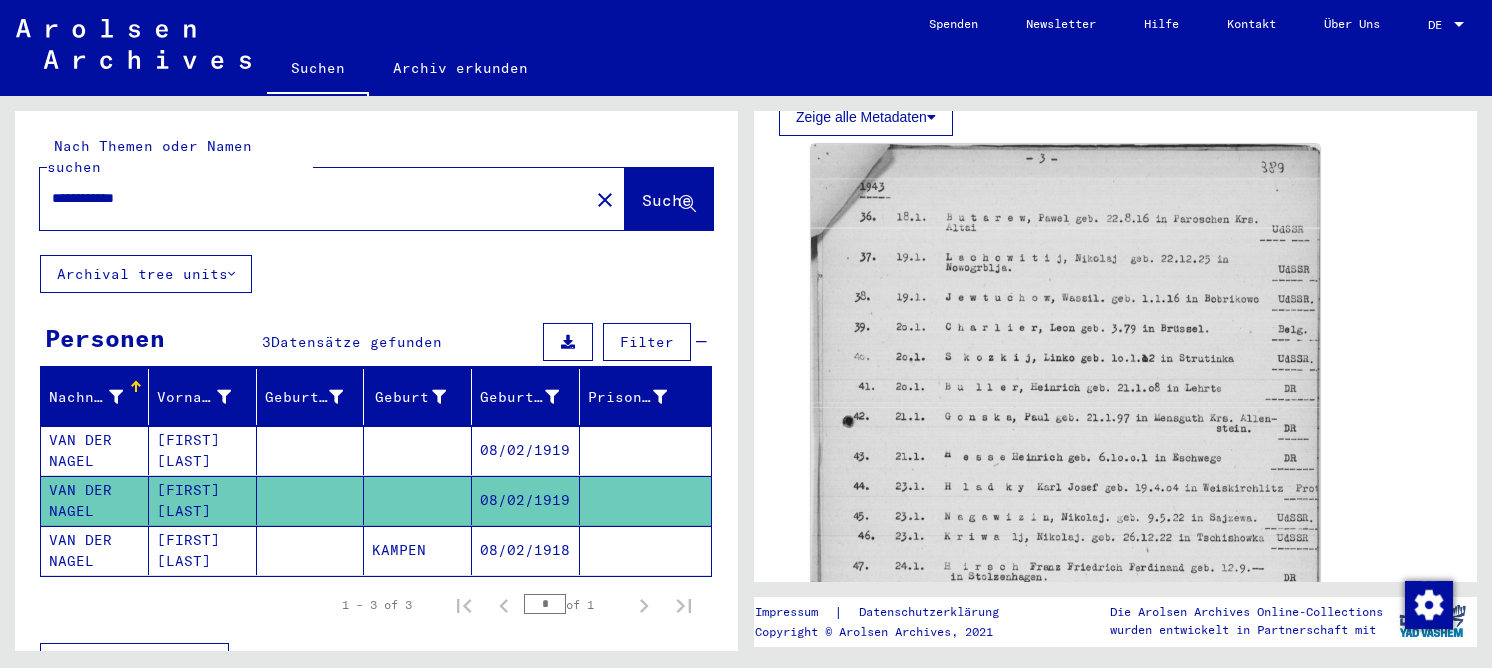 click on "[FIRST] [LAST]" 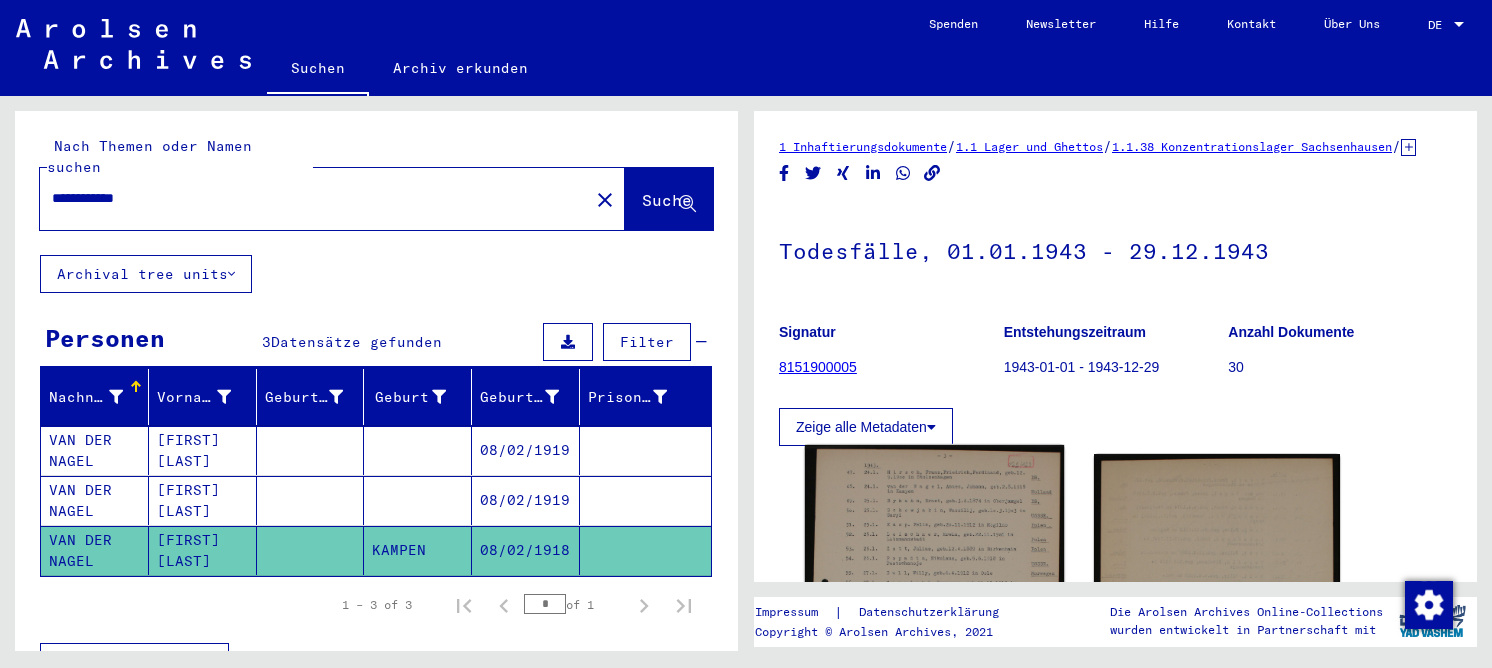 click 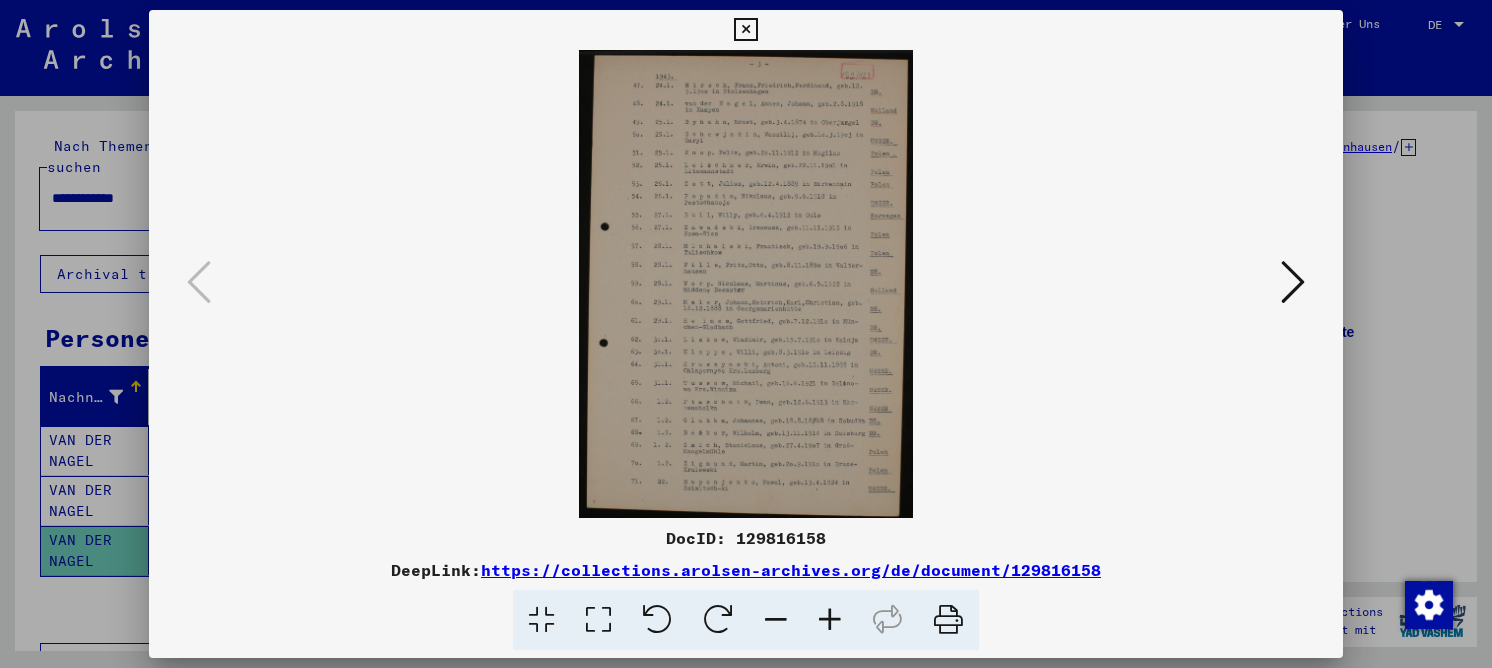 click at bounding box center (598, 620) 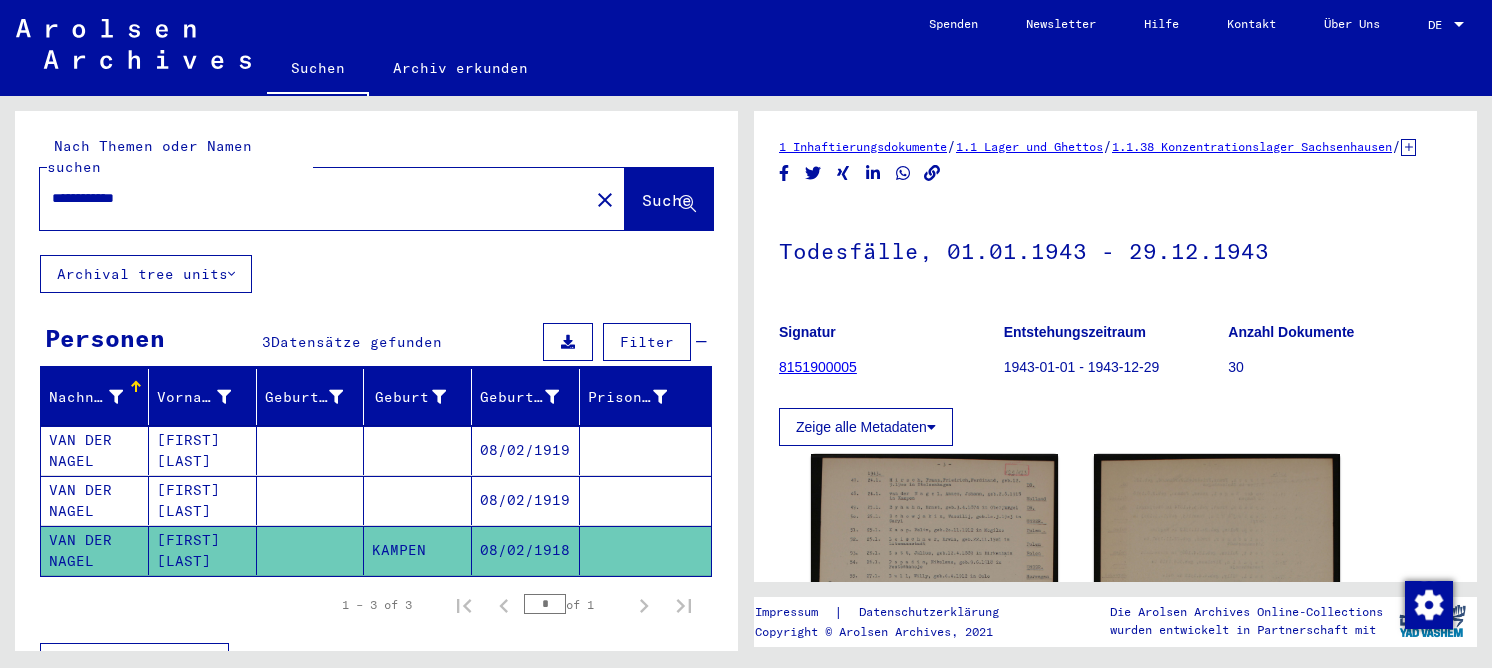 drag, startPoint x: 225, startPoint y: 188, endPoint x: 123, endPoint y: 166, distance: 104.34558 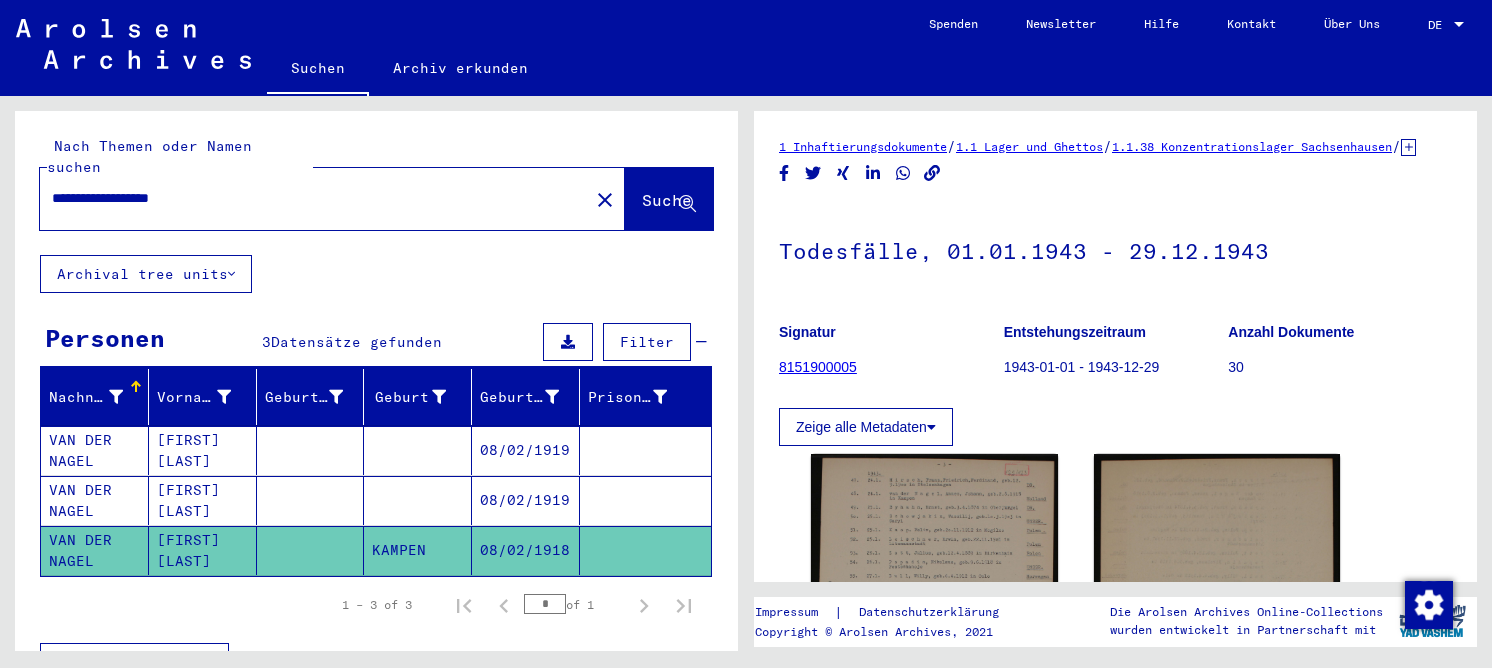 type on "**********" 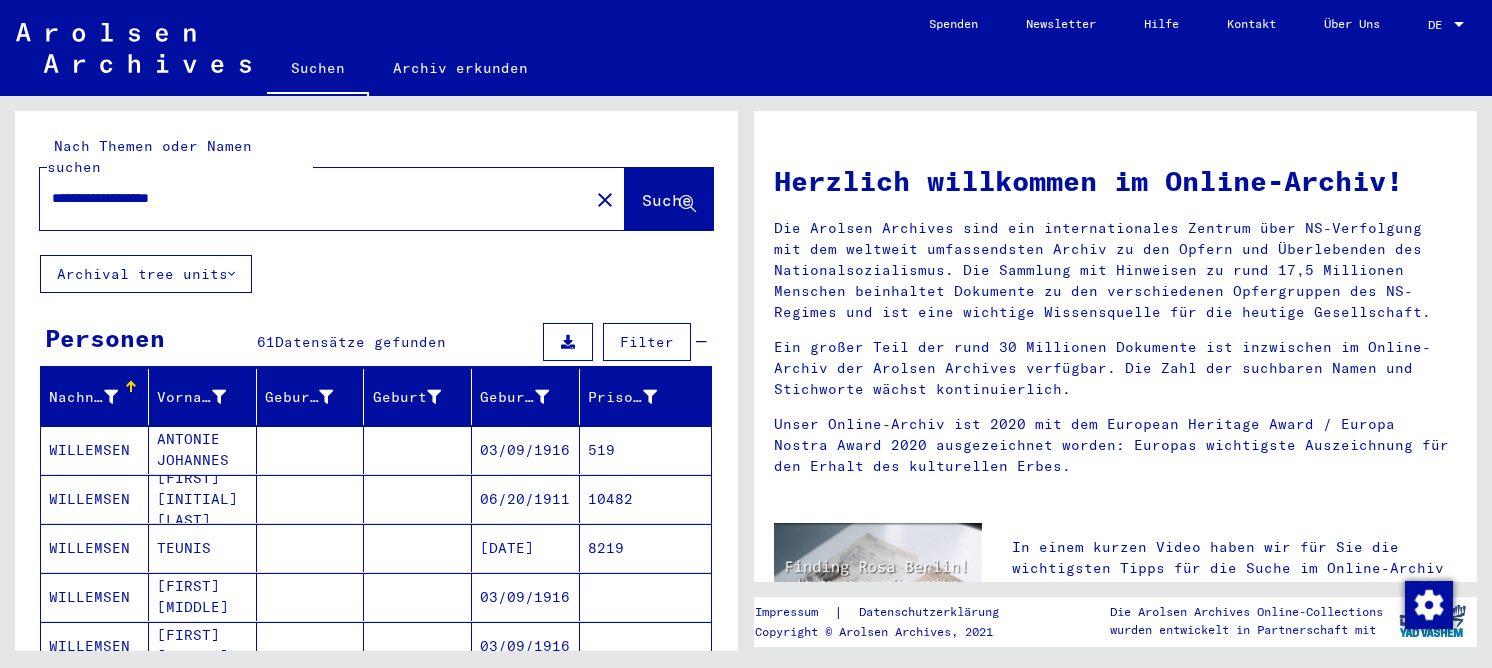 click on "ANTONIE JOHANNES" at bounding box center [203, 499] 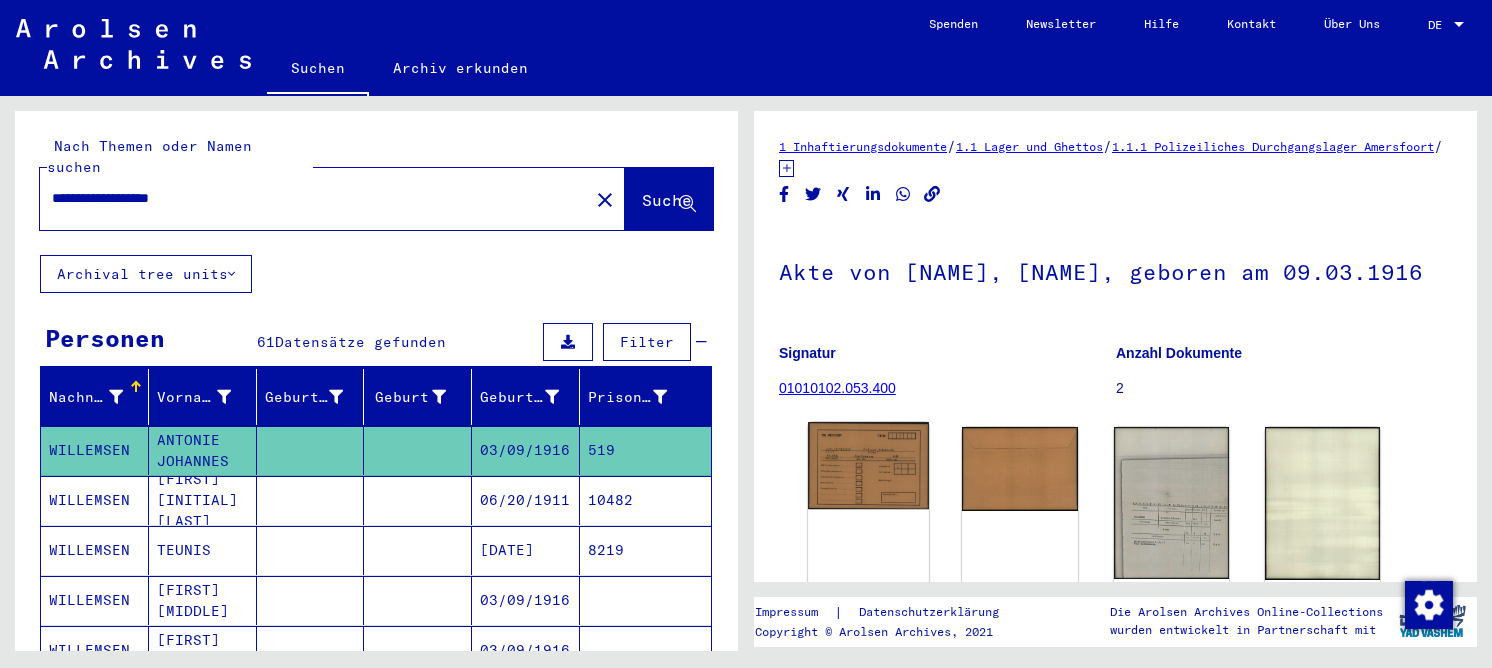 click 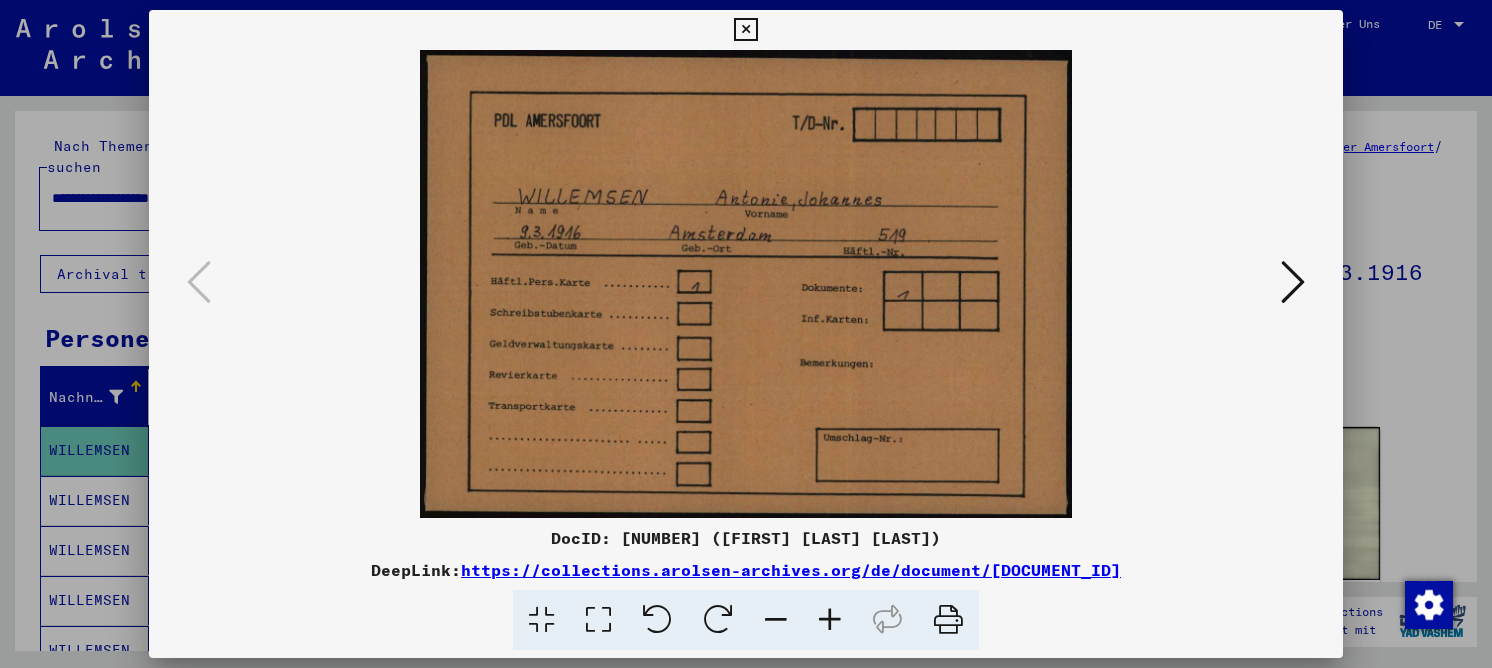 click at bounding box center [598, 620] 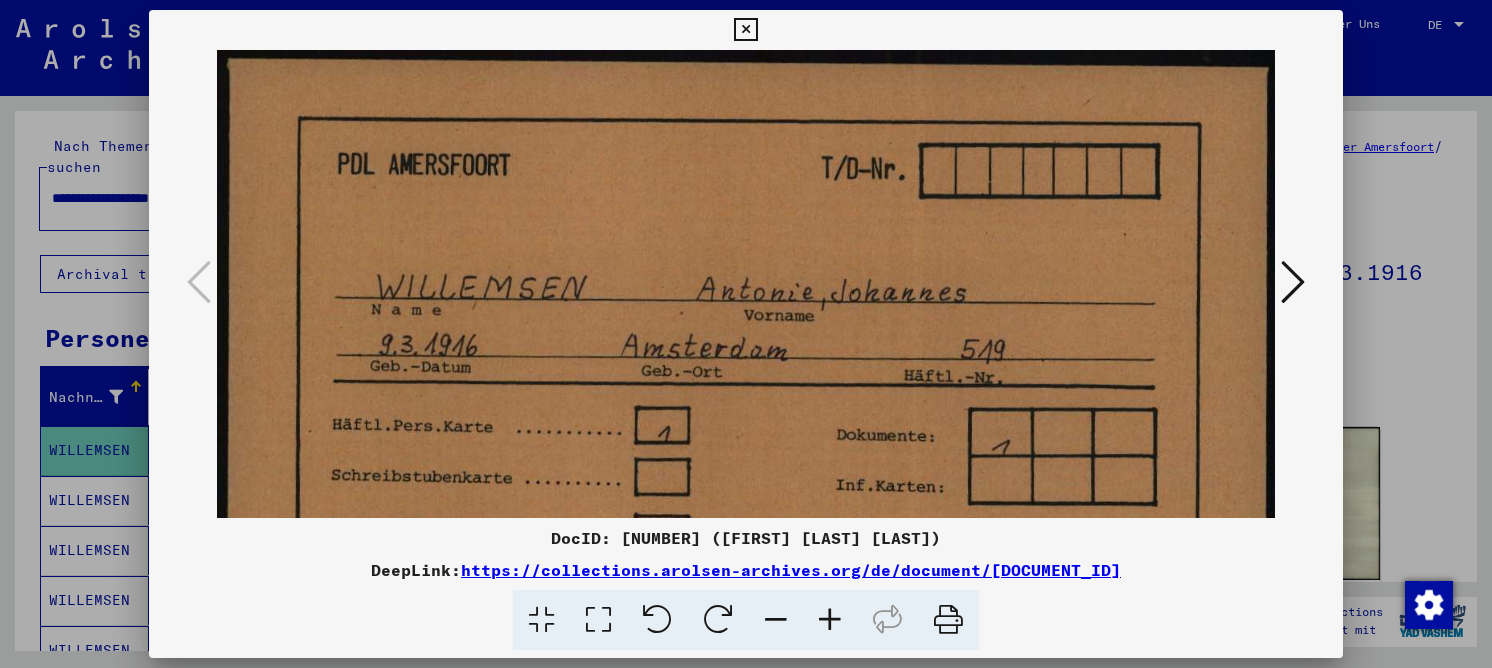 click at bounding box center [1293, 282] 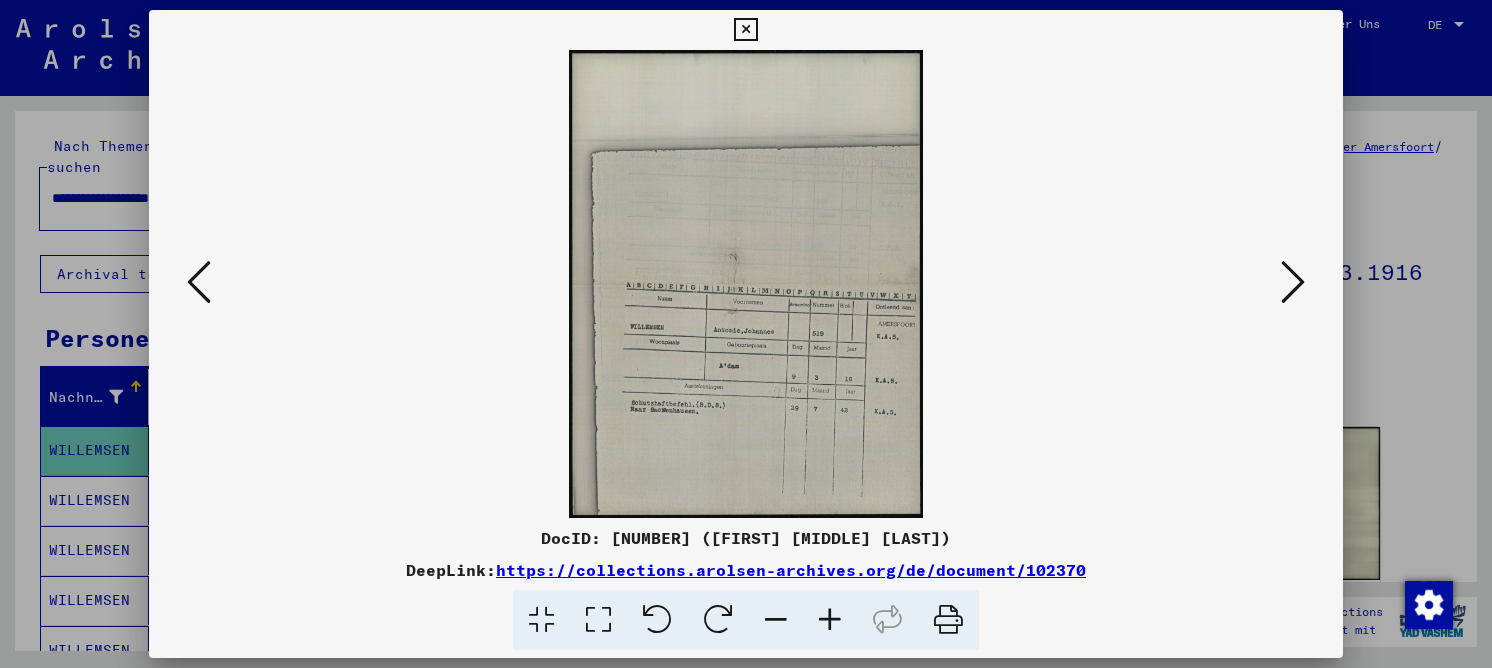 drag, startPoint x: 598, startPoint y: 618, endPoint x: 601, endPoint y: 605, distance: 13.341664 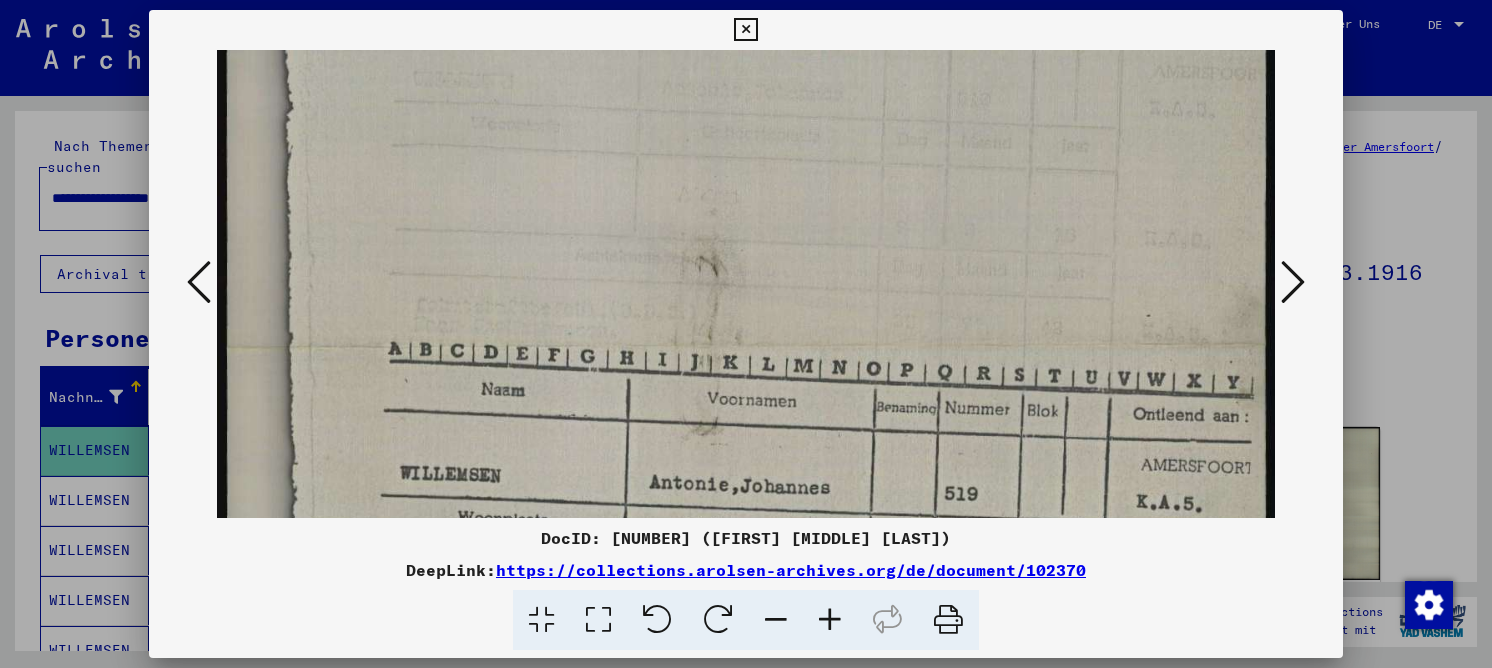 drag, startPoint x: 668, startPoint y: 338, endPoint x: 692, endPoint y: 38, distance: 300.95847 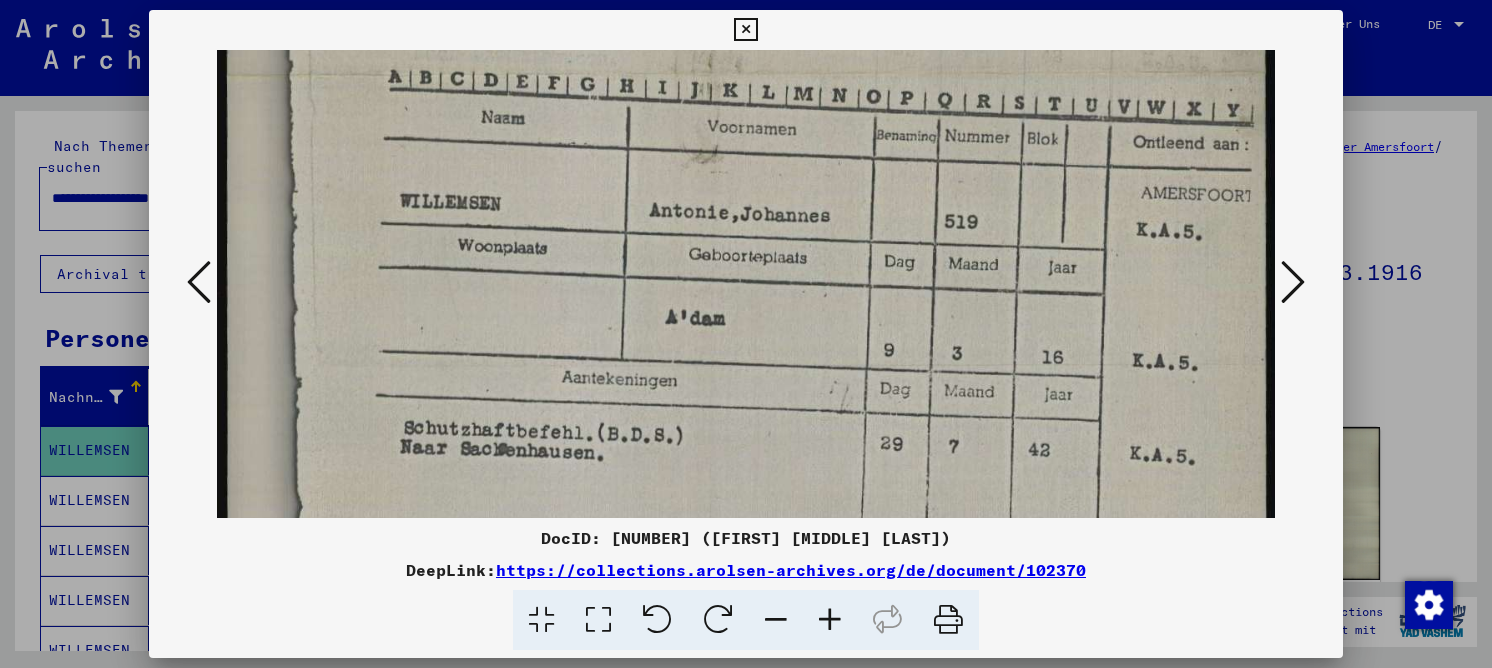 drag, startPoint x: 616, startPoint y: 269, endPoint x: 642, endPoint y: 106, distance: 165.0606 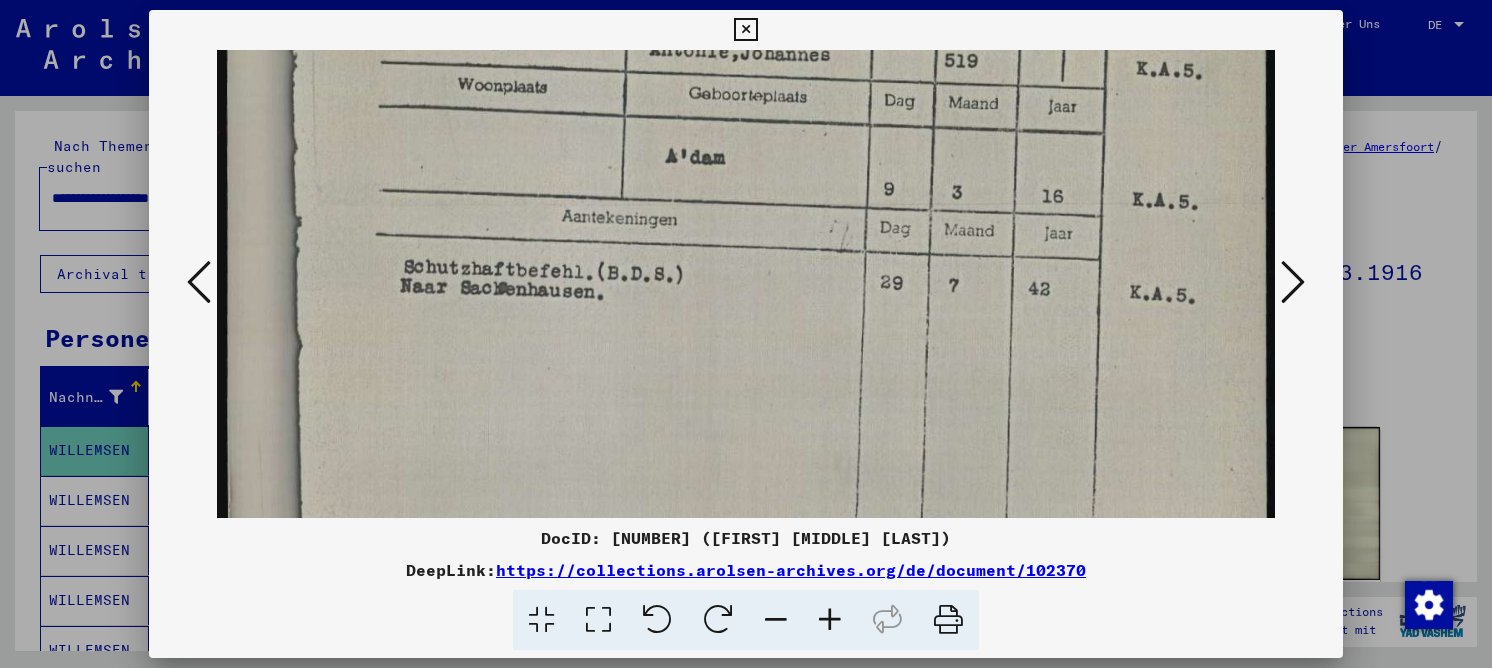 scroll, scrollTop: 927, scrollLeft: 0, axis: vertical 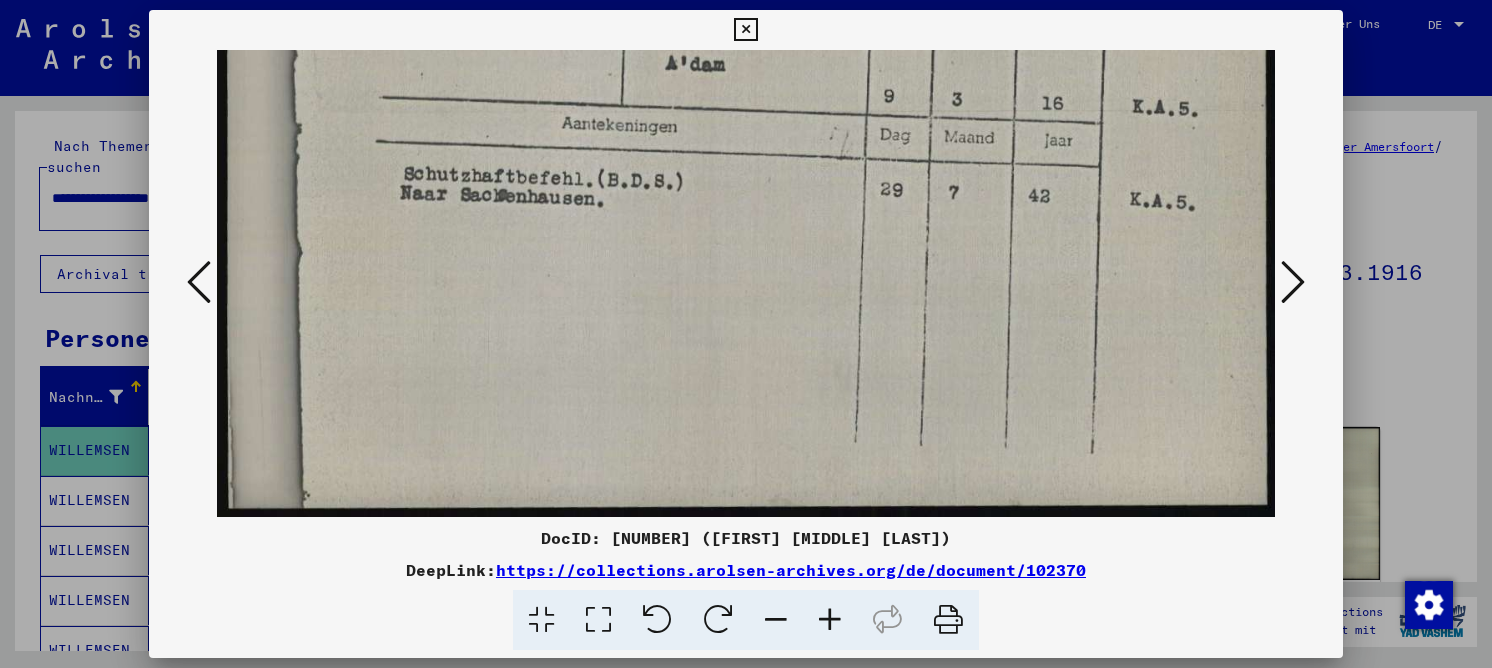 drag, startPoint x: 700, startPoint y: 314, endPoint x: 790, endPoint y: 9, distance: 318.0016 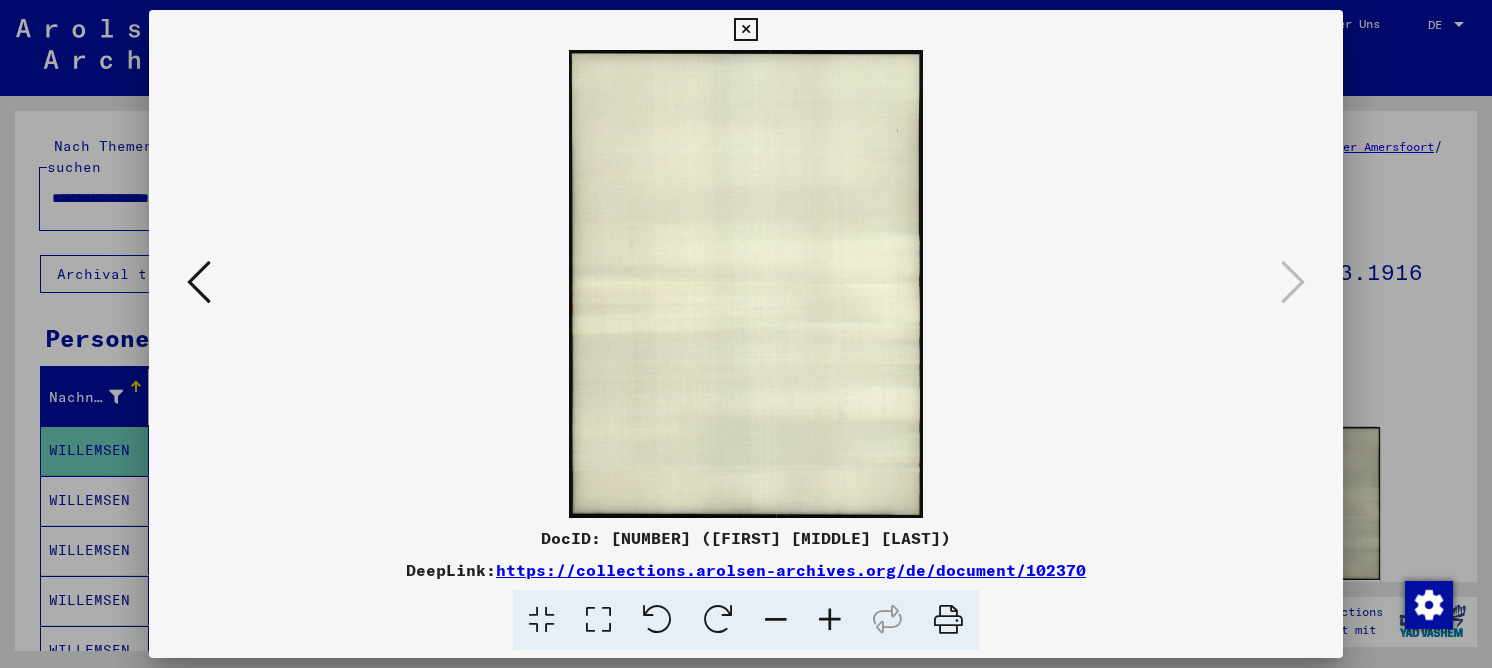 scroll, scrollTop: 0, scrollLeft: 0, axis: both 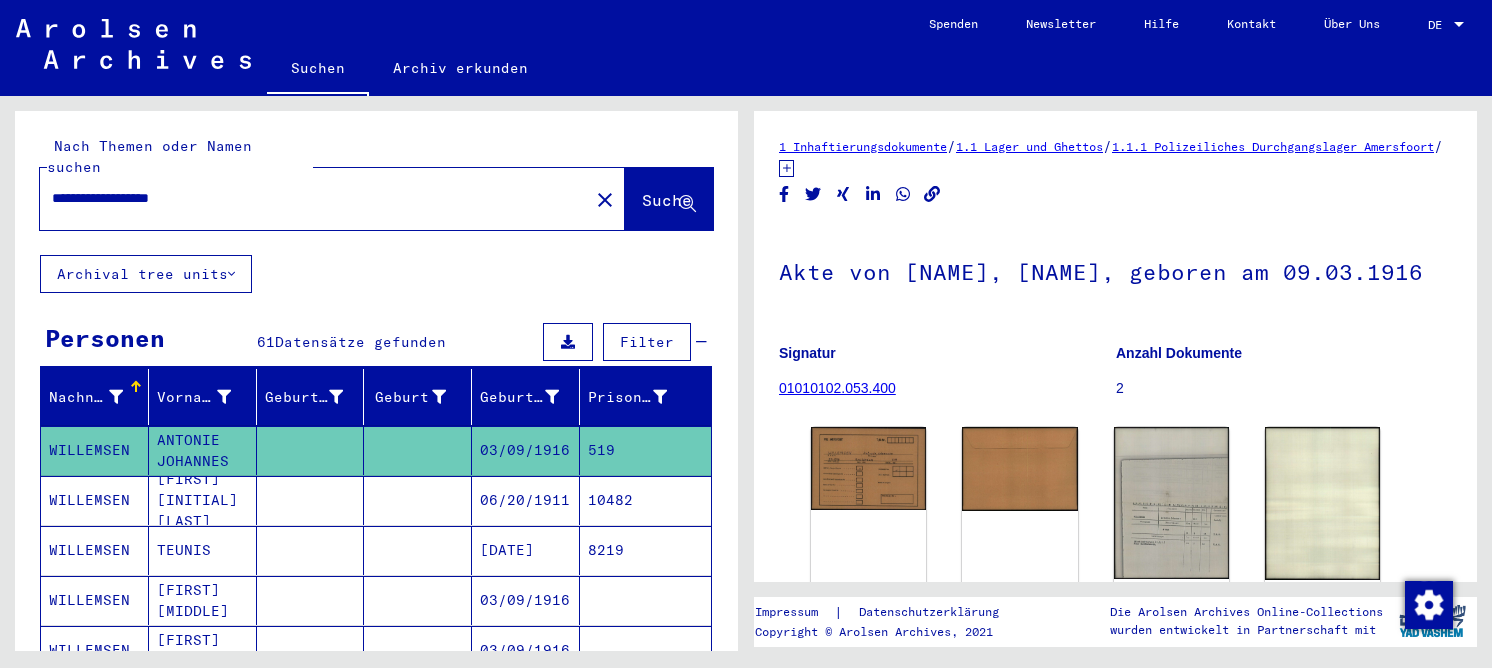 click on "06/20/1911" at bounding box center (526, 550) 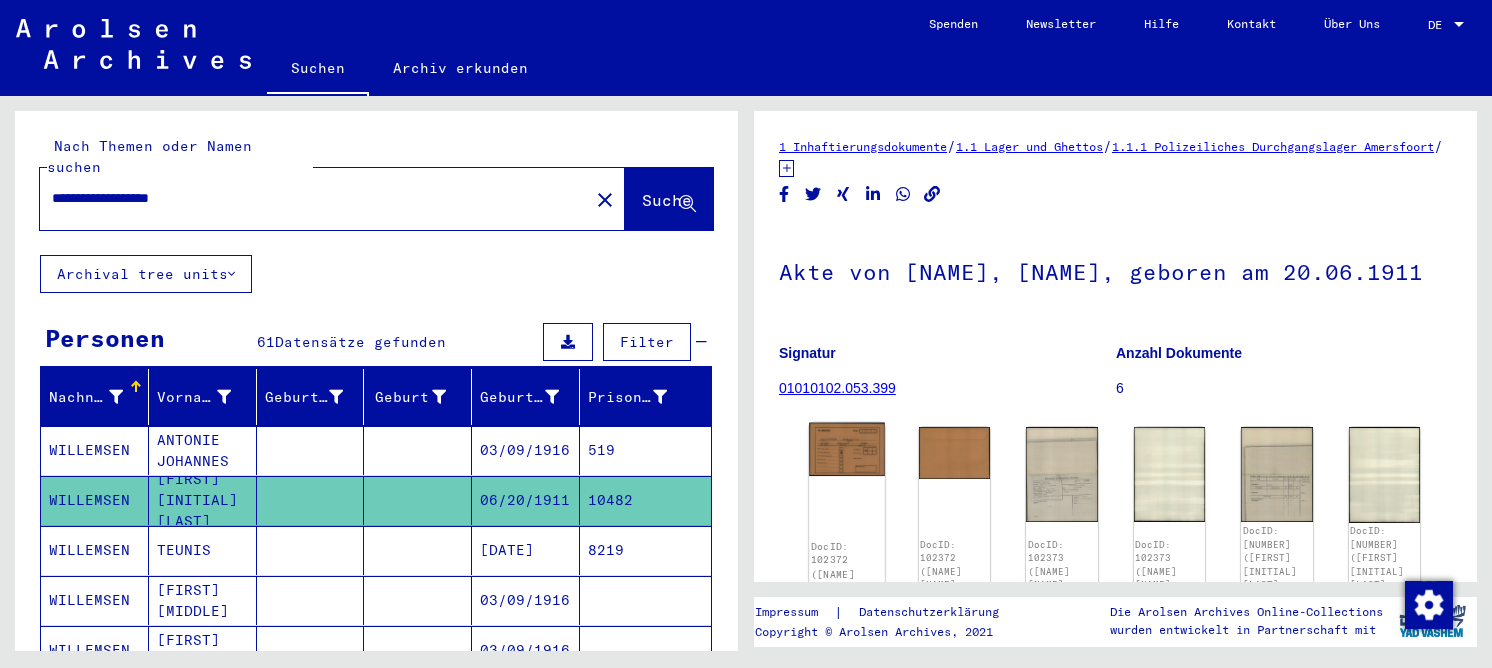 click 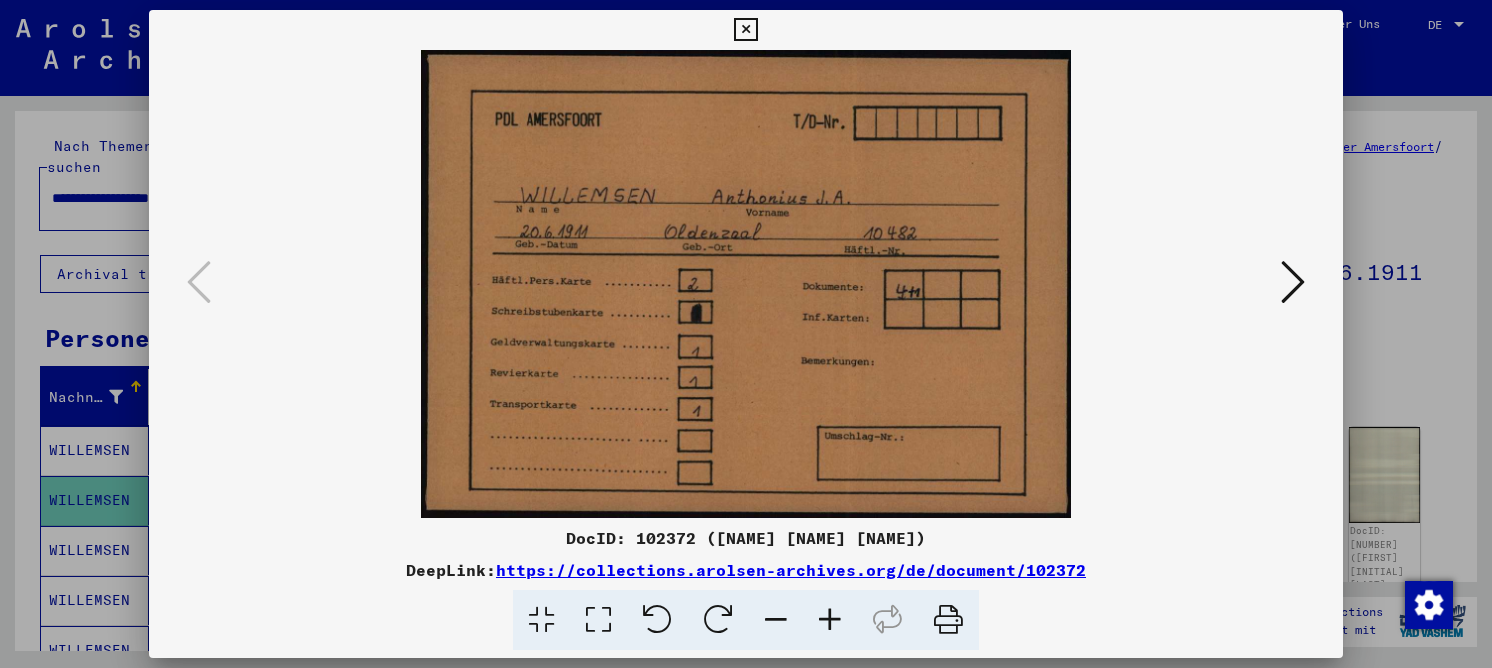 type 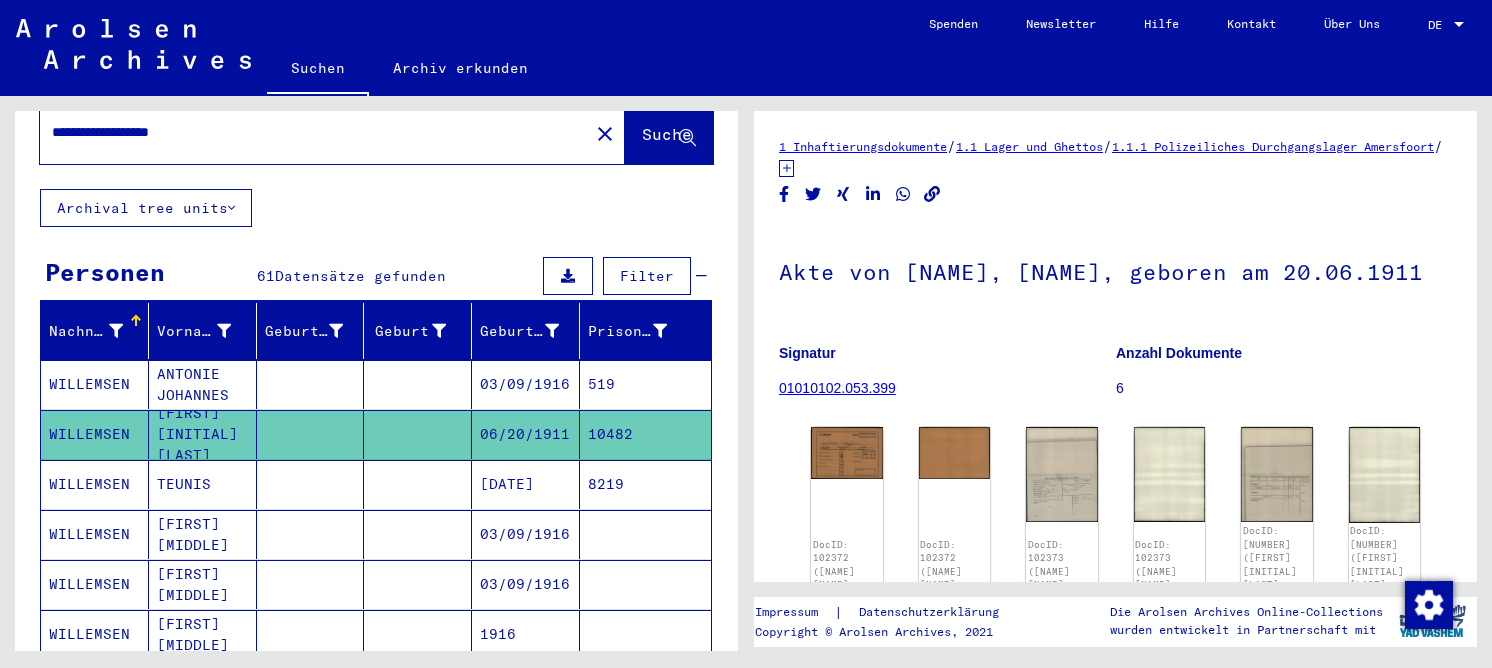 scroll, scrollTop: 100, scrollLeft: 0, axis: vertical 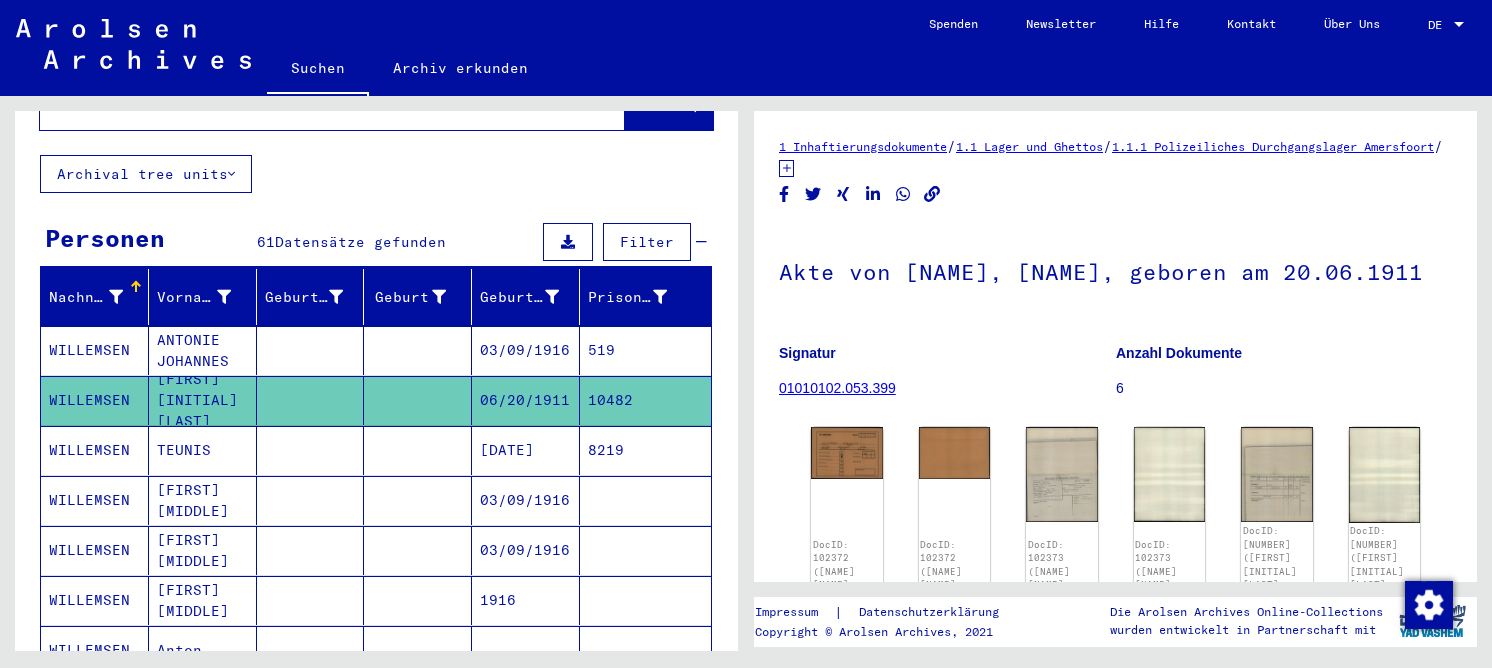 click at bounding box center (311, 550) 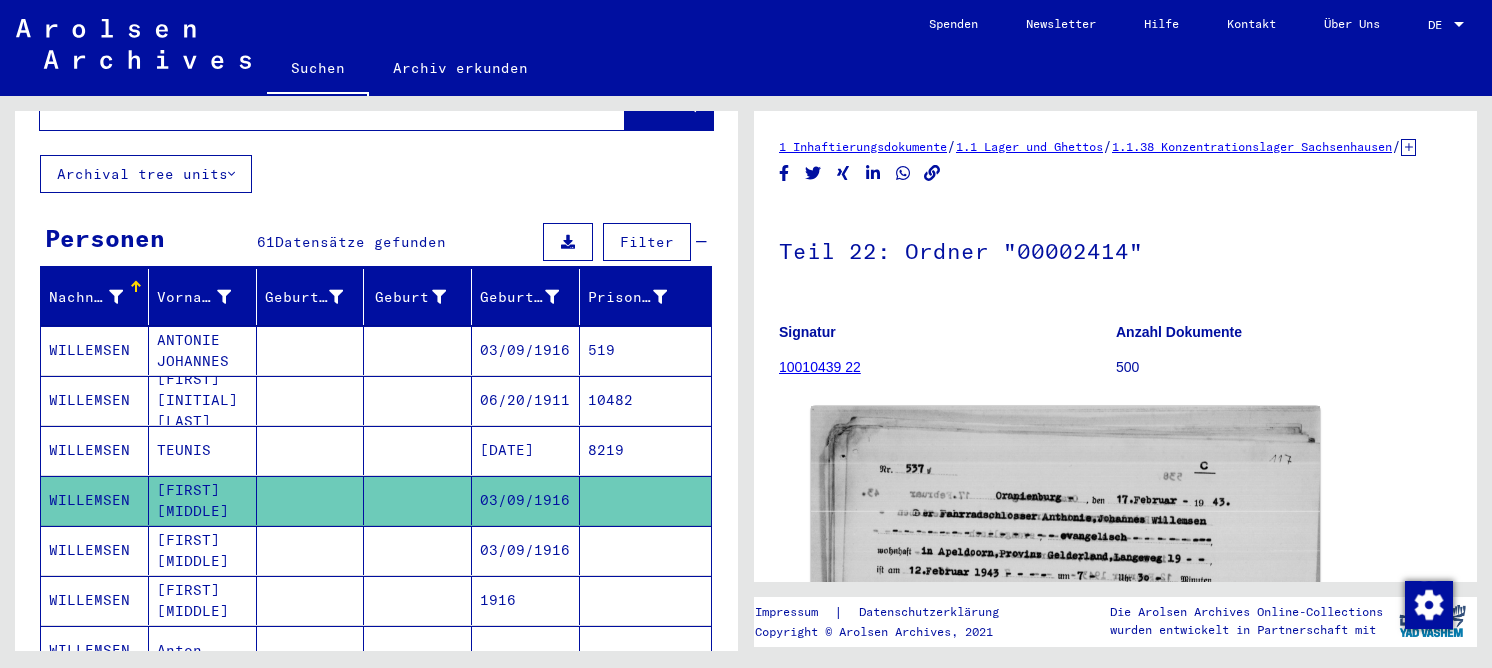 click on "03/09/1916" at bounding box center (526, 600) 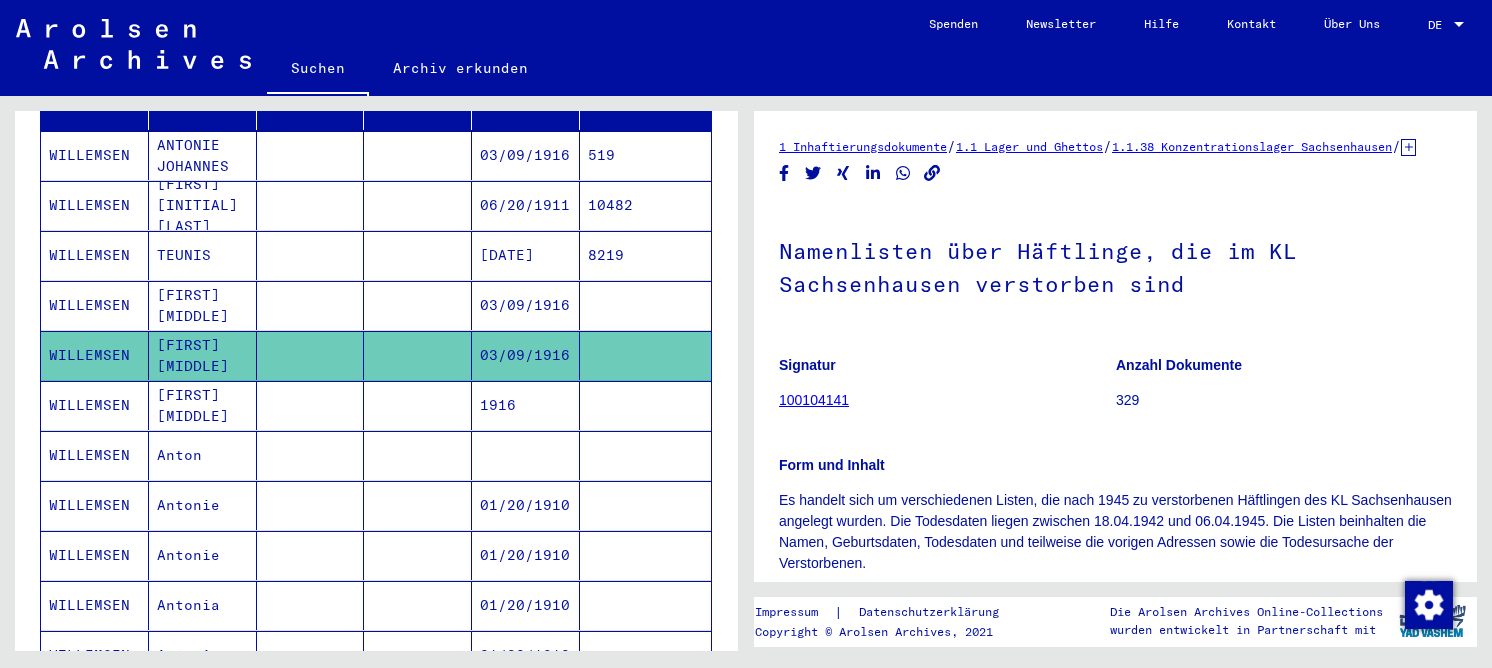 scroll, scrollTop: 300, scrollLeft: 0, axis: vertical 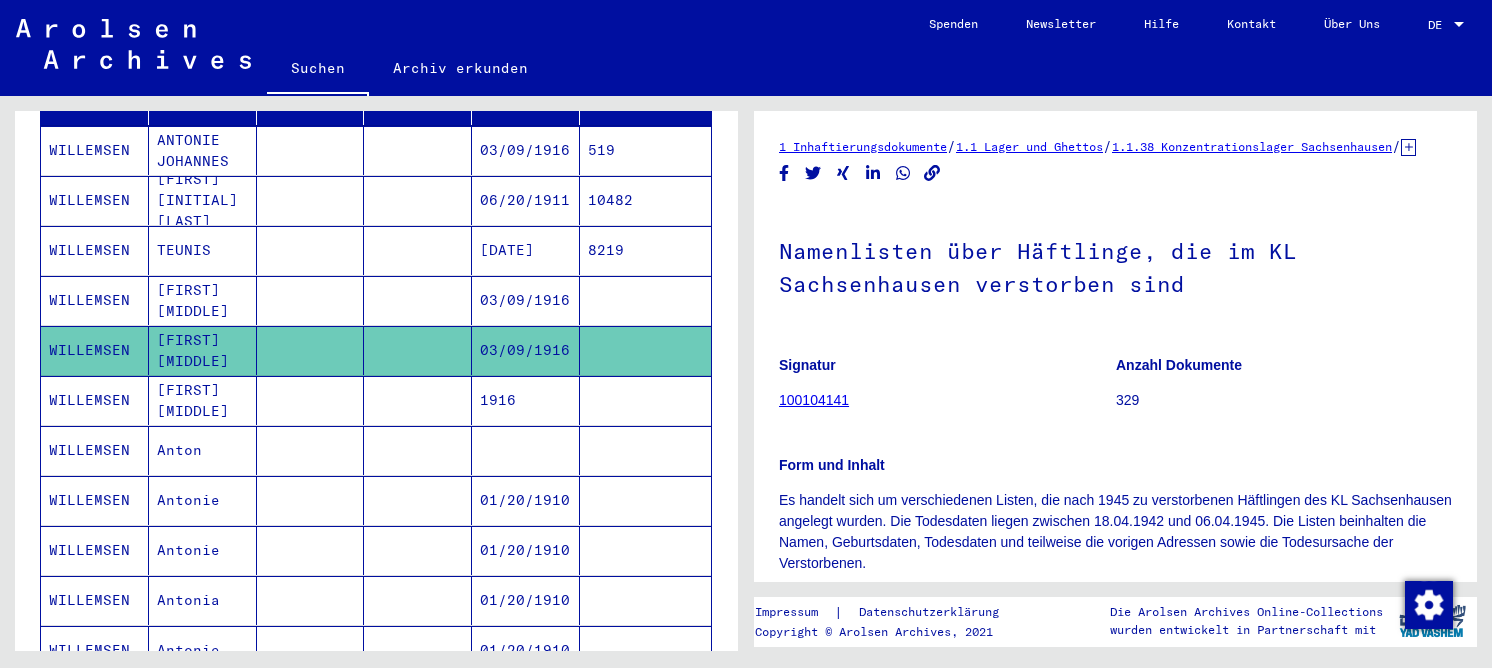 click at bounding box center [311, 450] 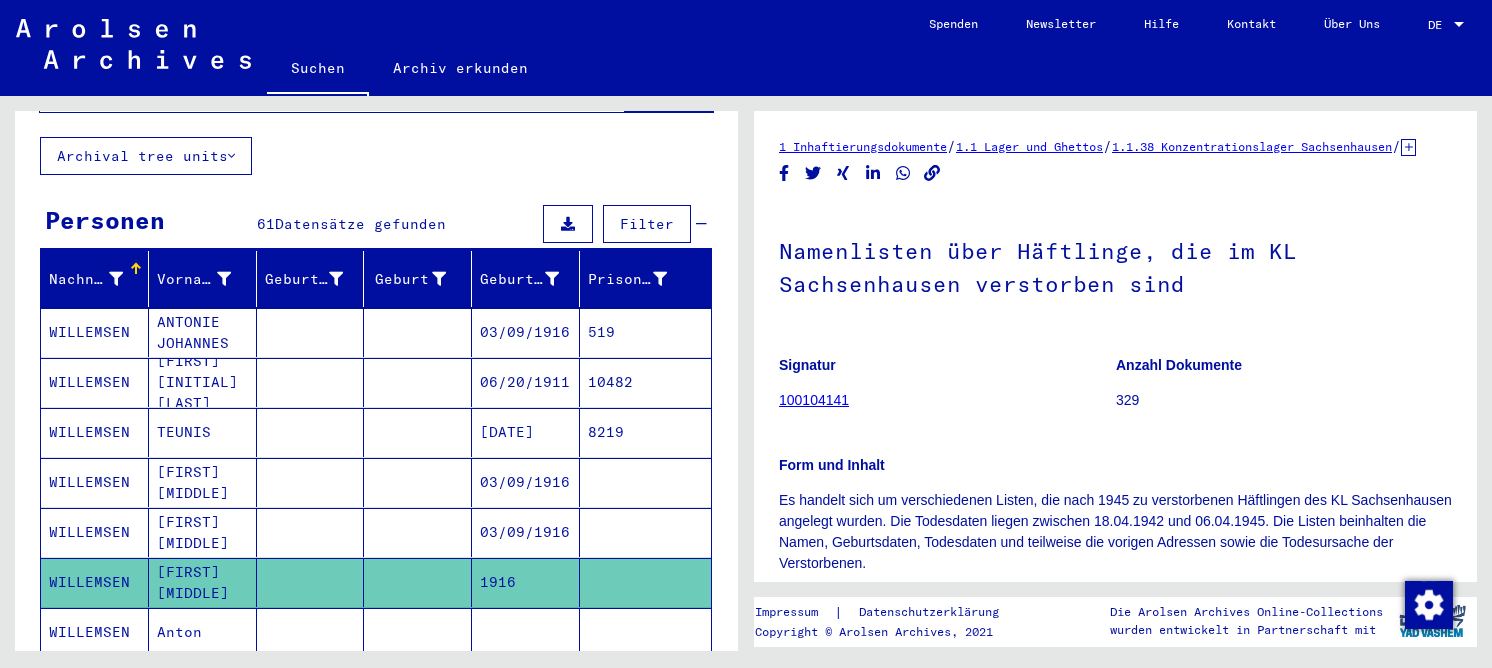 scroll, scrollTop: 100, scrollLeft: 0, axis: vertical 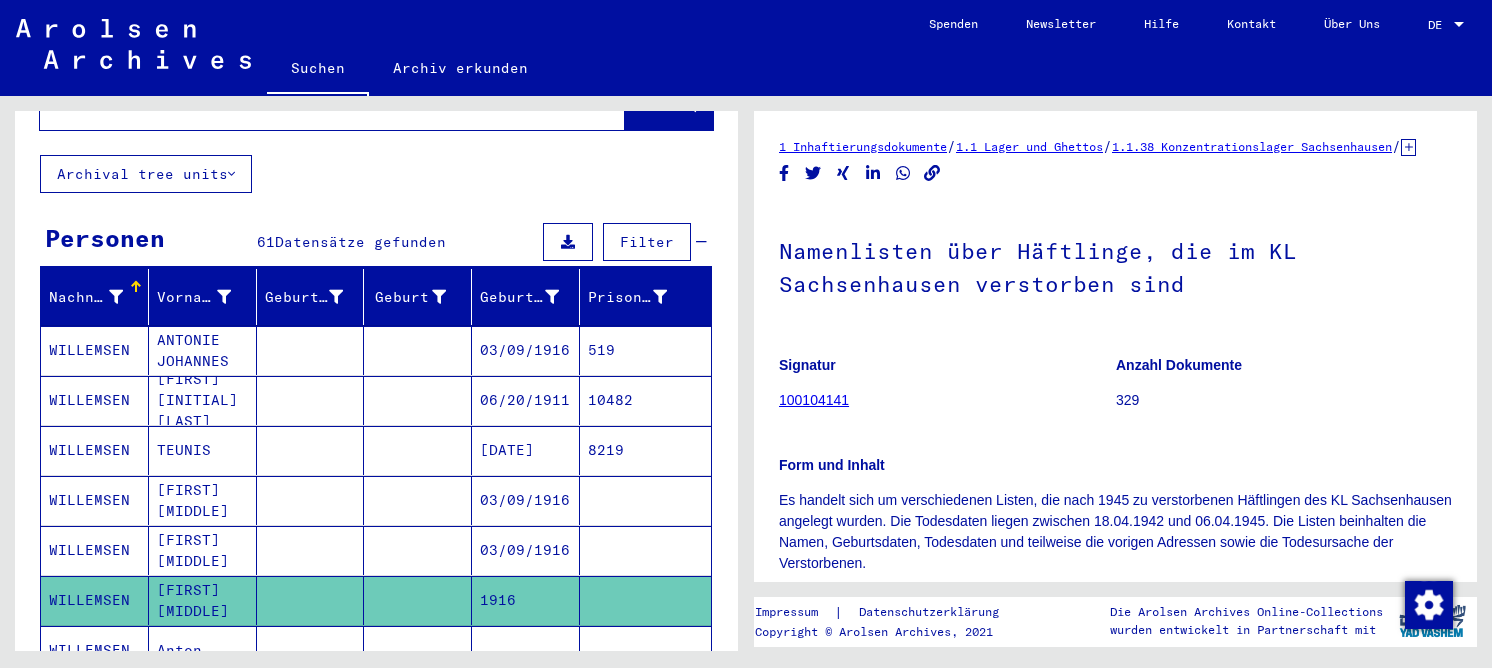 click at bounding box center [418, 550] 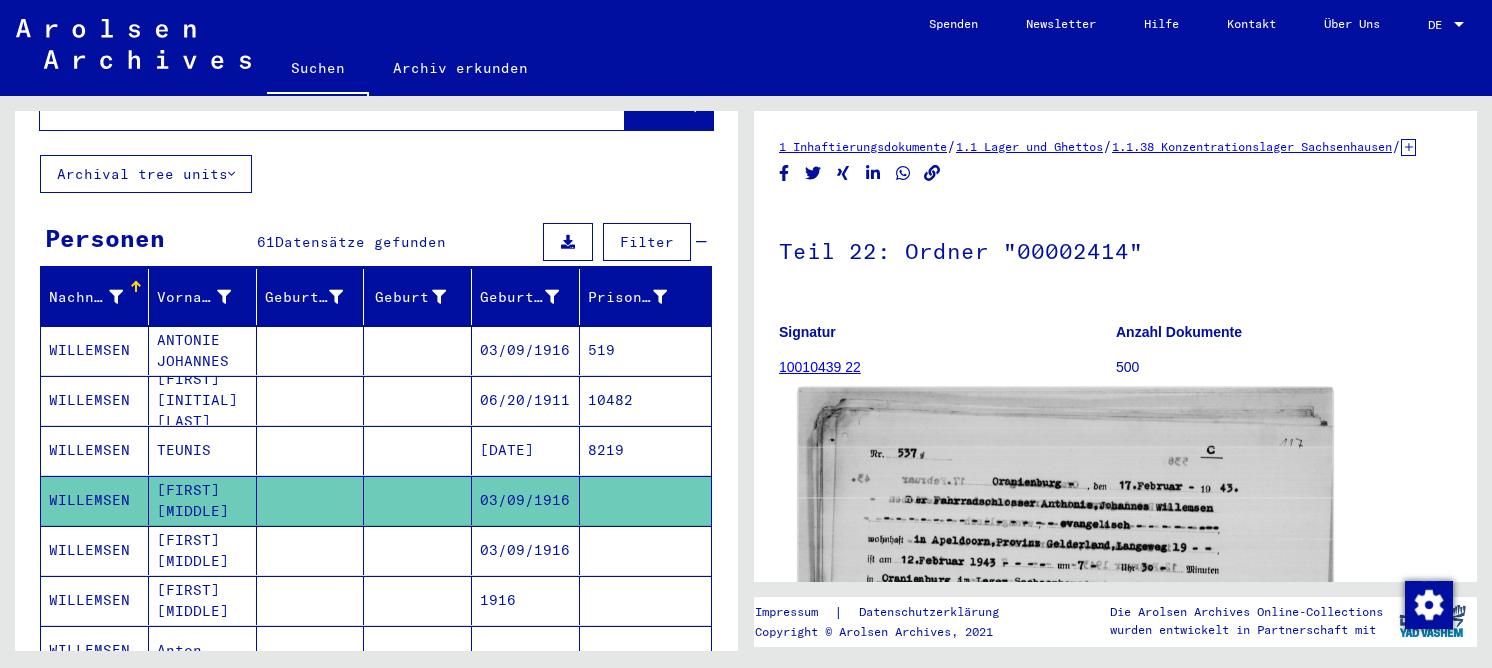 click 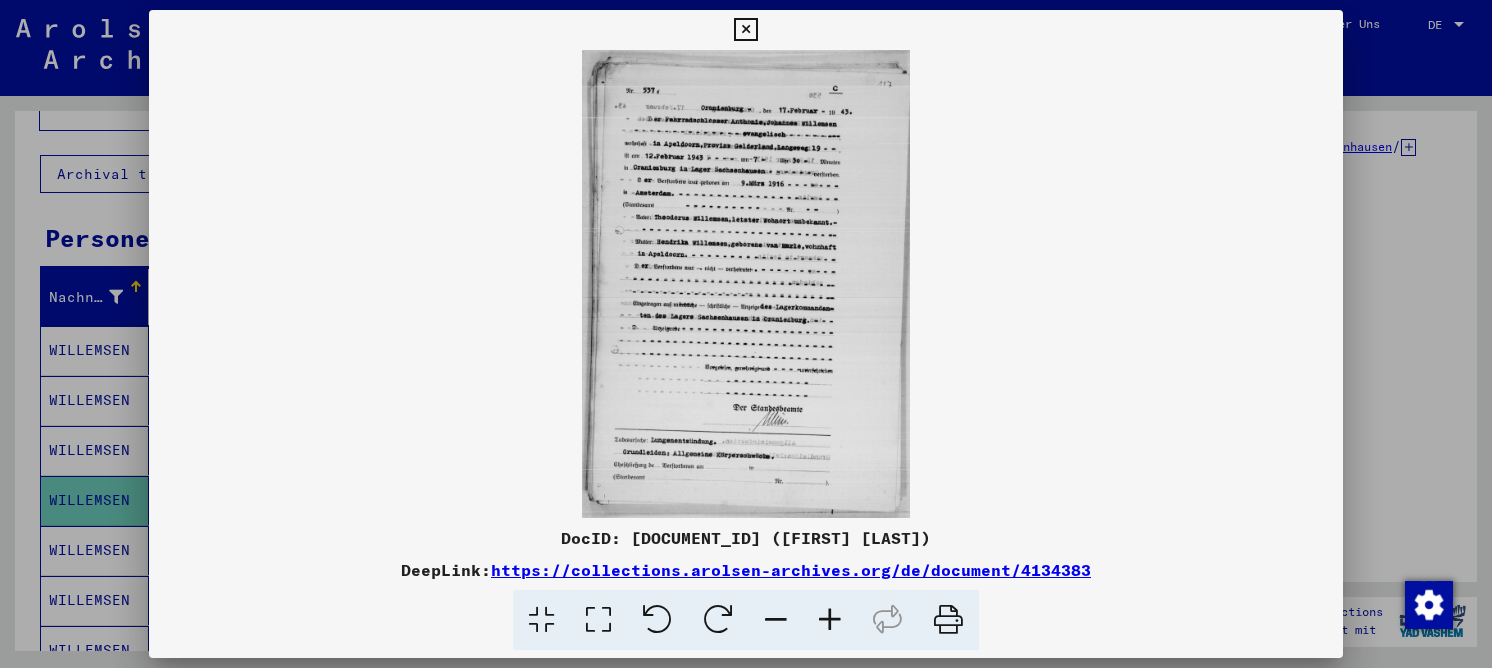 drag, startPoint x: 601, startPoint y: 621, endPoint x: 599, endPoint y: 607, distance: 14.142136 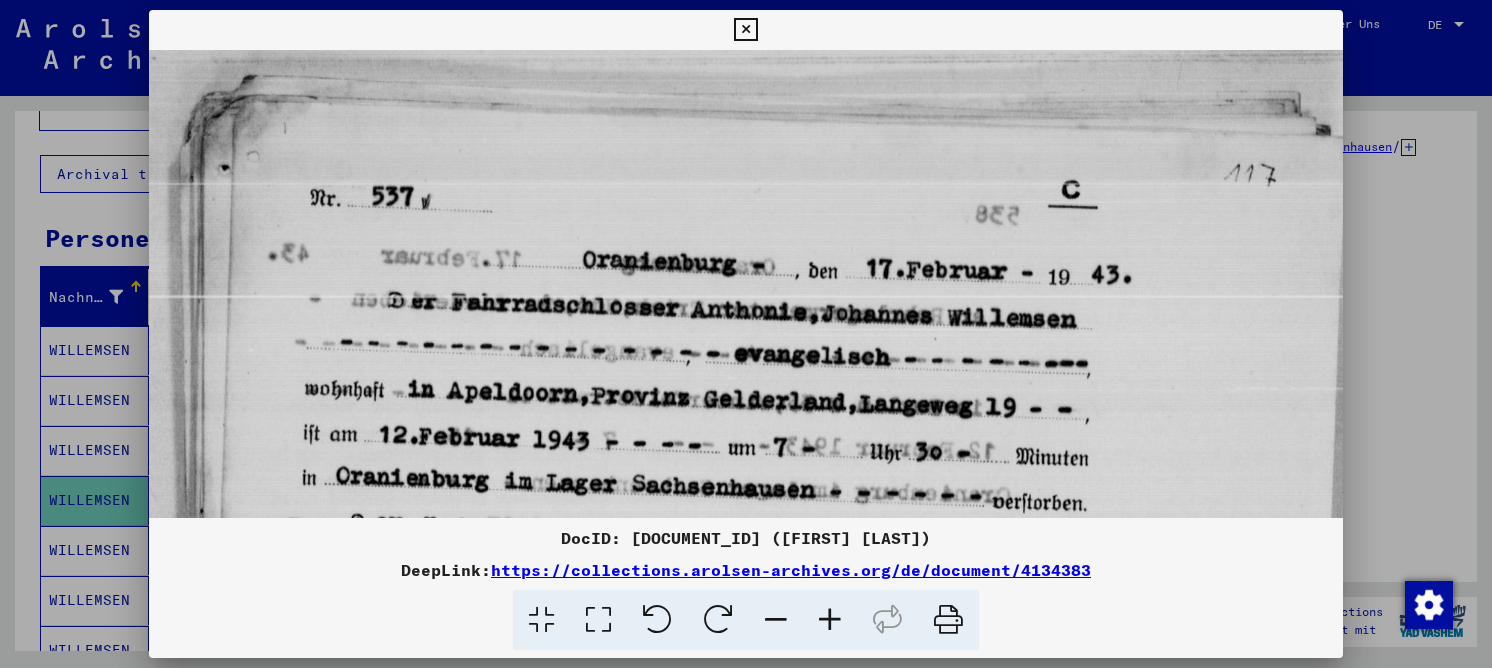 scroll, scrollTop: 1, scrollLeft: 0, axis: vertical 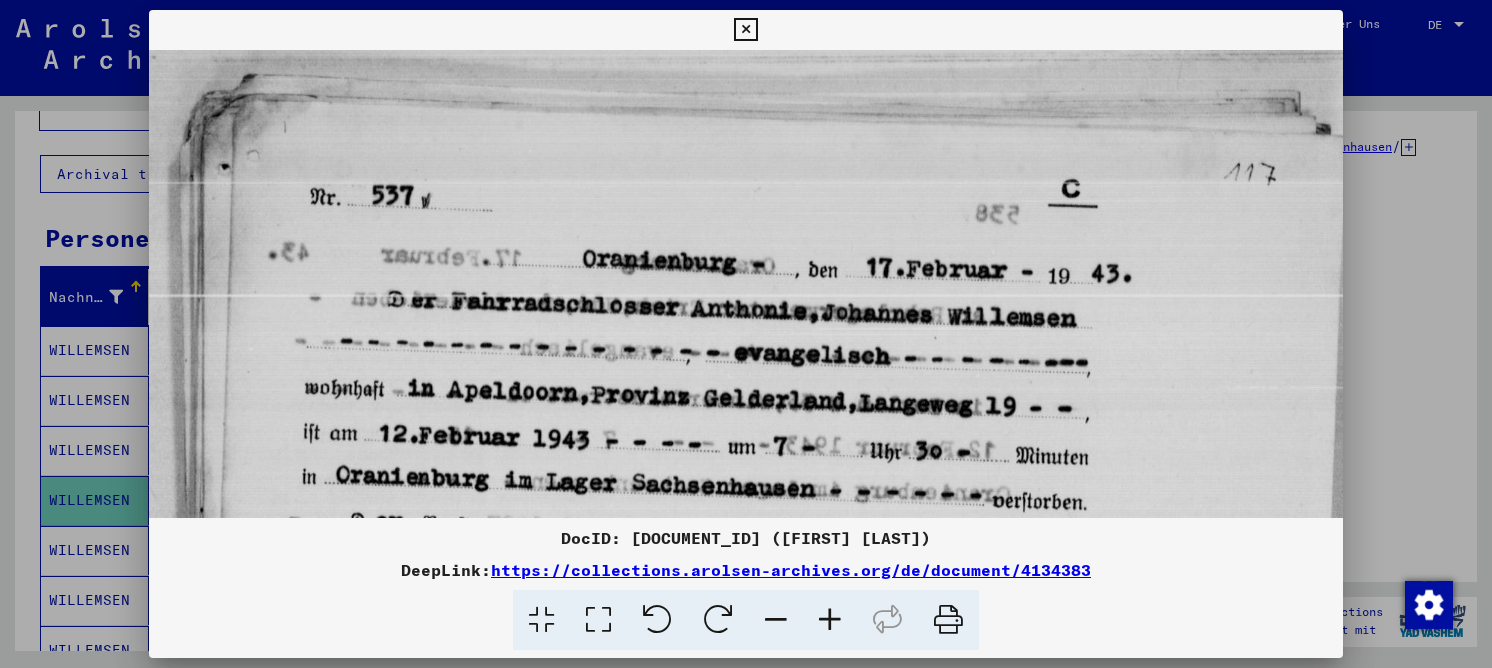 click at bounding box center (746, 899) 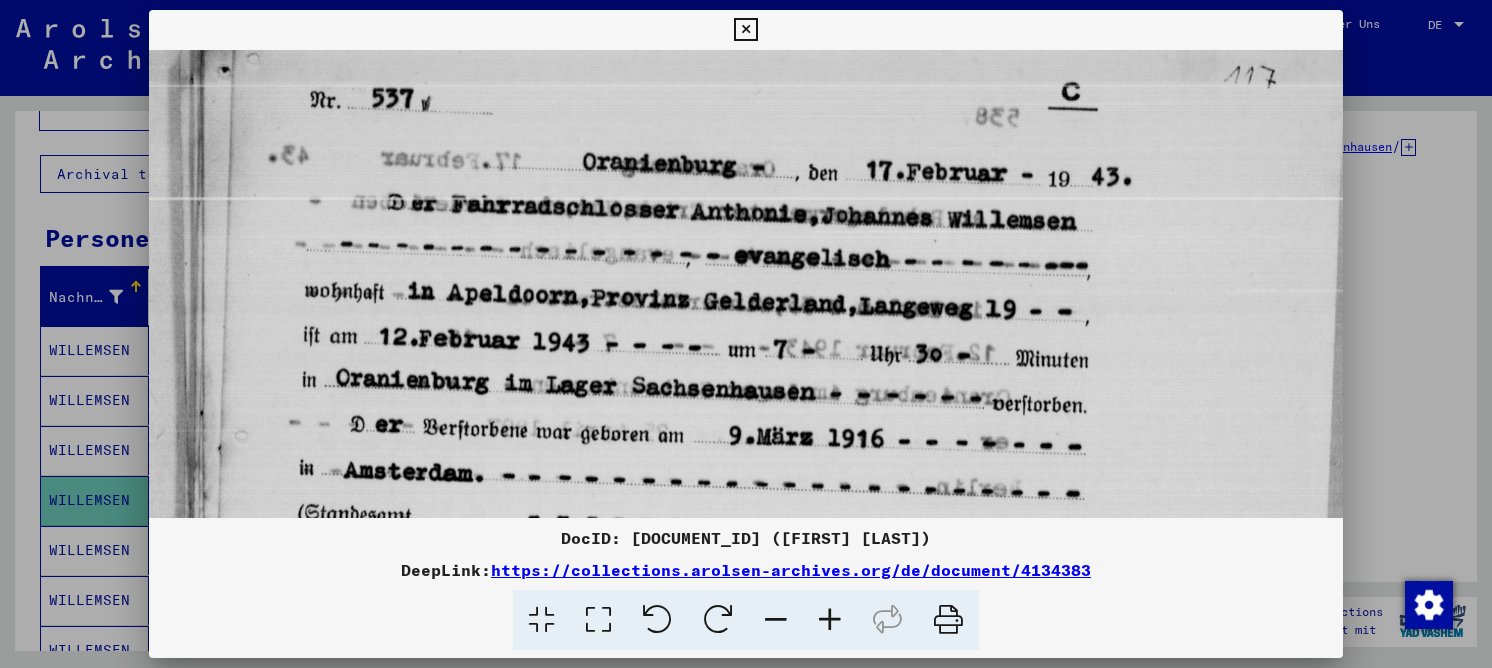 drag, startPoint x: 613, startPoint y: 393, endPoint x: 590, endPoint y: 296, distance: 99.68952 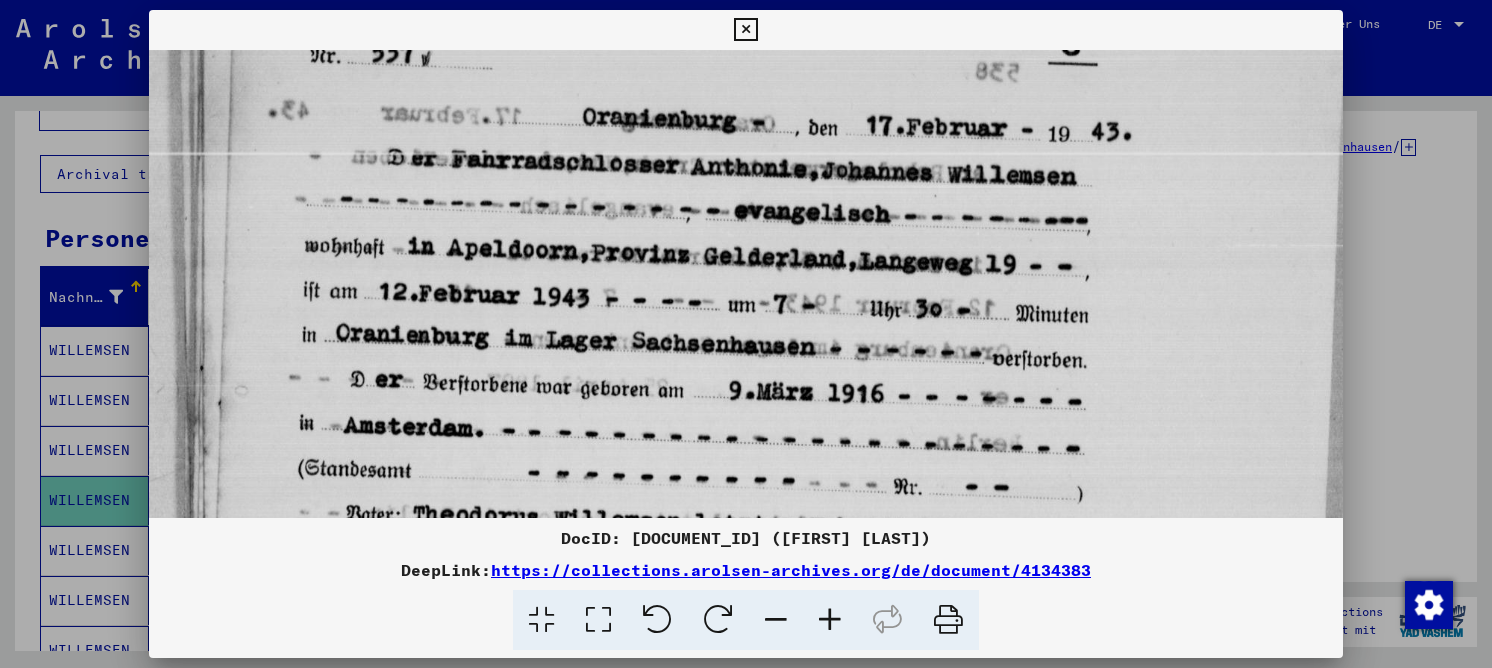 scroll, scrollTop: 139, scrollLeft: 0, axis: vertical 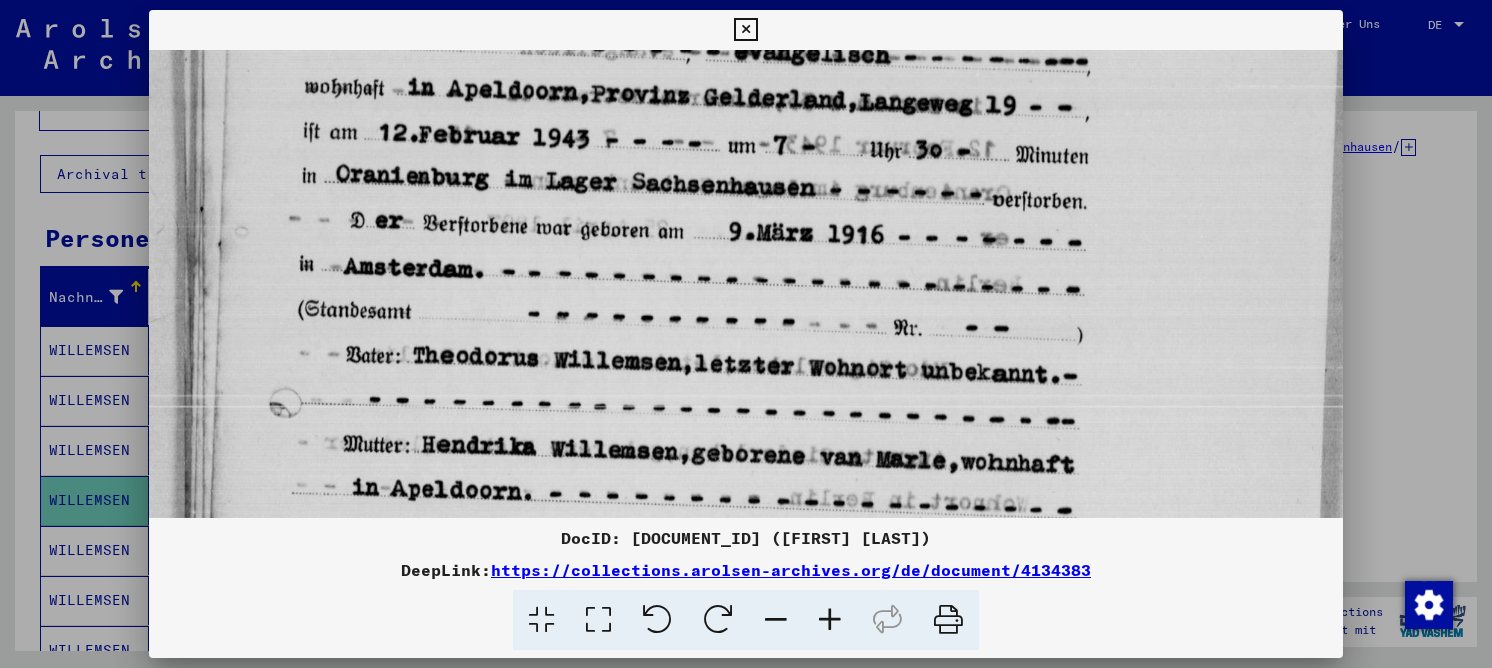 drag, startPoint x: 581, startPoint y: 421, endPoint x: 499, endPoint y: 217, distance: 219.8636 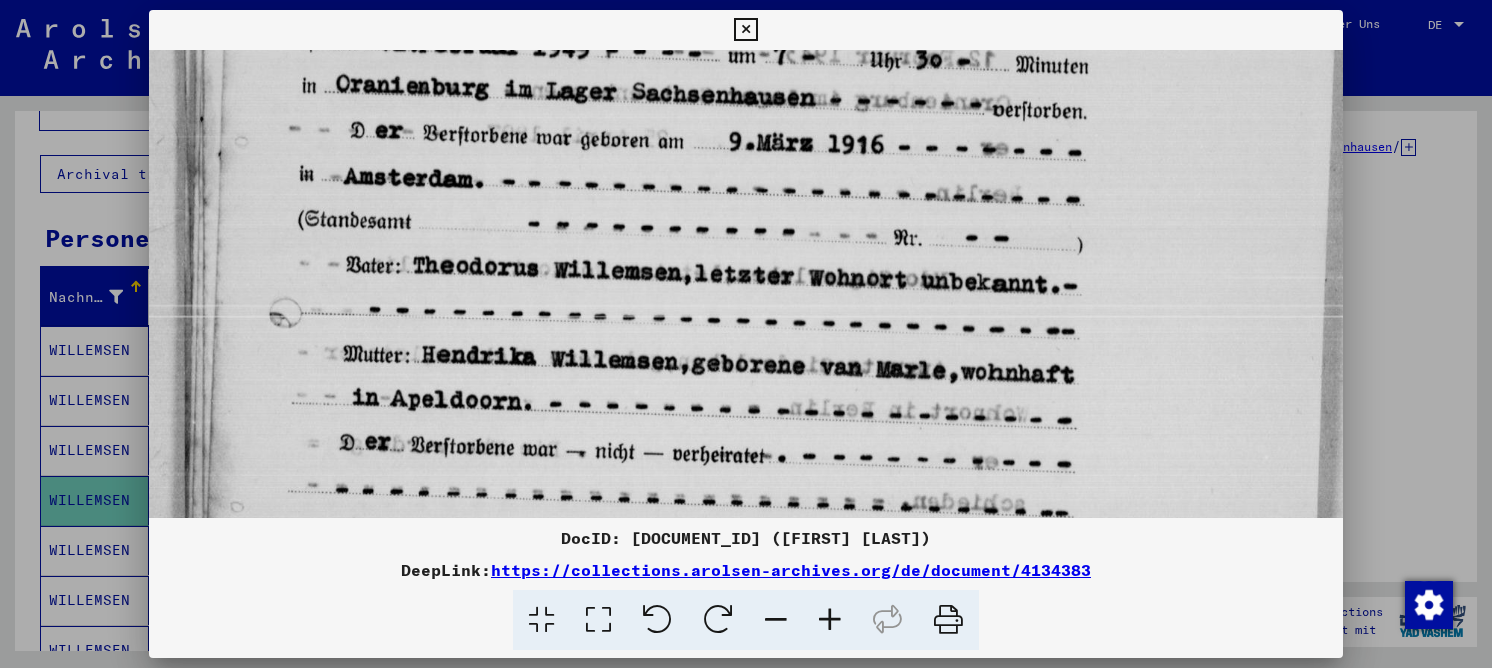 scroll, scrollTop: 444, scrollLeft: 0, axis: vertical 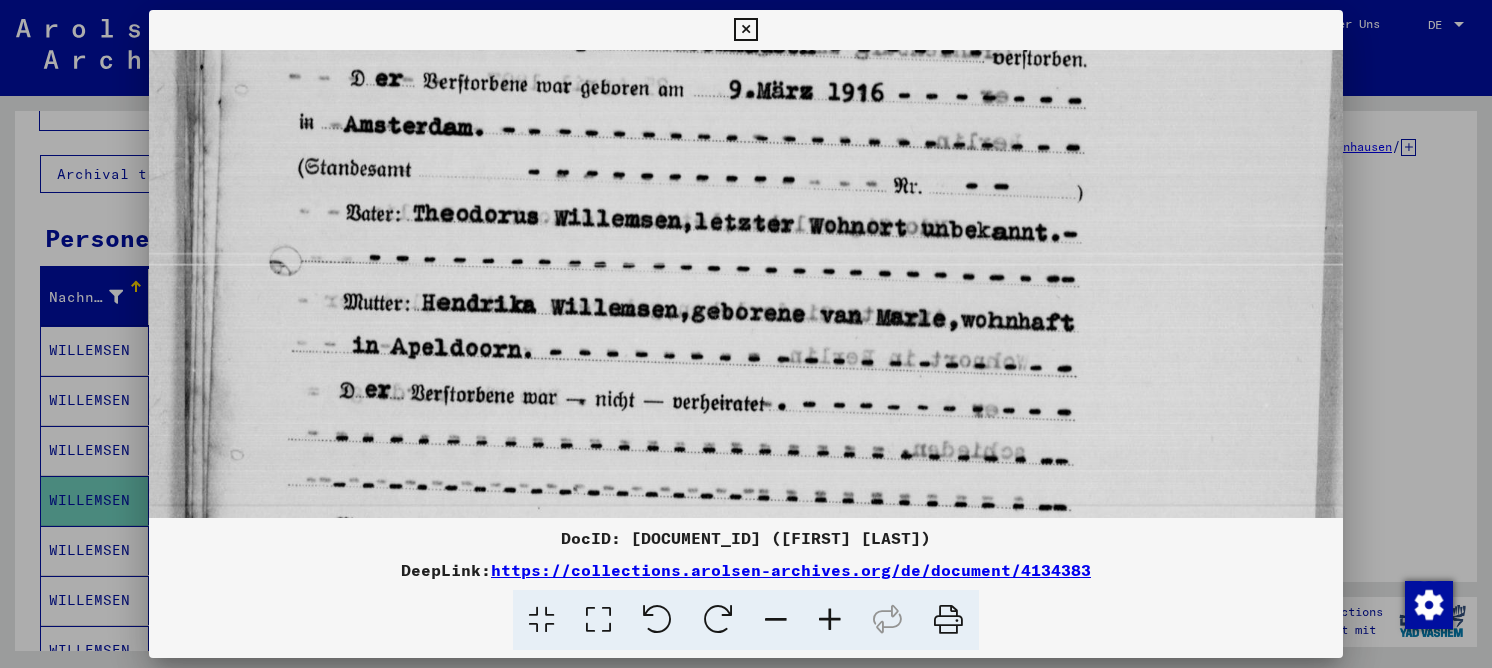 drag, startPoint x: 481, startPoint y: 381, endPoint x: 475, endPoint y: 239, distance: 142.12671 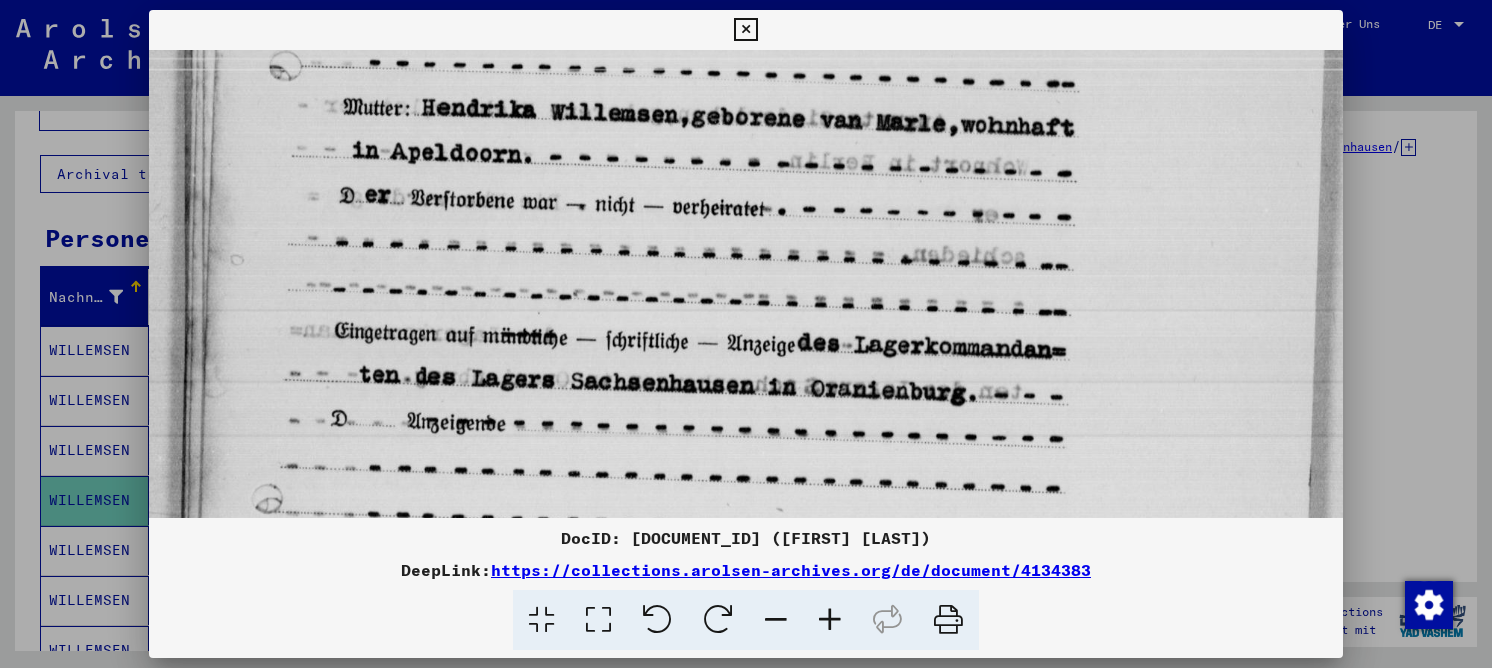 drag, startPoint x: 674, startPoint y: 229, endPoint x: 676, endPoint y: 102, distance: 127.01575 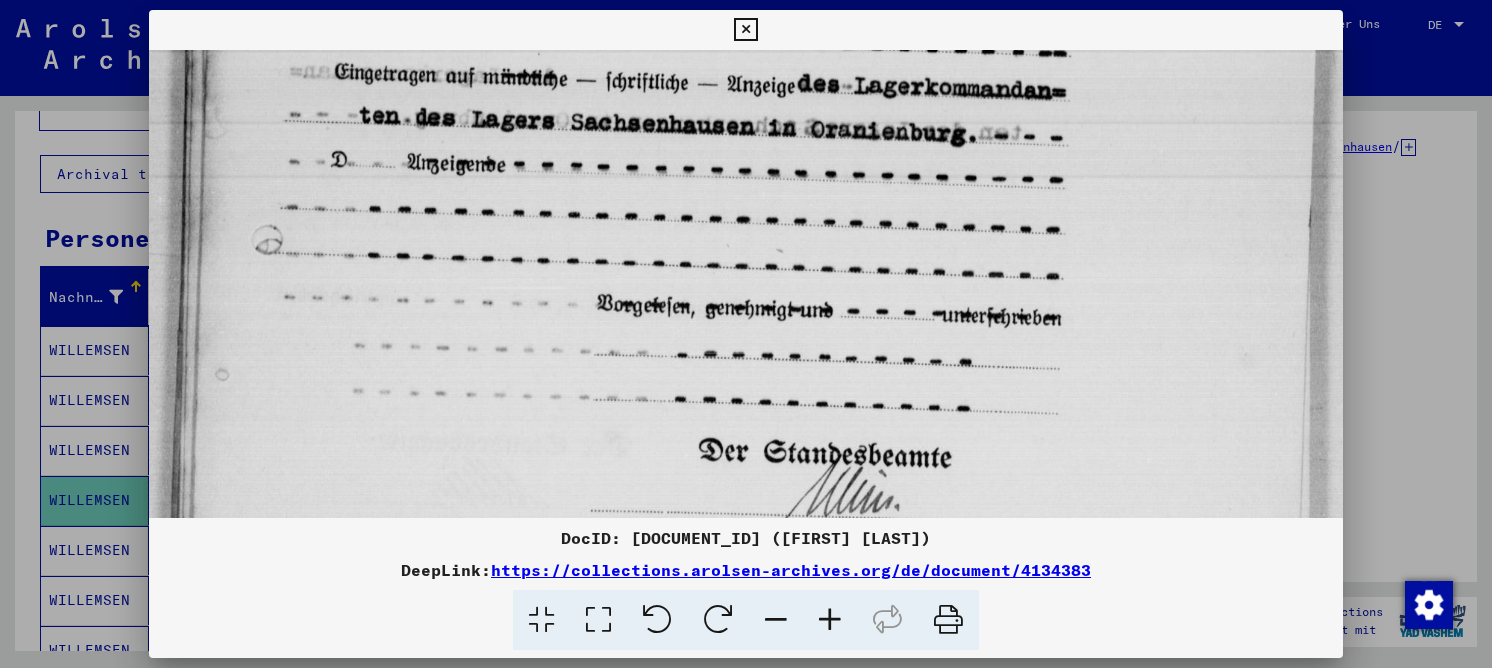 drag, startPoint x: 600, startPoint y: 338, endPoint x: 593, endPoint y: 181, distance: 157.15598 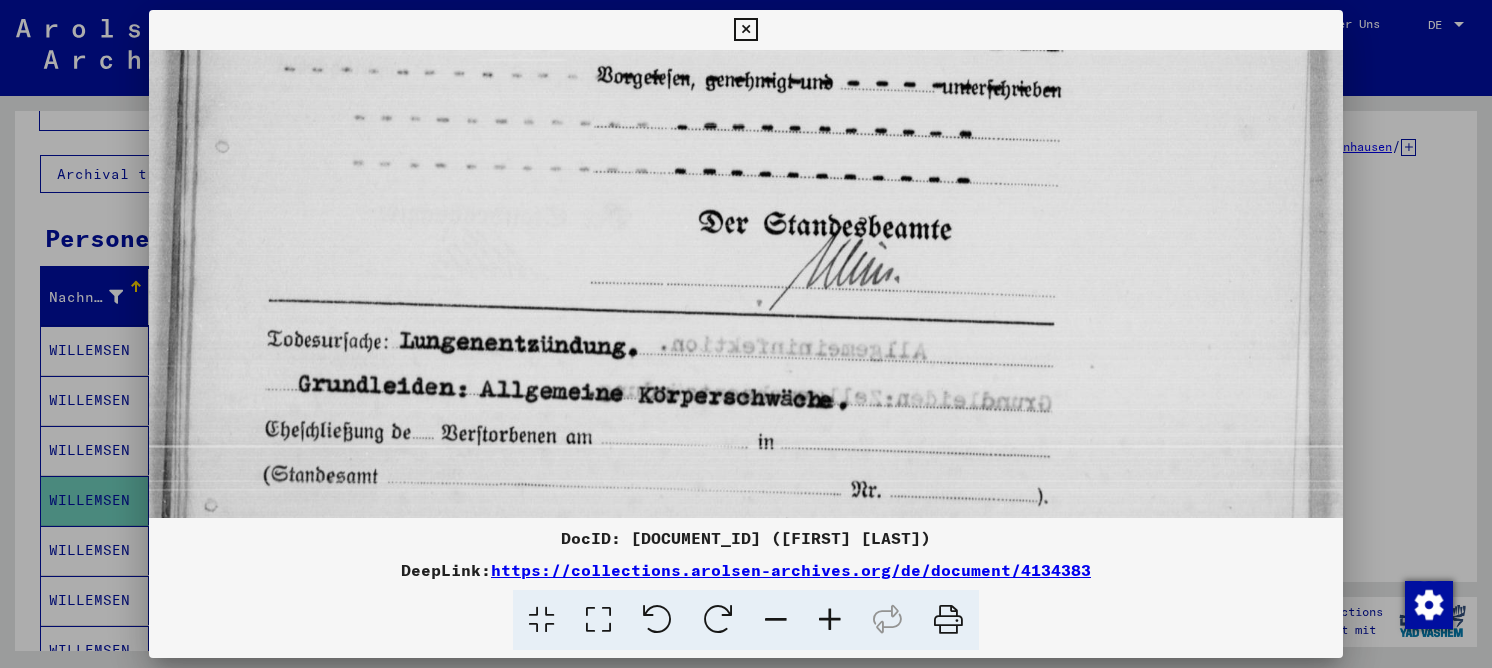 scroll, scrollTop: 1170, scrollLeft: 0, axis: vertical 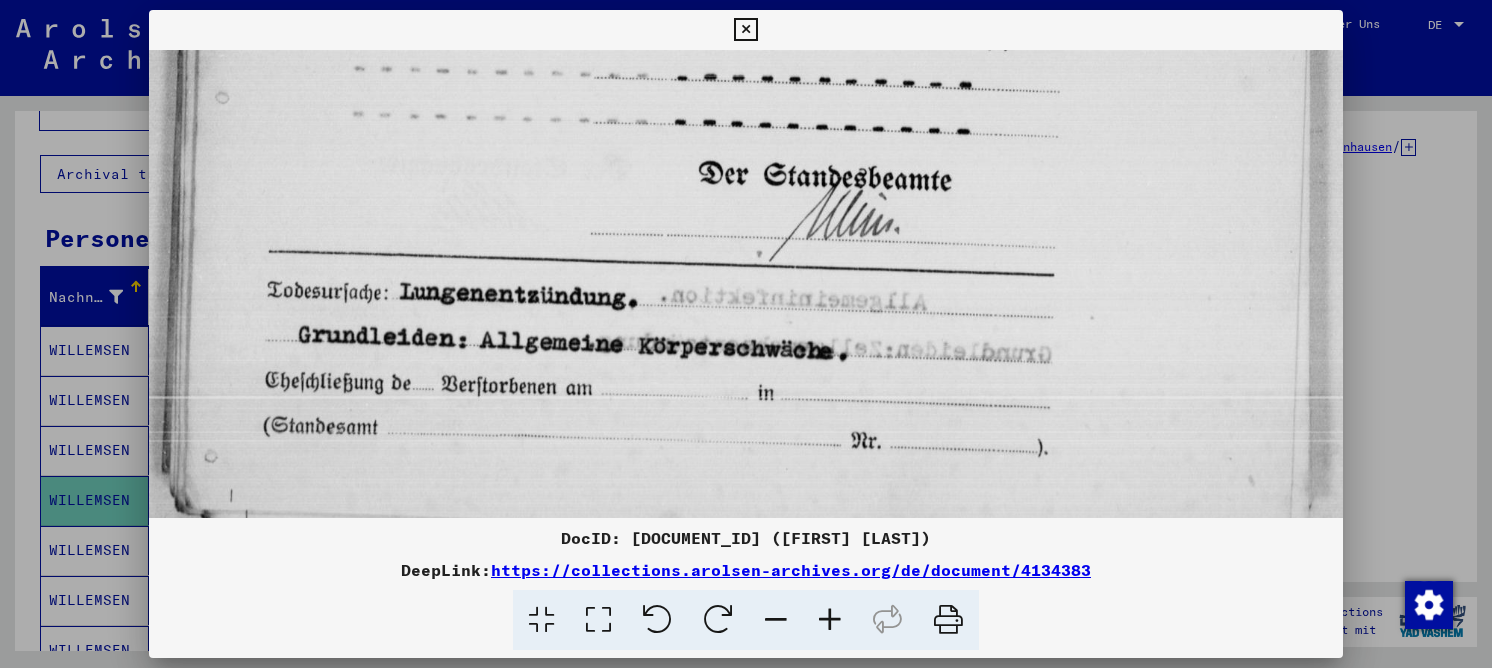 drag, startPoint x: 537, startPoint y: 327, endPoint x: 589, endPoint y: 77, distance: 255.35074 